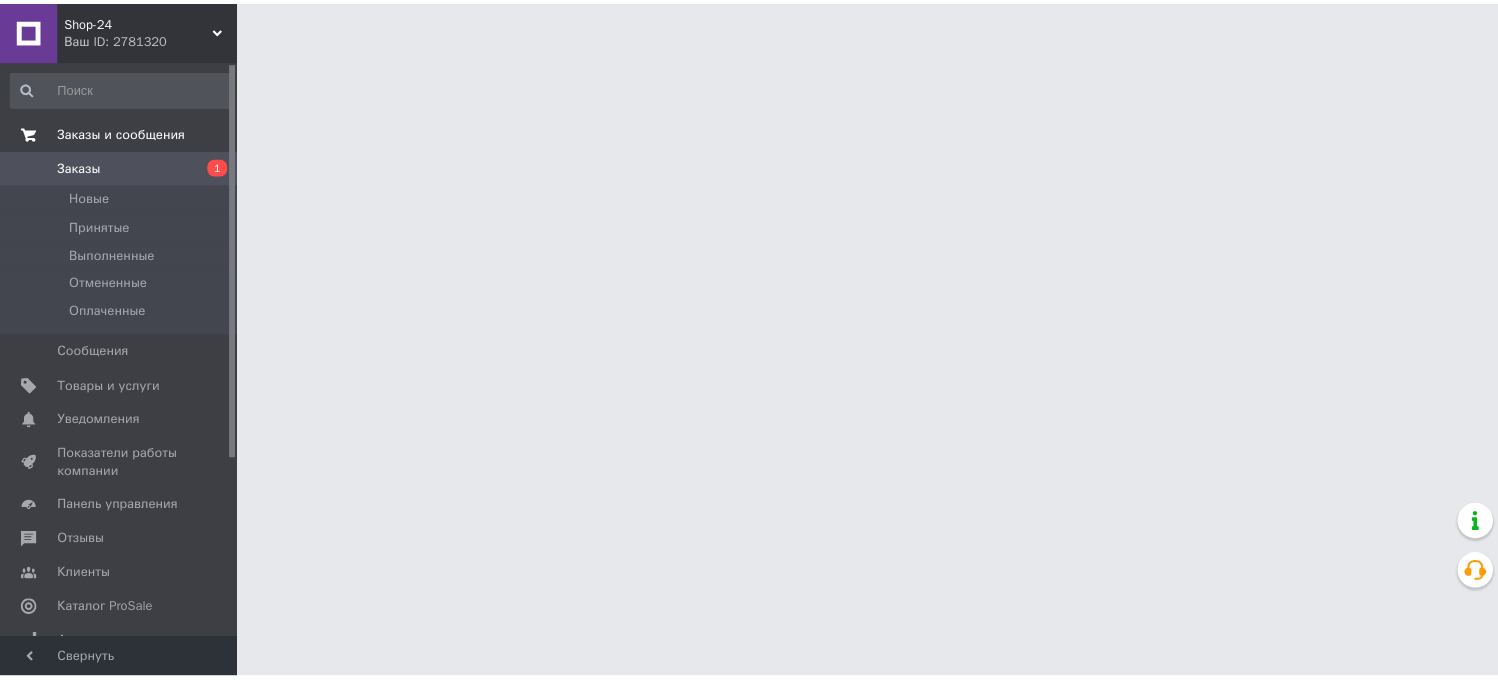 scroll, scrollTop: 0, scrollLeft: 0, axis: both 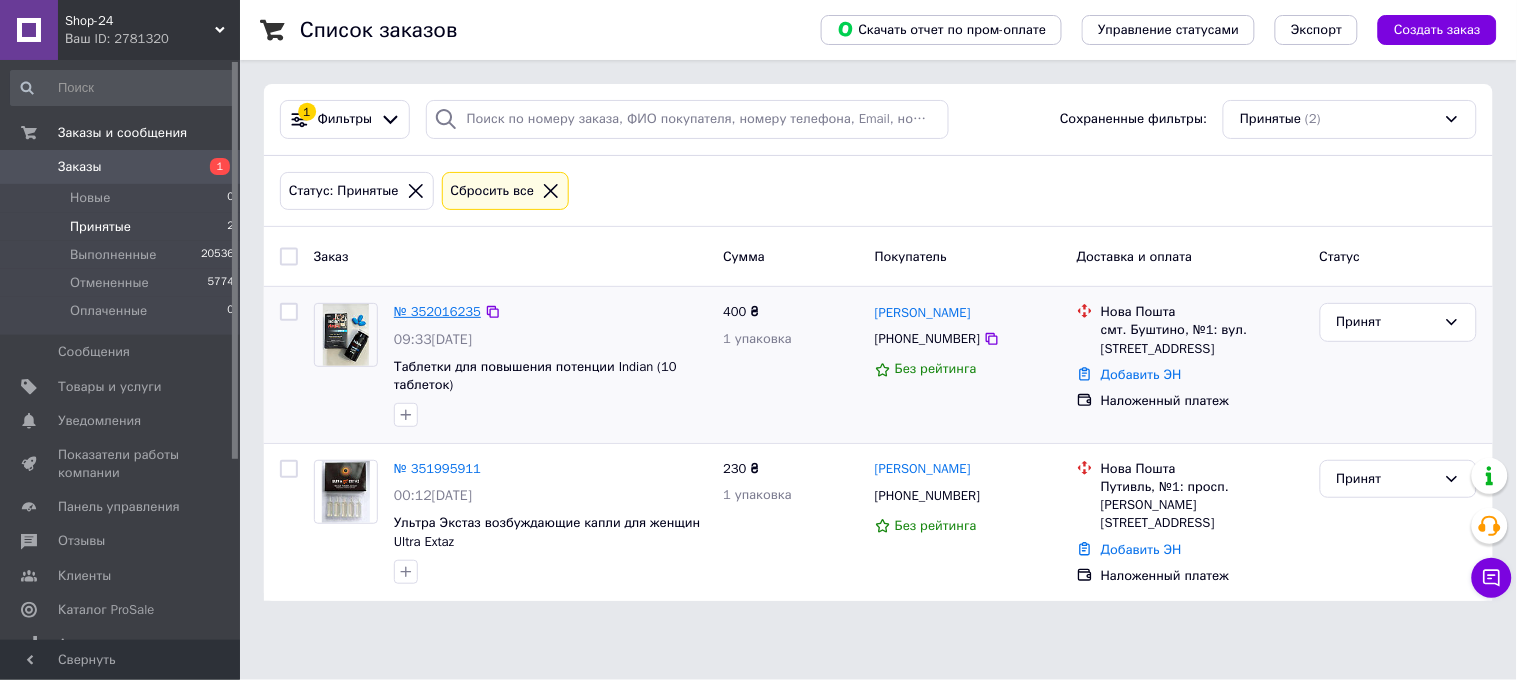 click on "№ 352016235" at bounding box center [437, 311] 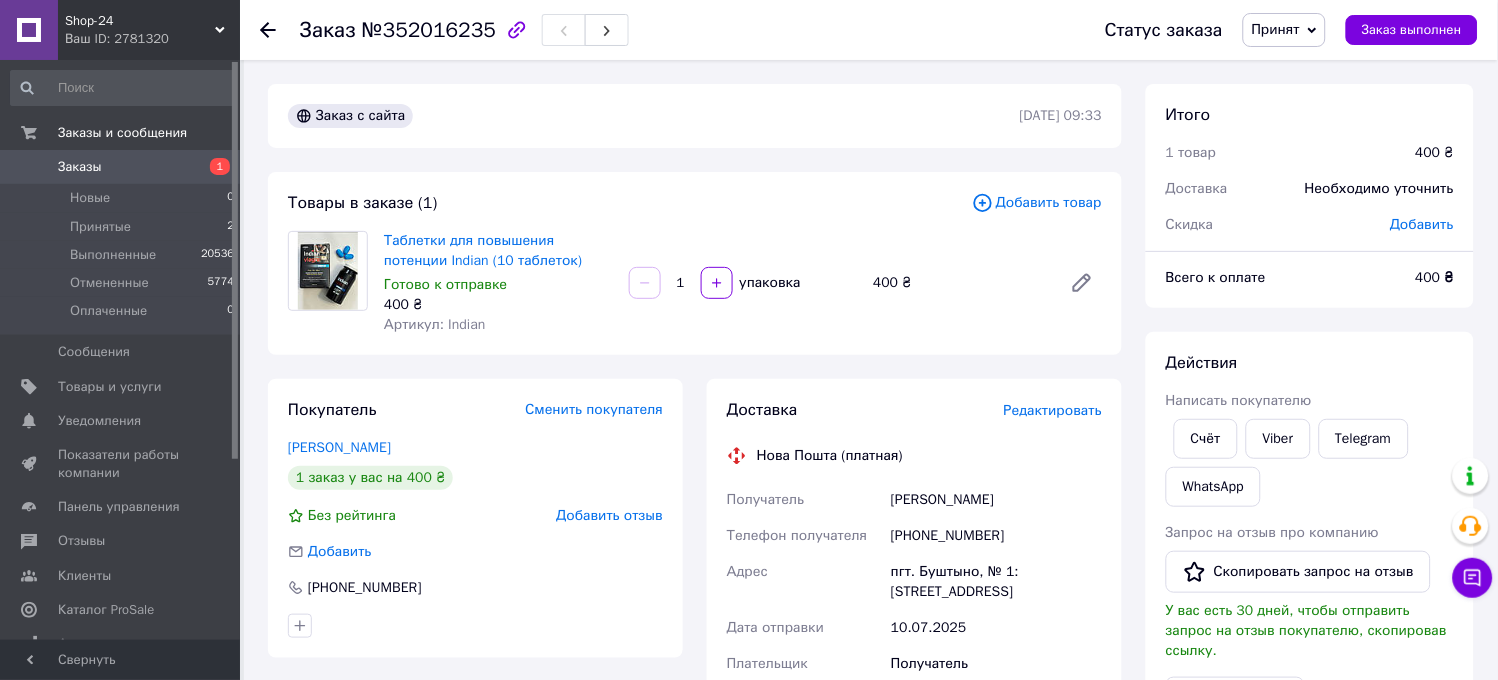 click on "пгт. Буштыно, № 1: ул. Торговая, 2/б" at bounding box center (996, 582) 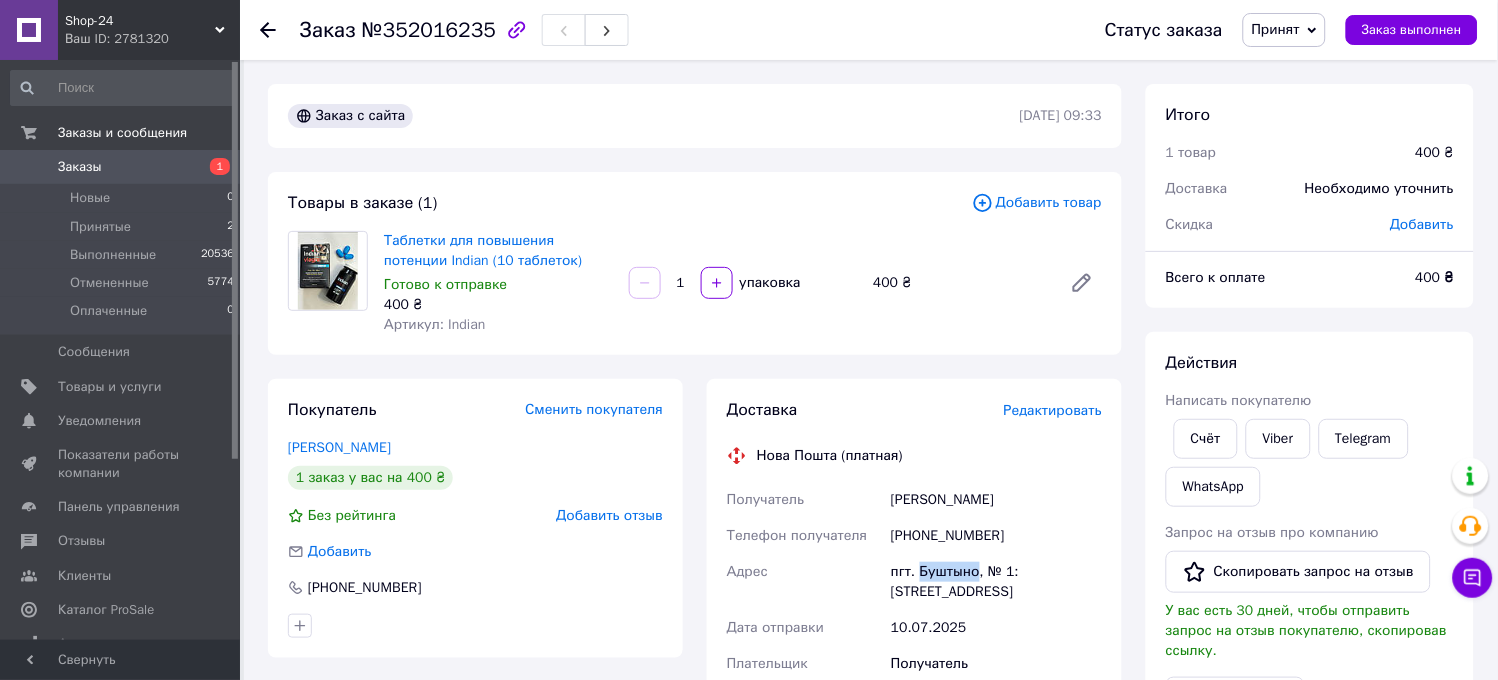 click on "пгт. Буштыно, № 1: ул. Торговая, 2/б" at bounding box center (996, 582) 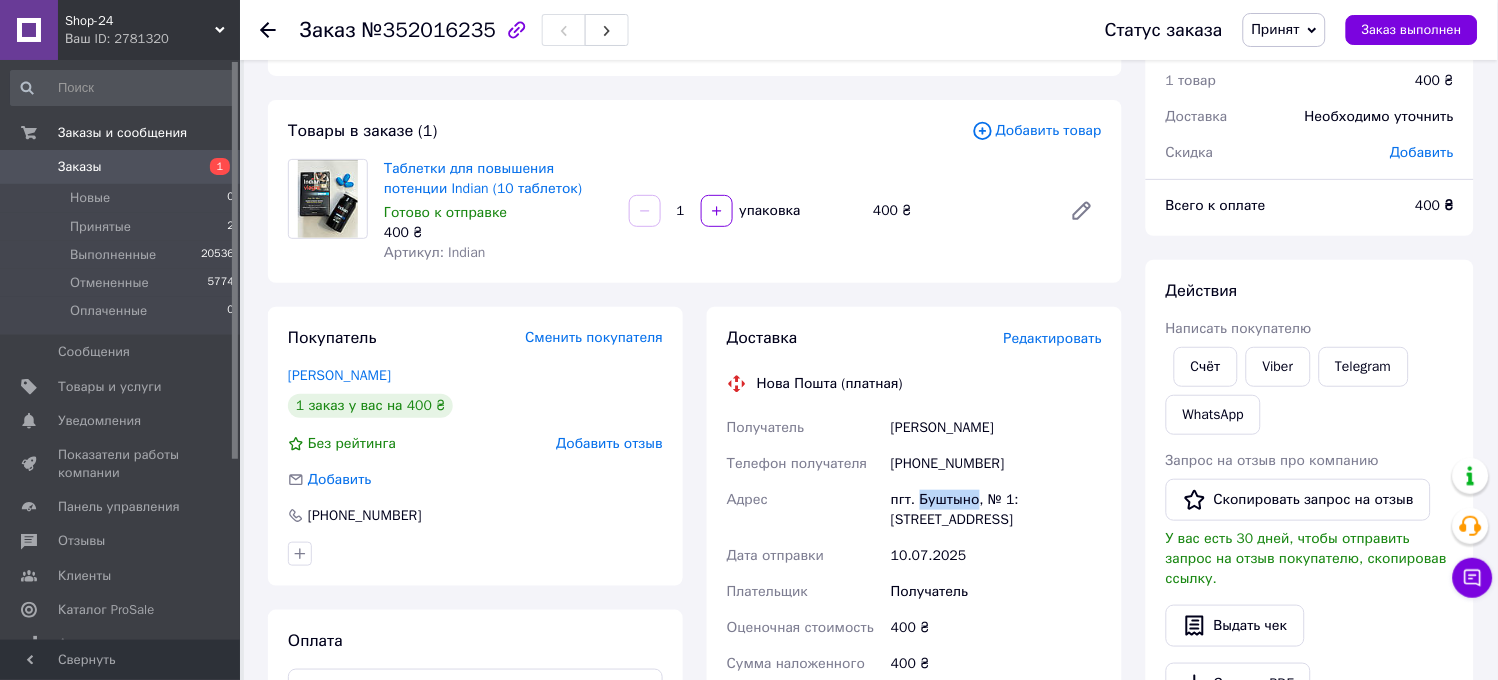 scroll, scrollTop: 111, scrollLeft: 0, axis: vertical 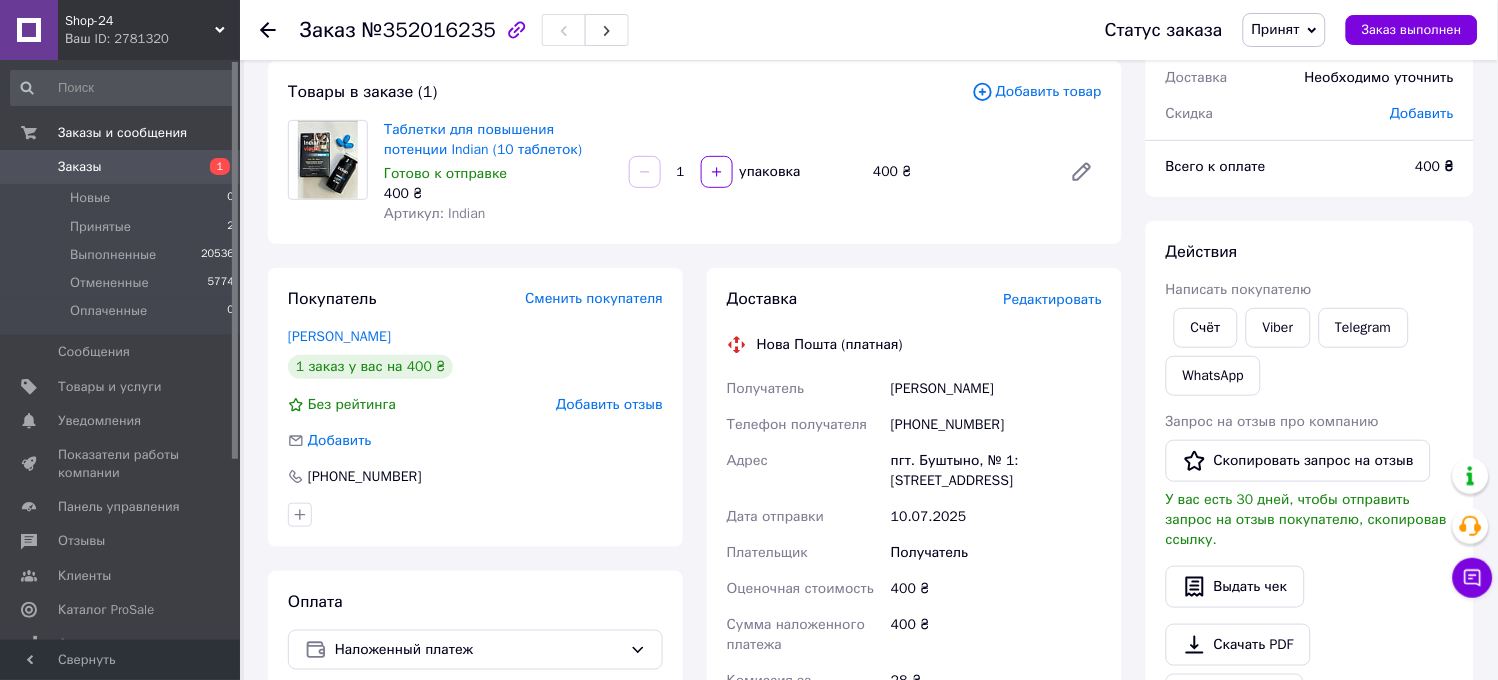 click on "[PHONE_NUMBER]" at bounding box center [996, 425] 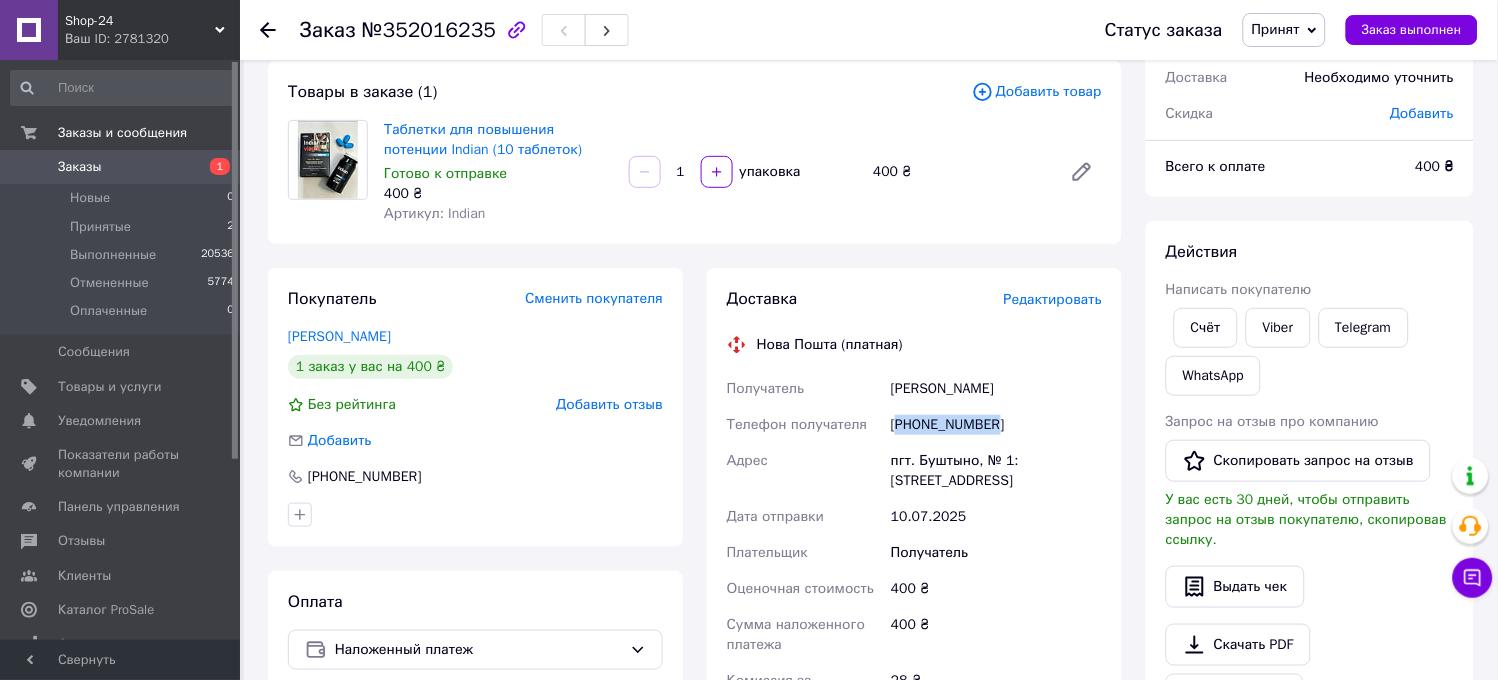 click on "[PHONE_NUMBER]" at bounding box center [996, 425] 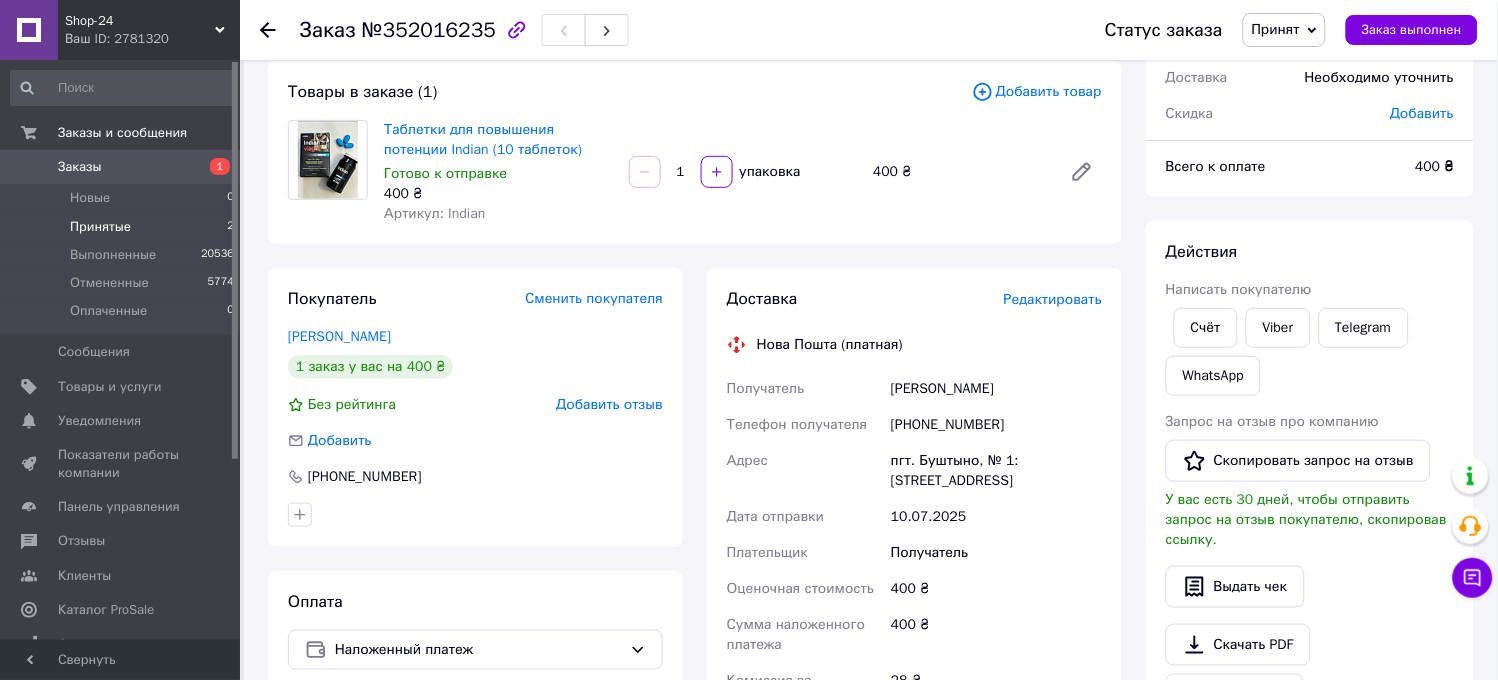 click on "Принятые" at bounding box center [100, 227] 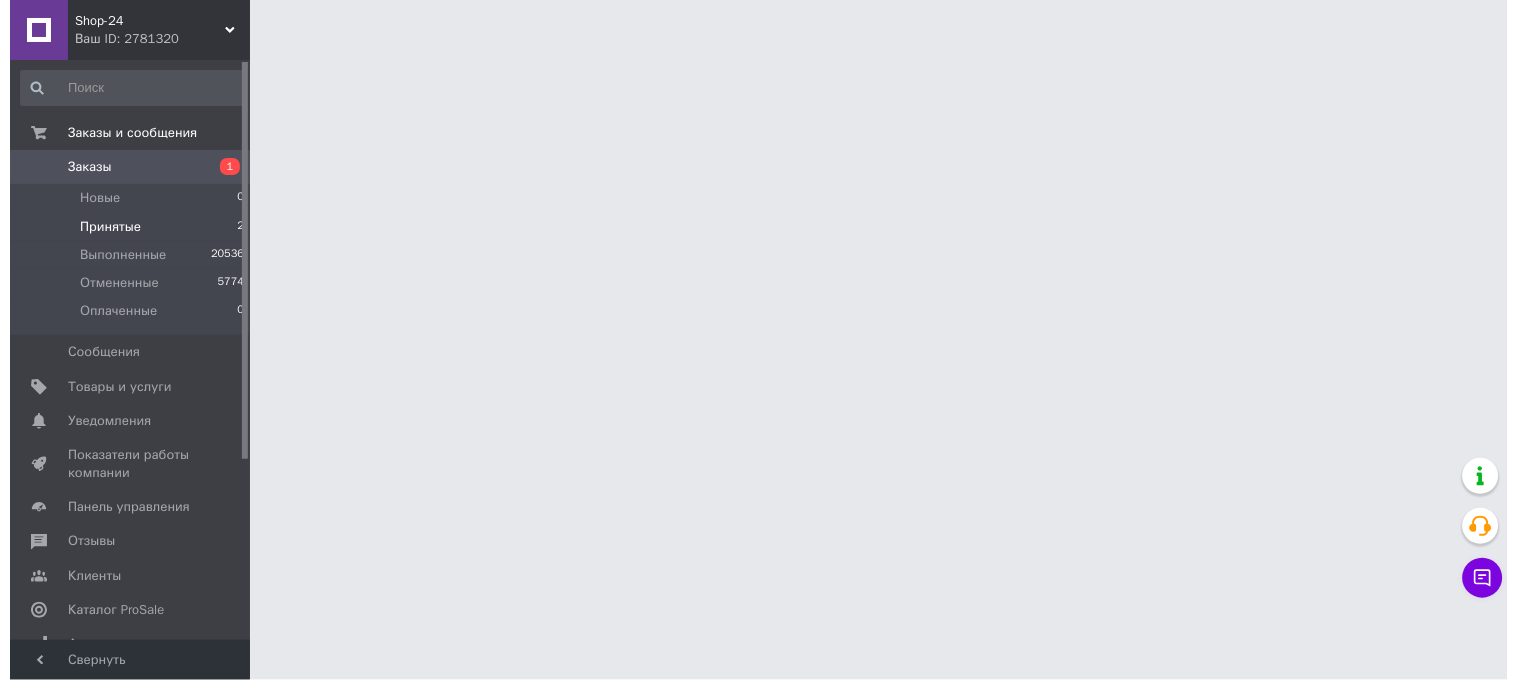 scroll, scrollTop: 0, scrollLeft: 0, axis: both 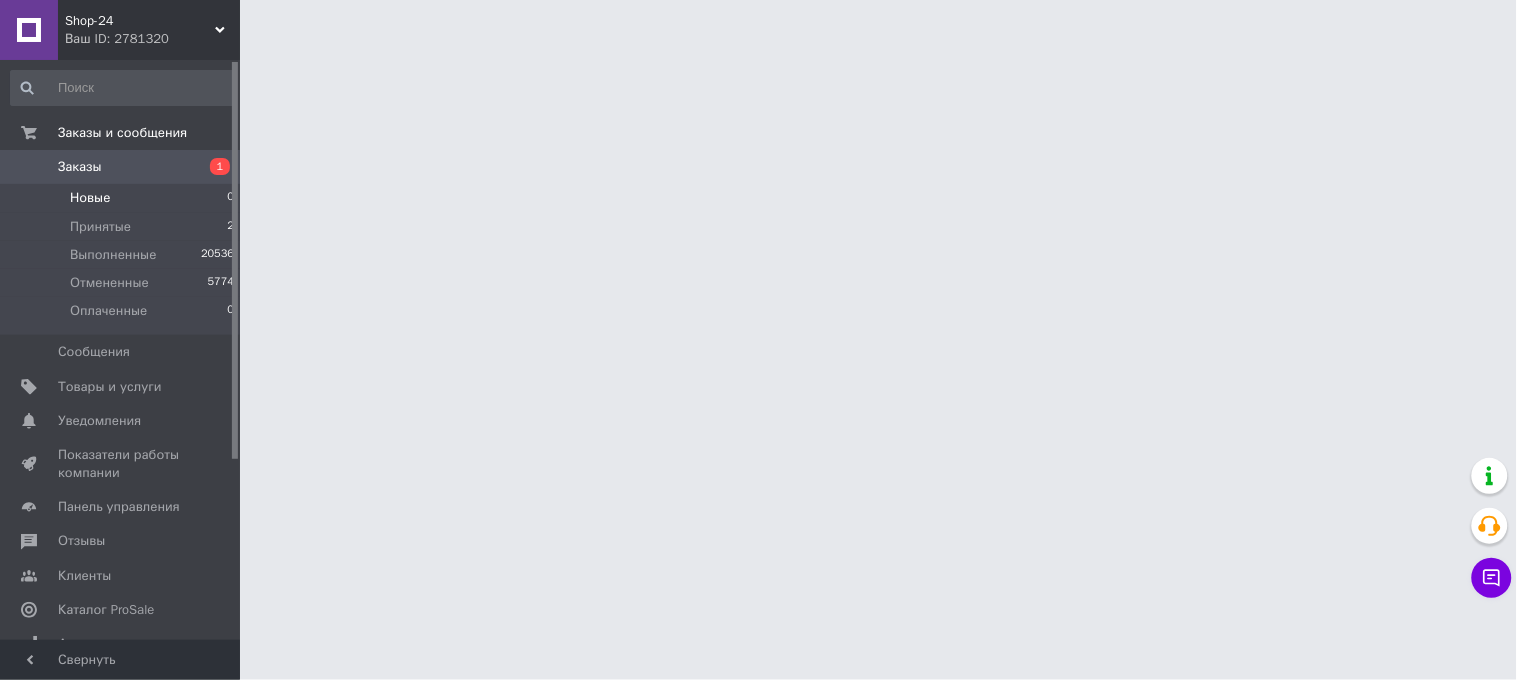 click on "Новые" at bounding box center [90, 198] 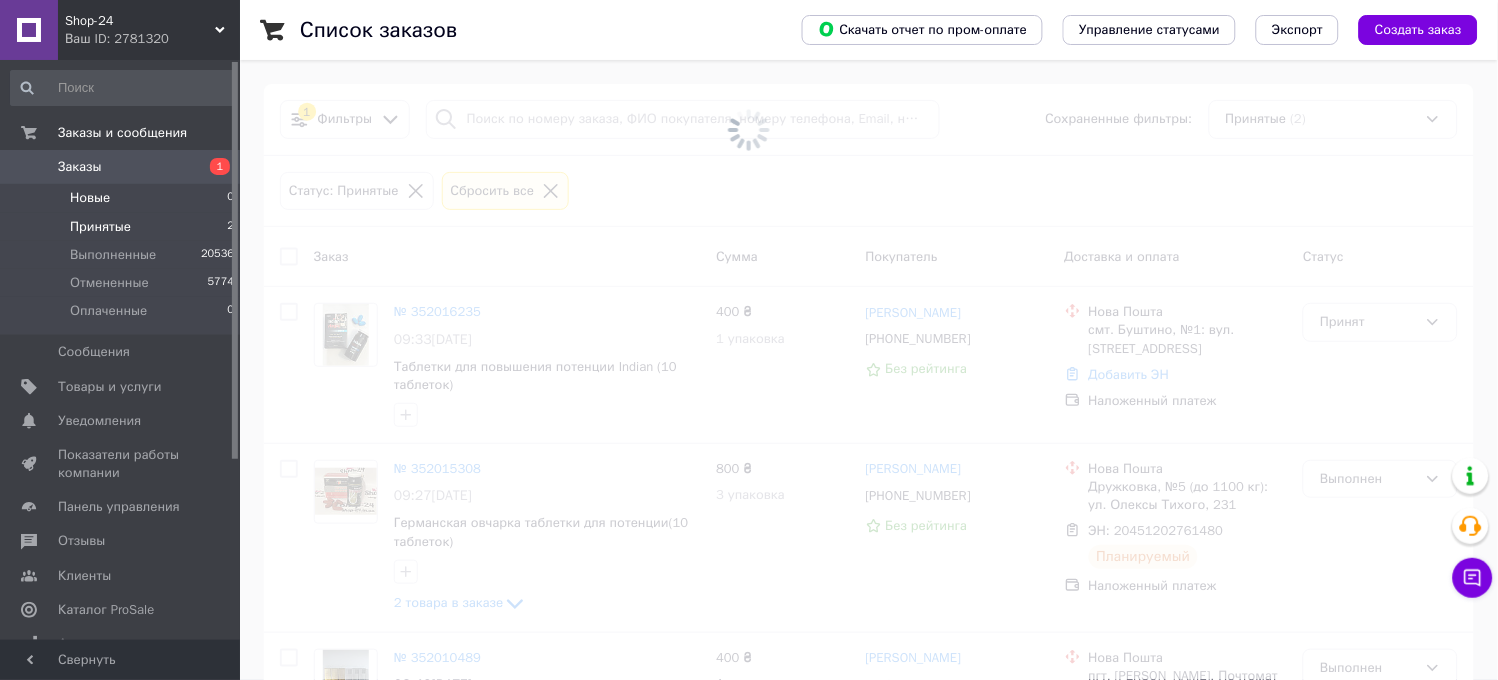 click on "Новые" at bounding box center [90, 198] 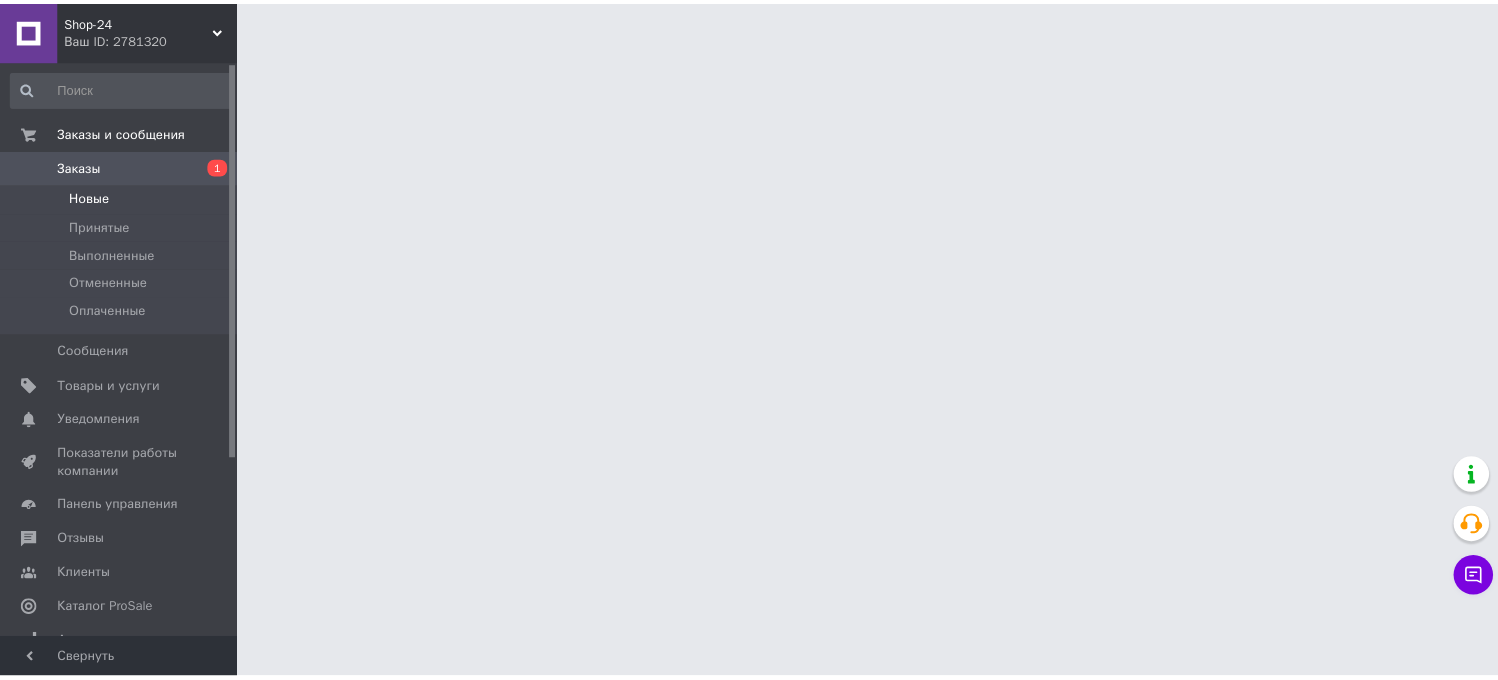 scroll, scrollTop: 0, scrollLeft: 0, axis: both 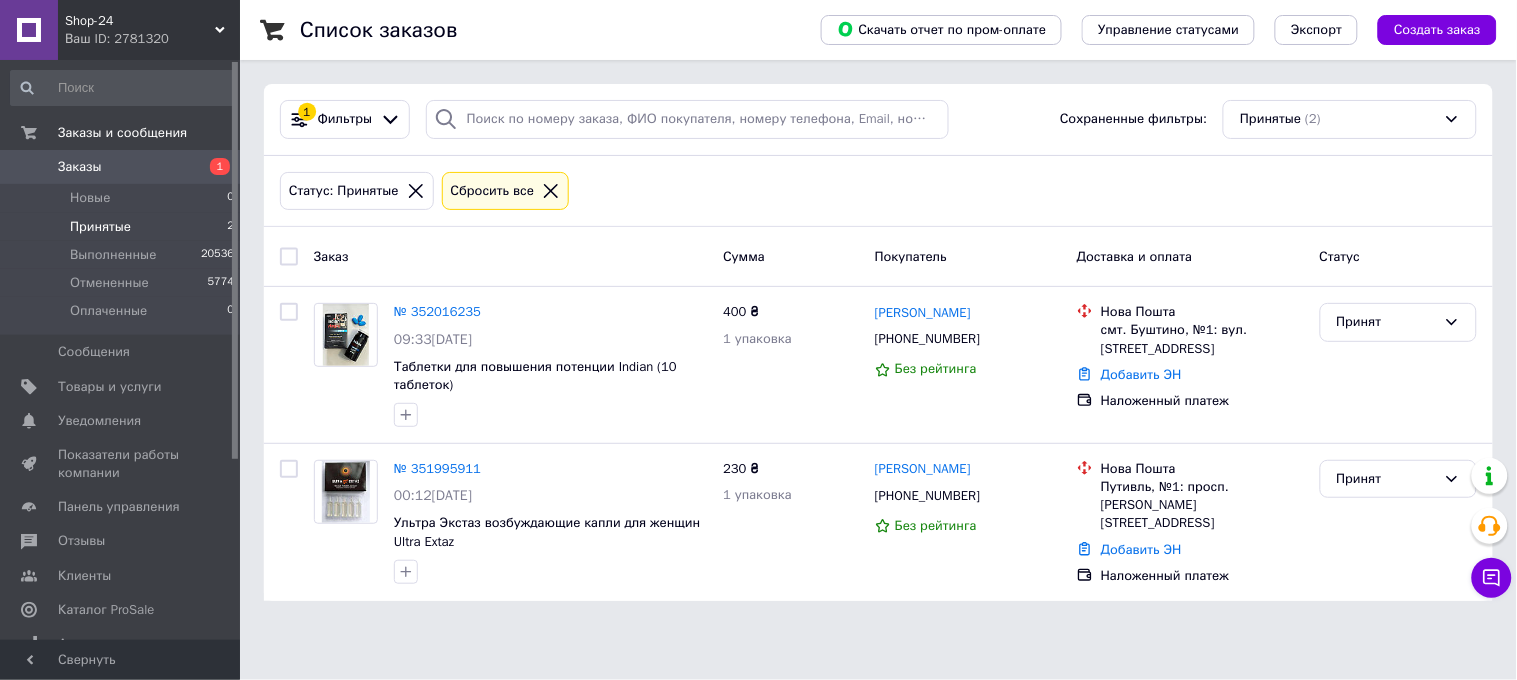 click on "Принятые" at bounding box center (100, 227) 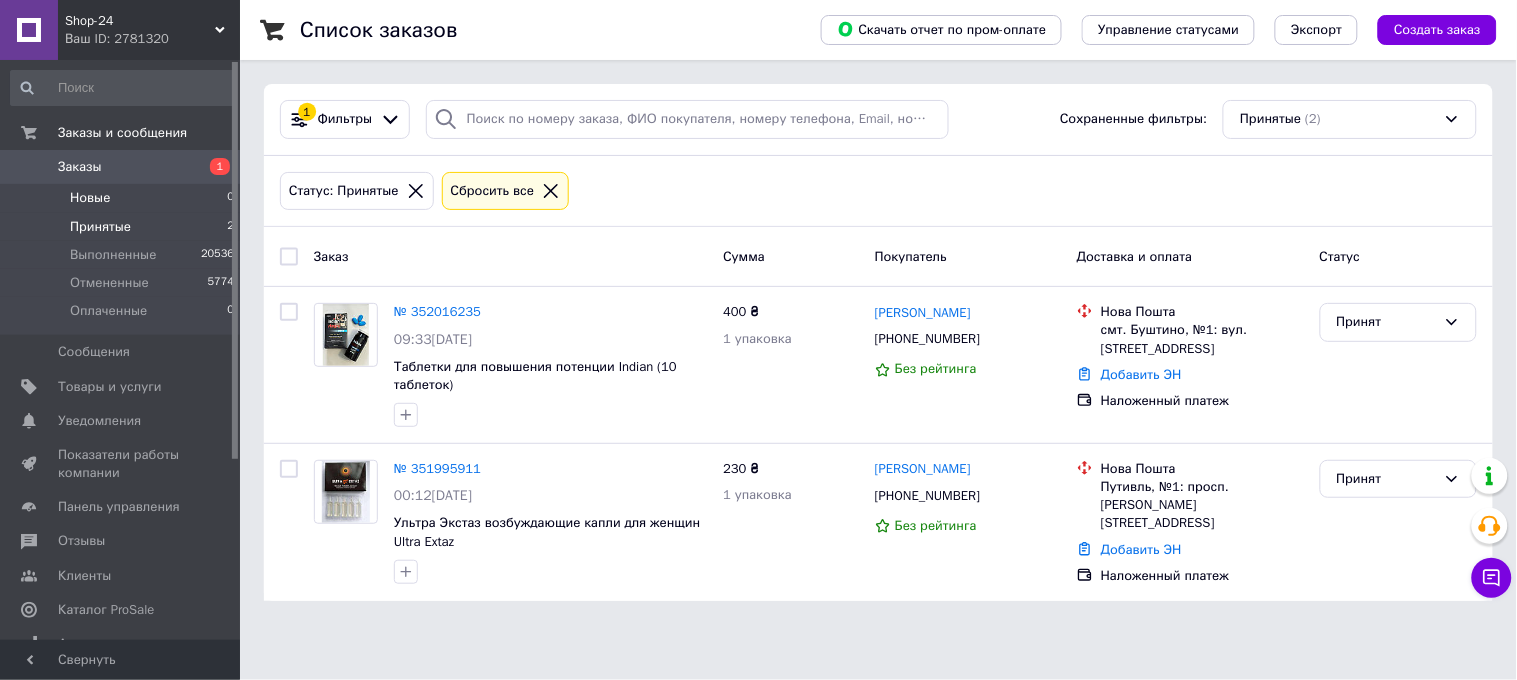 click on "Новые" at bounding box center [90, 198] 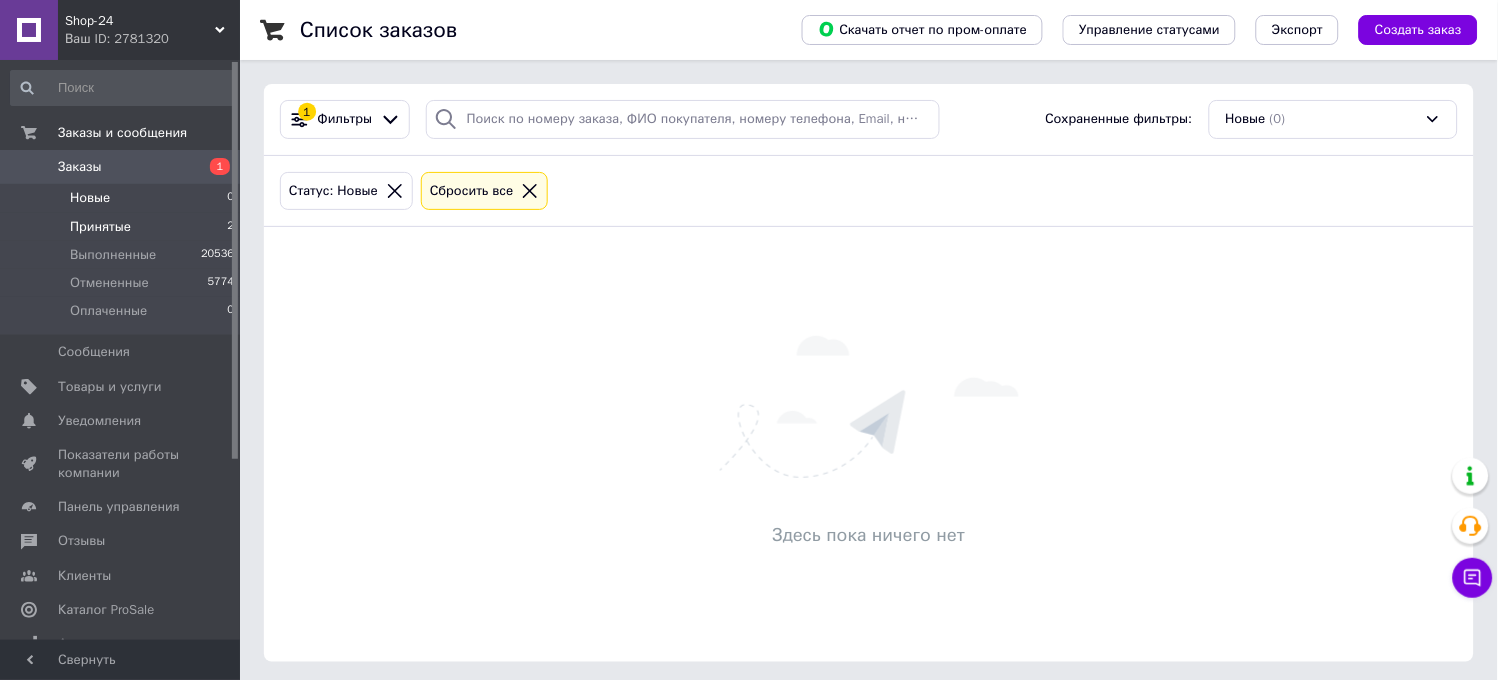 click on "Принятые" at bounding box center (100, 227) 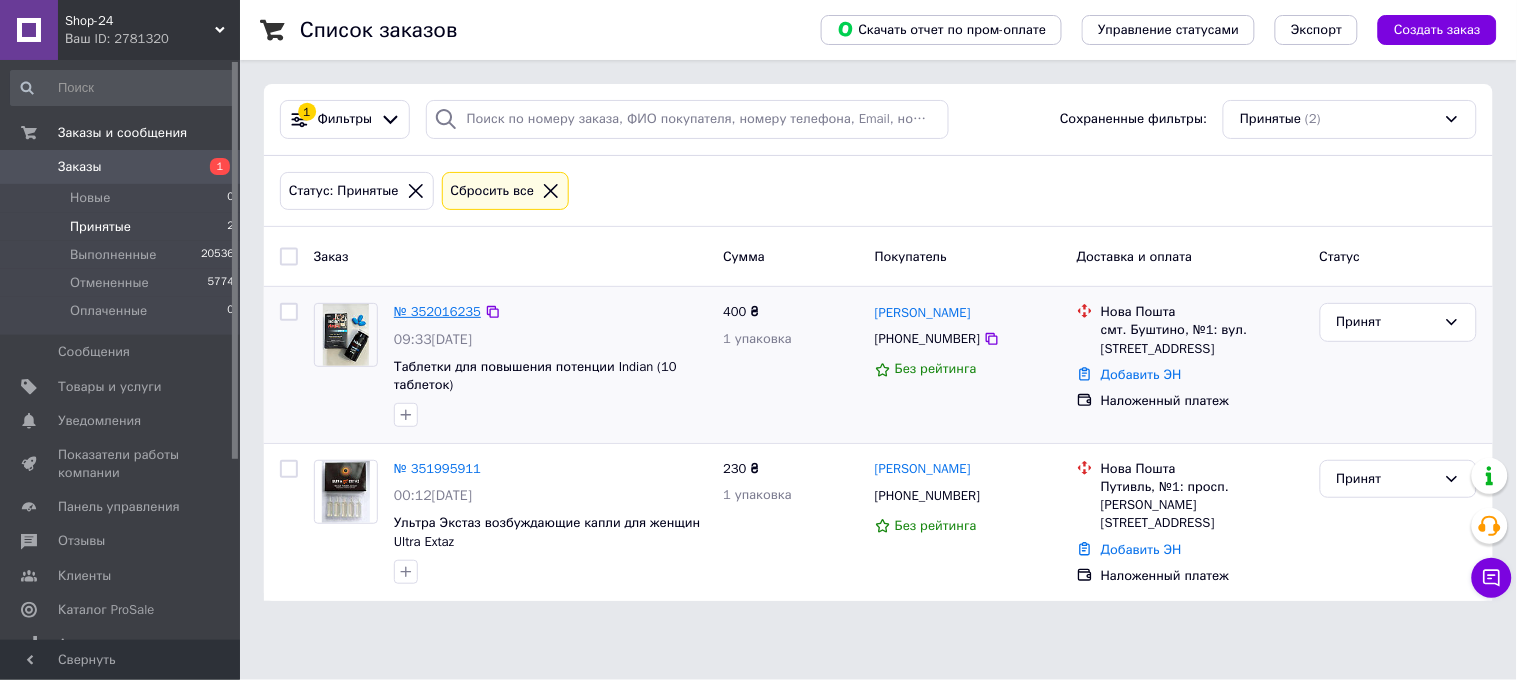click on "№ 352016235" at bounding box center (437, 311) 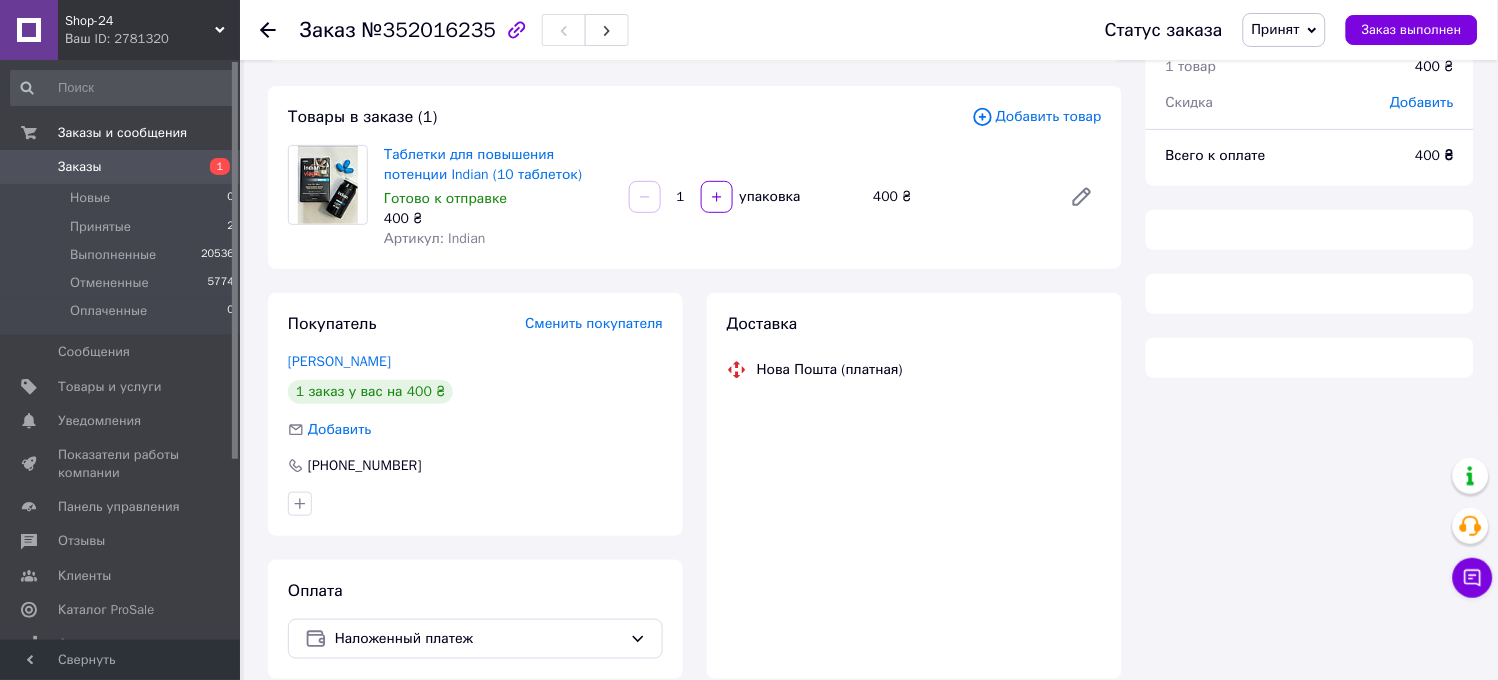 scroll, scrollTop: 172, scrollLeft: 0, axis: vertical 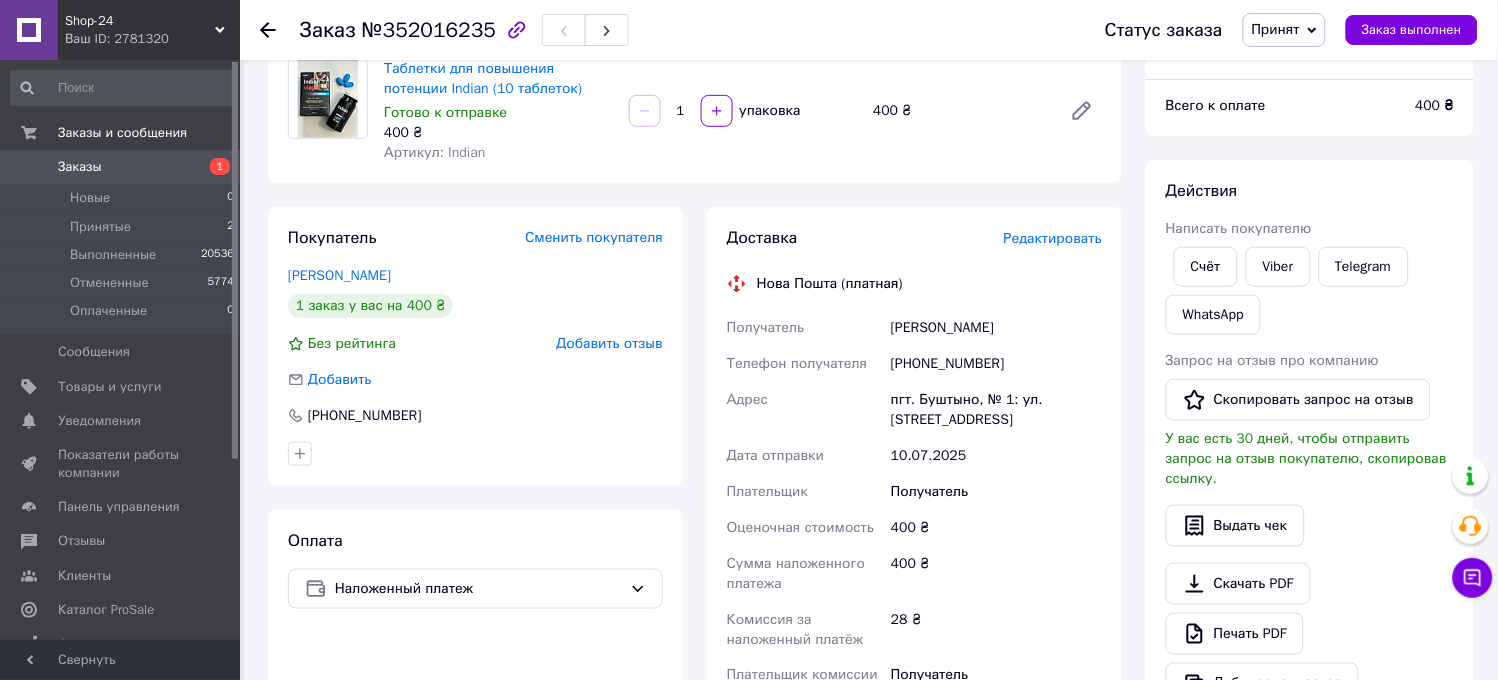 click on "[PHONE_NUMBER]" at bounding box center [996, 364] 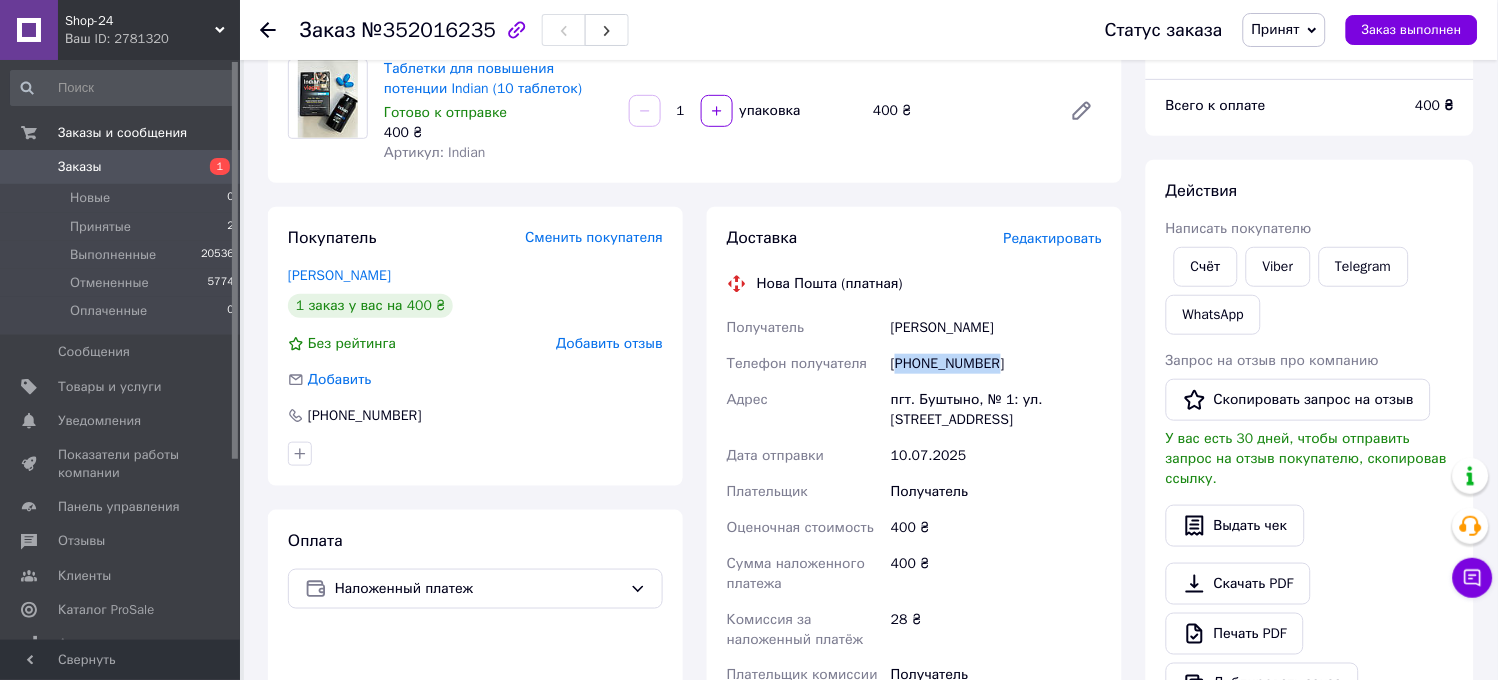 click on "[PHONE_NUMBER]" at bounding box center [996, 364] 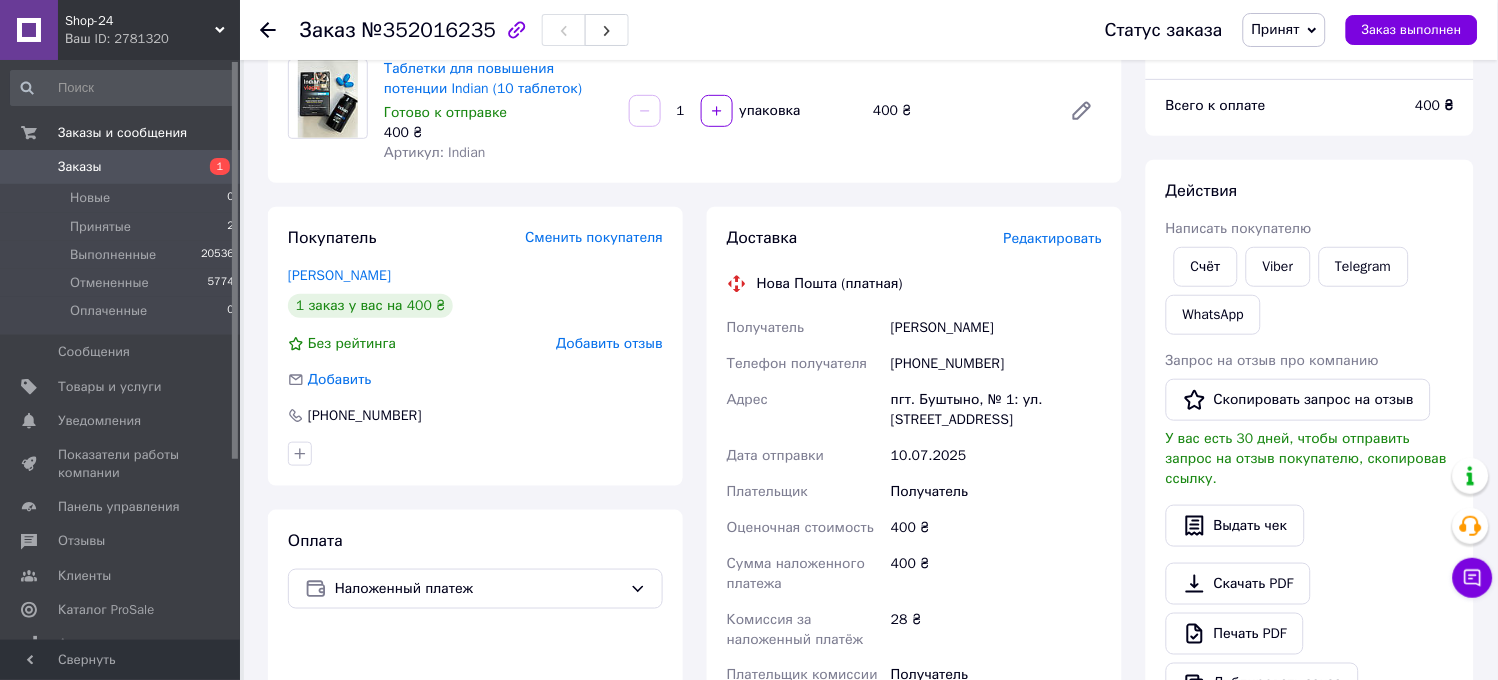click on "Добавить" at bounding box center (475, 380) 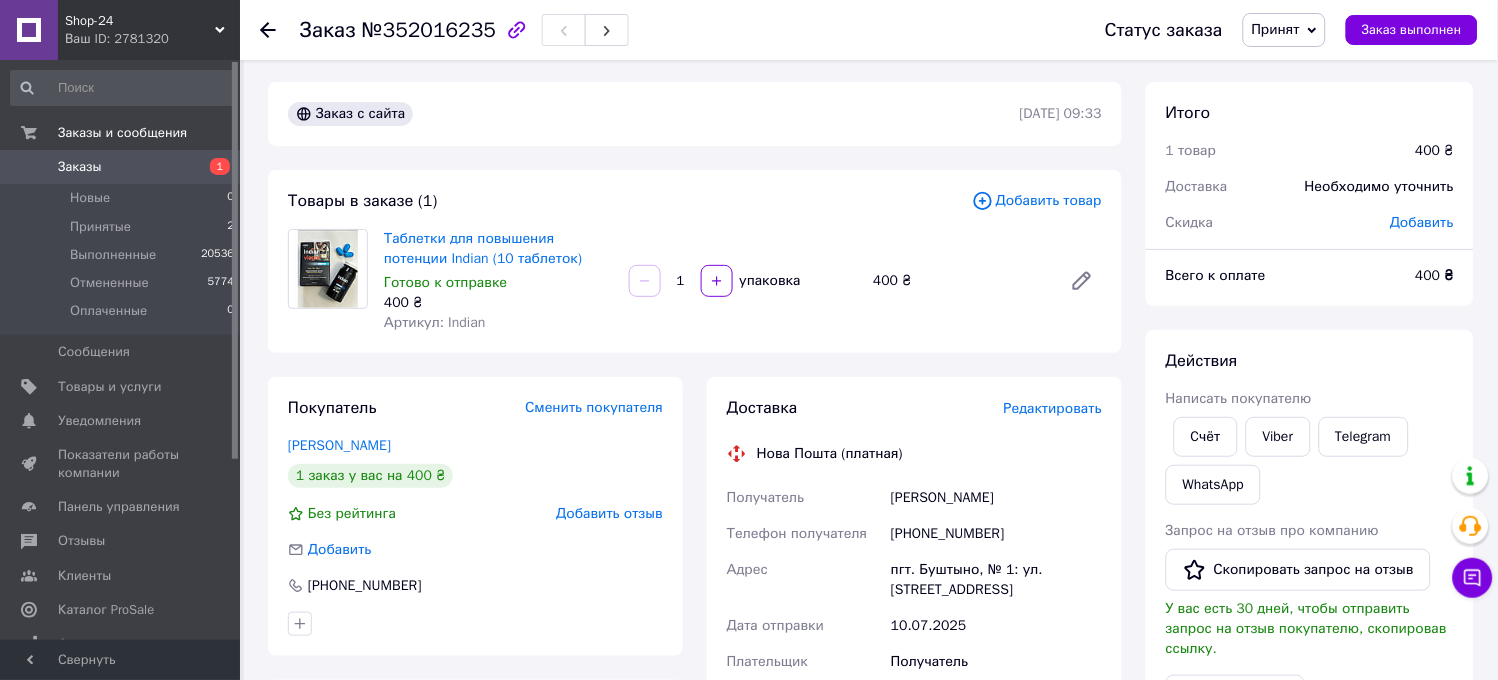scroll, scrollTop: 0, scrollLeft: 0, axis: both 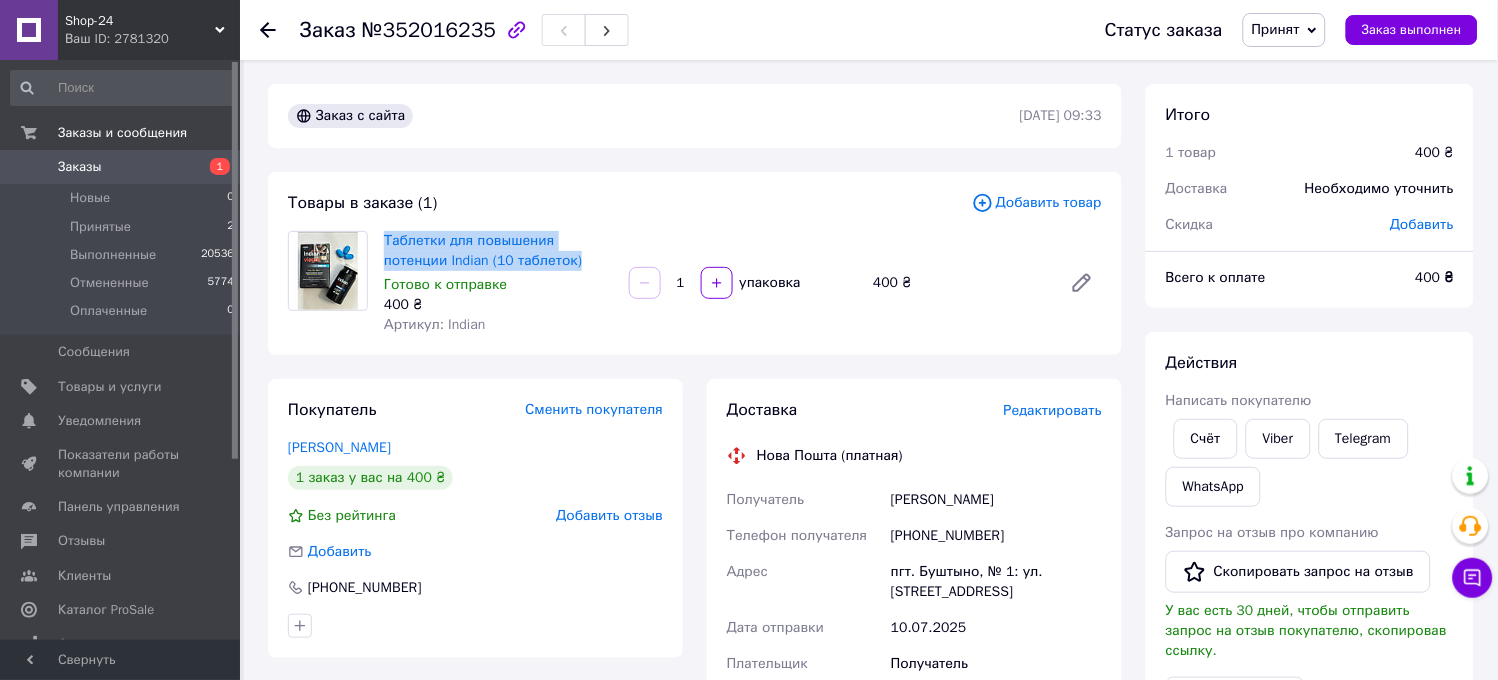 drag, startPoint x: 562, startPoint y: 255, endPoint x: 382, endPoint y: 243, distance: 180.39955 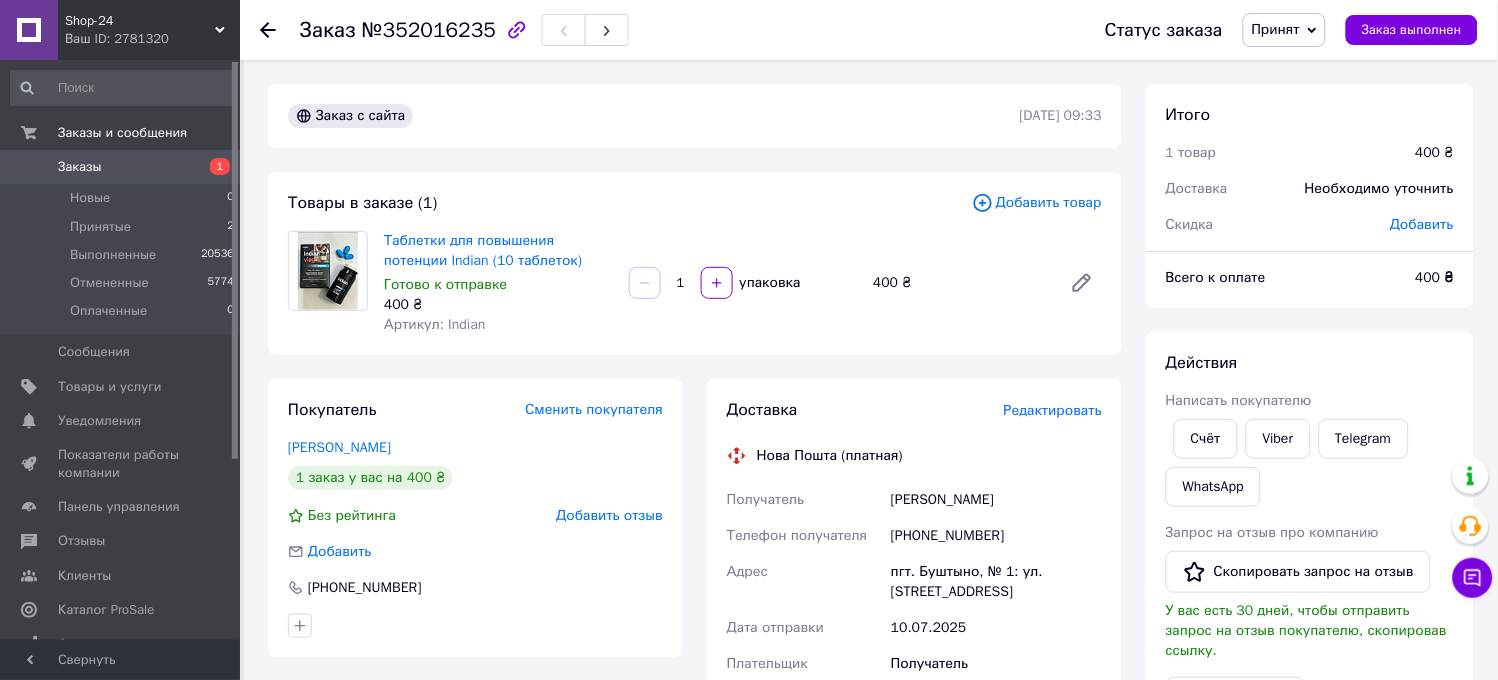click on "Покупатель Сменить покупателя Котелюк Ігор 1 заказ у вас на 400 ₴ Без рейтинга   Добавить отзыв Добавить +380961167715" at bounding box center [475, 518] 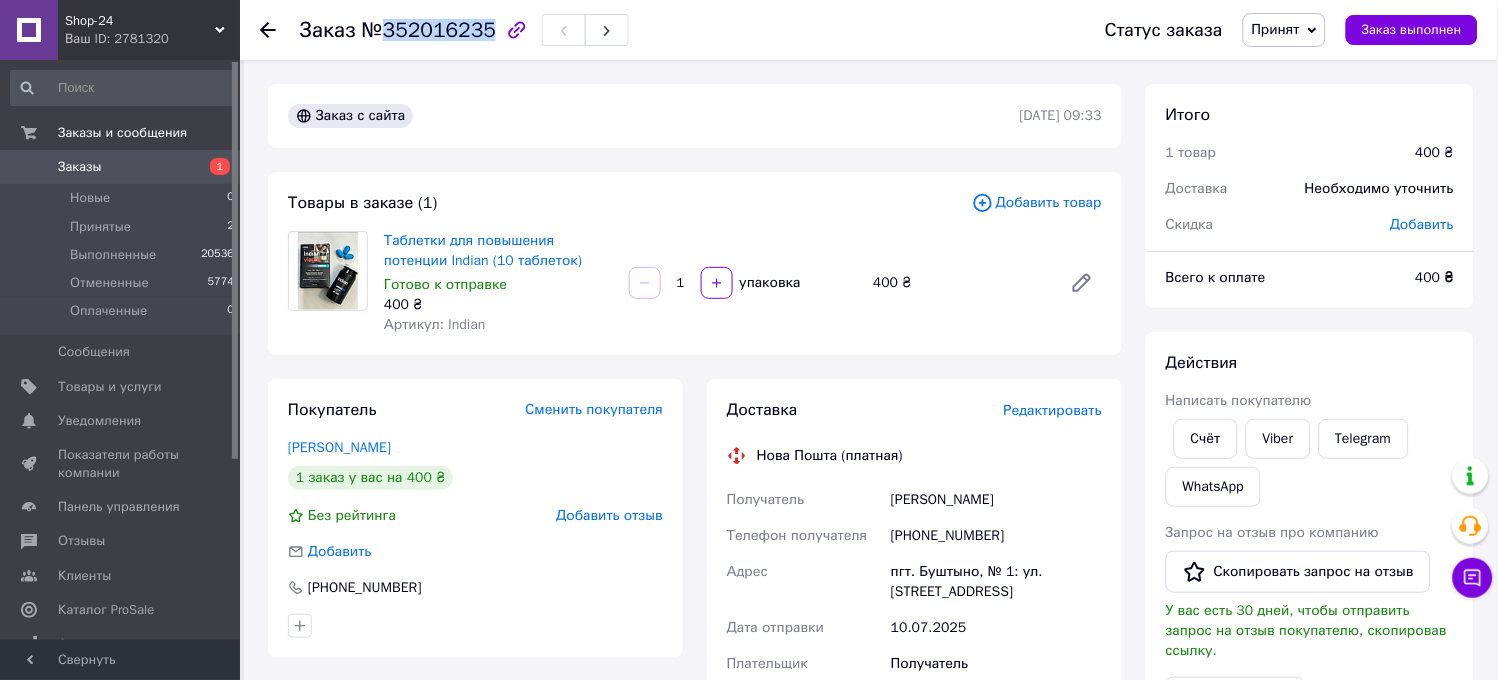 click on "№352016235" at bounding box center (429, 30) 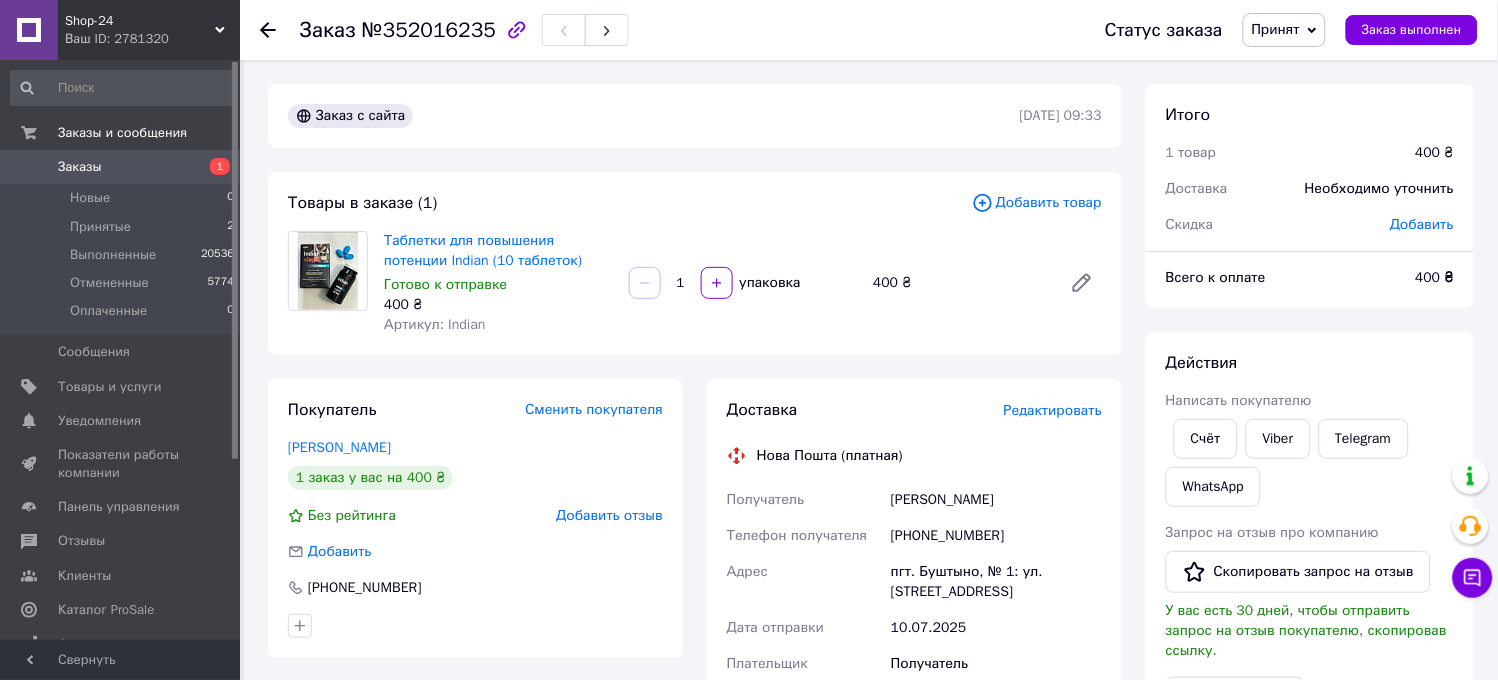 click on "1 заказ у вас на 400 ₴" at bounding box center [475, 478] 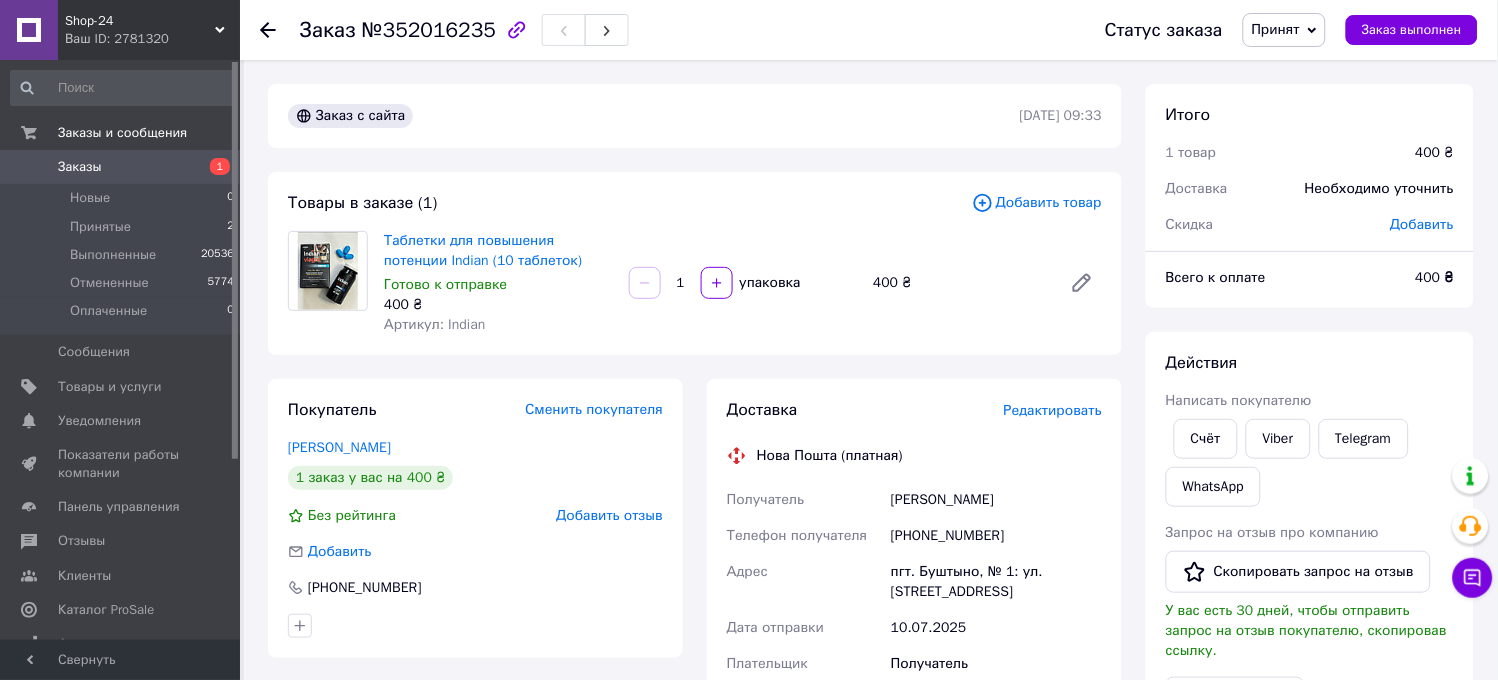 click on "[PHONE_NUMBER]" at bounding box center [996, 536] 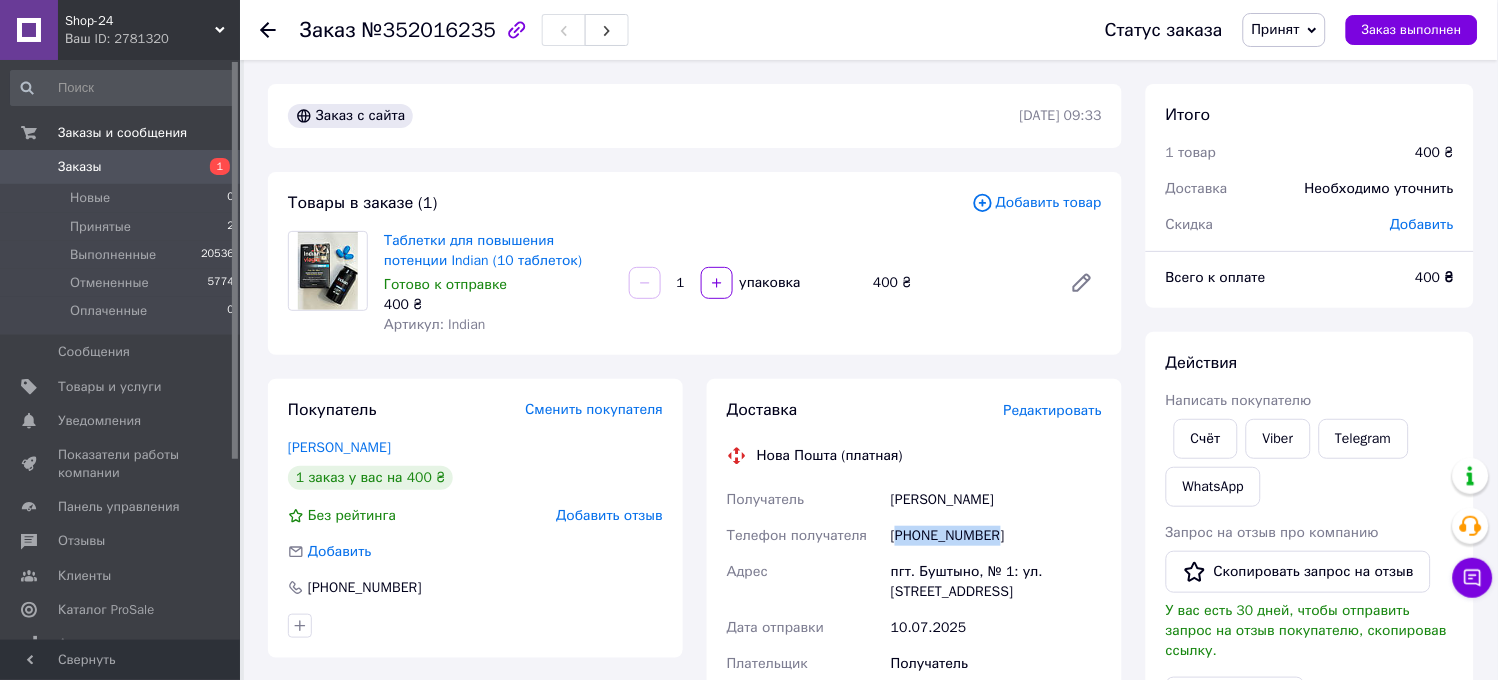 click on "[PHONE_NUMBER]" at bounding box center [996, 536] 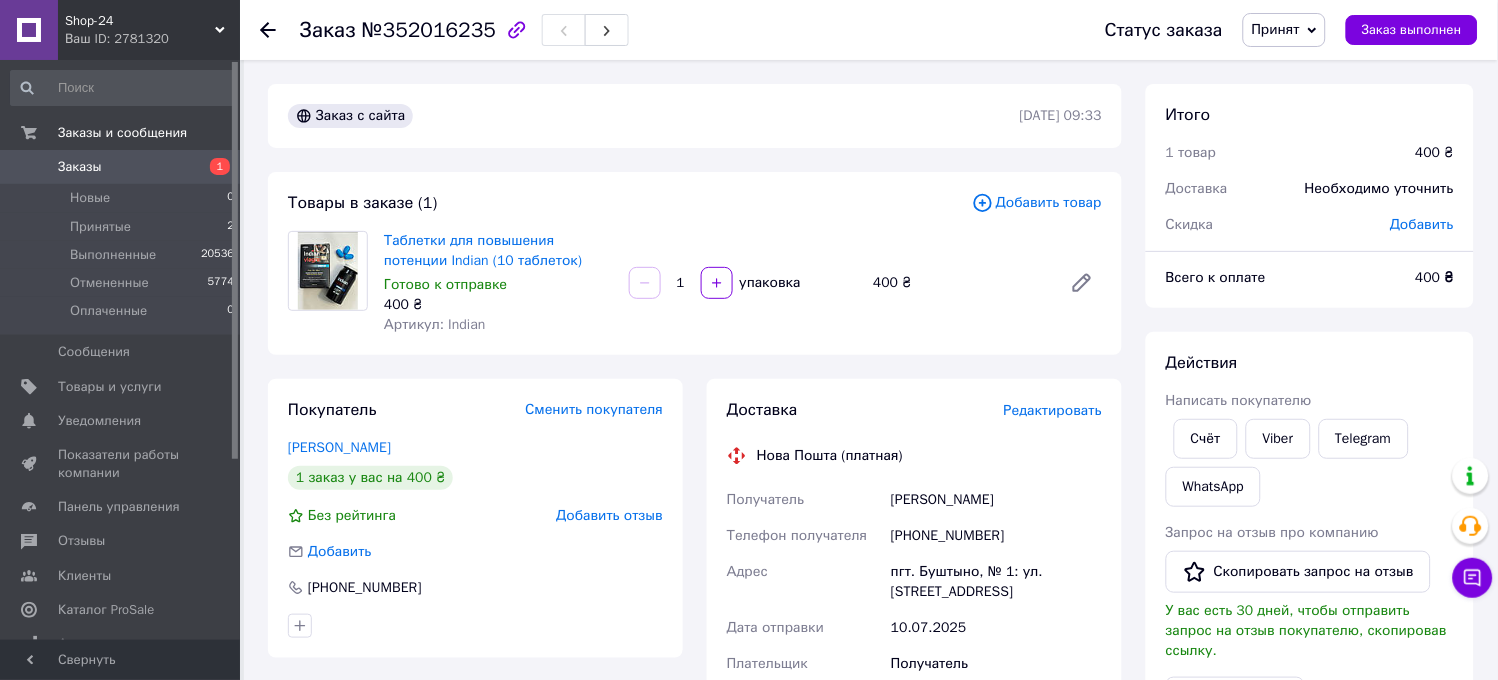 click on "Котелюк Ігор" at bounding box center (996, 500) 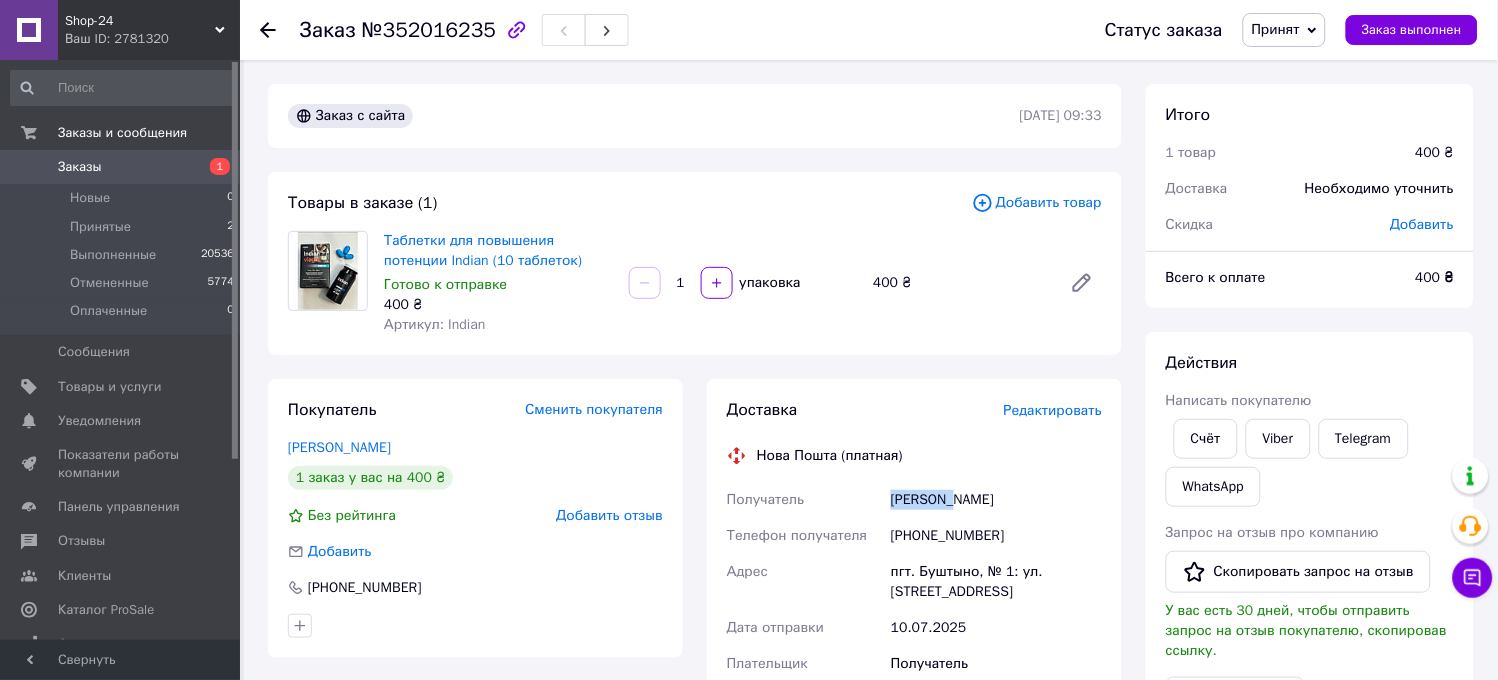 click on "Котелюк Ігор" at bounding box center [996, 500] 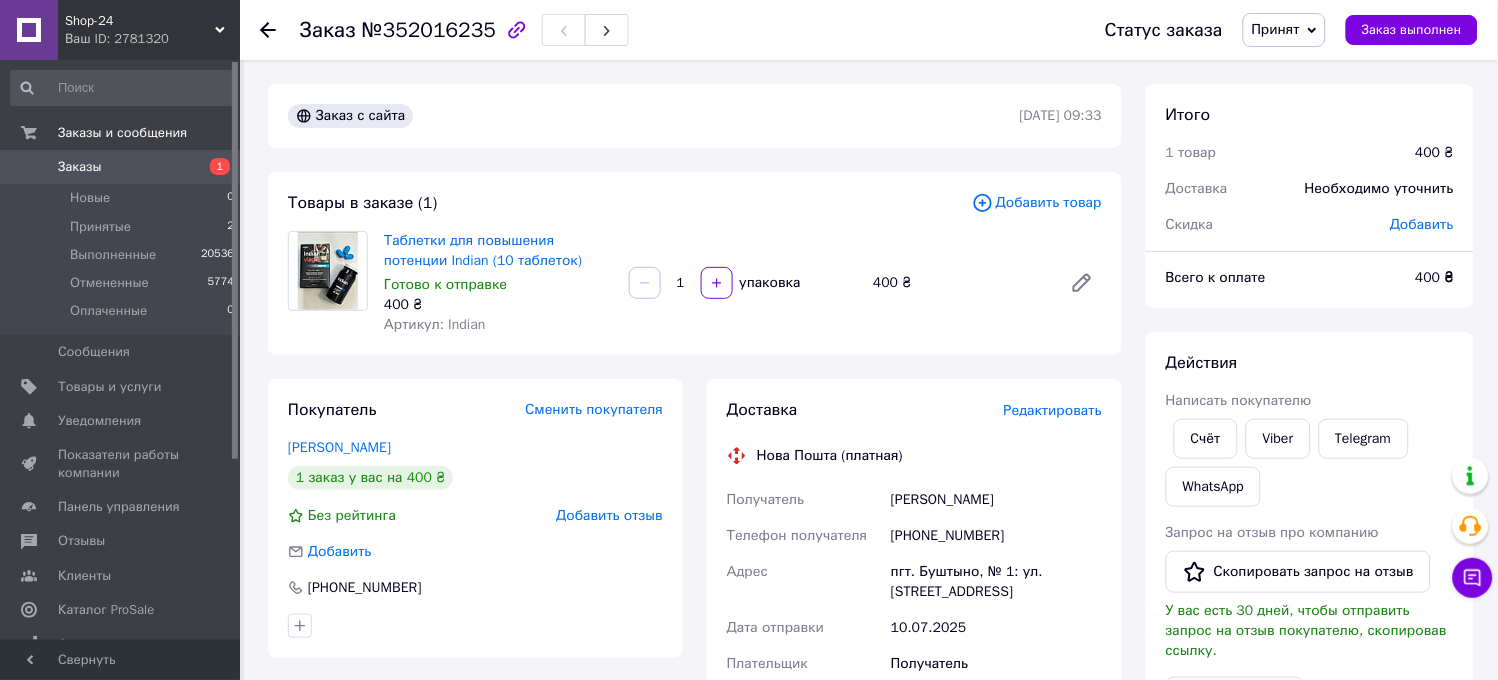 click on "Котелюк Ігор" at bounding box center [996, 500] 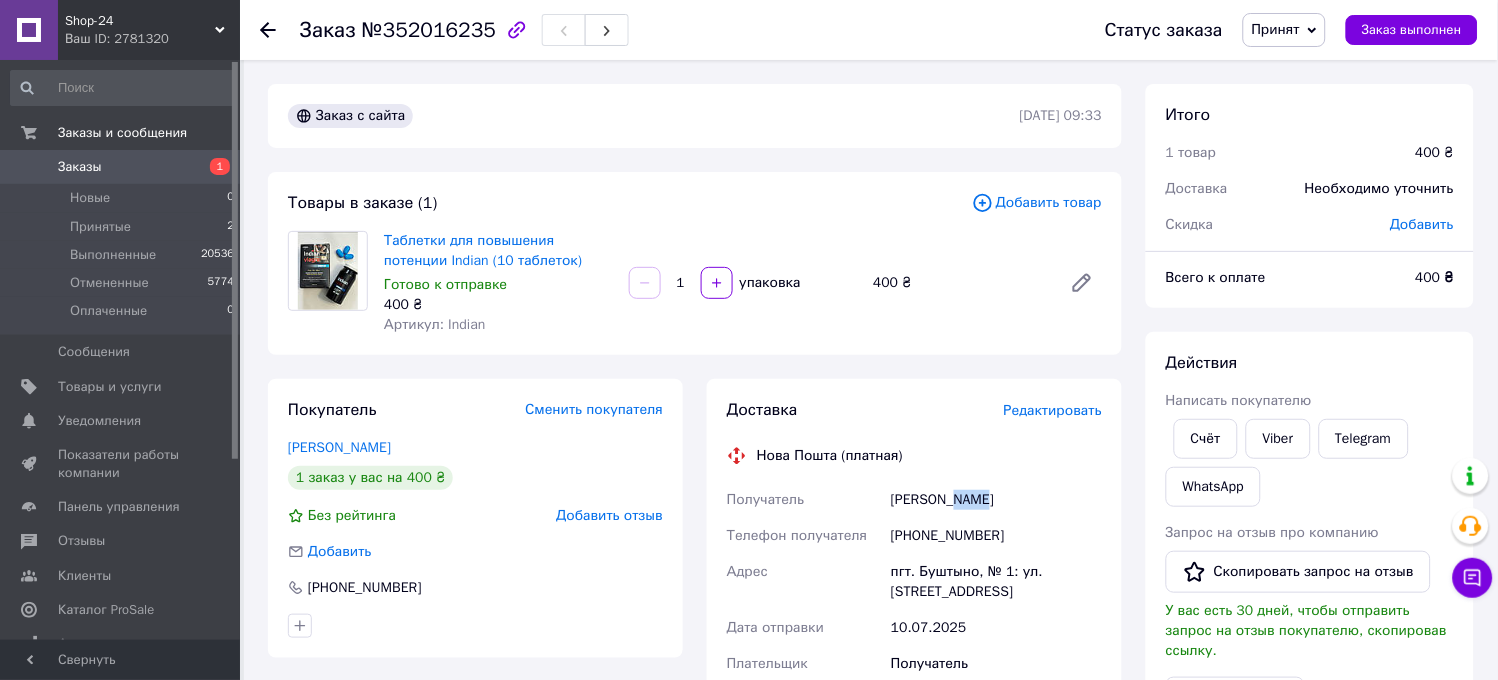 click on "Котелюк Ігор" at bounding box center [996, 500] 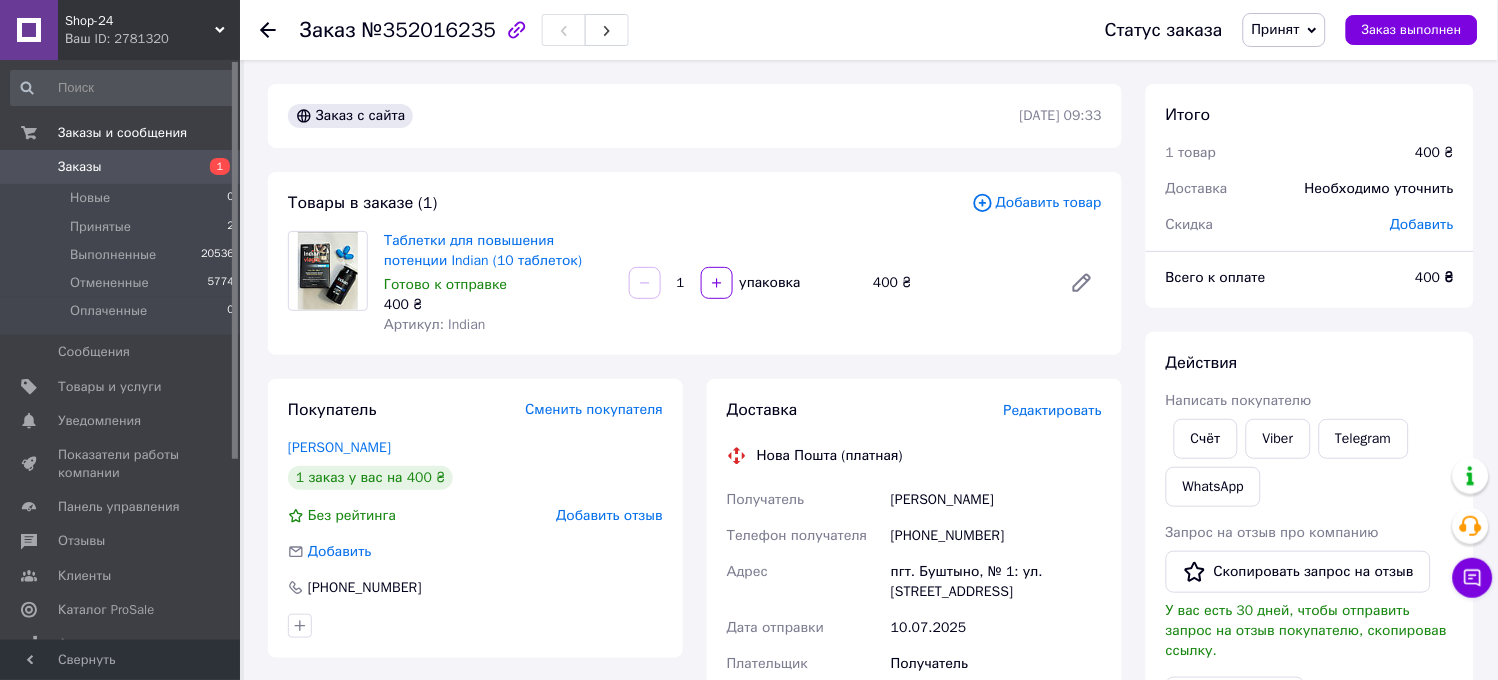 click on "пгт. Буштыно, № 1: [STREET_ADDRESS]" at bounding box center [996, 582] 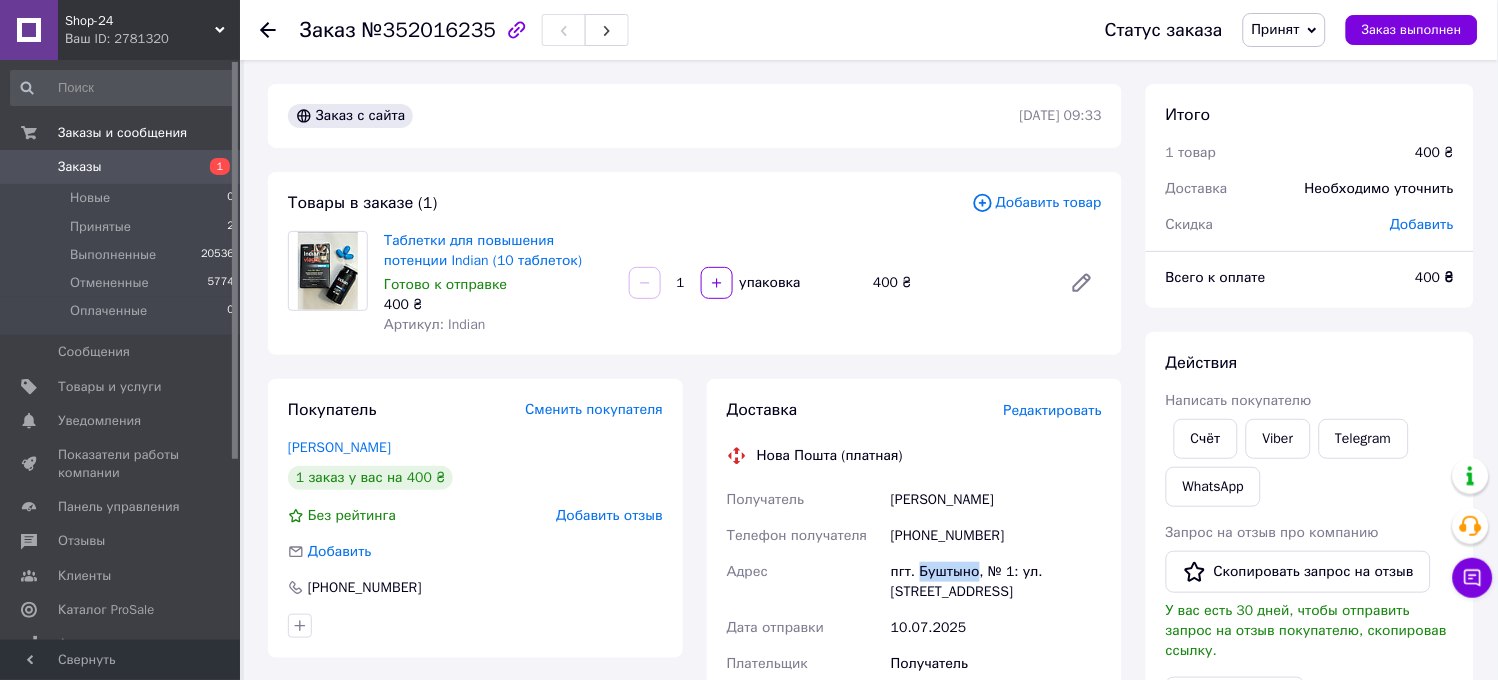 click on "пгт. Буштыно, № 1: [STREET_ADDRESS]" at bounding box center (996, 582) 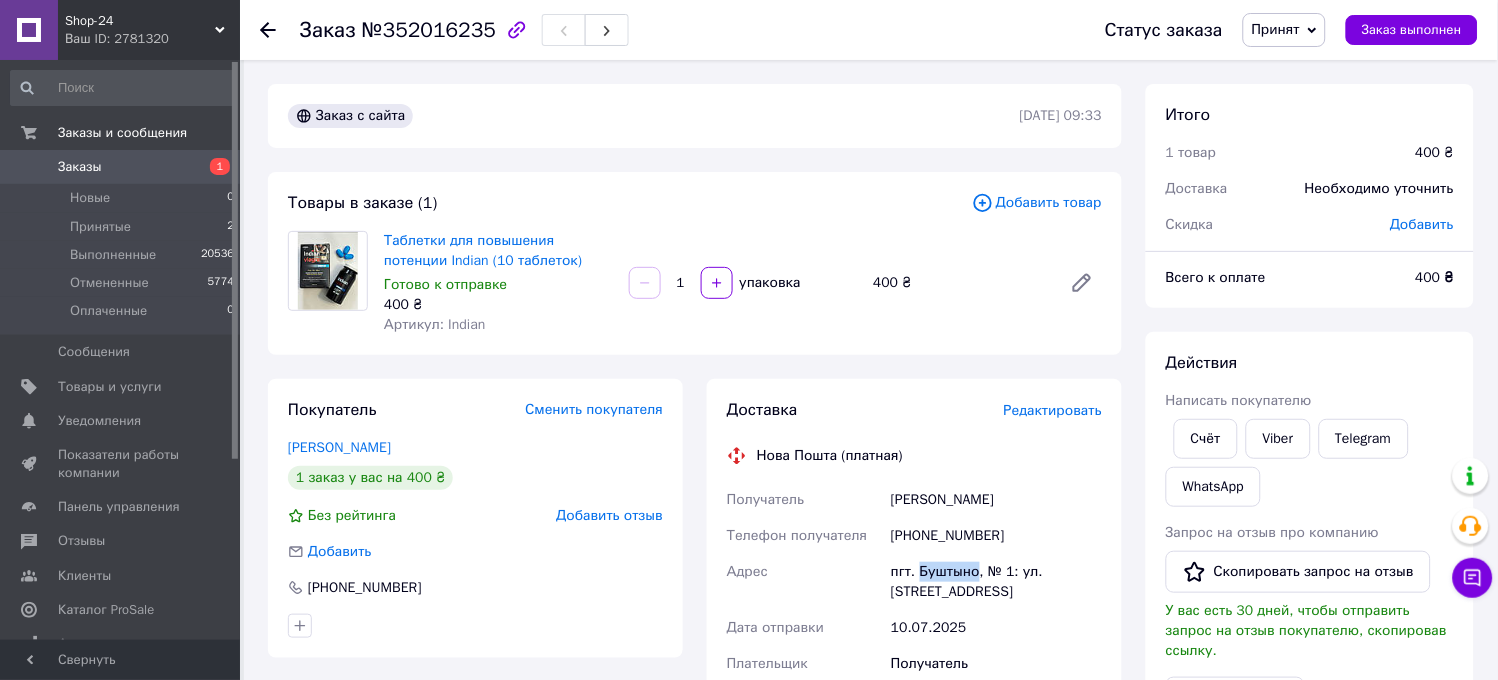 copy on "Буштыно" 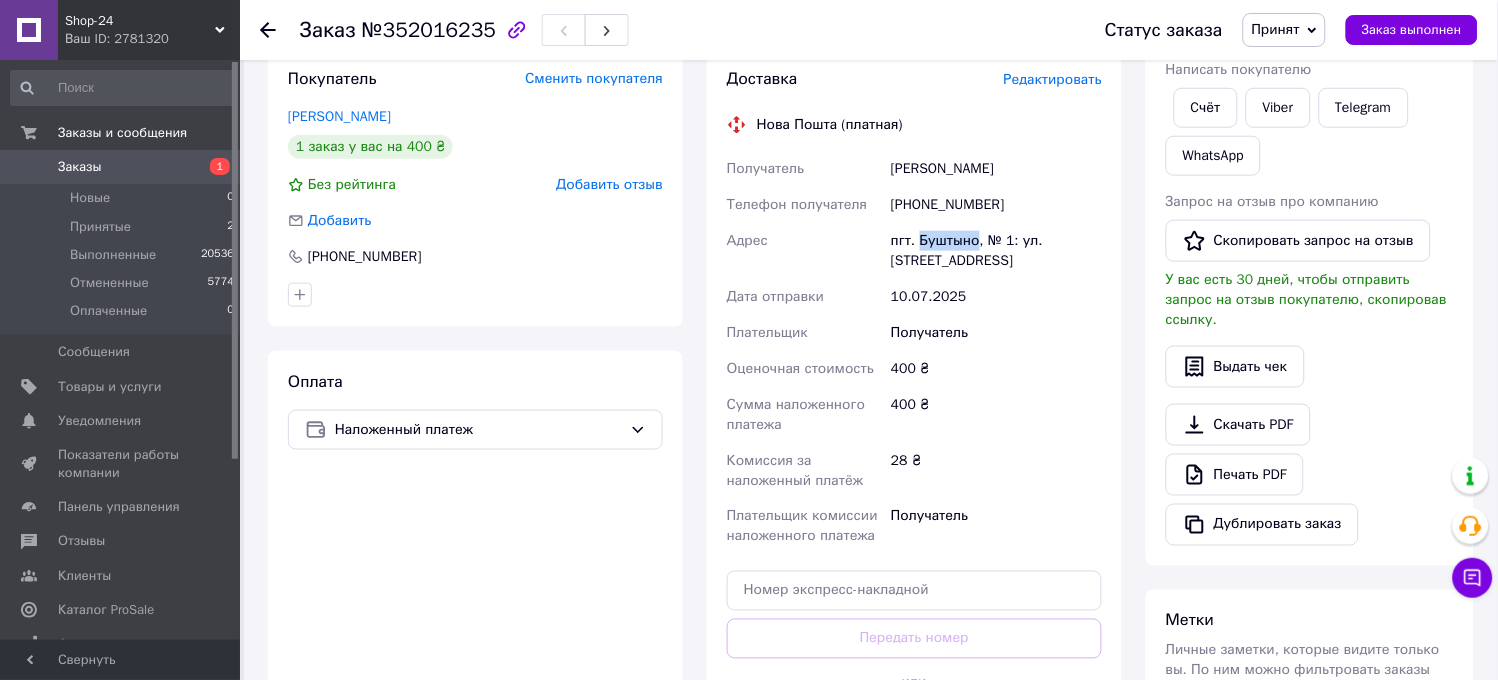 scroll, scrollTop: 333, scrollLeft: 0, axis: vertical 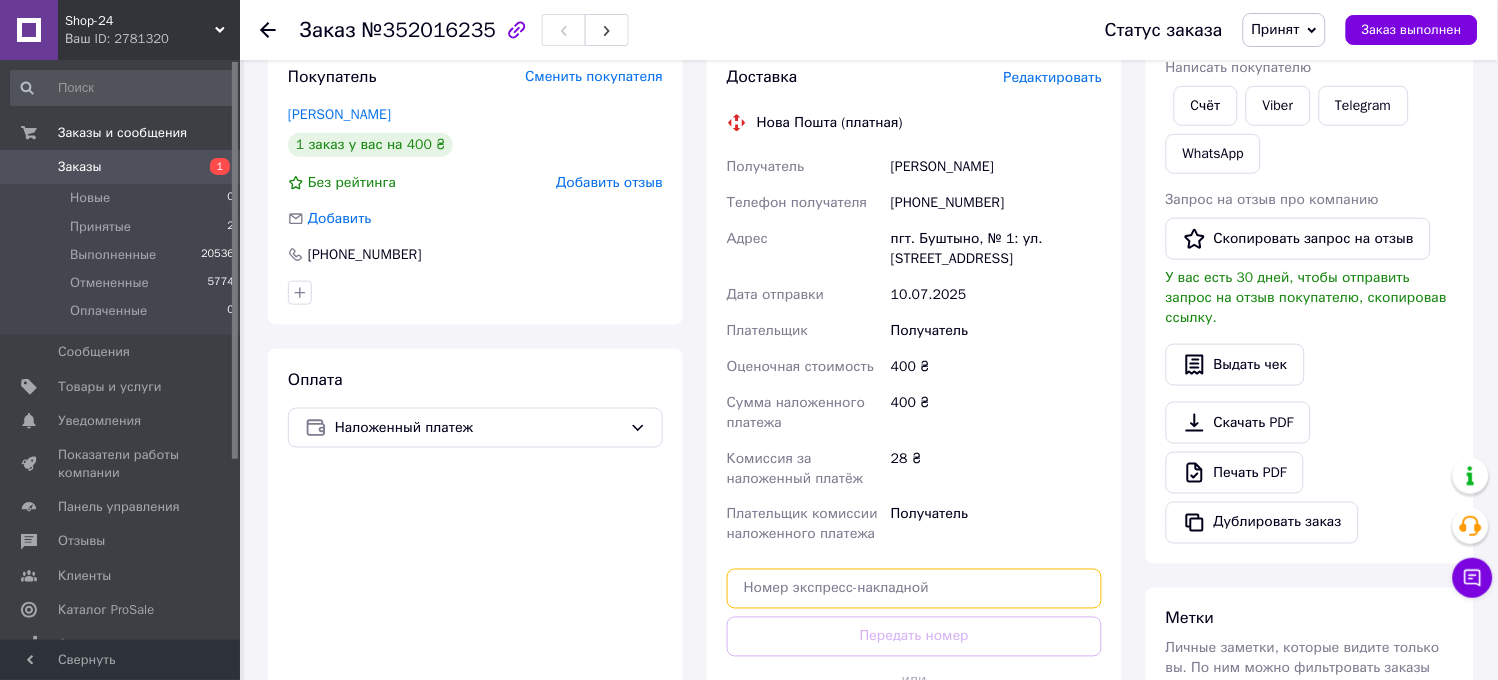 click at bounding box center [914, 589] 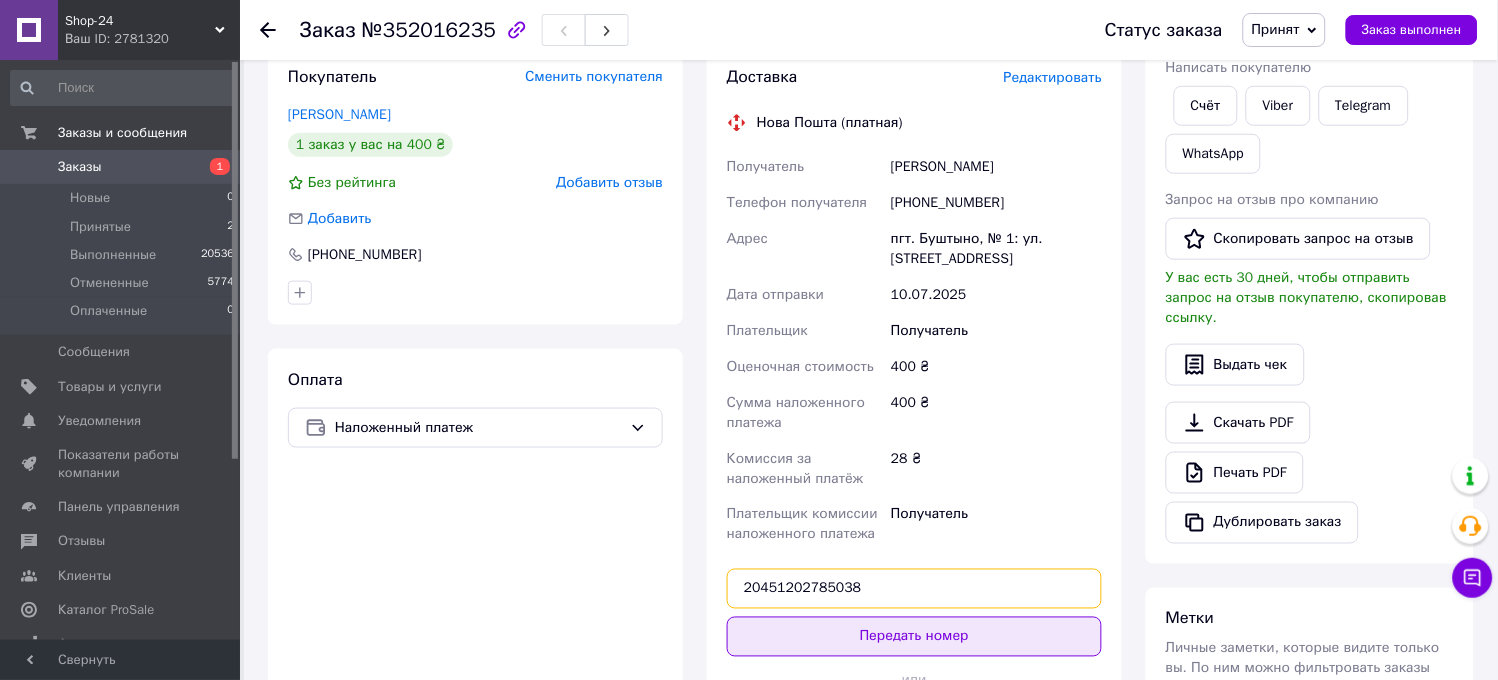 type on "20451202785038" 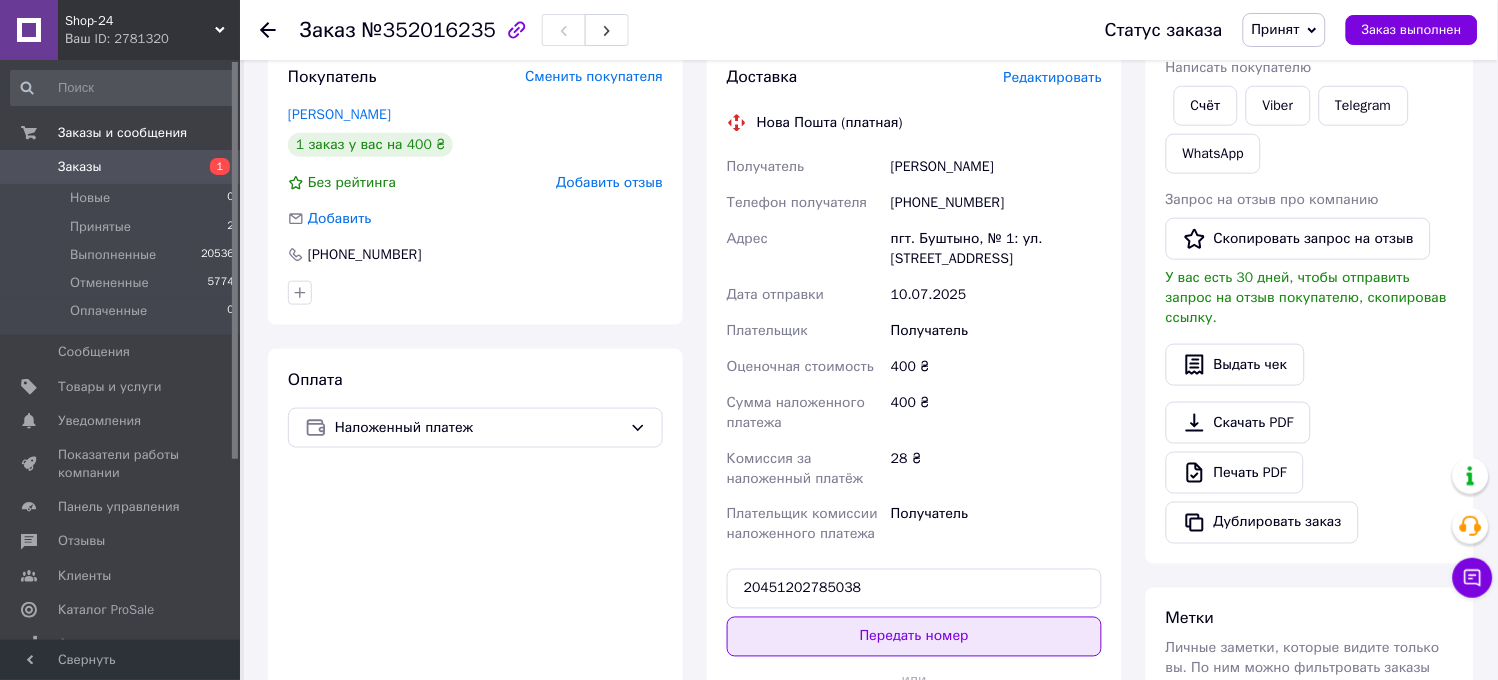 click on "Передать номер" at bounding box center (914, 637) 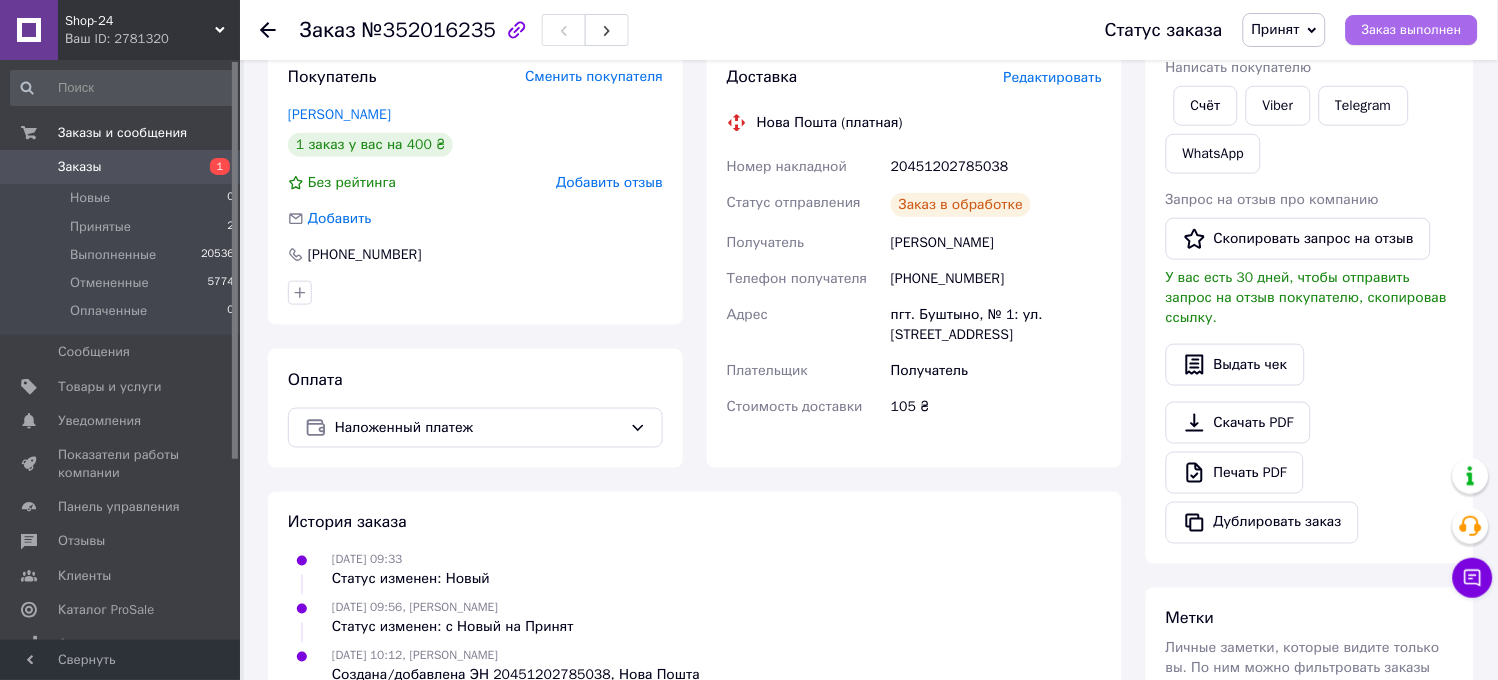 click on "Заказ выполнен" at bounding box center [1412, 30] 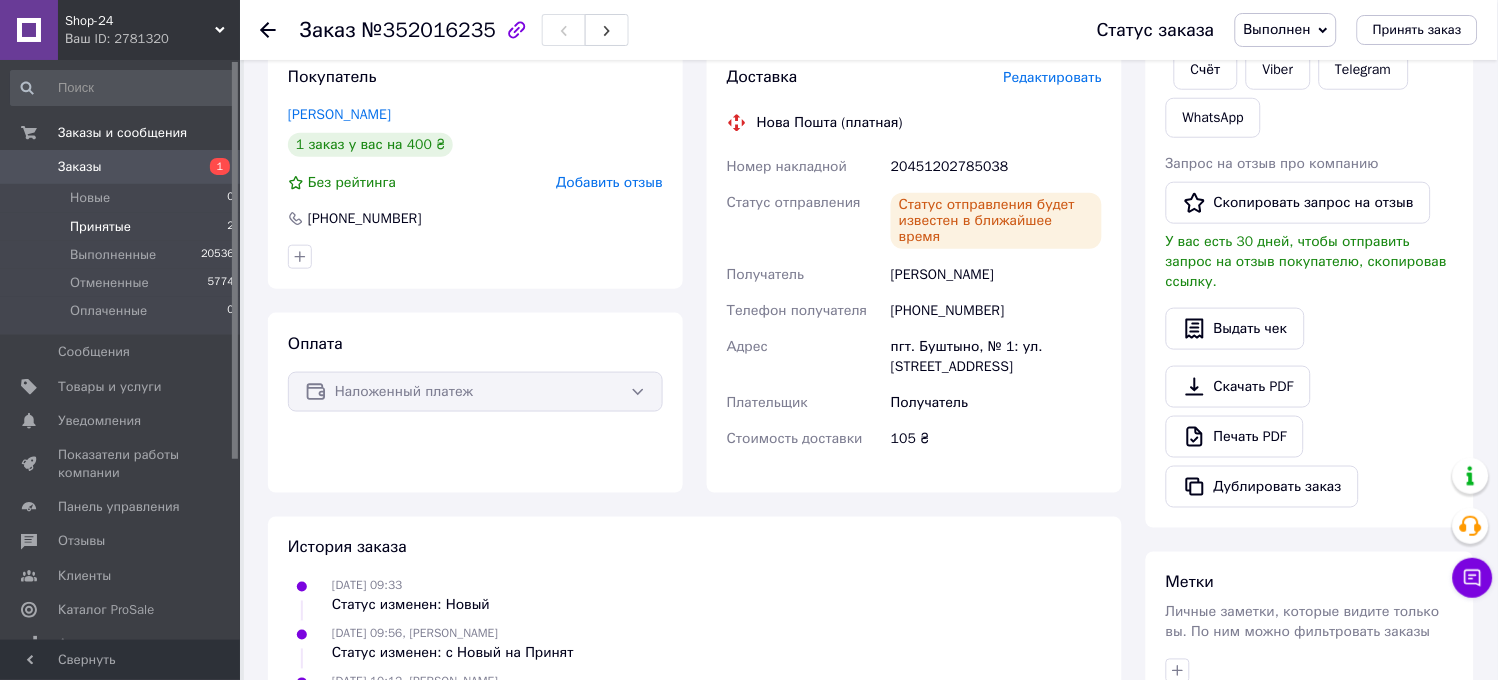 click on "Принятые" at bounding box center [100, 227] 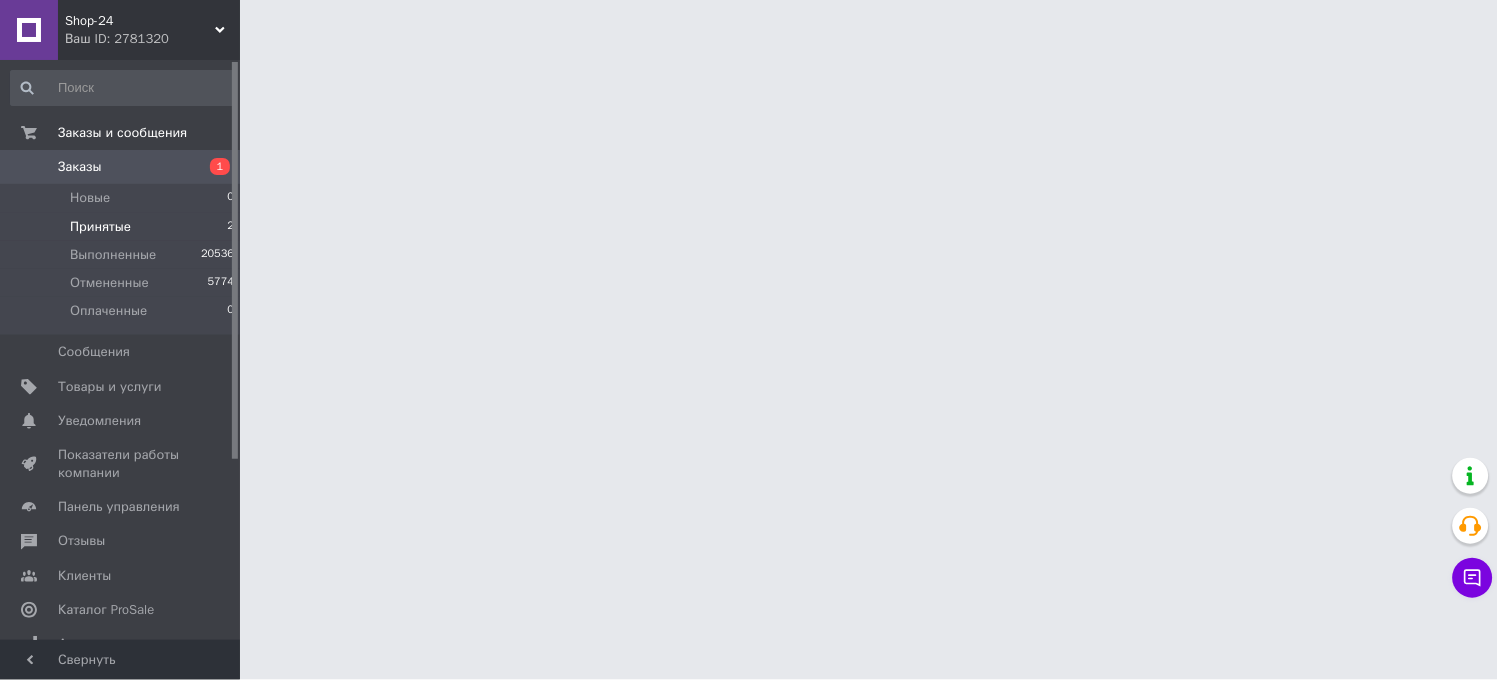 scroll, scrollTop: 0, scrollLeft: 0, axis: both 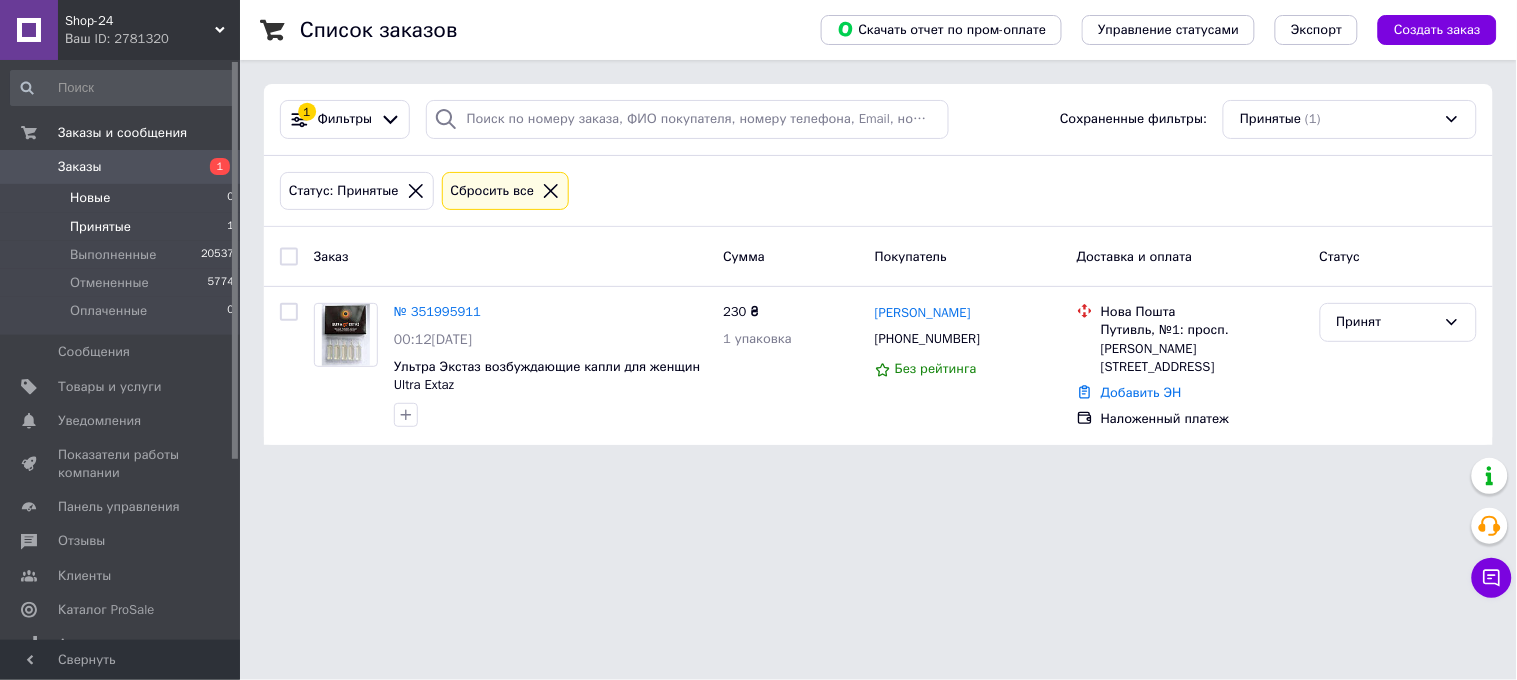 click on "Новые 0" at bounding box center [123, 198] 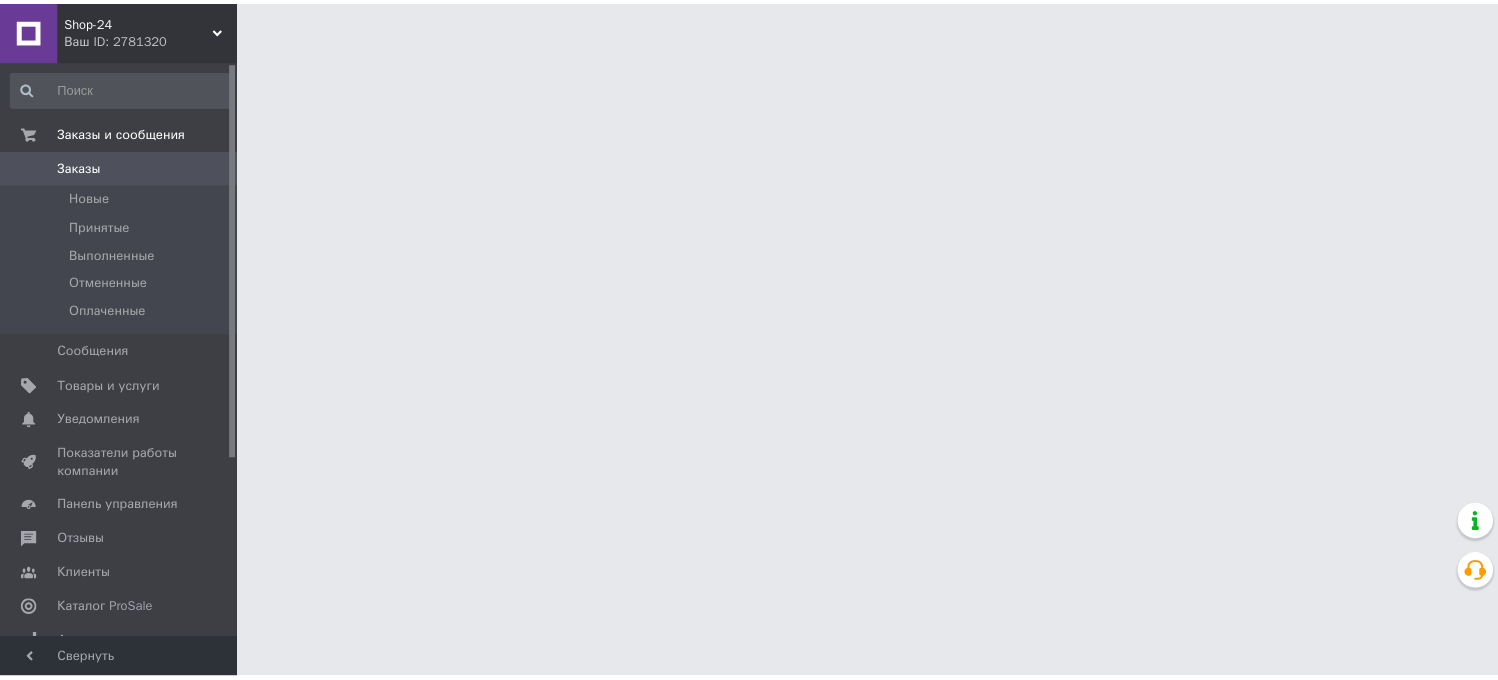 scroll, scrollTop: 0, scrollLeft: 0, axis: both 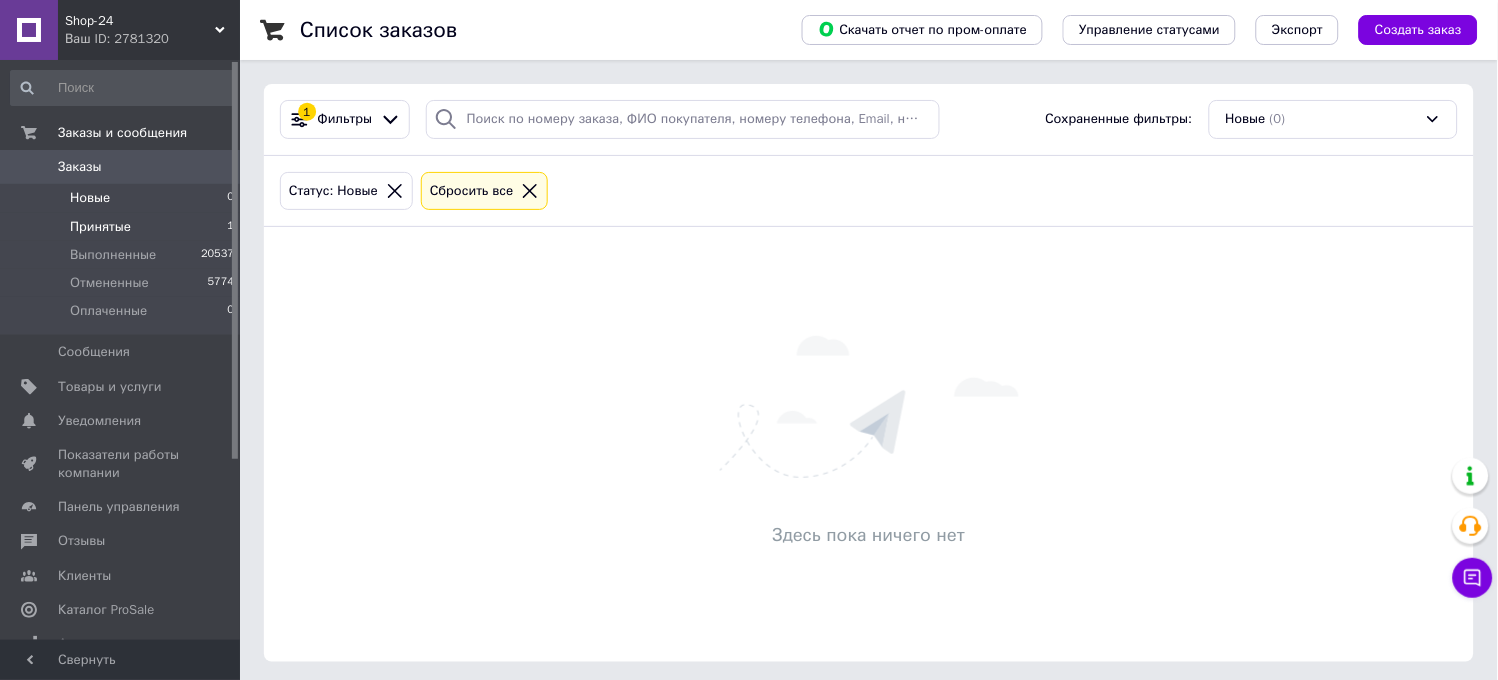 click on "Принятые" at bounding box center (100, 227) 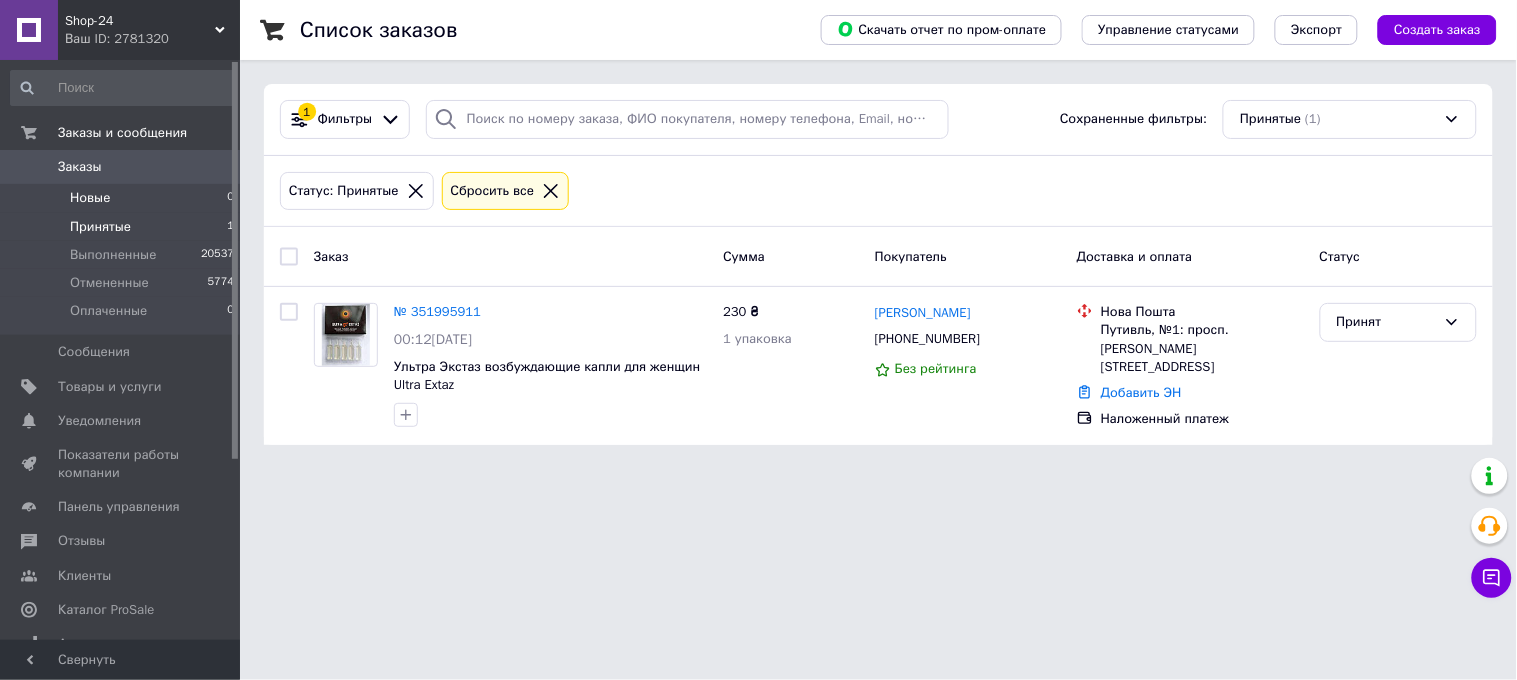 click on "Новые" at bounding box center [90, 198] 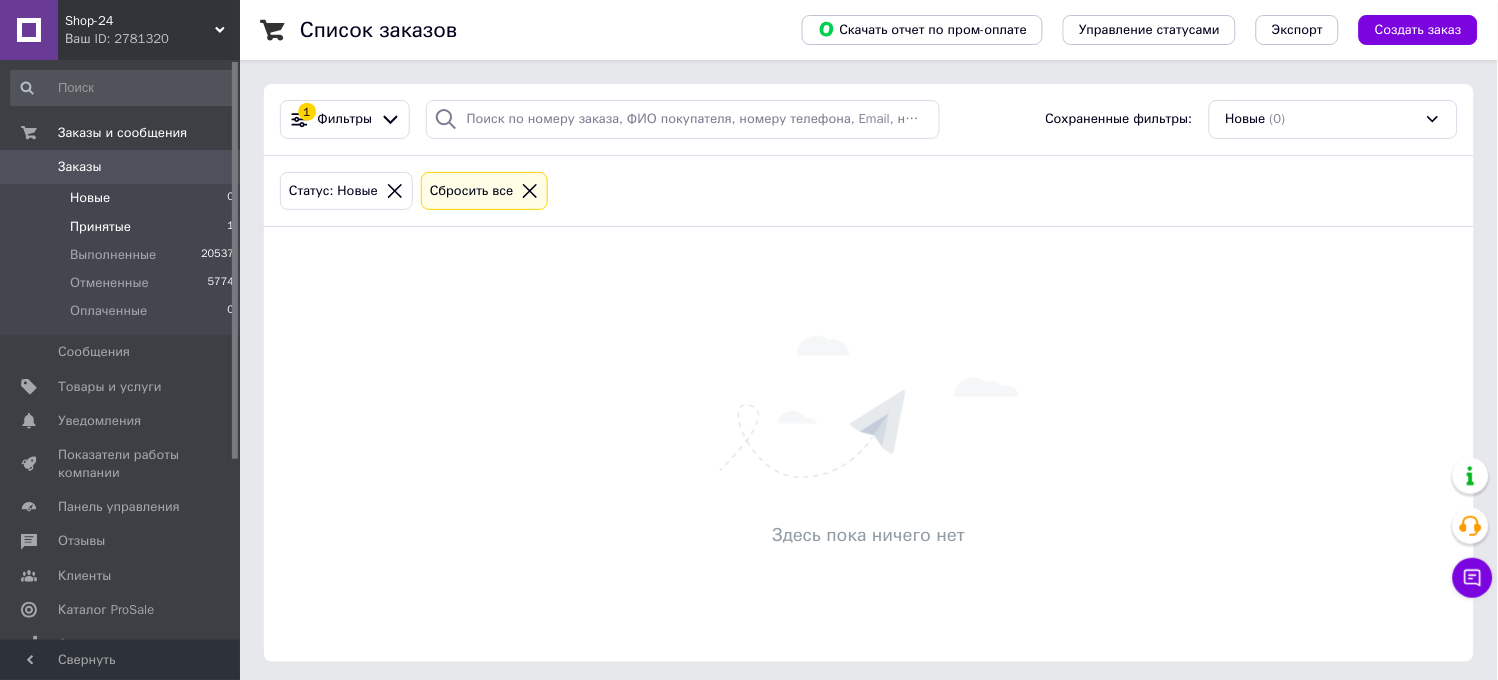 click on "Принятые" at bounding box center (100, 227) 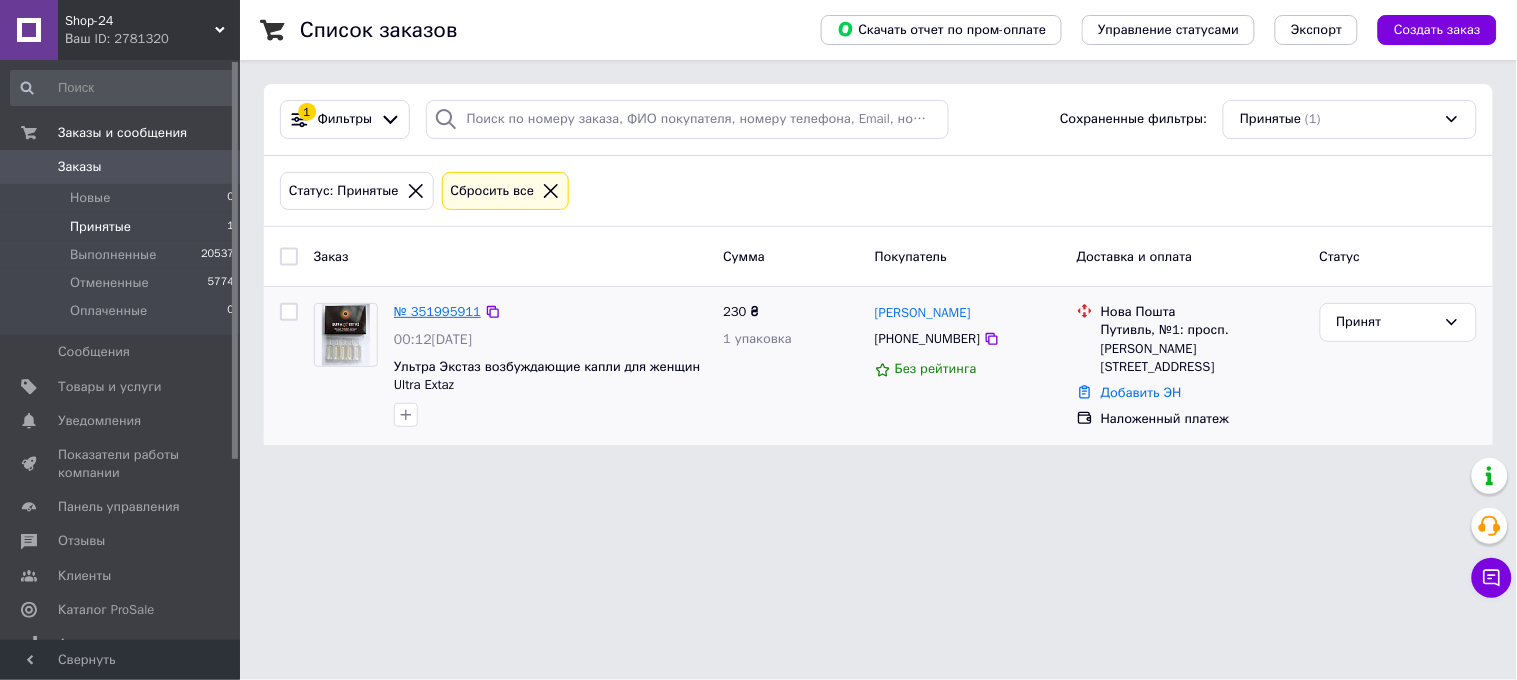 click on "№ 351995911" at bounding box center [437, 311] 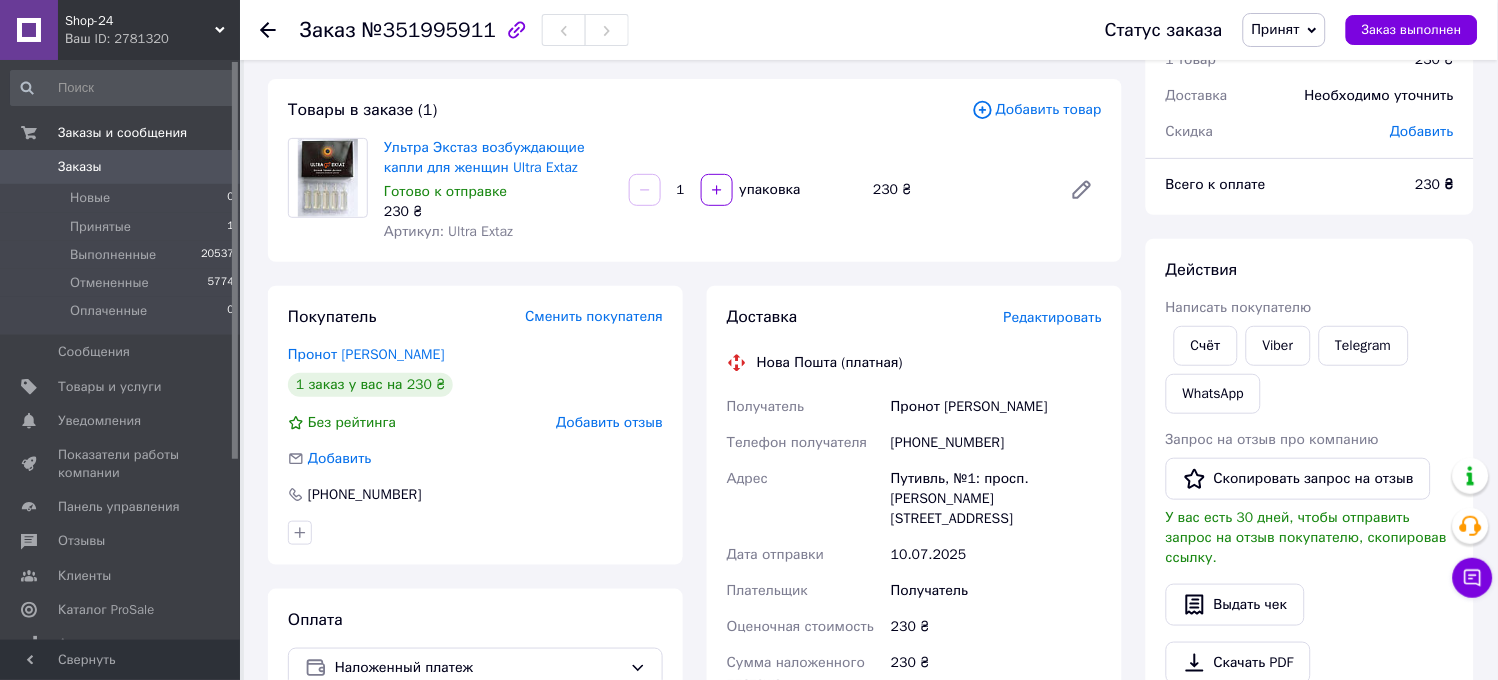 scroll, scrollTop: 333, scrollLeft: 0, axis: vertical 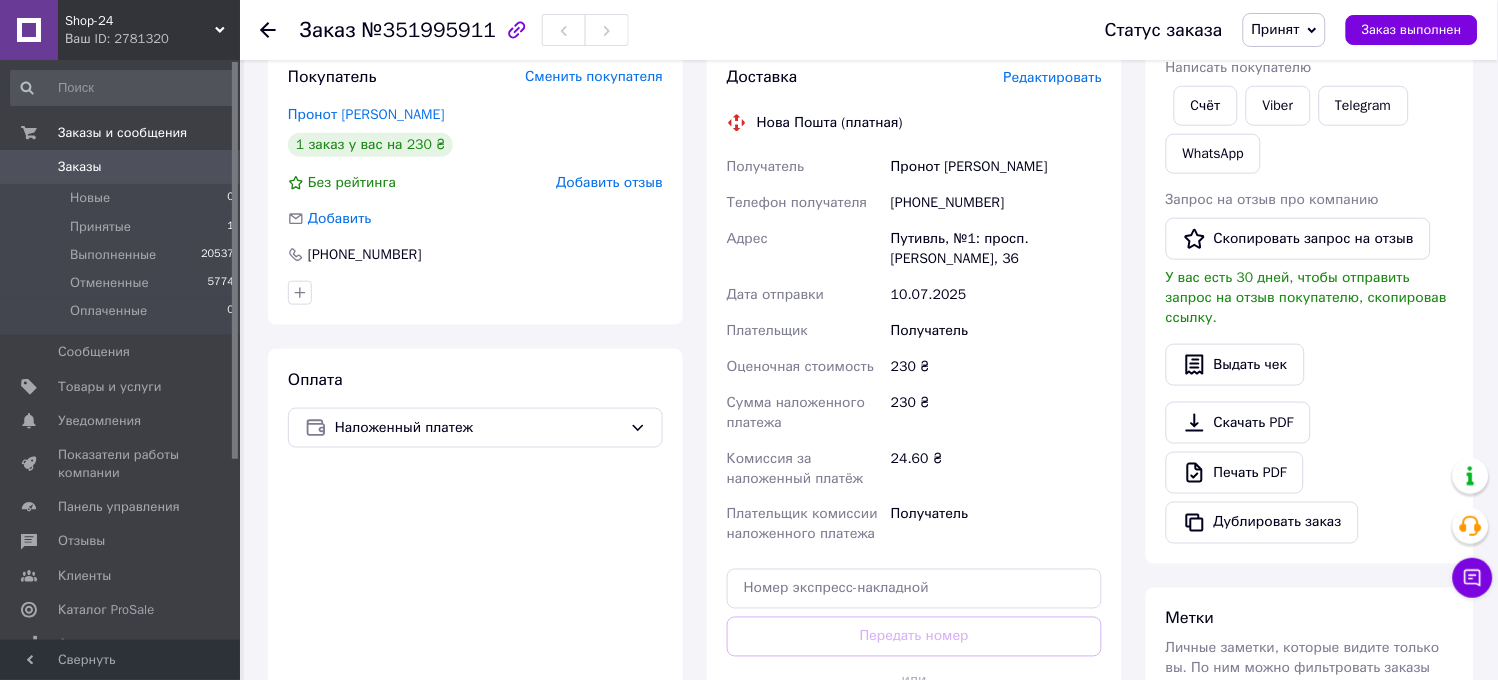 click on "[PHONE_NUMBER]" at bounding box center [996, 203] 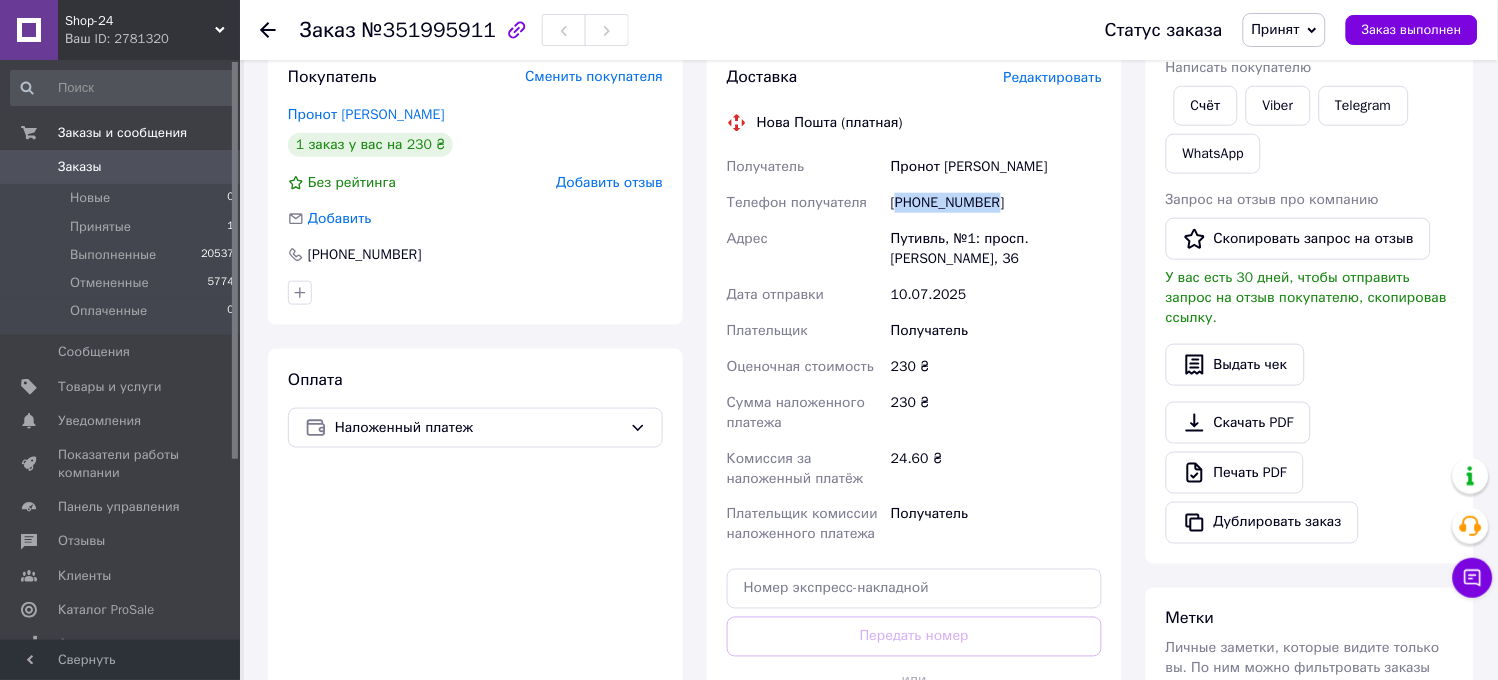 click on "[PHONE_NUMBER]" at bounding box center [996, 203] 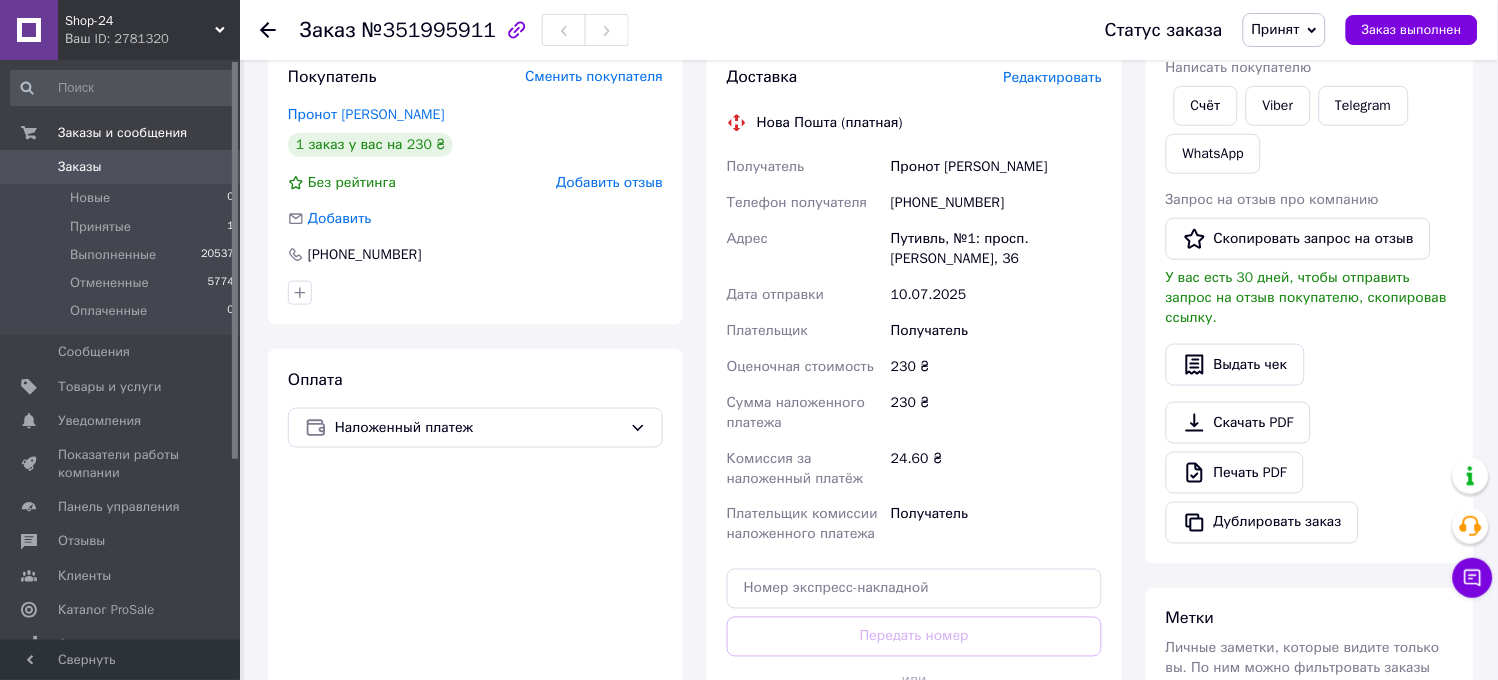 click at bounding box center (475, 293) 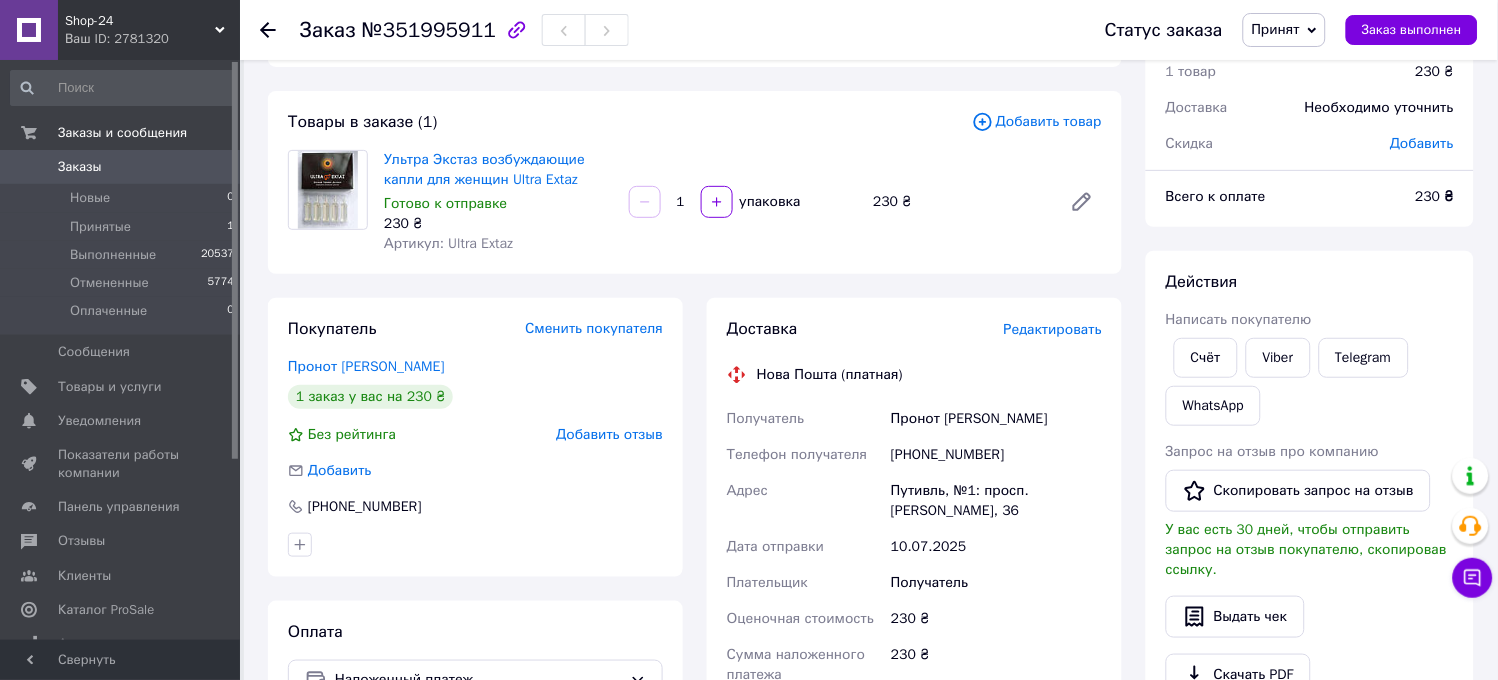 scroll, scrollTop: 0, scrollLeft: 0, axis: both 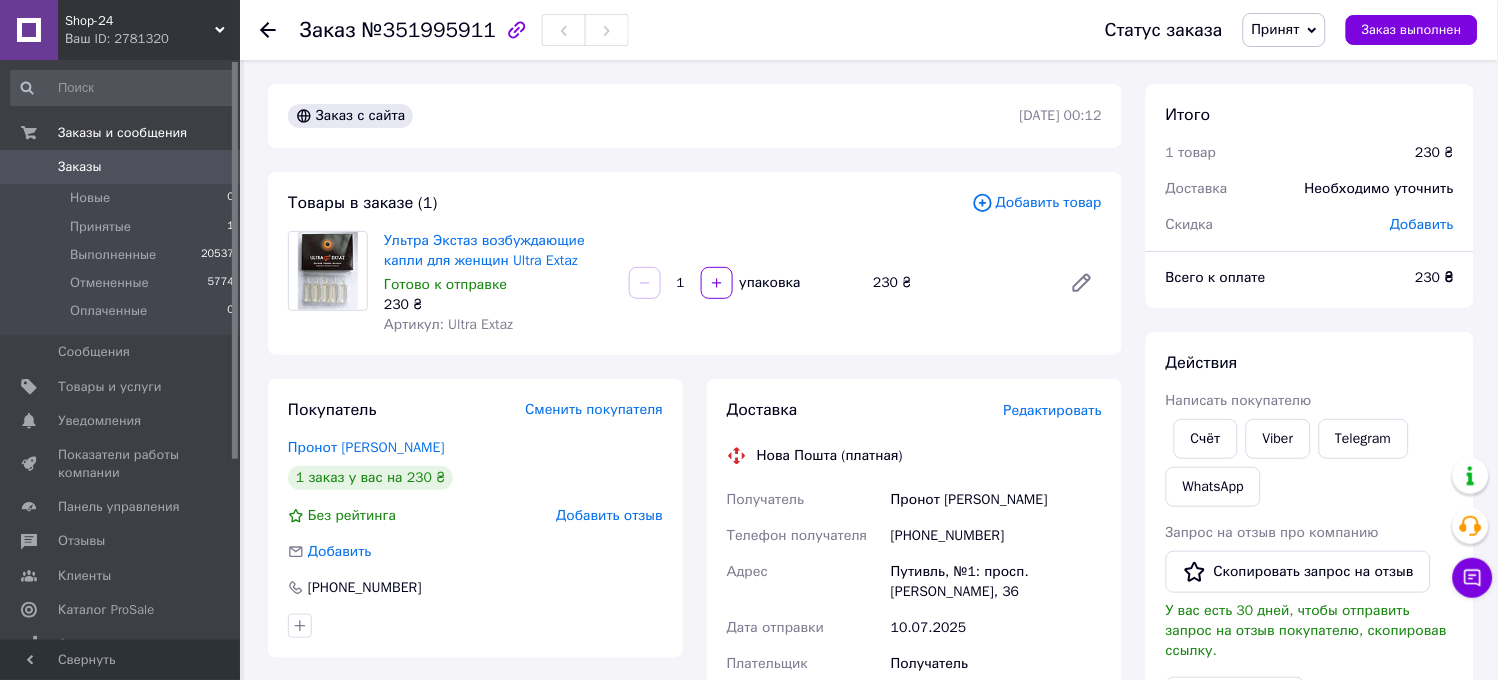 click on "№351995911" at bounding box center [429, 30] 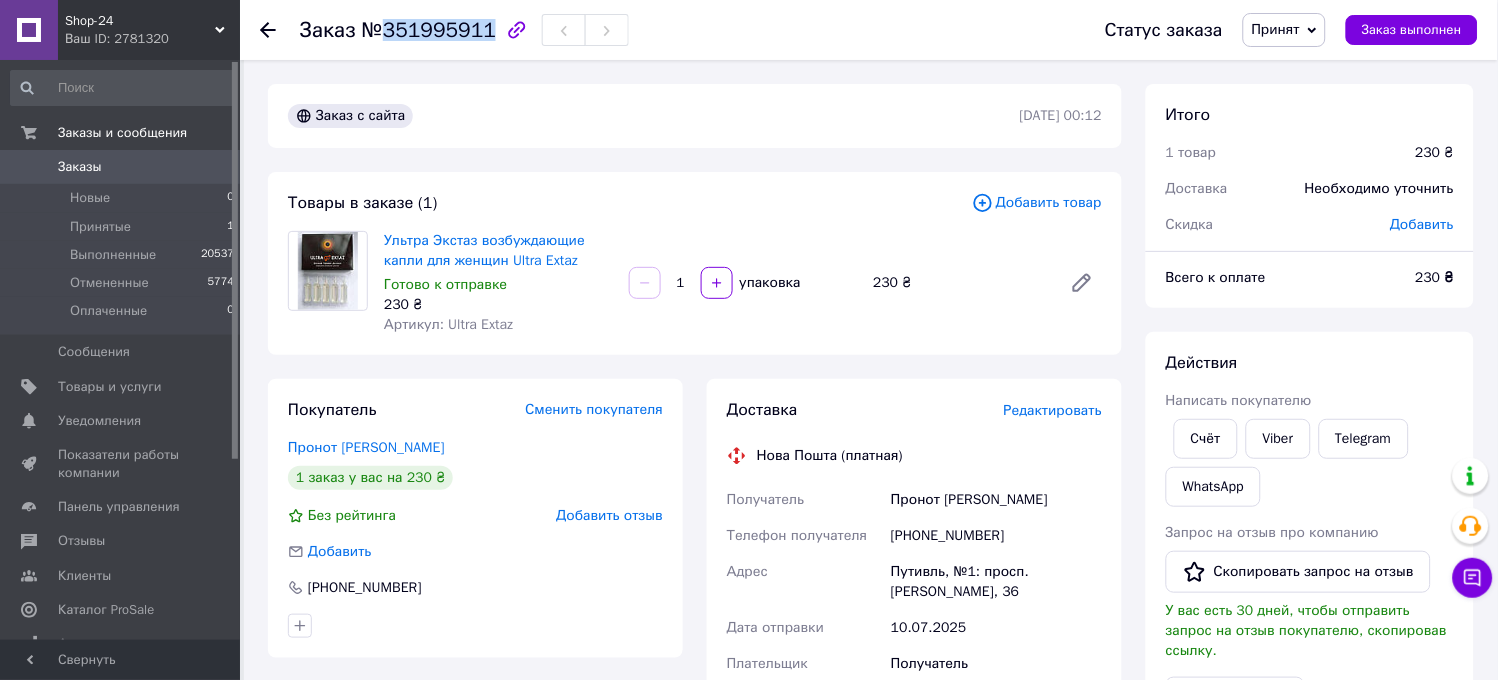 click on "№351995911" at bounding box center [429, 30] 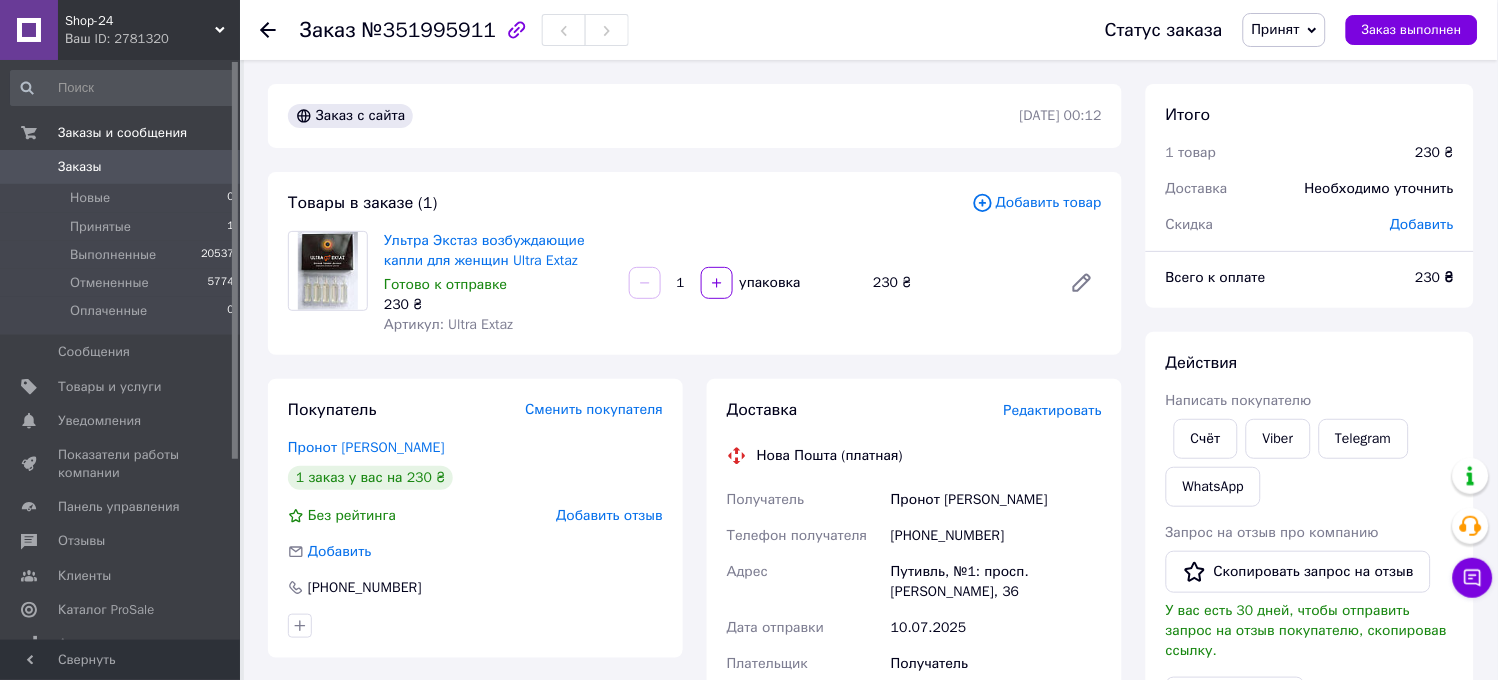 click on "1 заказ у вас на 230 ₴" at bounding box center (475, 478) 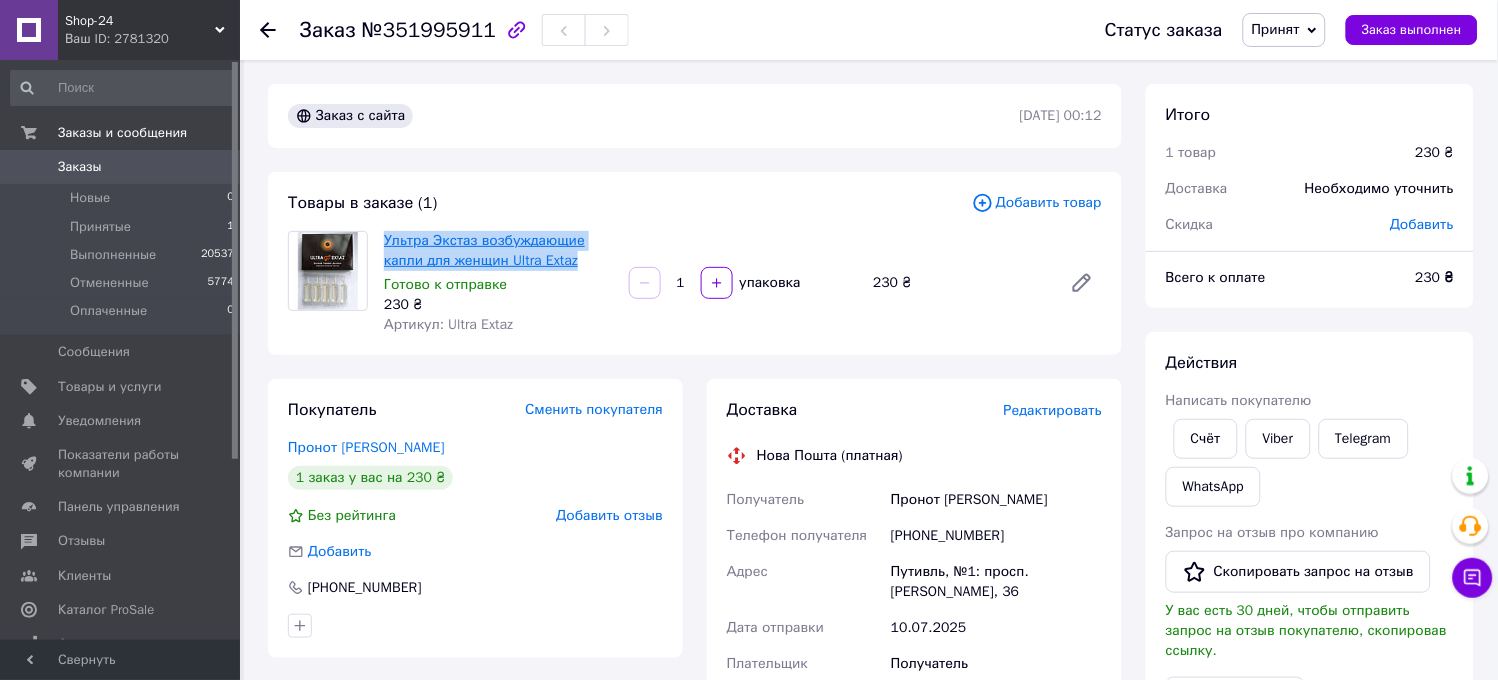 drag, startPoint x: 598, startPoint y: 260, endPoint x: 384, endPoint y: 244, distance: 214.59729 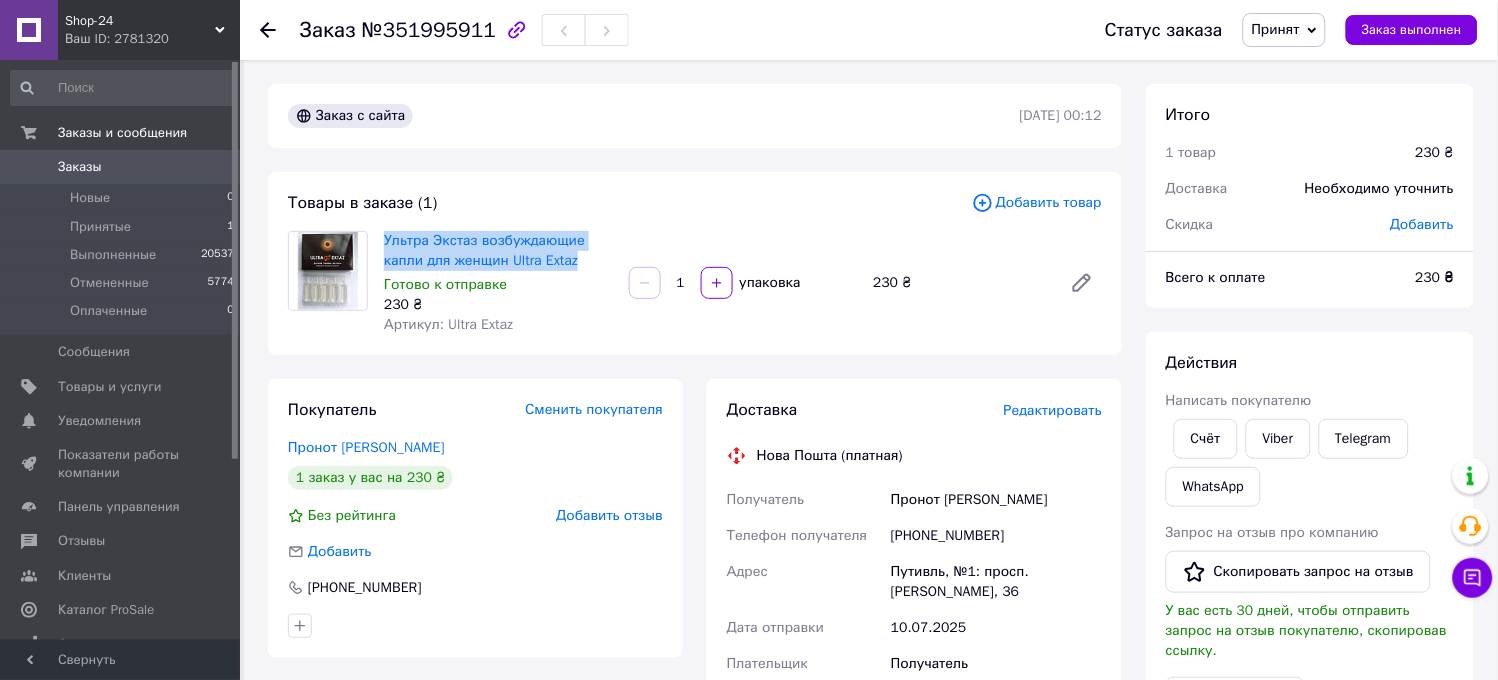 copy on "Ультра Экстаз возбуждающие капли для женщин Ultra Extaz" 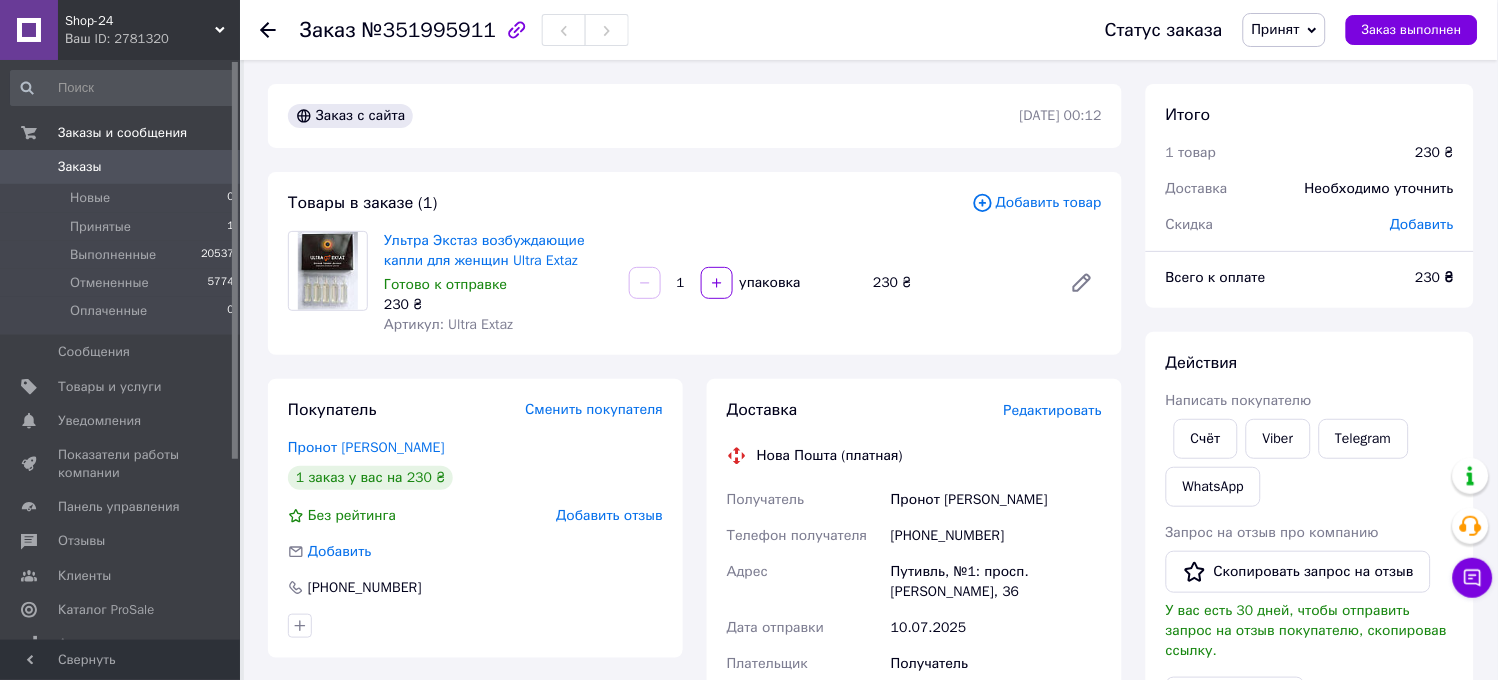 click on "1 заказ у вас на 230 ₴" at bounding box center [475, 478] 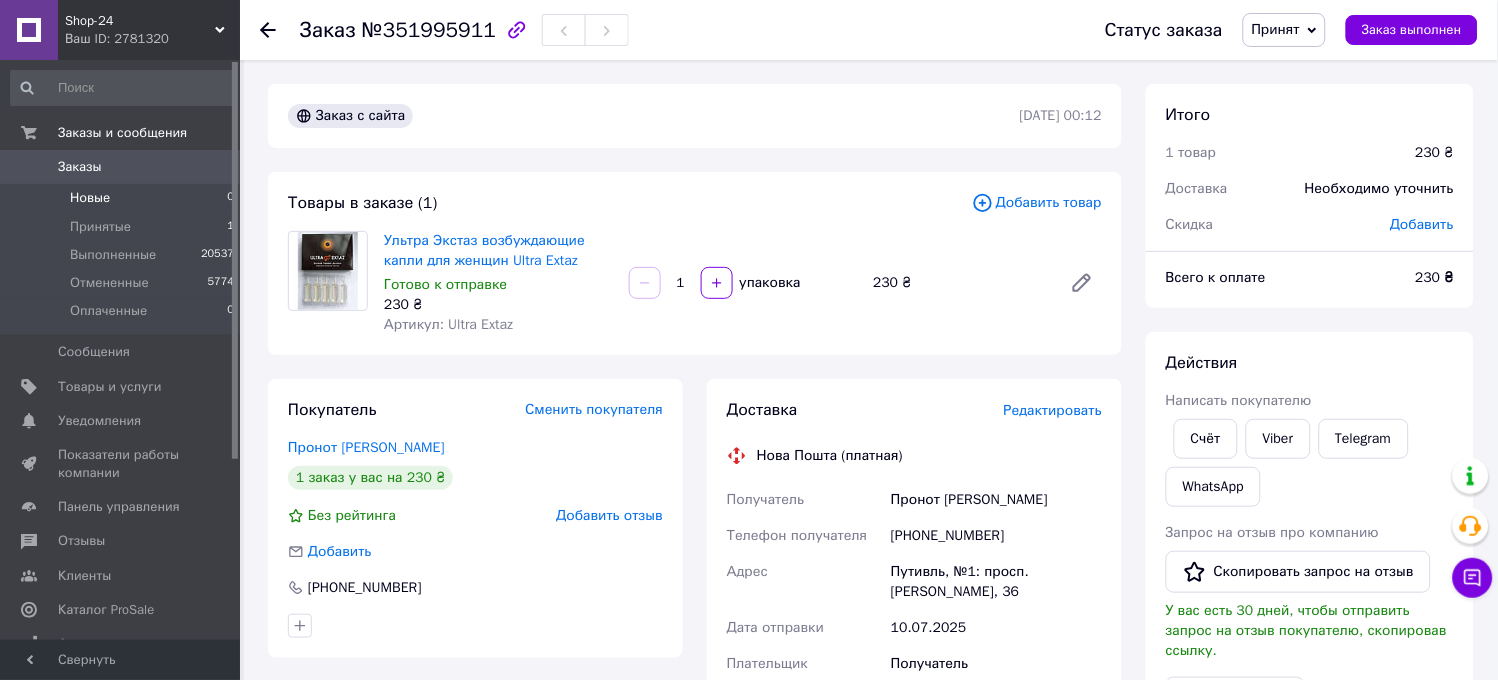 click on "Новые 0" at bounding box center [123, 198] 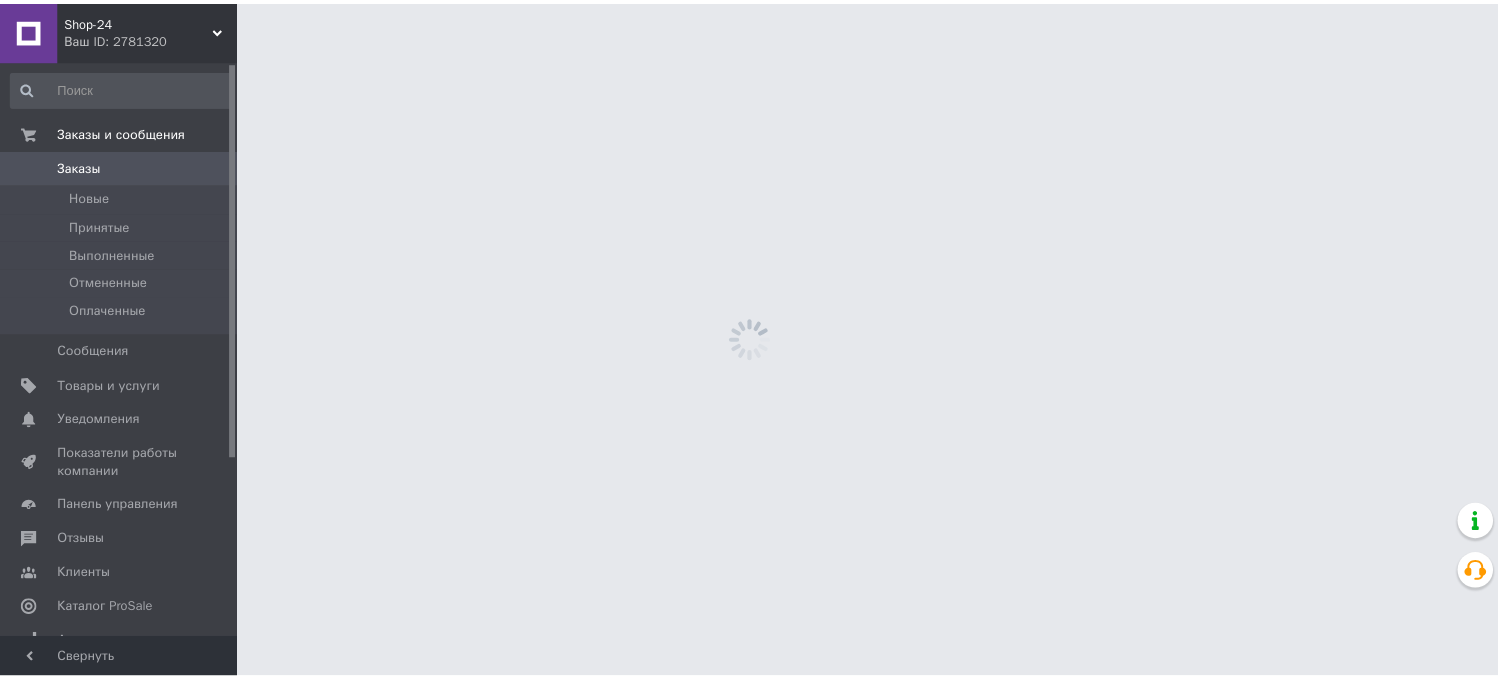 scroll, scrollTop: 0, scrollLeft: 0, axis: both 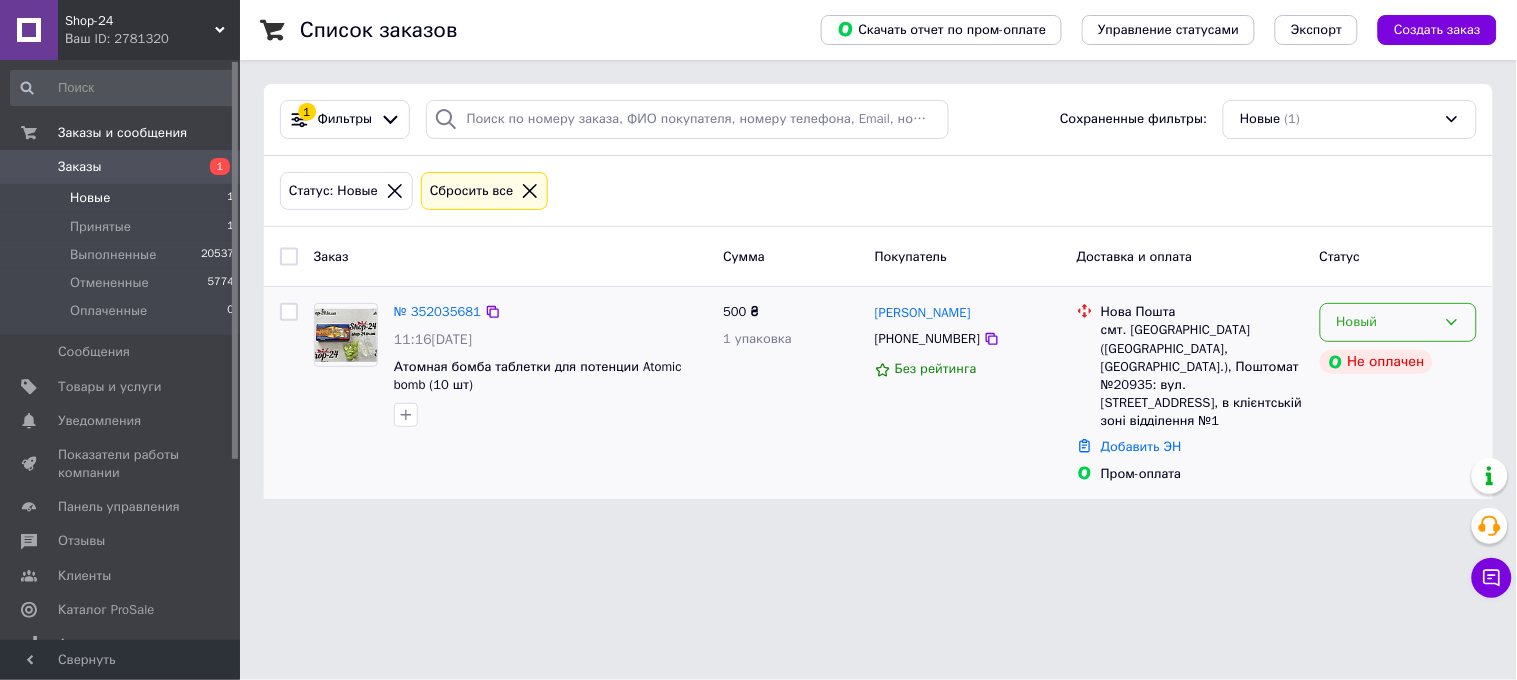 click on "Новый" at bounding box center (1386, 322) 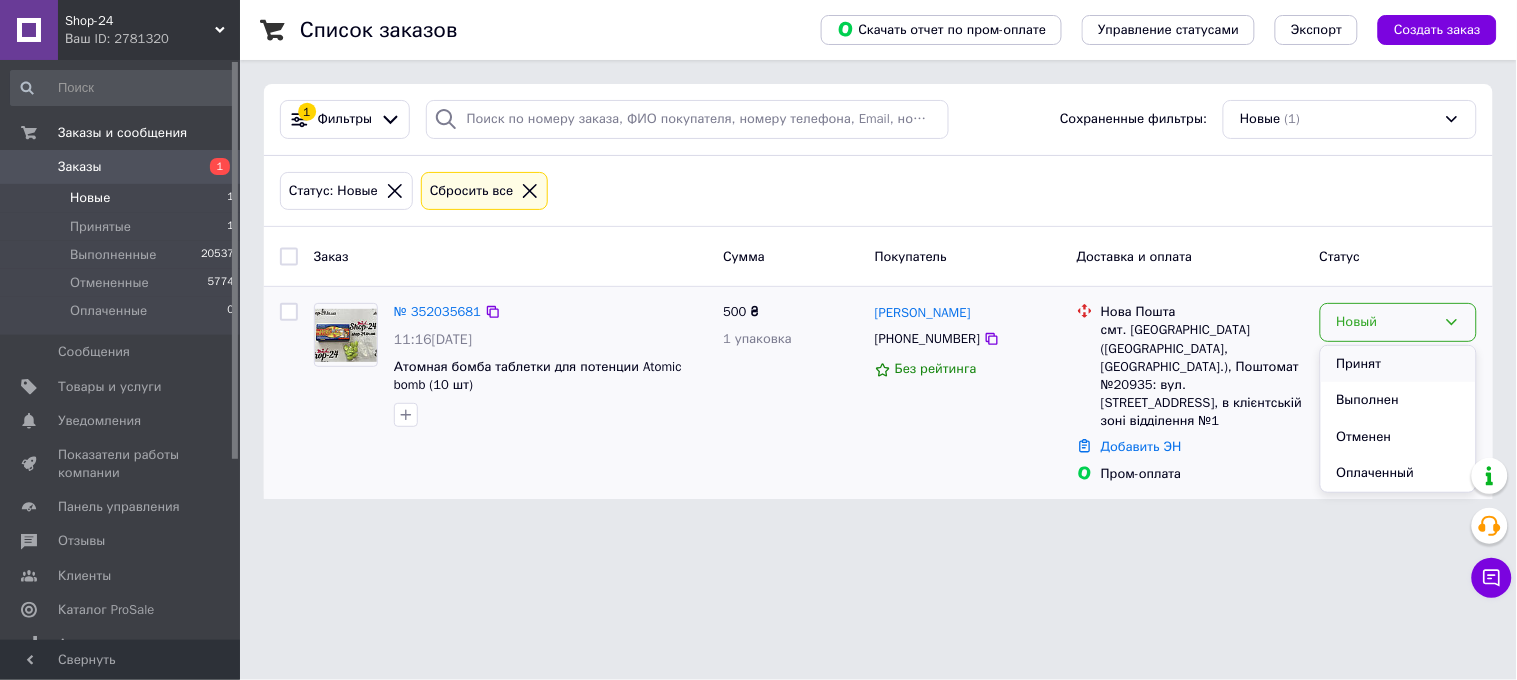click on "Принят" at bounding box center [1398, 364] 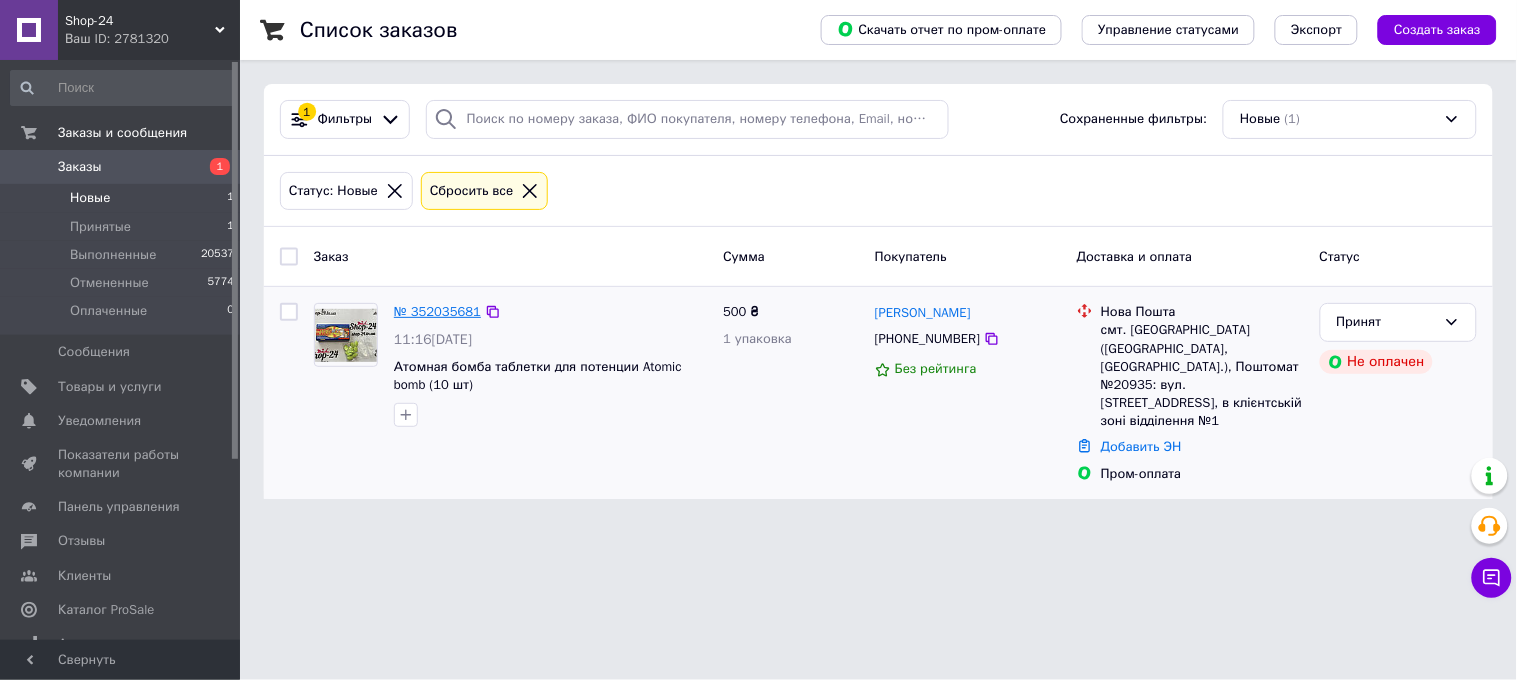click on "№ 352035681" at bounding box center [437, 311] 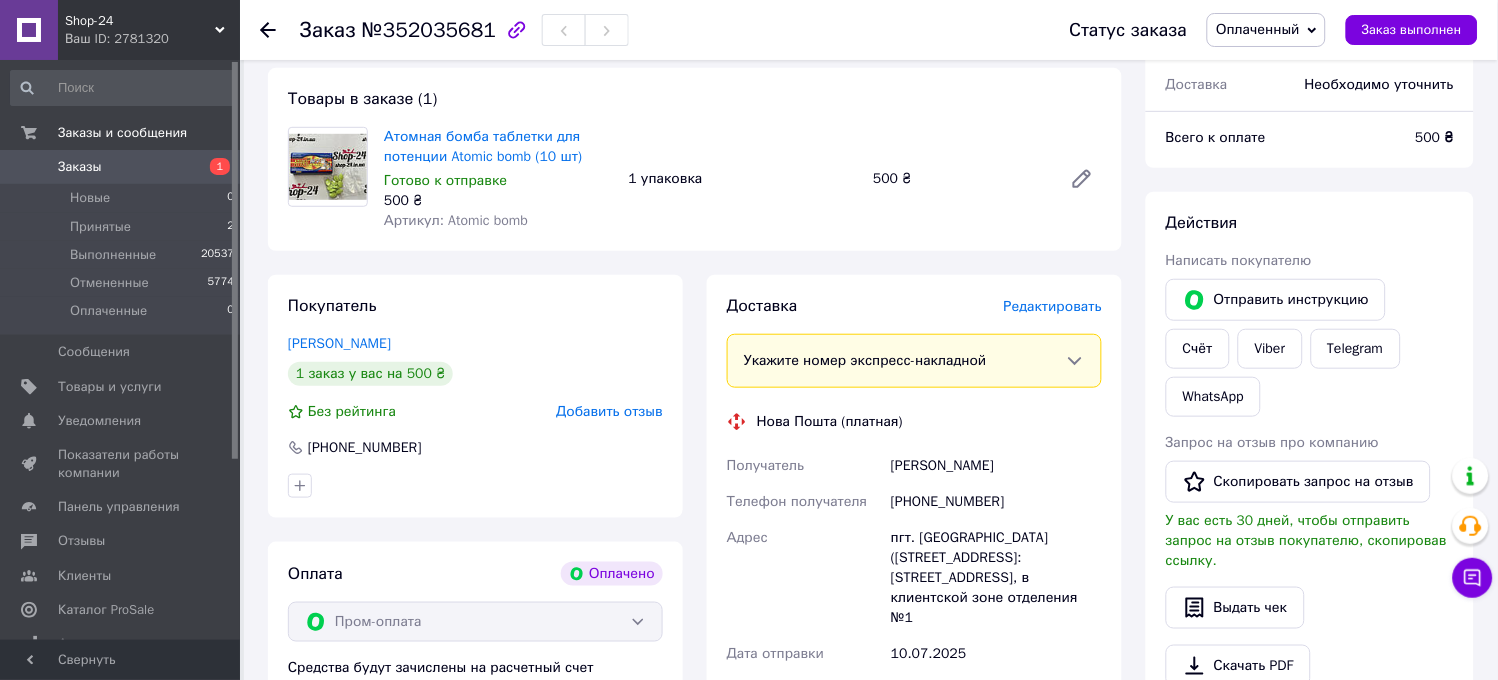 scroll, scrollTop: 222, scrollLeft: 0, axis: vertical 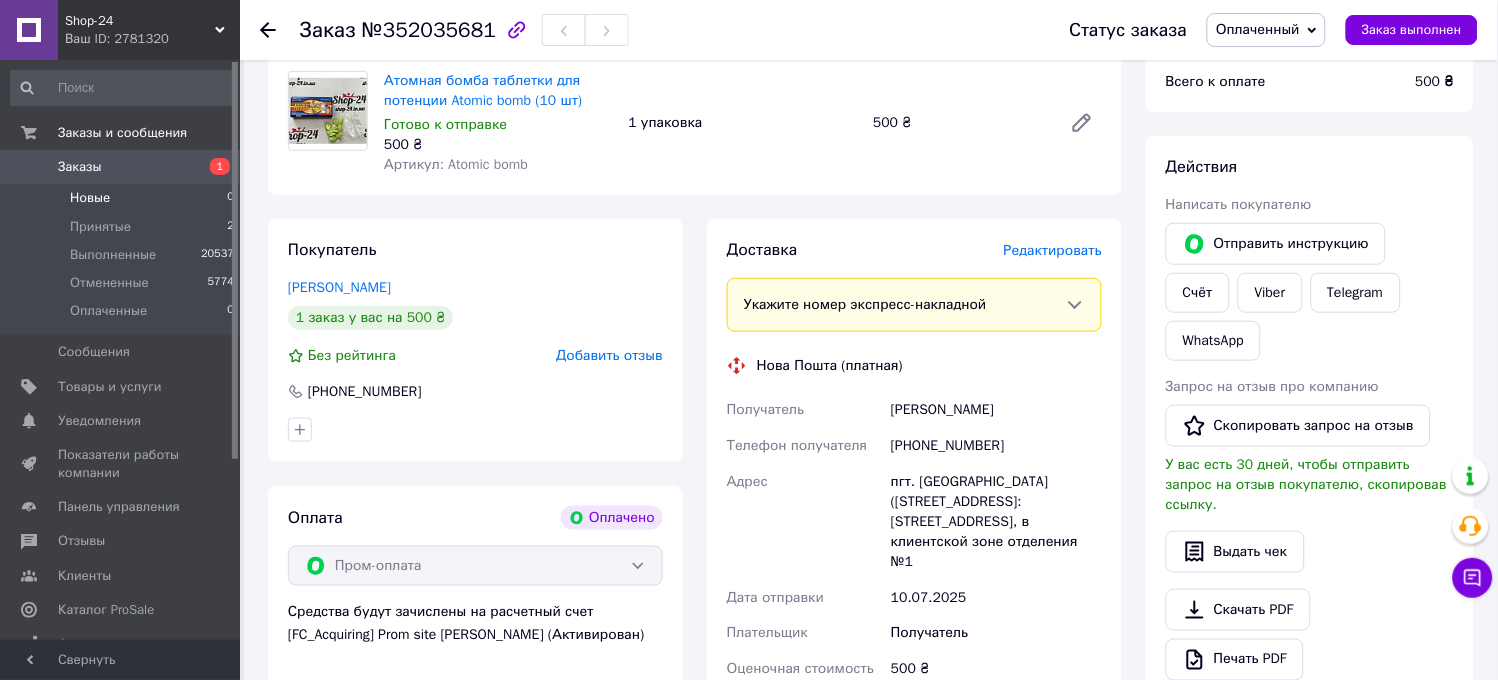 click on "Новые" at bounding box center (90, 198) 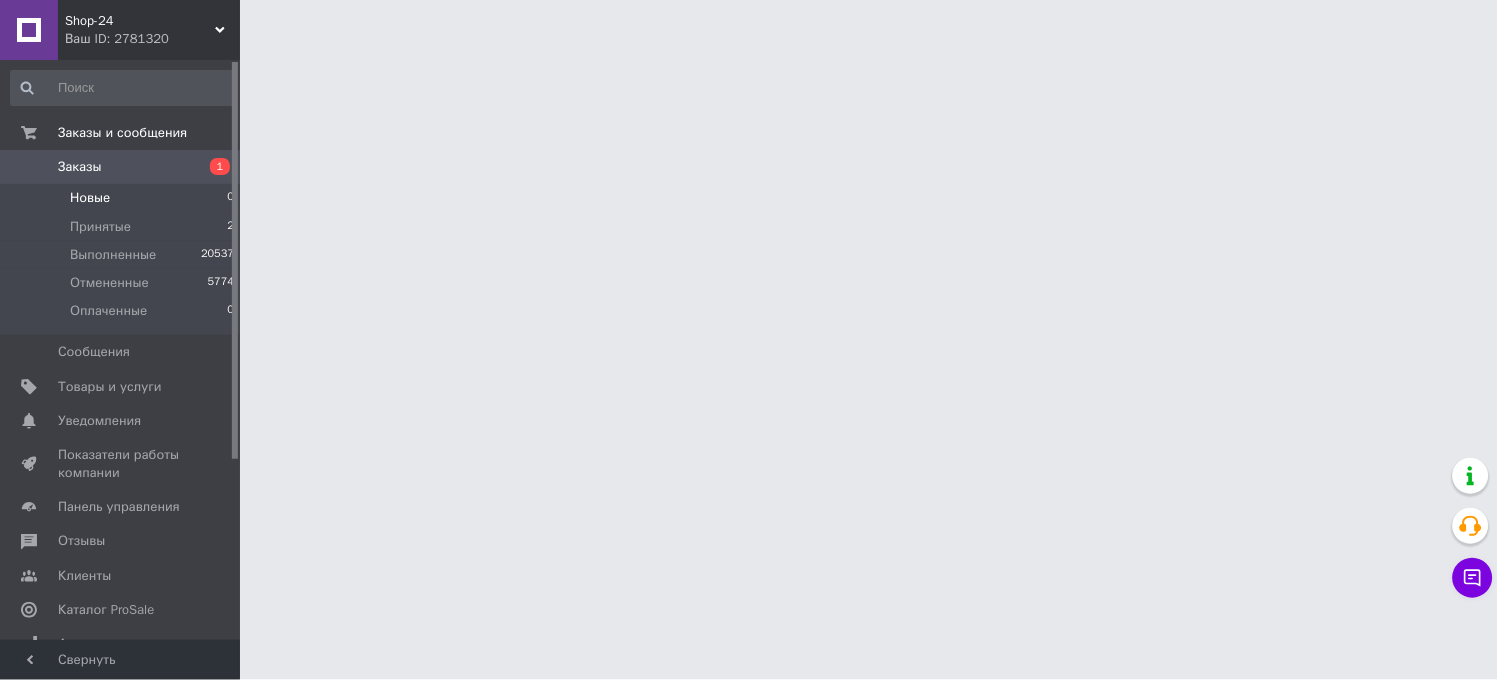 scroll, scrollTop: 0, scrollLeft: 0, axis: both 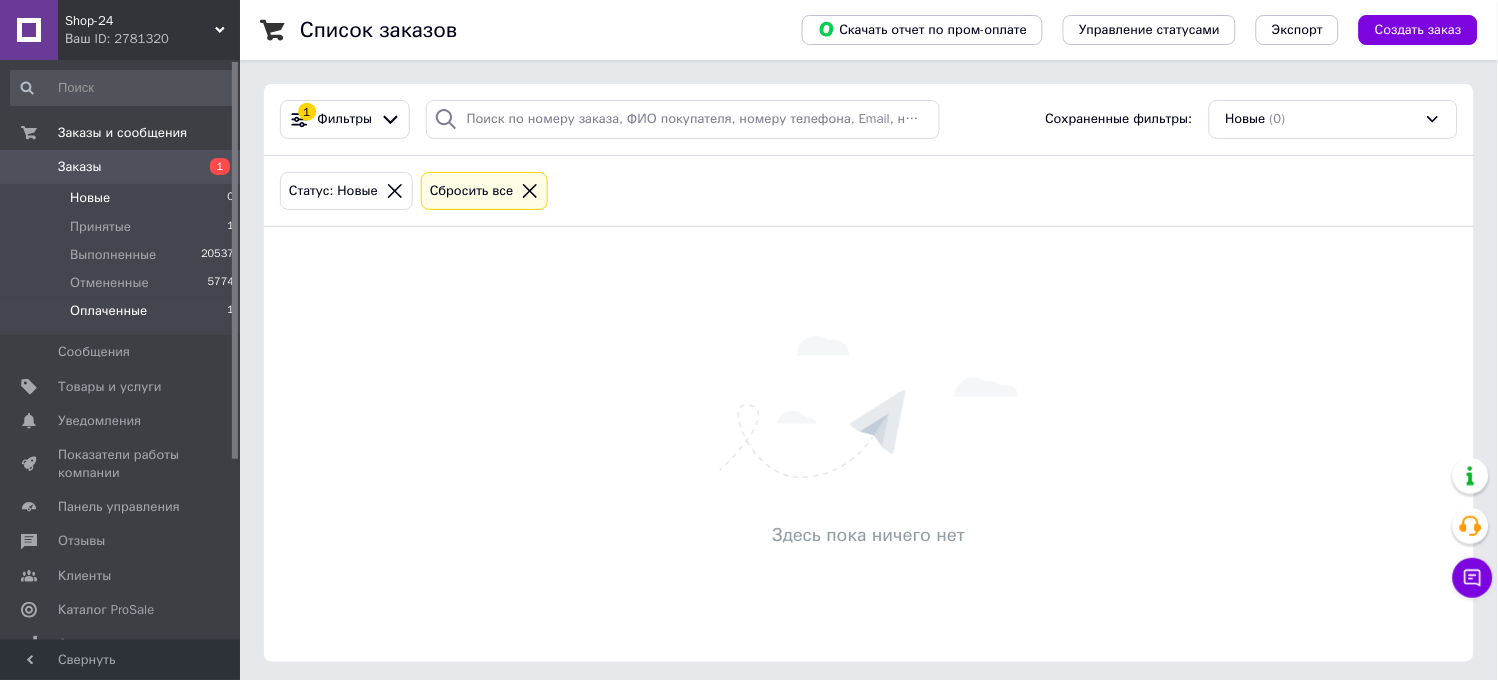 click on "Оплаченные" at bounding box center (108, 311) 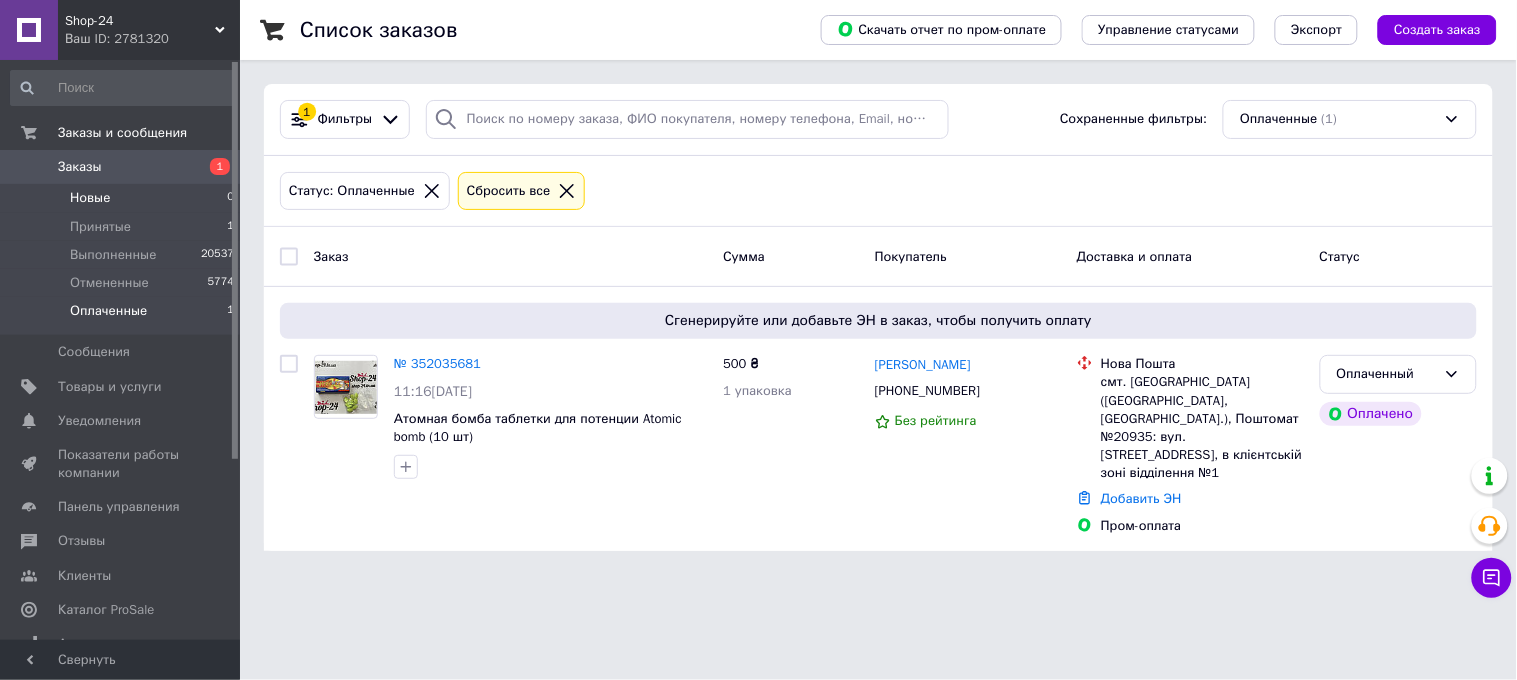 click on "Новые 0" at bounding box center [123, 198] 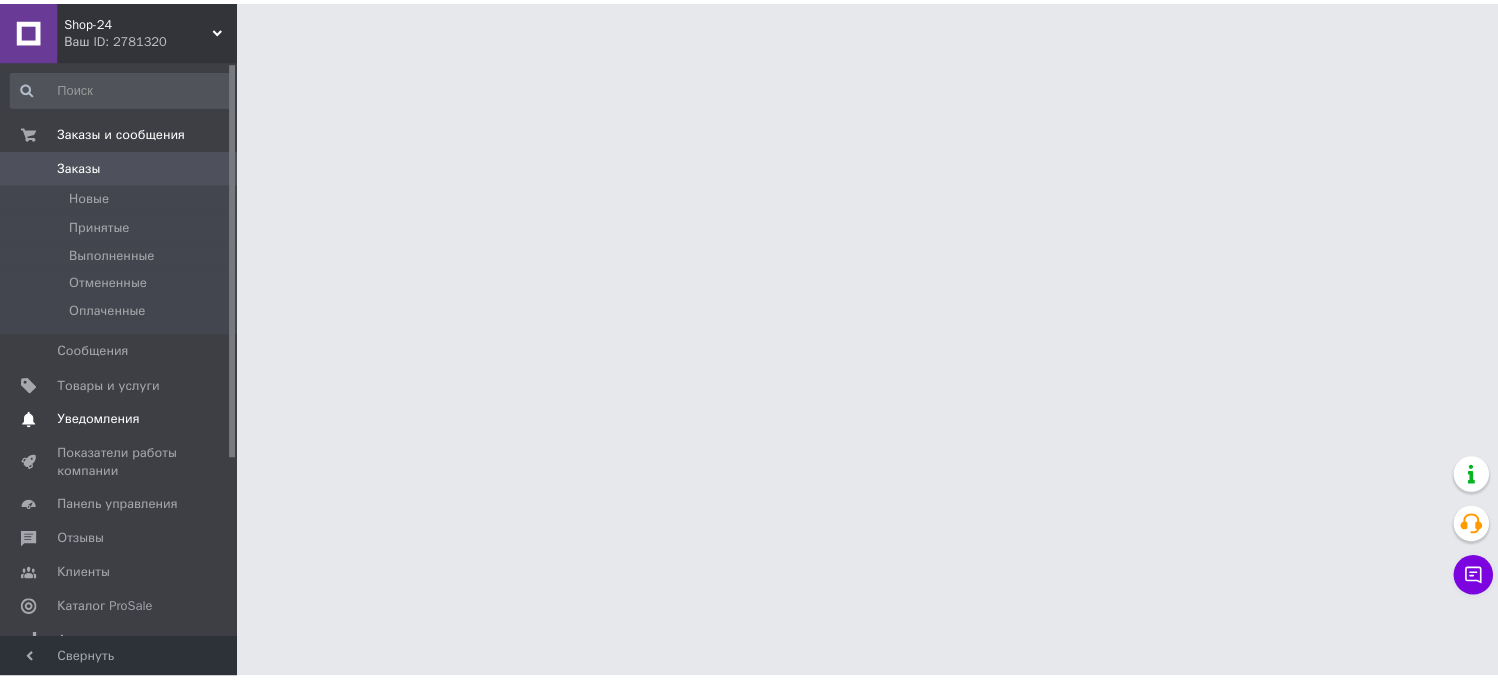 scroll, scrollTop: 0, scrollLeft: 0, axis: both 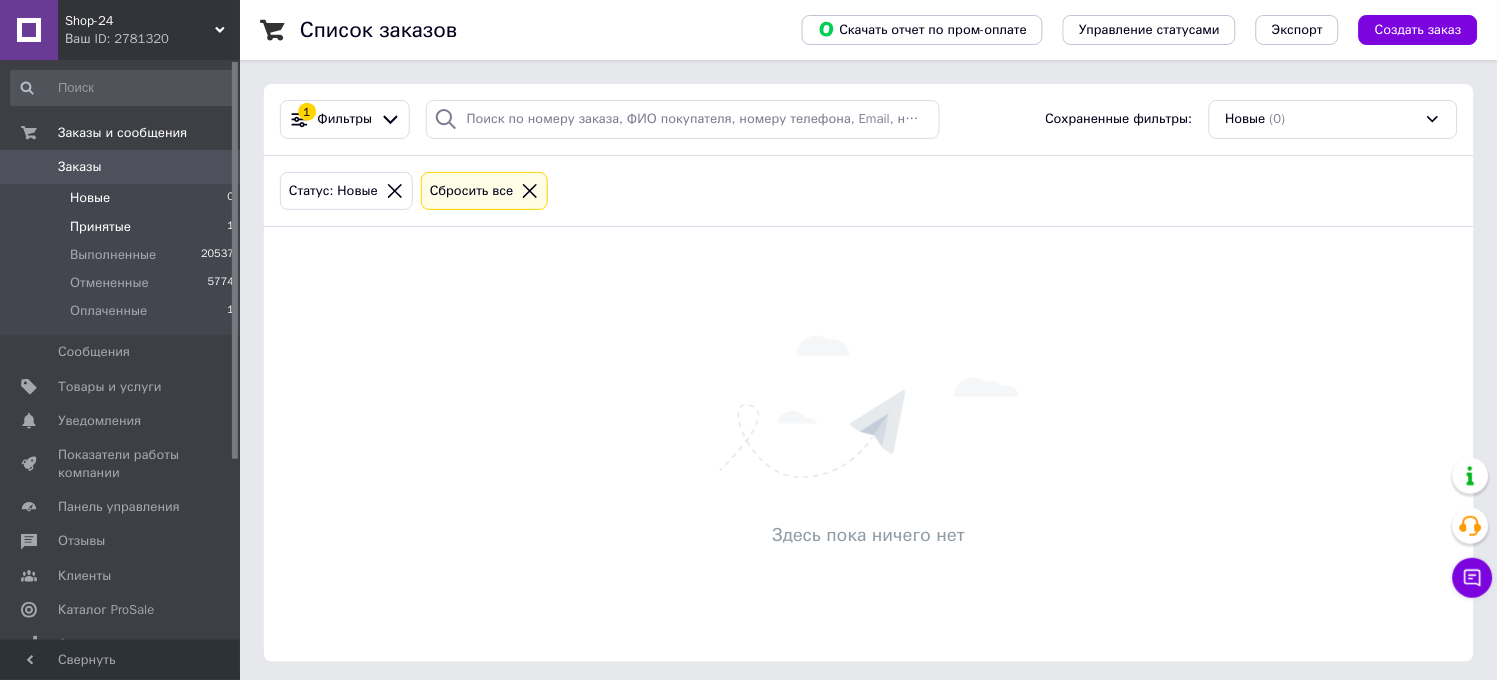 click on "Принятые" at bounding box center (100, 227) 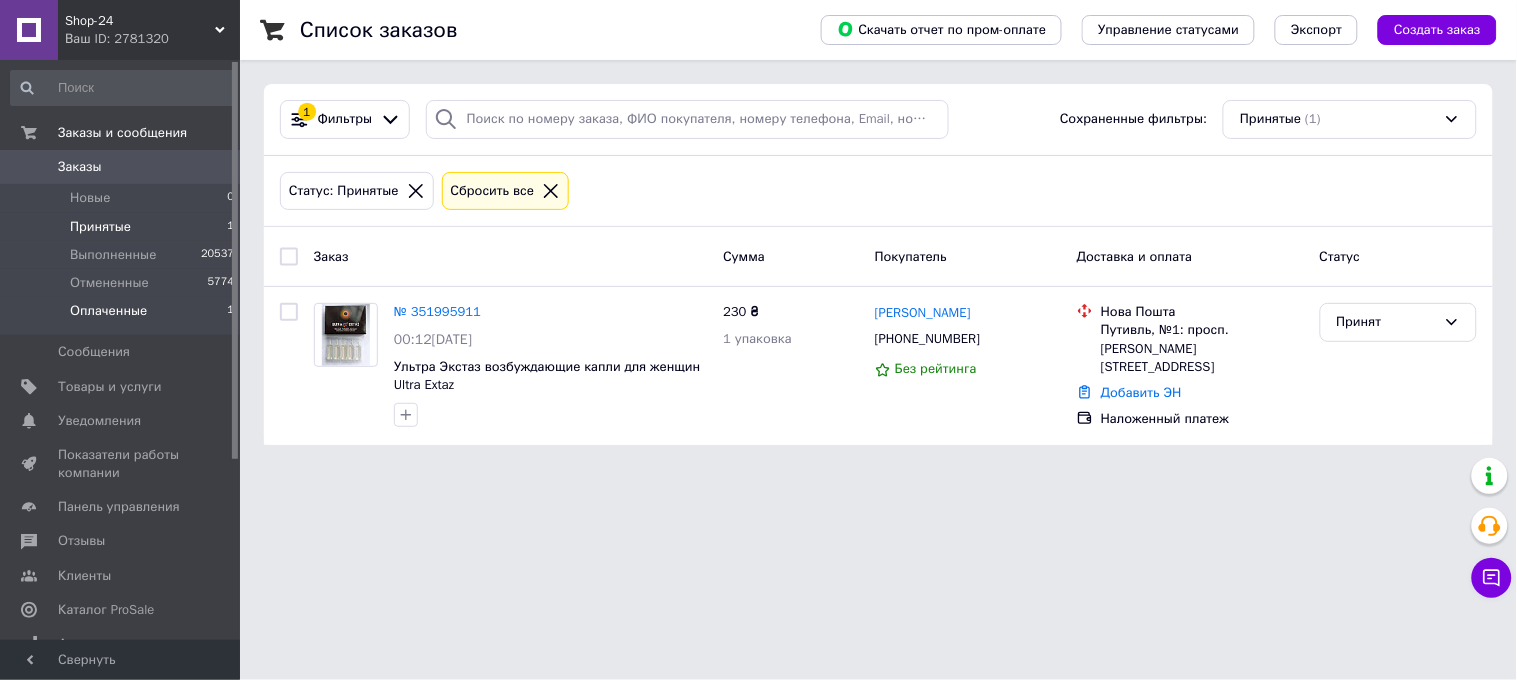 click on "Оплаченные" at bounding box center [108, 311] 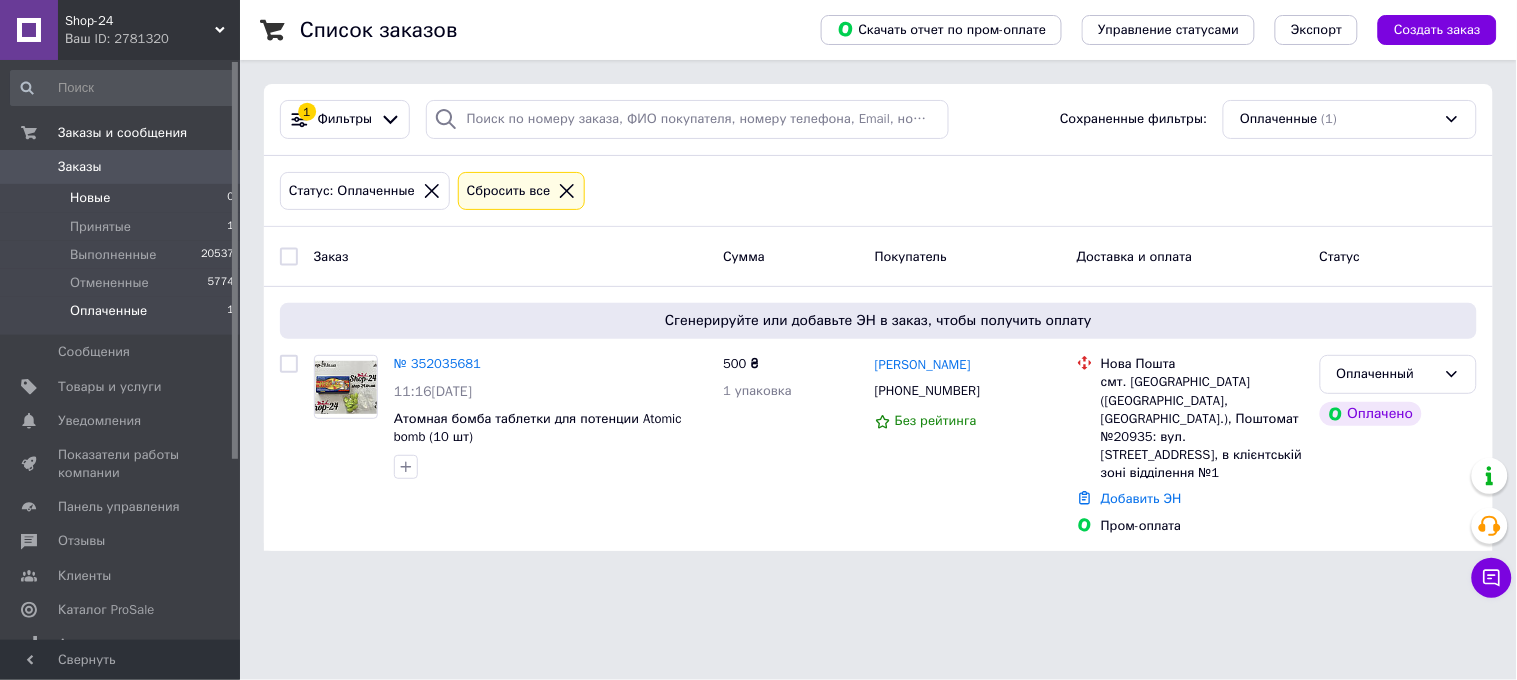 click on "Новые 0" at bounding box center (123, 198) 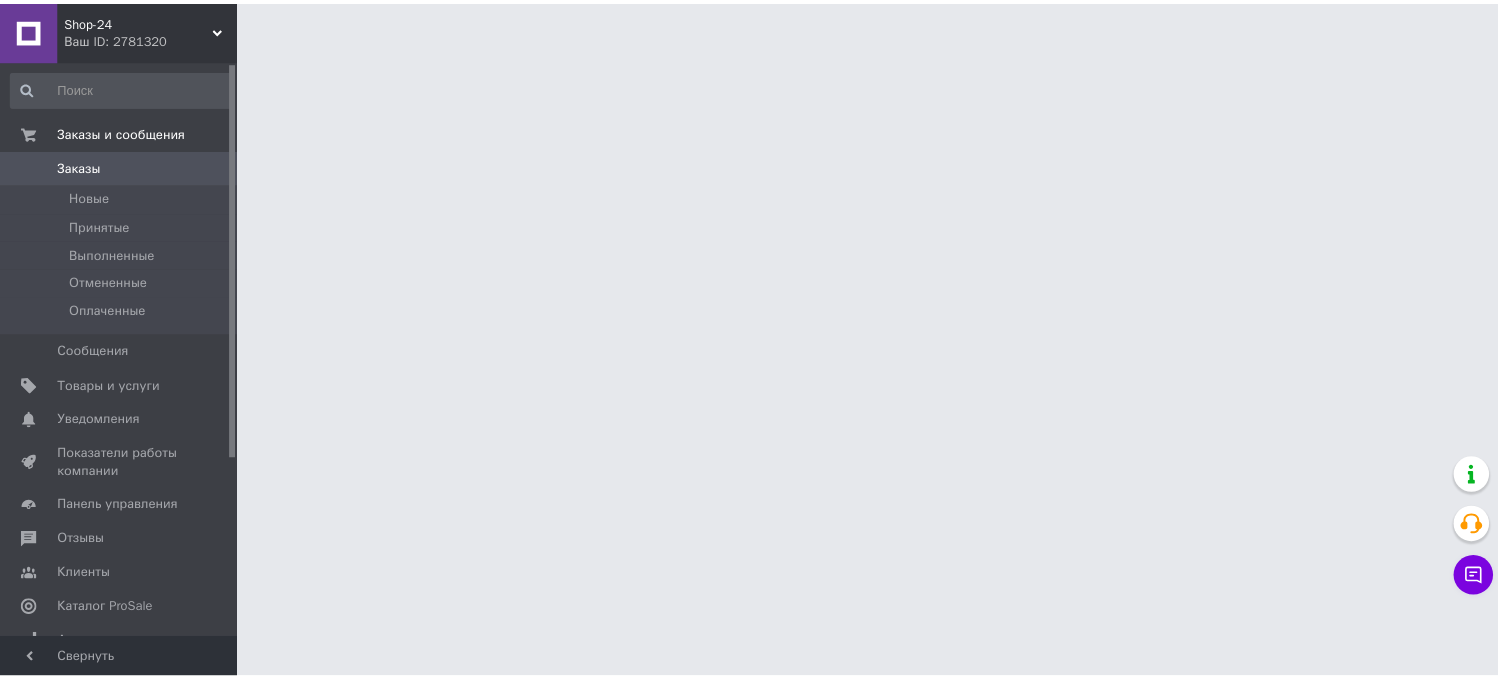 scroll, scrollTop: 0, scrollLeft: 0, axis: both 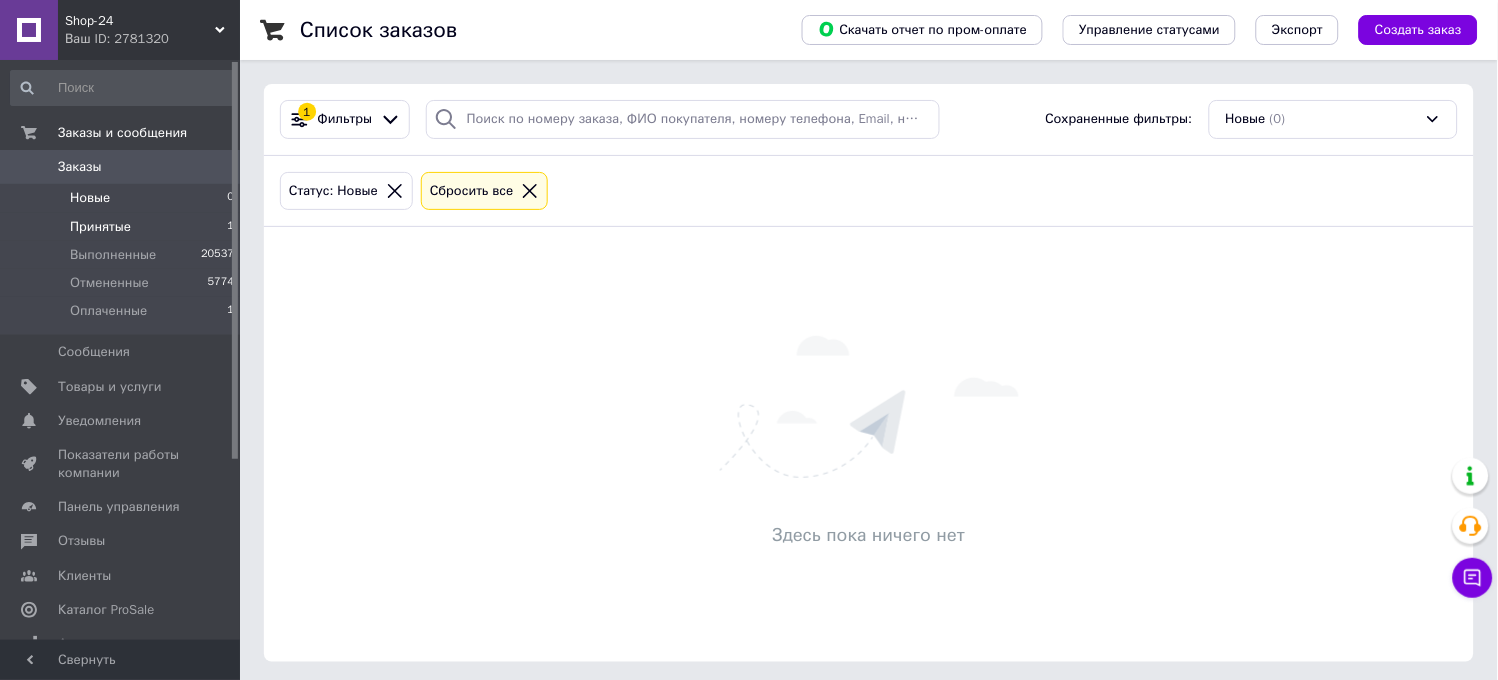 click on "Принятые" at bounding box center [100, 227] 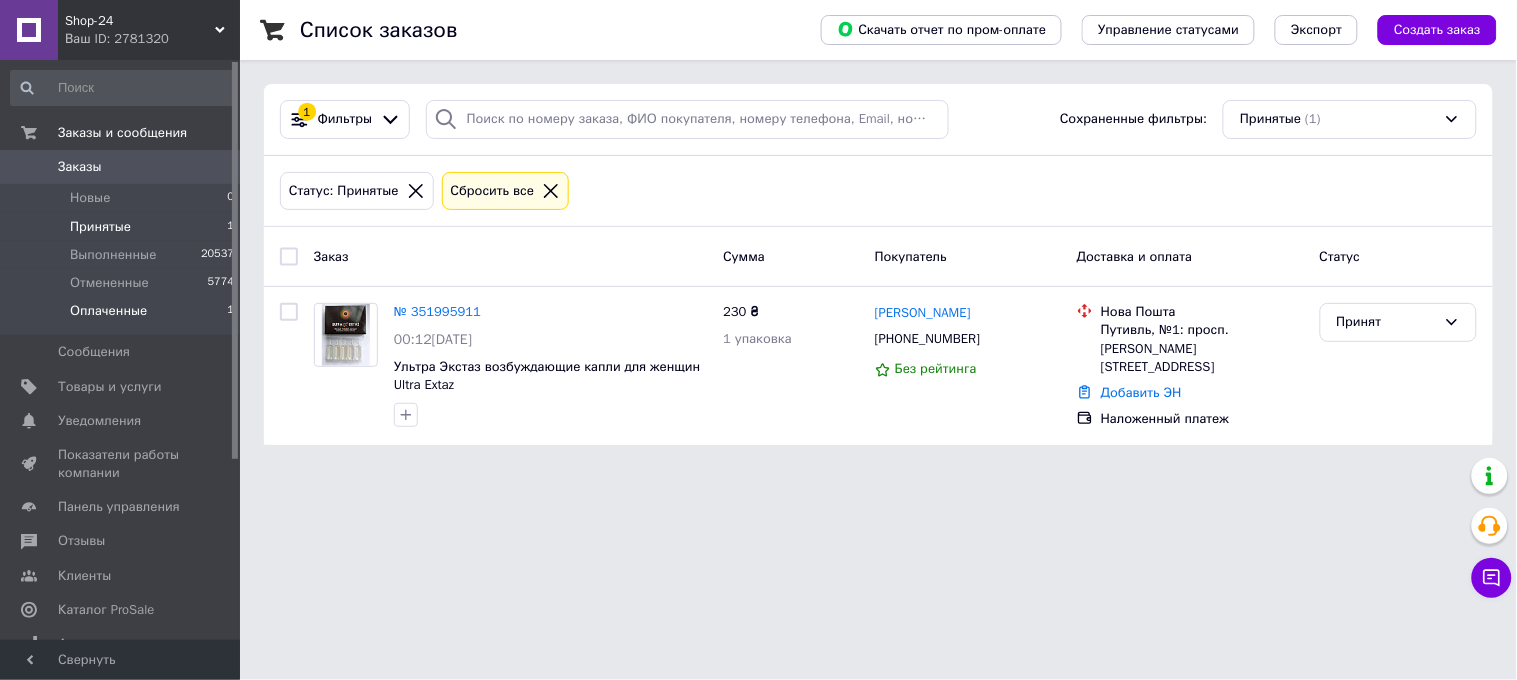click on "Оплаченные" at bounding box center [108, 311] 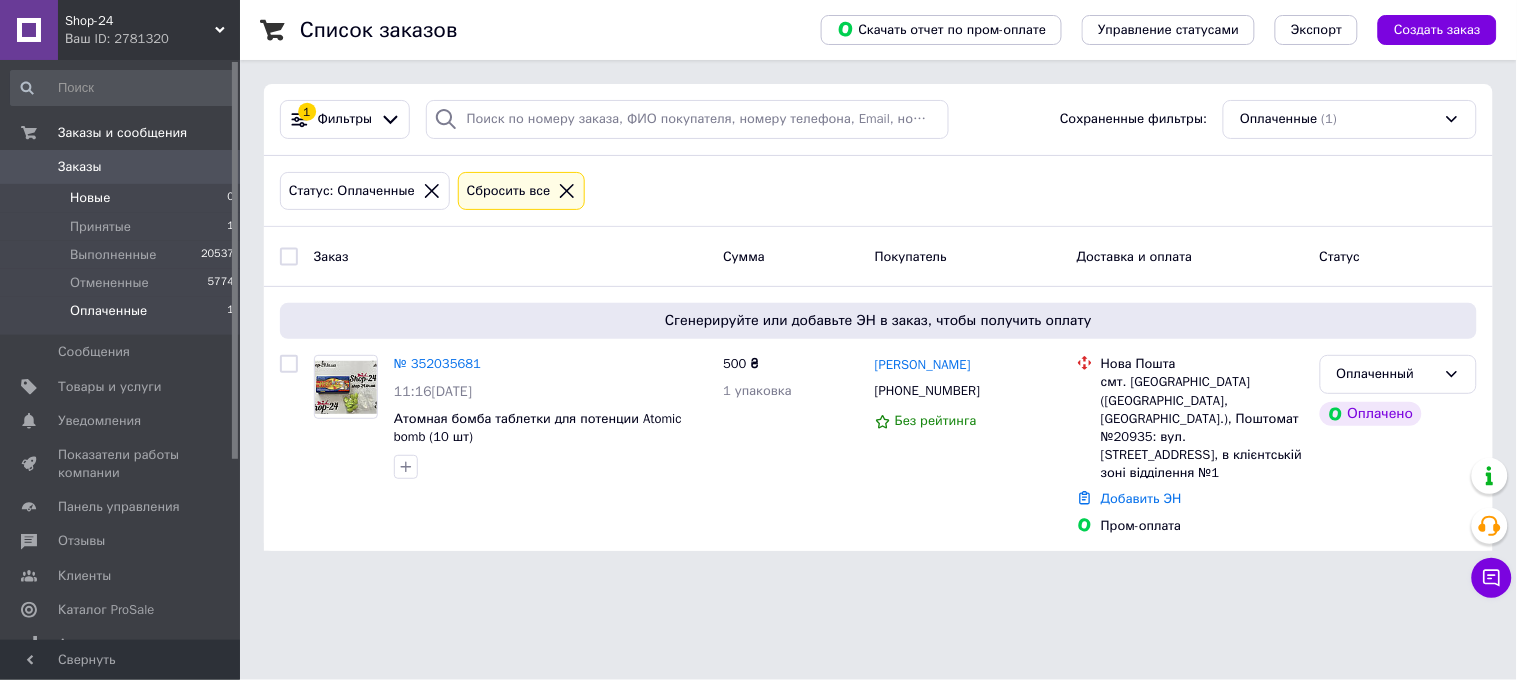 click on "Новые" at bounding box center [90, 198] 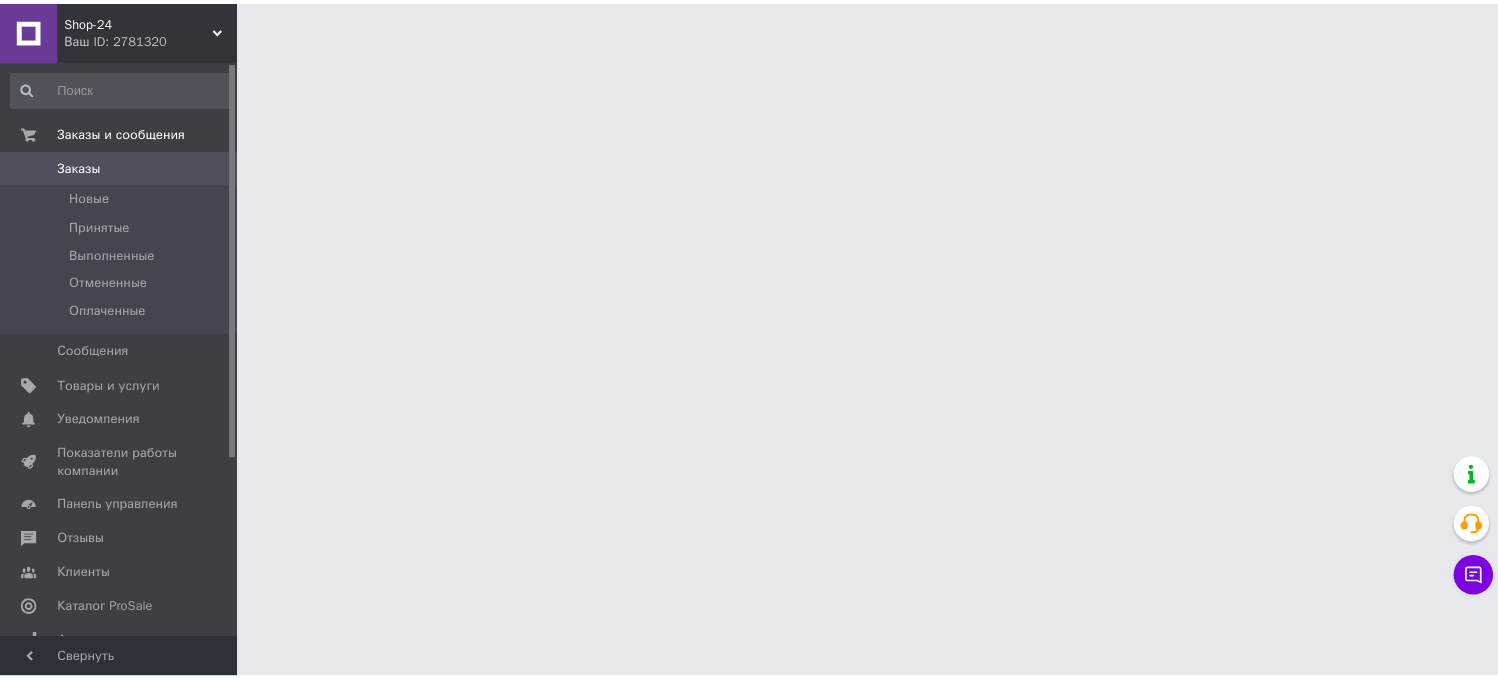 scroll, scrollTop: 0, scrollLeft: 0, axis: both 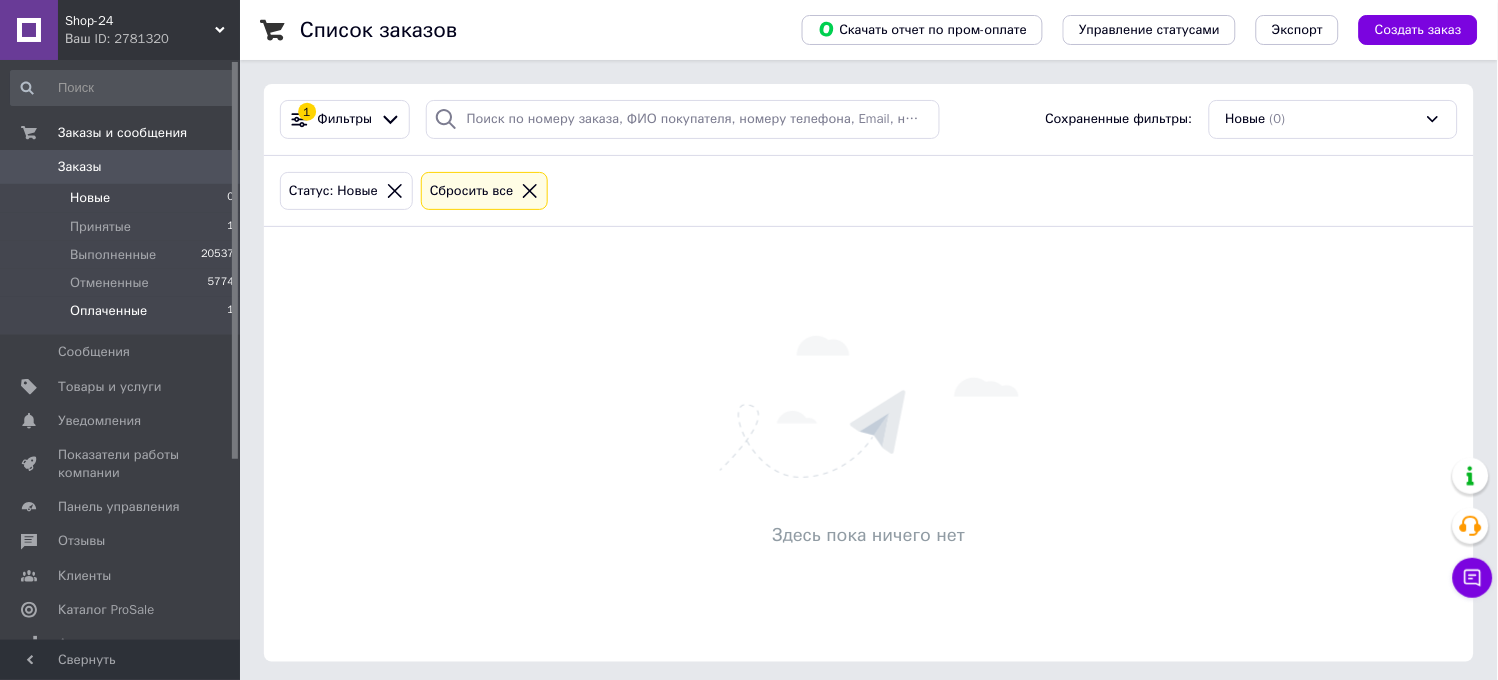 click on "Оплаченные" at bounding box center [108, 311] 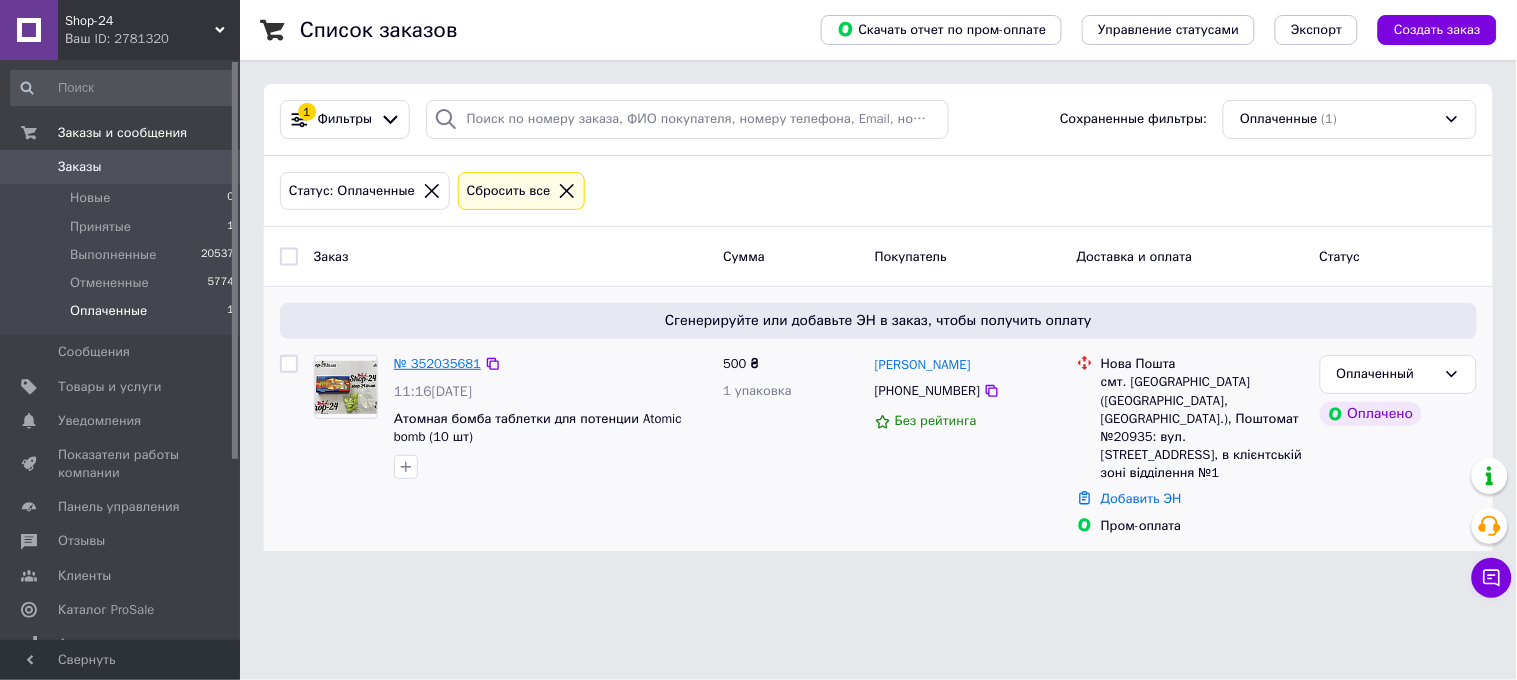 click on "№ 352035681" at bounding box center (437, 363) 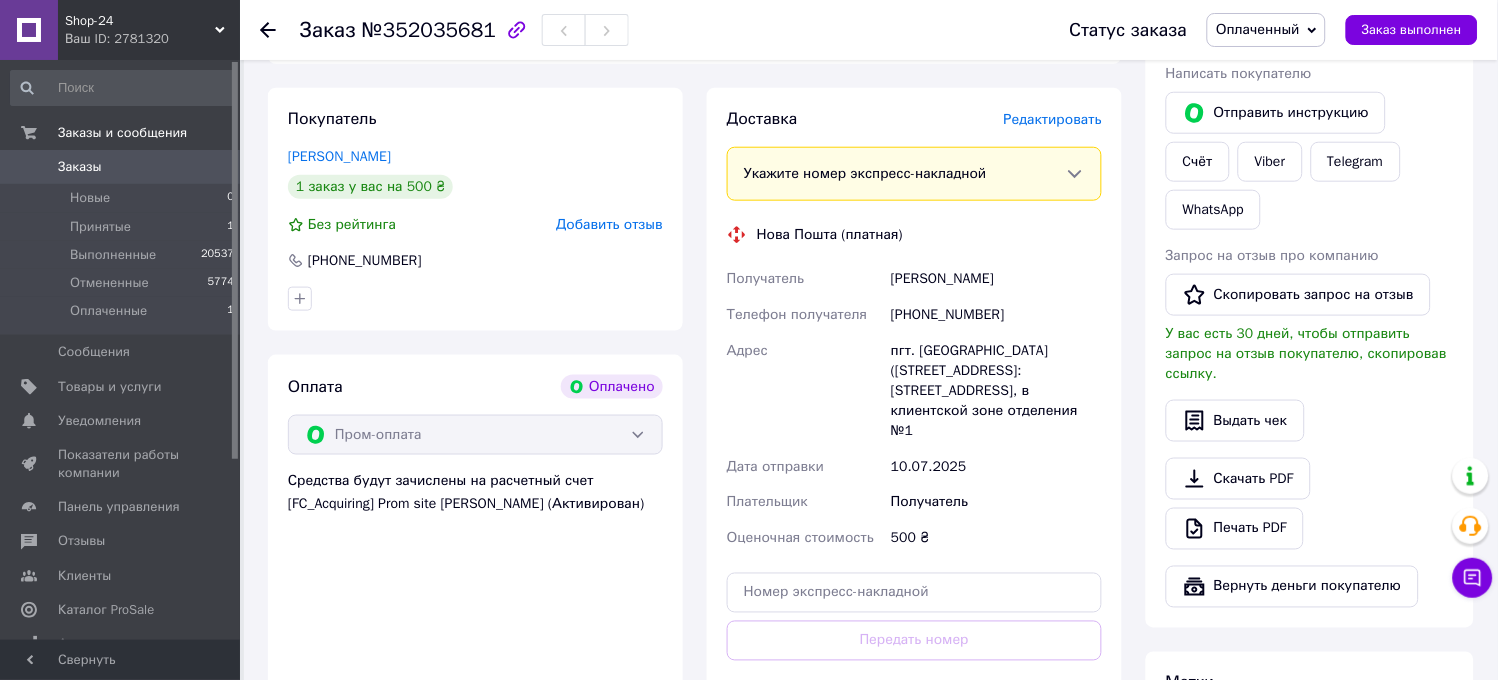scroll, scrollTop: 392, scrollLeft: 0, axis: vertical 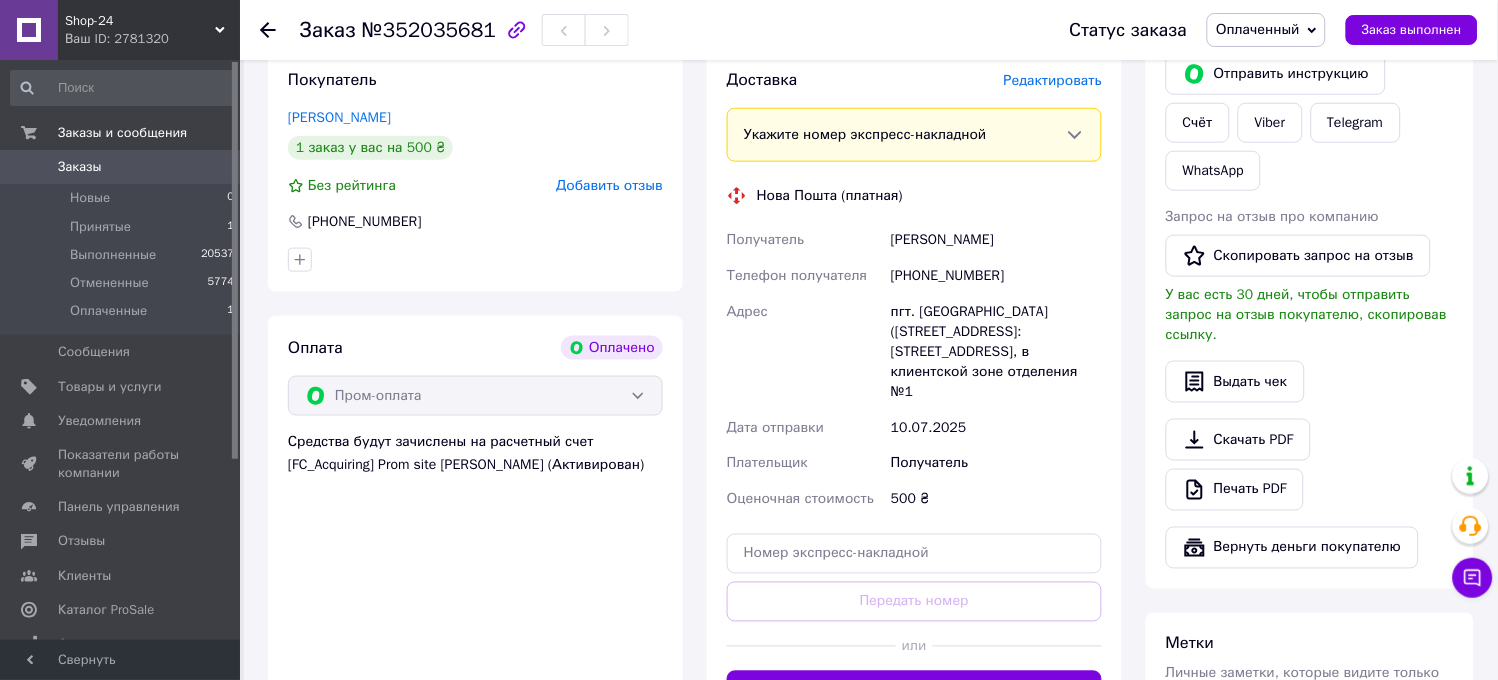 click on "+380955645553" at bounding box center [996, 276] 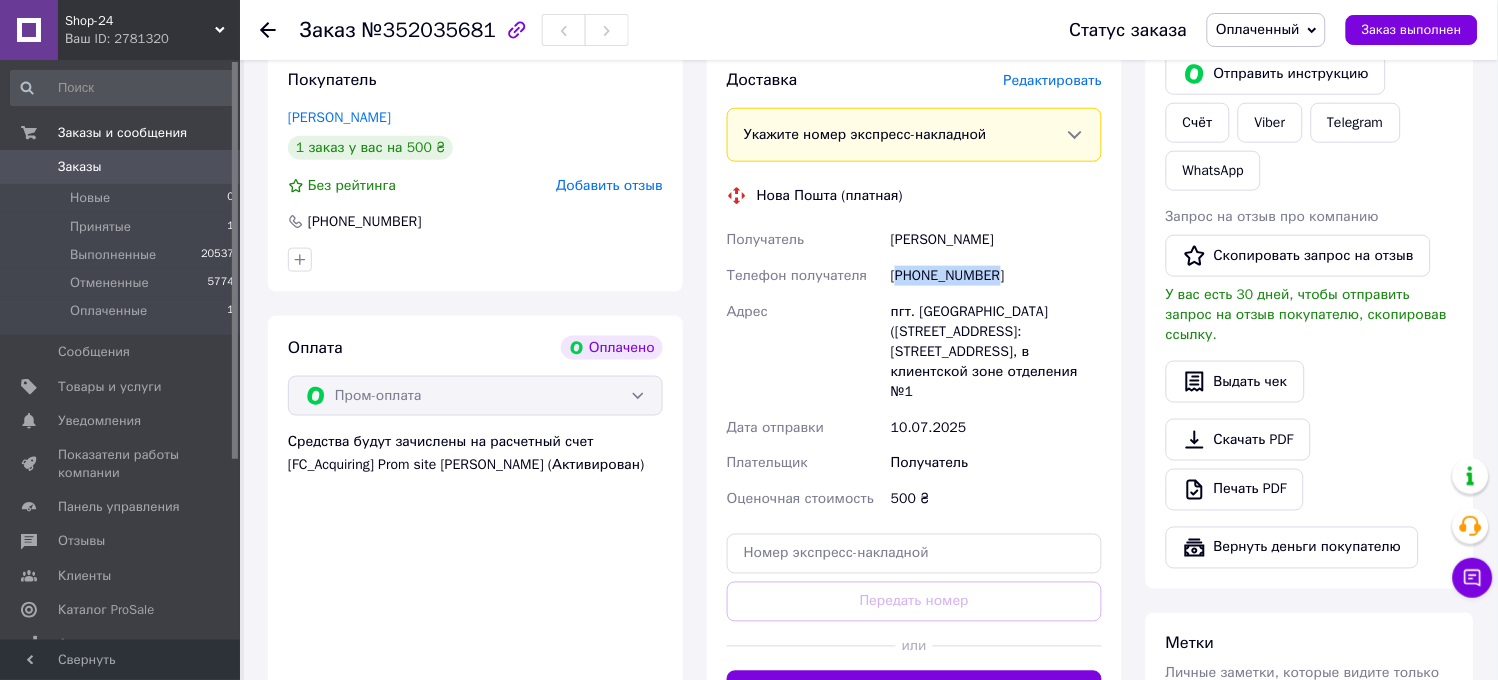 click on "+380955645553" at bounding box center [996, 276] 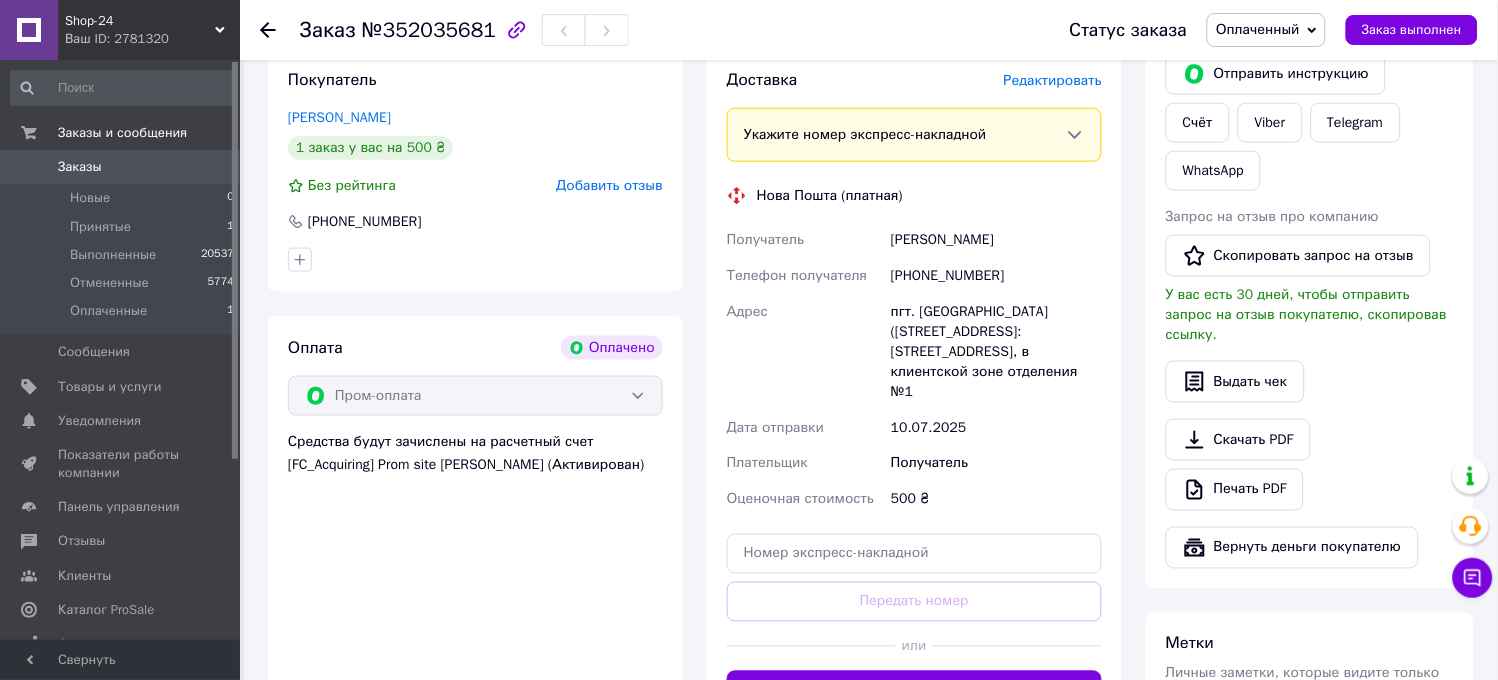 click on "Жуков Микола" at bounding box center [996, 240] 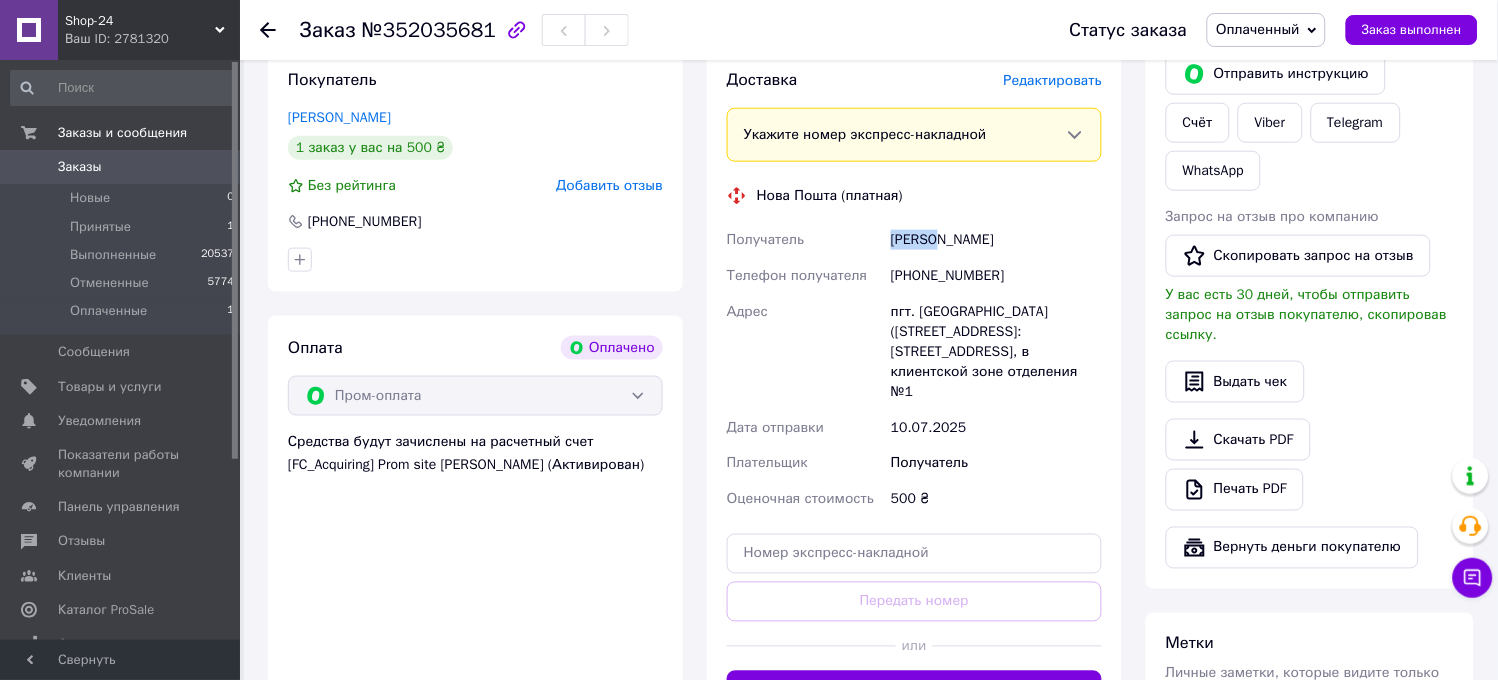 click on "Жуков Микола" at bounding box center [996, 240] 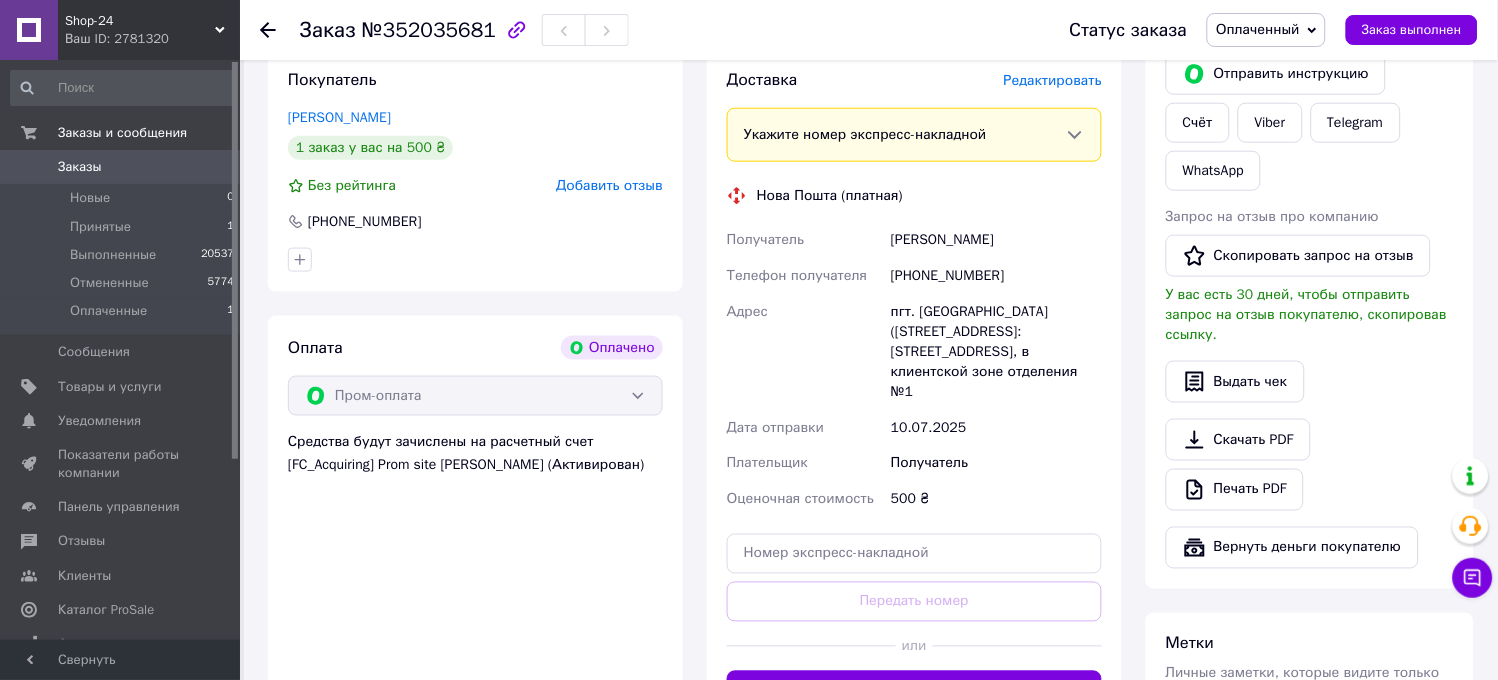 click on "Жуков Микола" at bounding box center [996, 240] 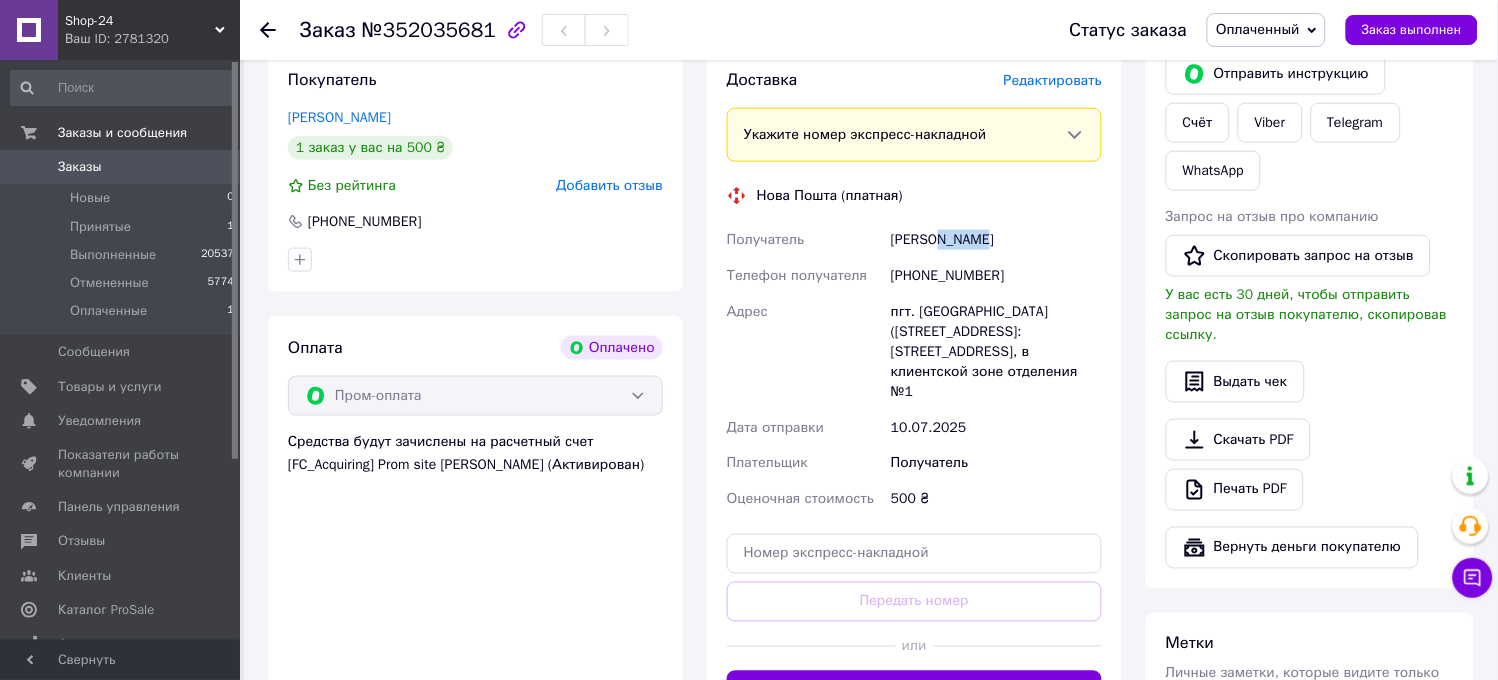 click on "Жуков Микола" at bounding box center (996, 240) 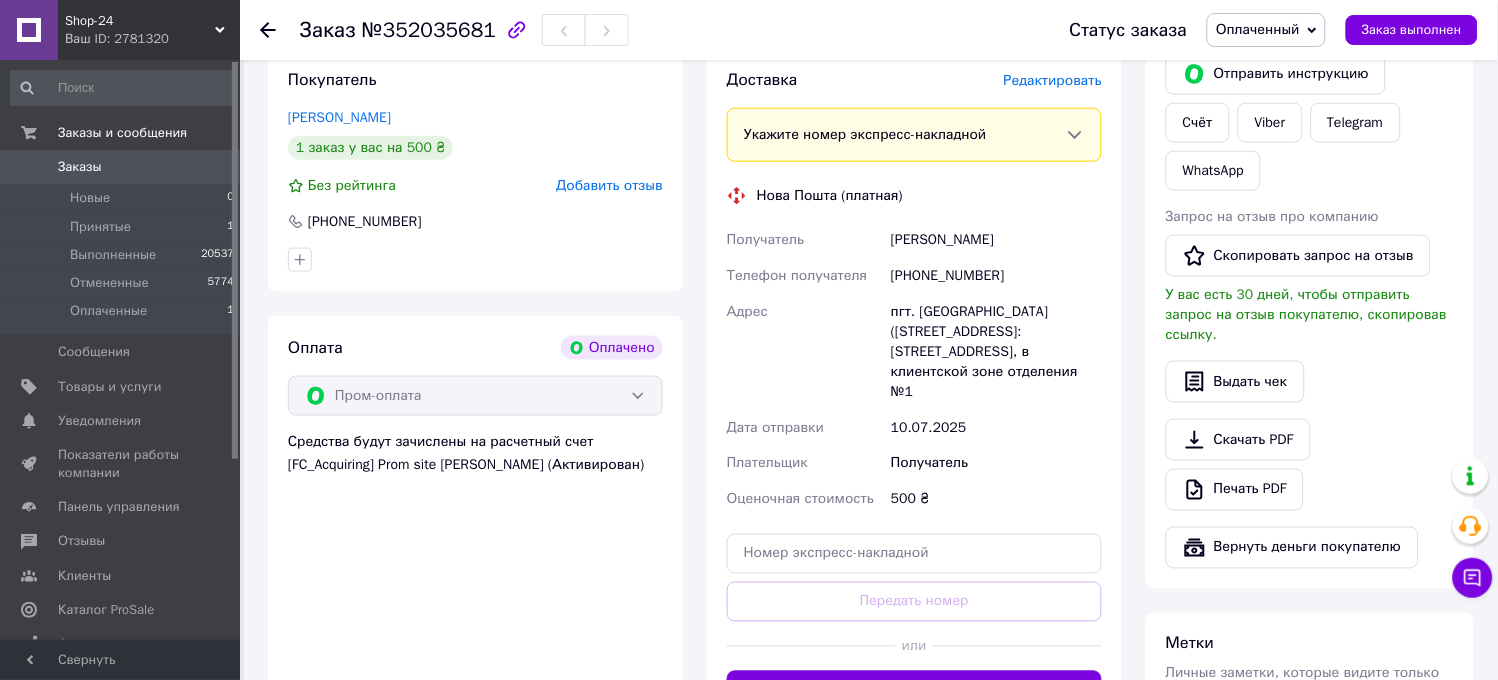 click on "пгт. [GEOGRAPHIC_DATA] ([GEOGRAPHIC_DATA], [GEOGRAPHIC_DATA].), Почтомат №20935: ул. [STREET_ADDRESS], в клиентской зоне отделения №1" at bounding box center (996, 352) 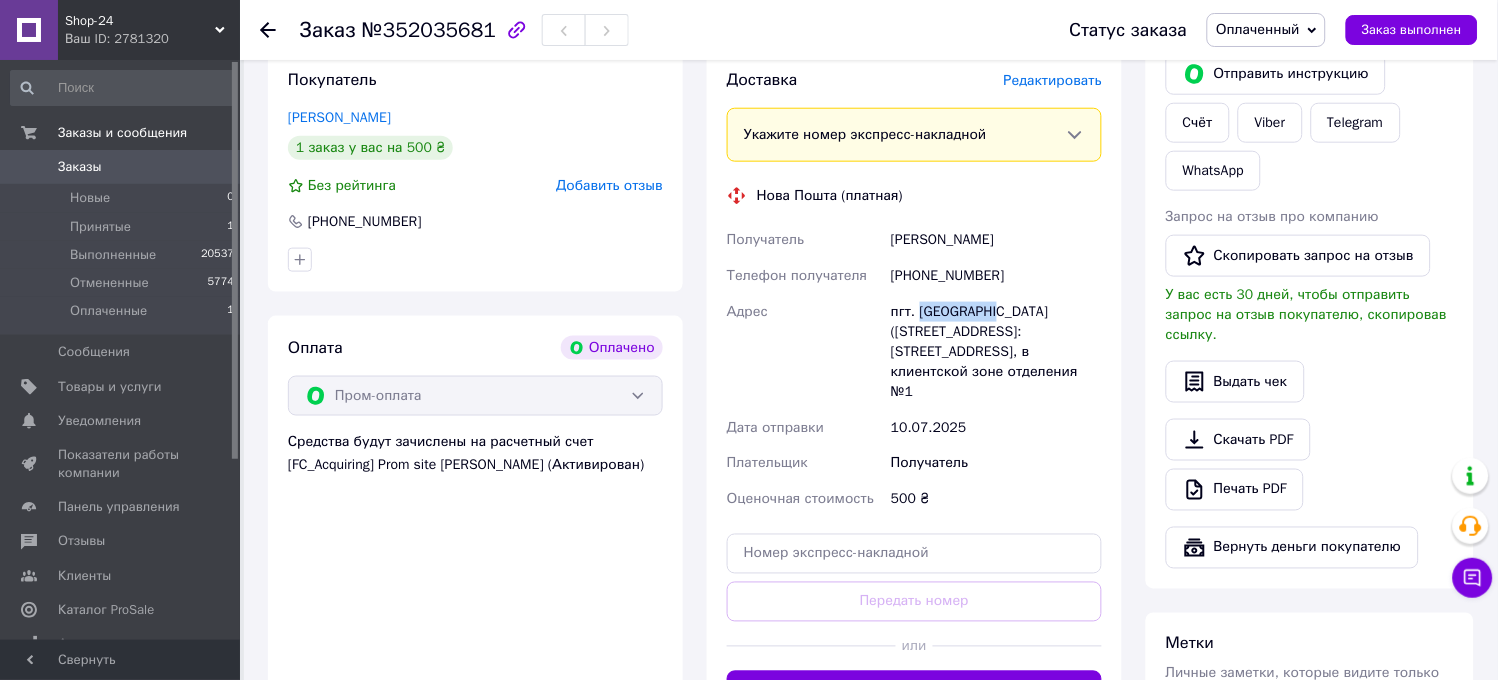 click on "пгт. [GEOGRAPHIC_DATA] ([GEOGRAPHIC_DATA], [GEOGRAPHIC_DATA].), Почтомат №20935: ул. [STREET_ADDRESS], в клиентской зоне отделения №1" at bounding box center [996, 352] 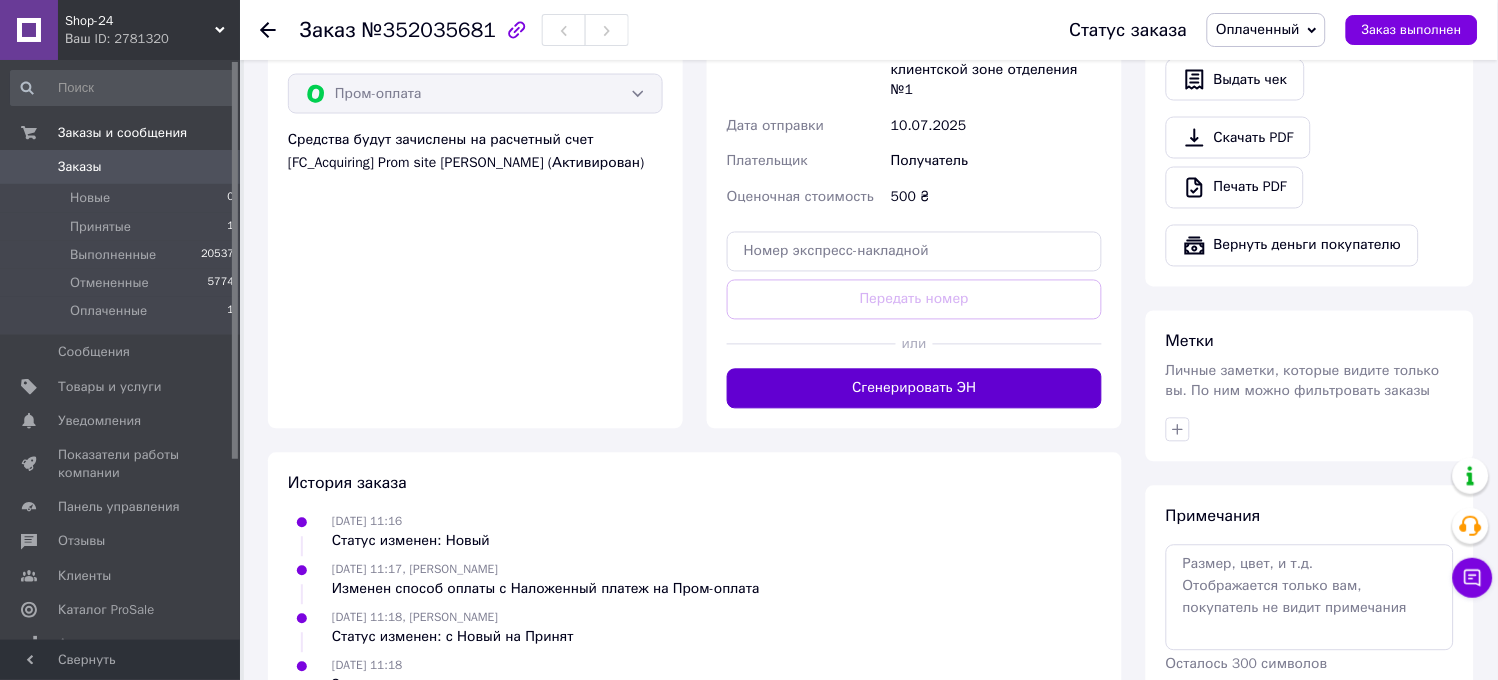 scroll, scrollTop: 725, scrollLeft: 0, axis: vertical 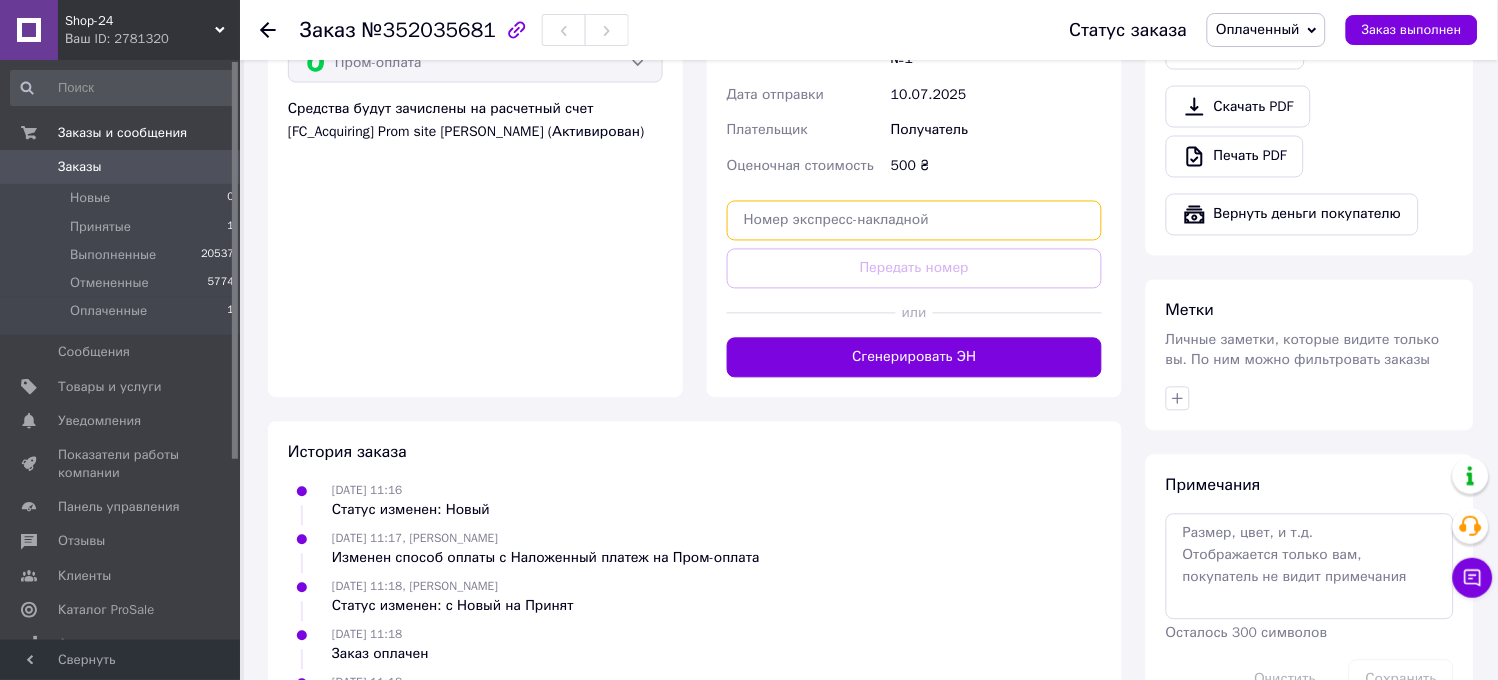 click at bounding box center (914, 221) 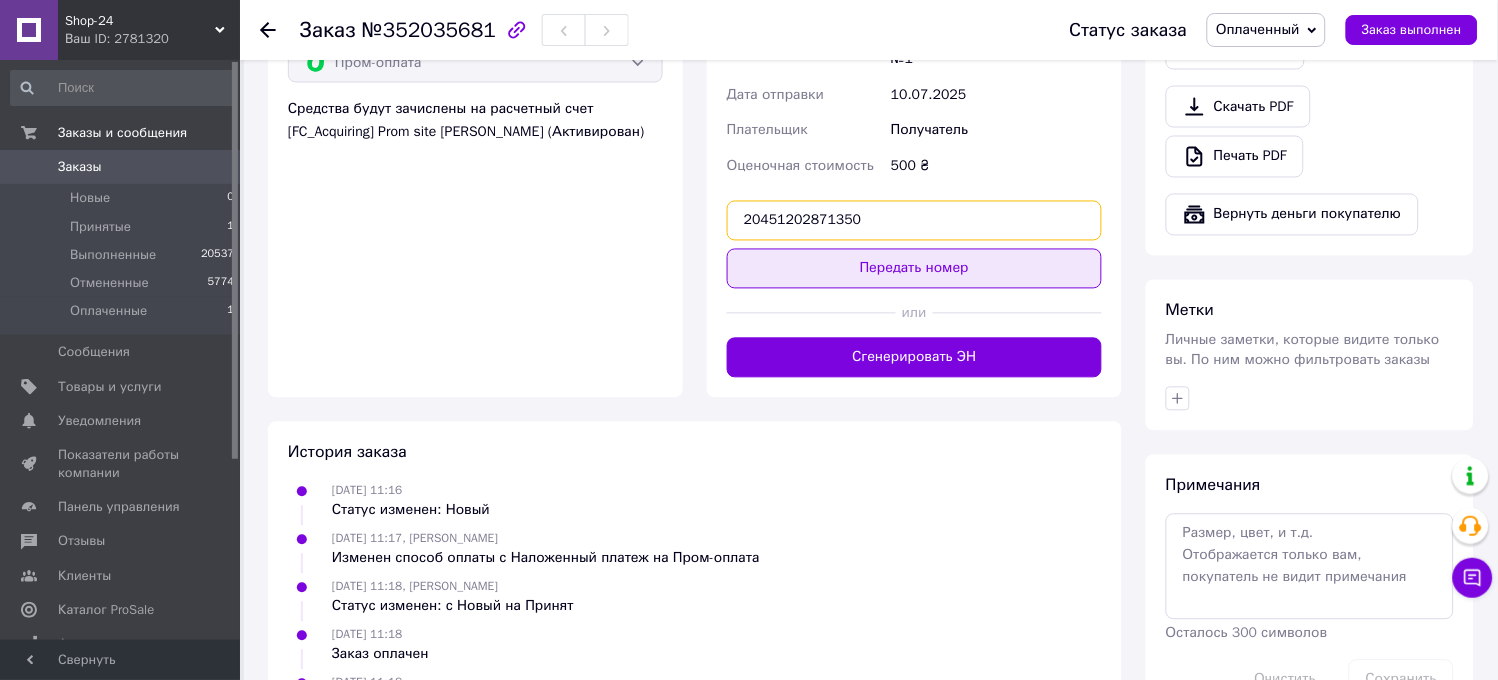 type on "20451202871350" 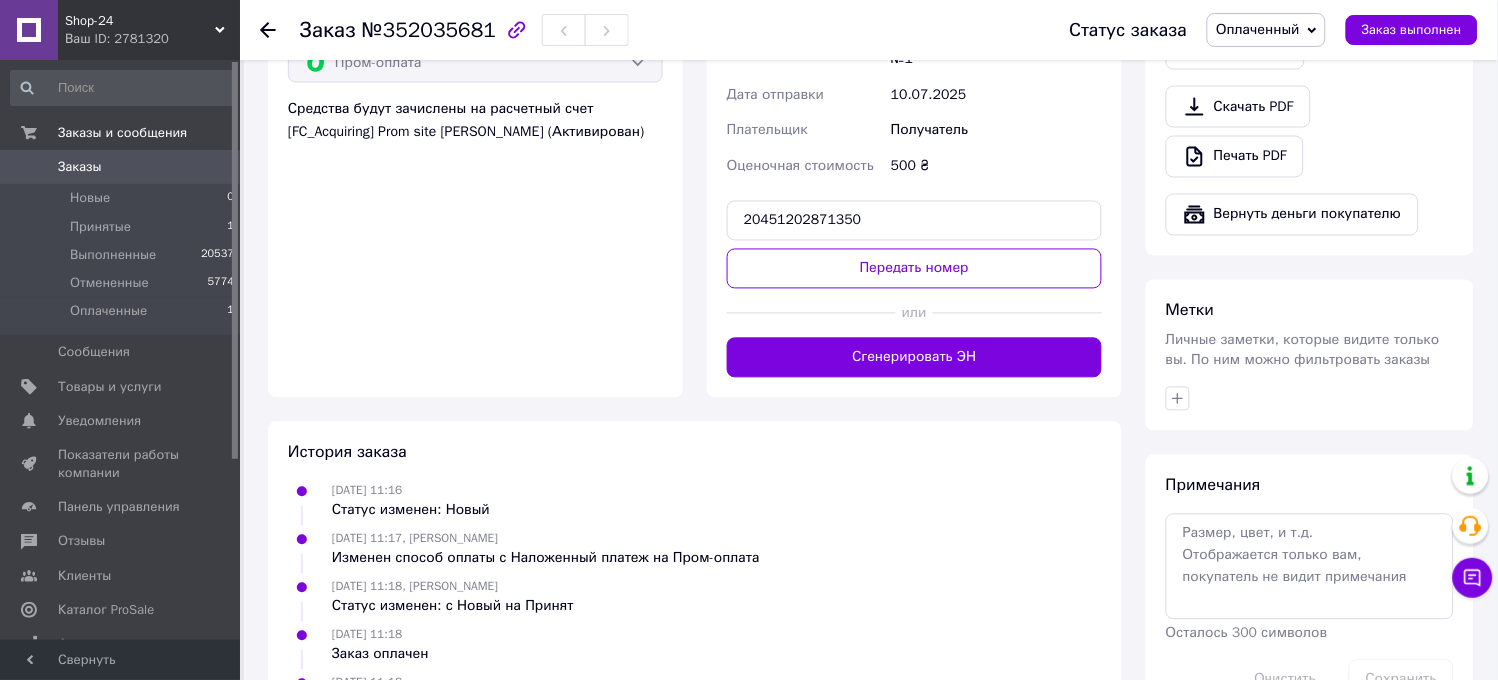 click on "Передать номер" at bounding box center [914, 269] 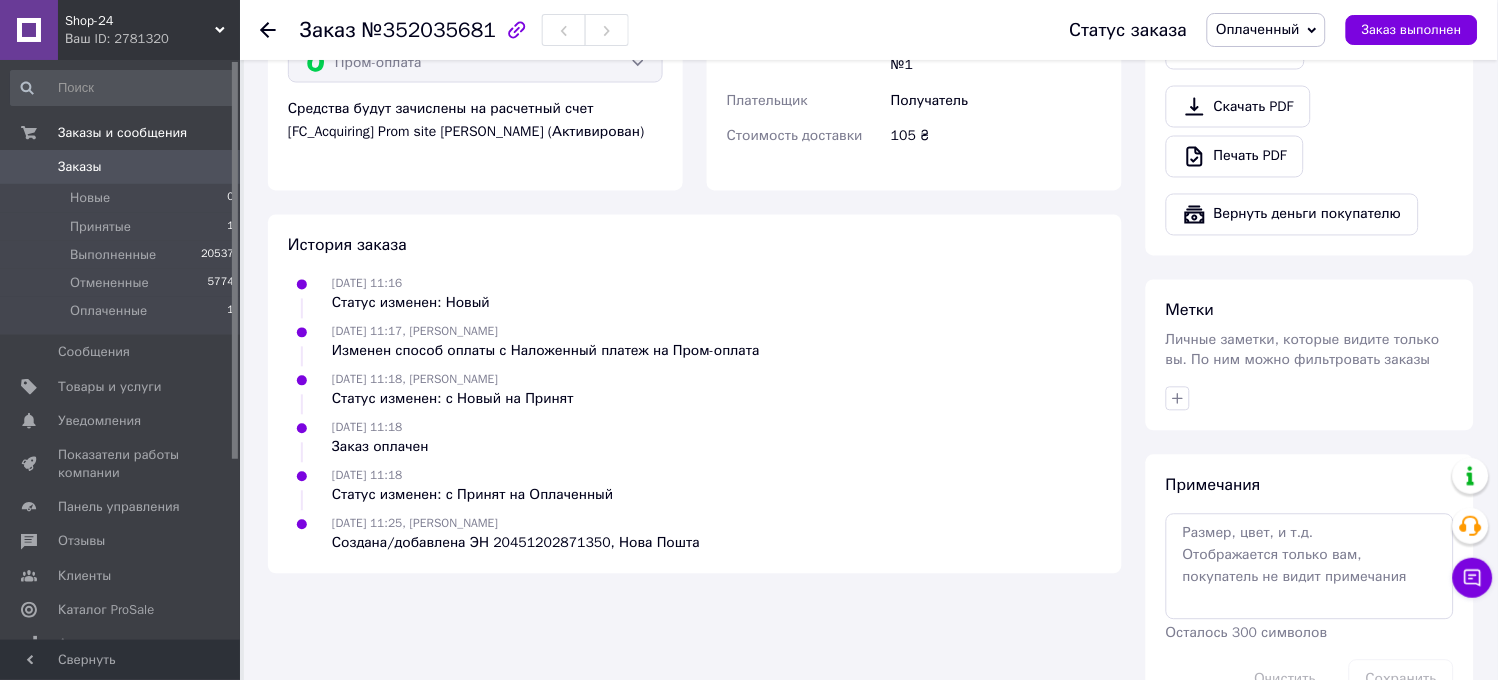 click on "Заказ выполнен" at bounding box center [1412, 30] 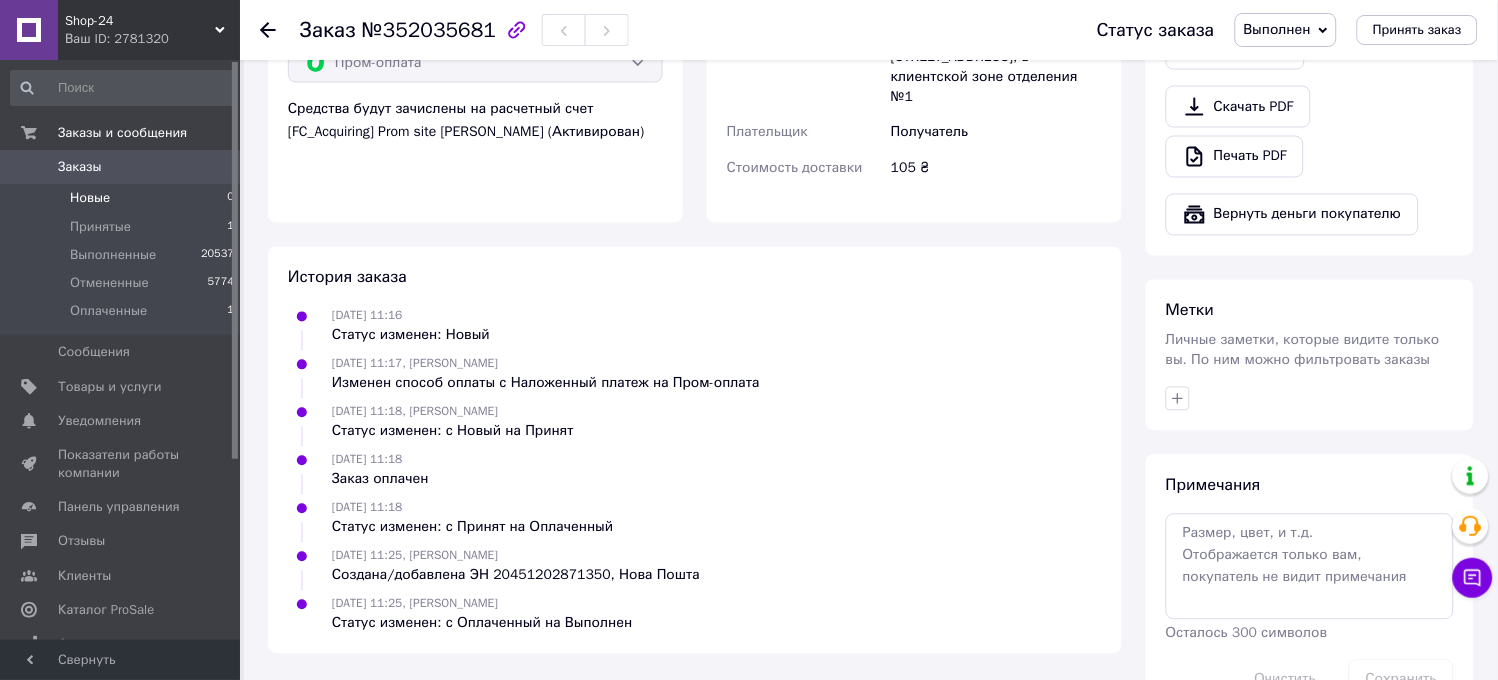 click on "Новые 0" at bounding box center (123, 198) 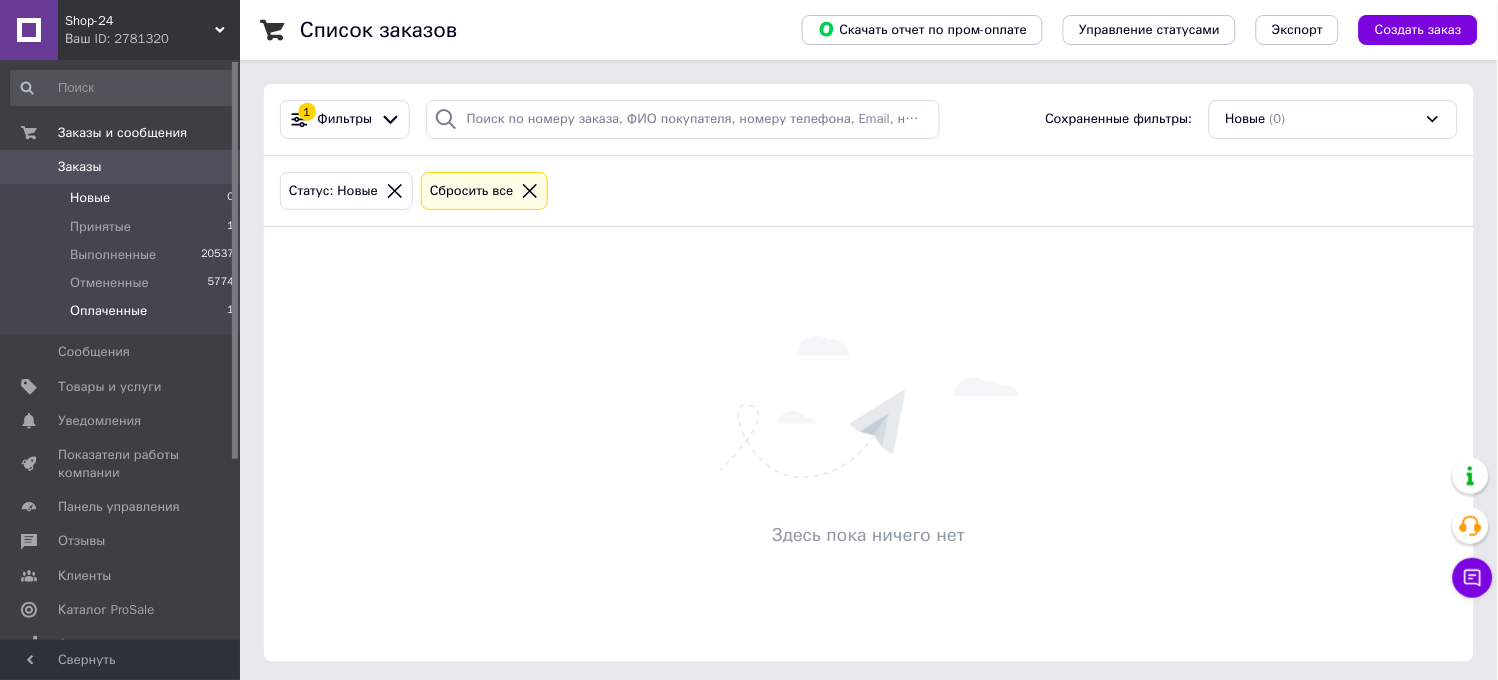 click on "Оплаченные" at bounding box center [108, 311] 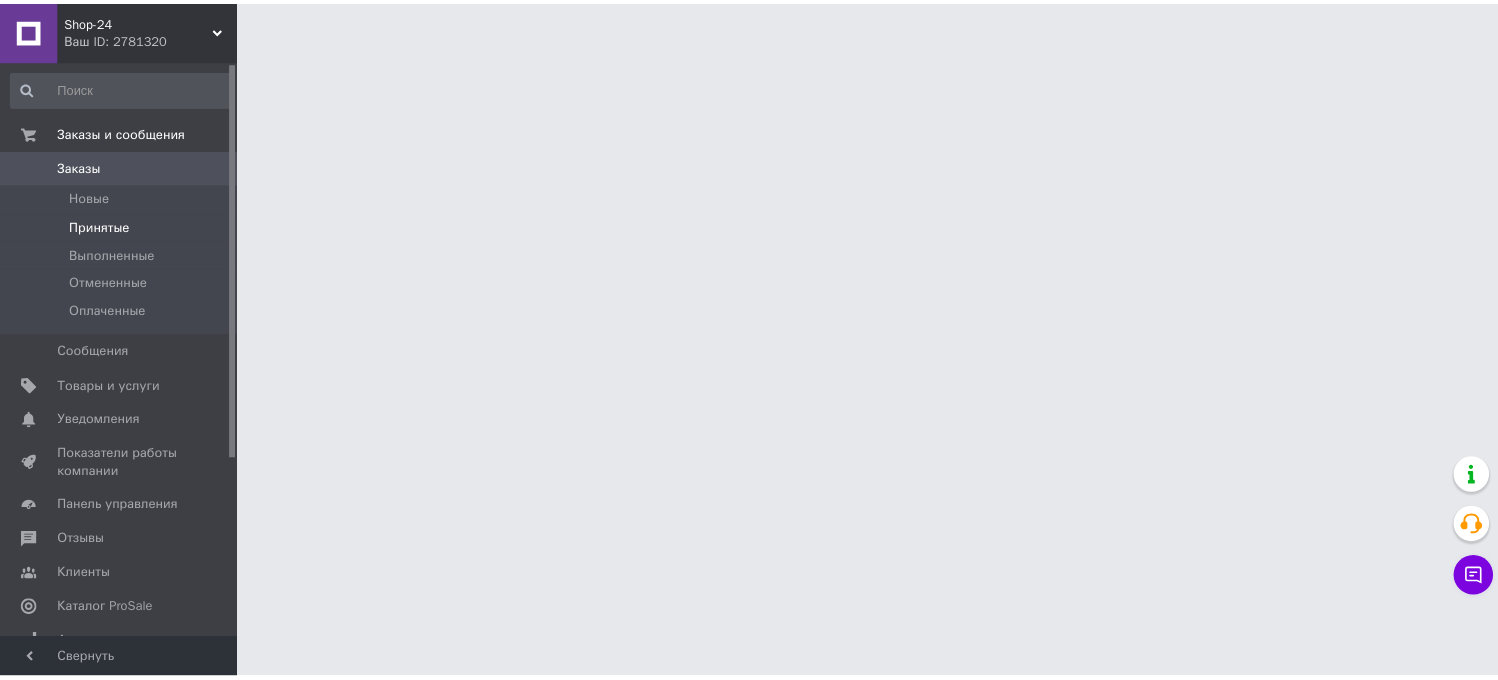 scroll, scrollTop: 0, scrollLeft: 0, axis: both 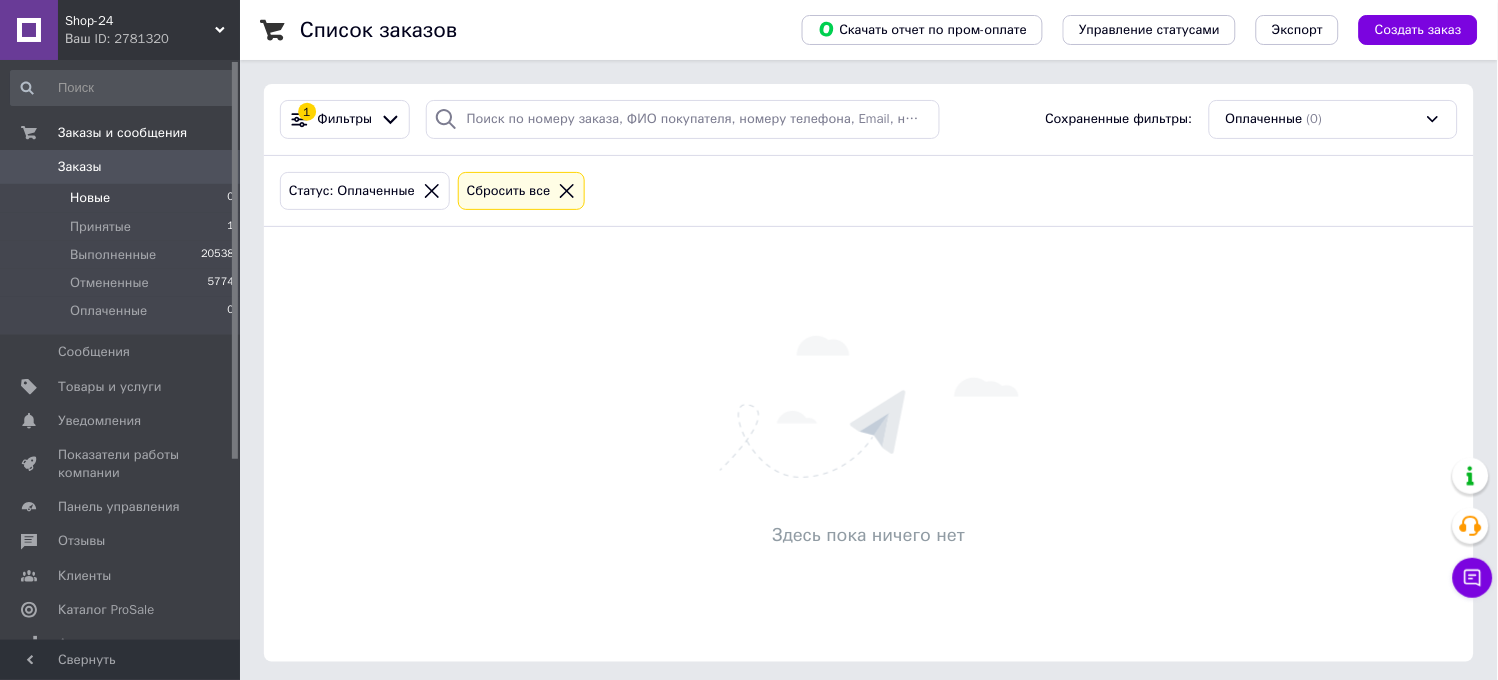 click on "Новые" at bounding box center [90, 198] 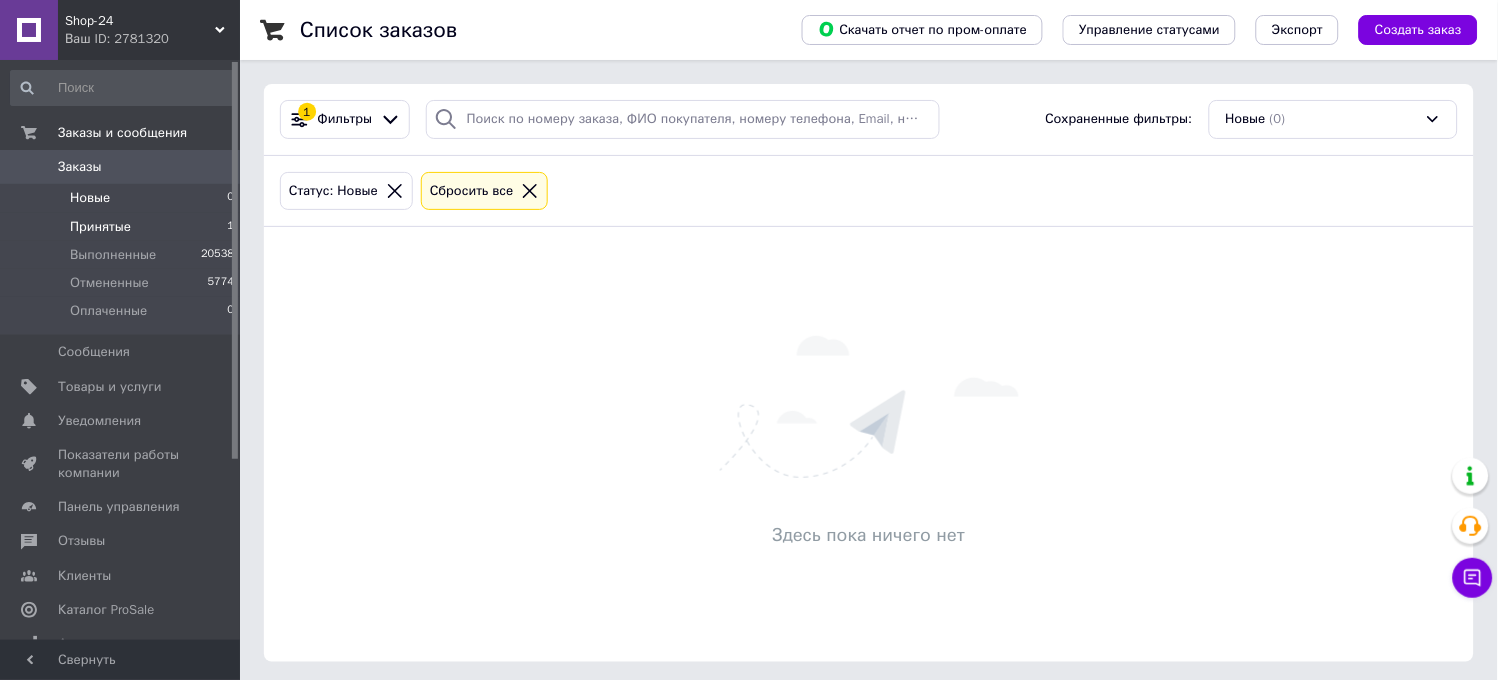 click on "Принятые" at bounding box center (100, 227) 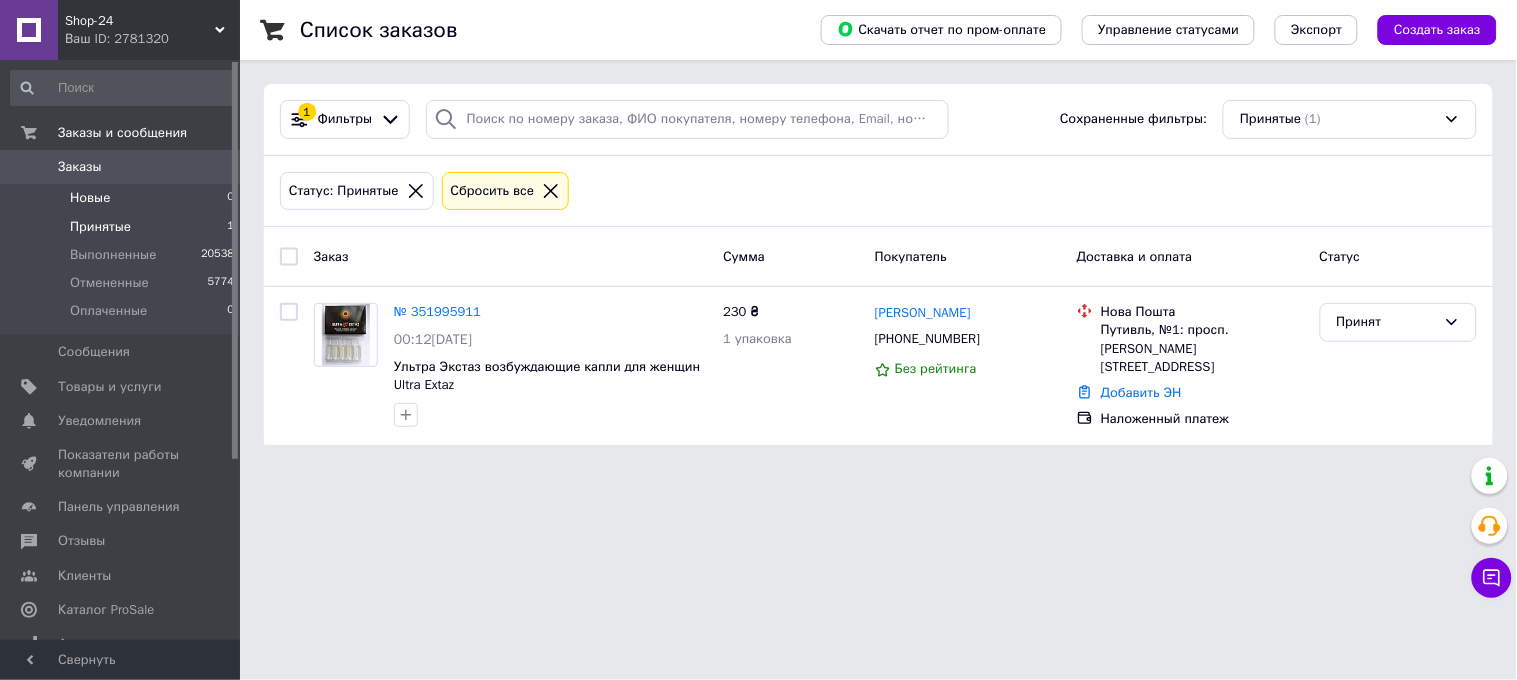 click on "Новые" at bounding box center (90, 198) 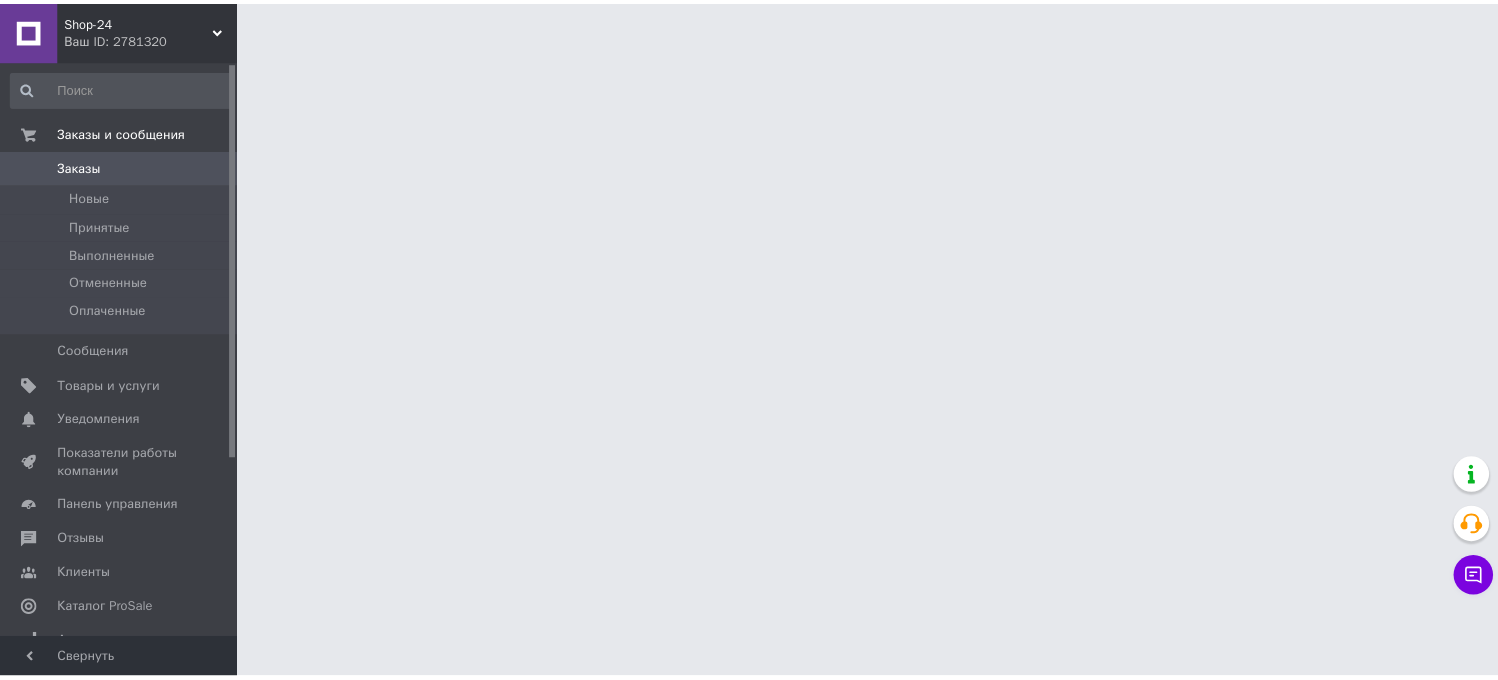 scroll, scrollTop: 0, scrollLeft: 0, axis: both 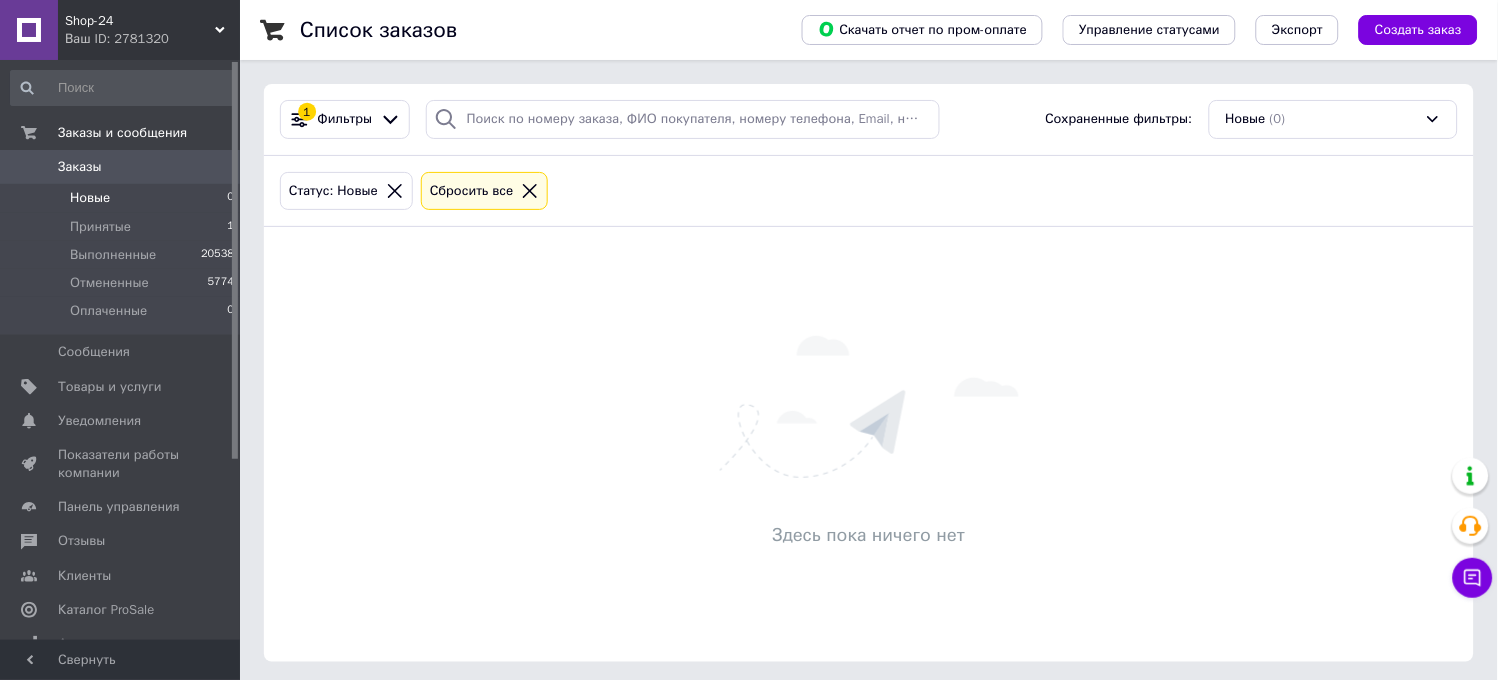 click on "Здесь пока ничего нет" at bounding box center (869, 444) 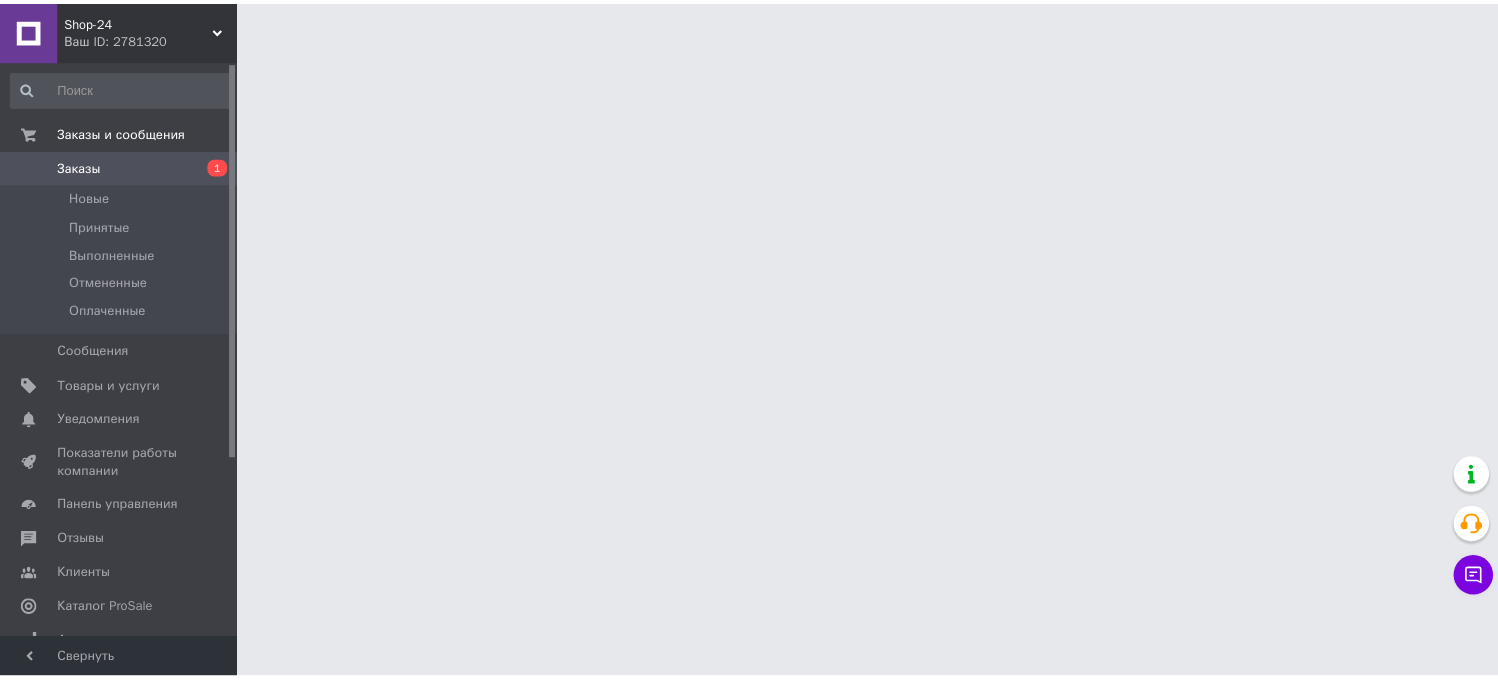 scroll, scrollTop: 0, scrollLeft: 0, axis: both 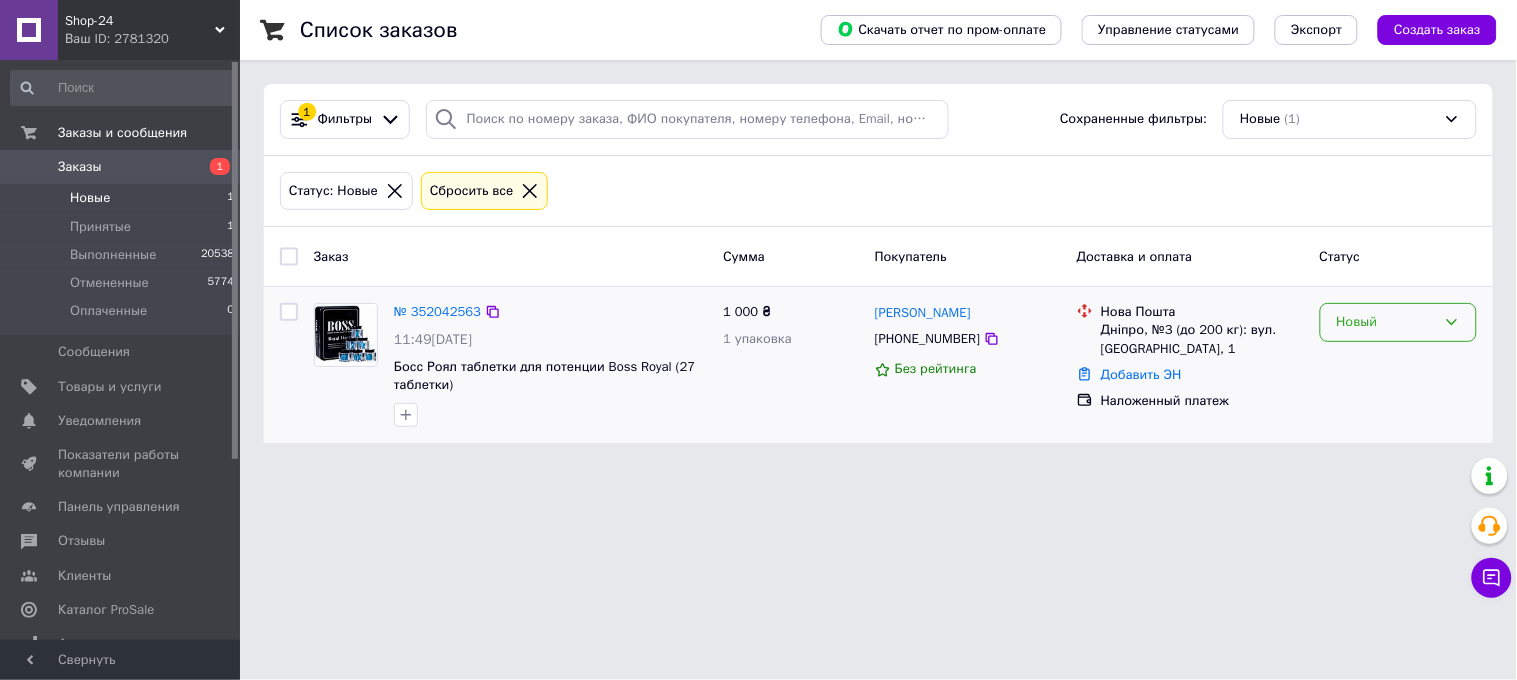 click on "Новый" at bounding box center (1386, 322) 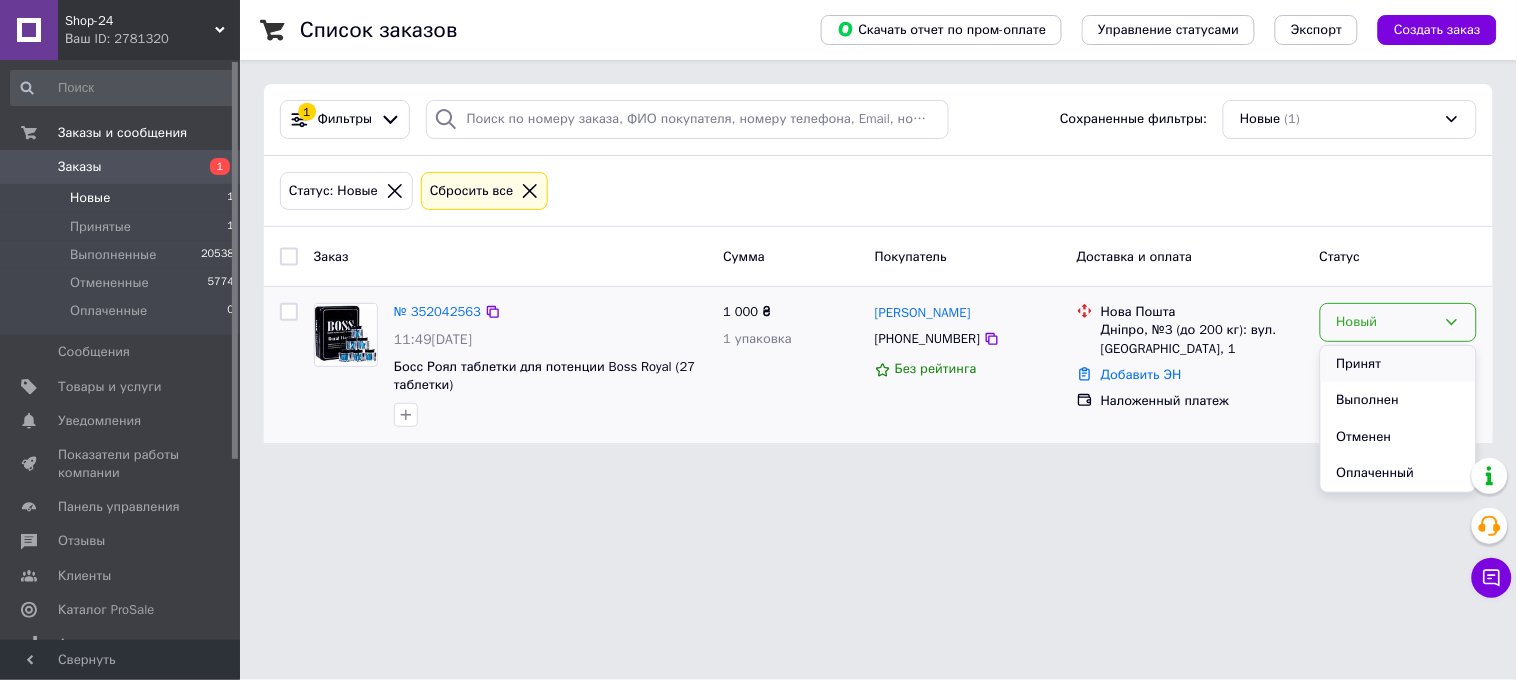 click on "Принят" at bounding box center (1398, 364) 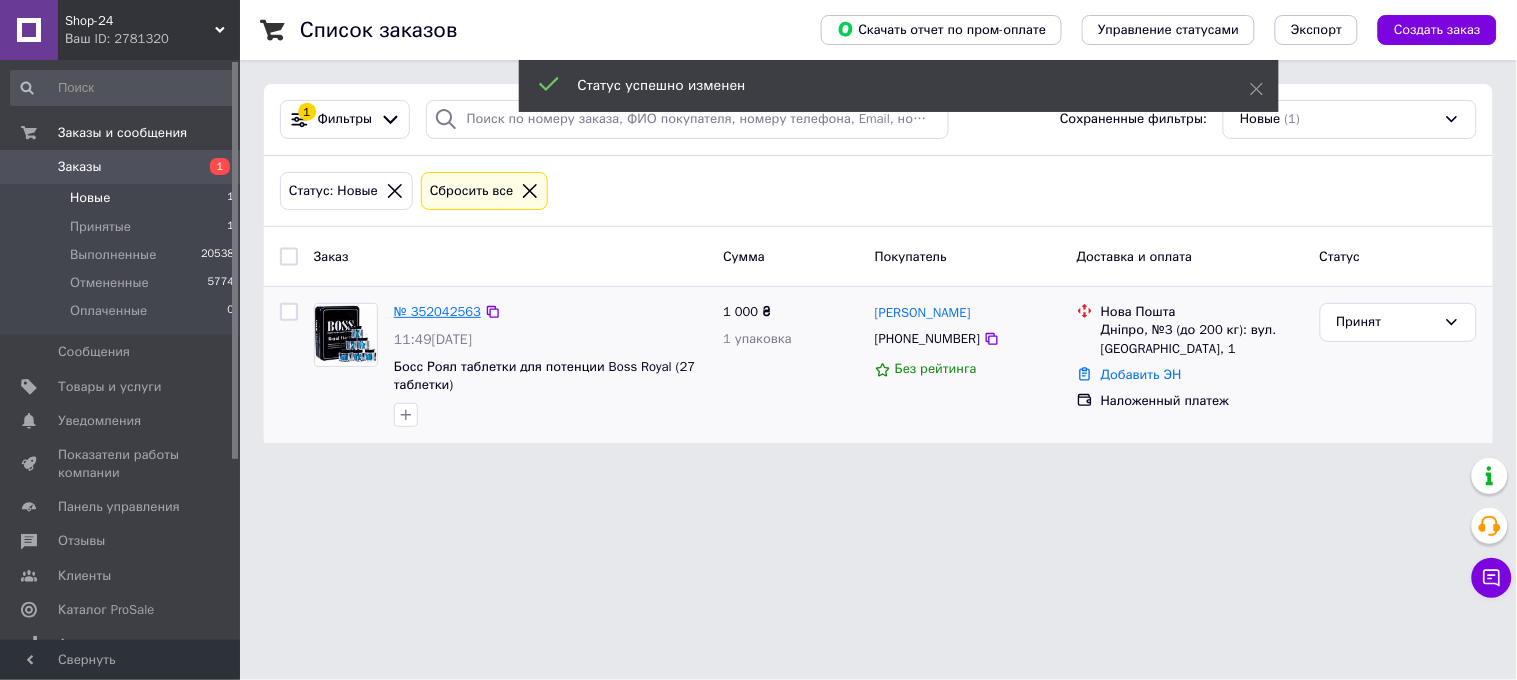 click on "№ 352042563" at bounding box center (437, 311) 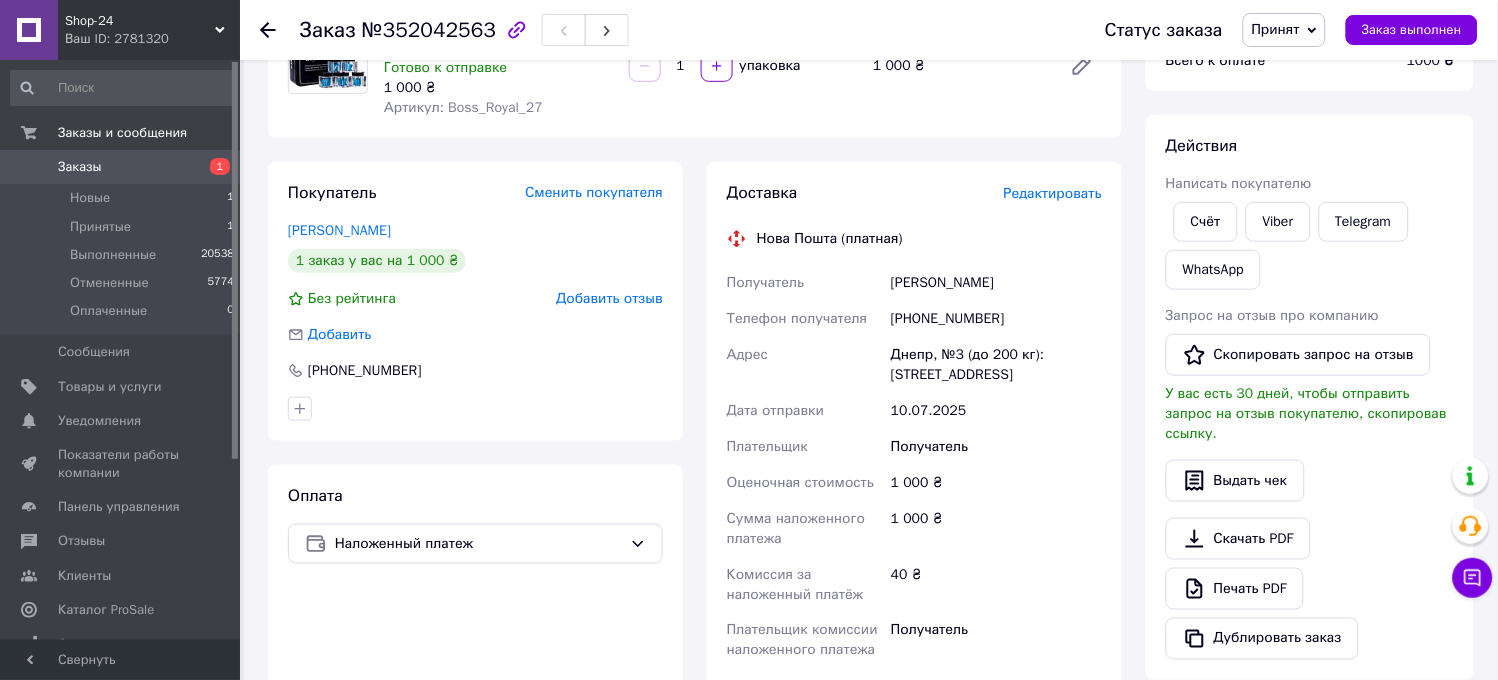 scroll, scrollTop: 222, scrollLeft: 0, axis: vertical 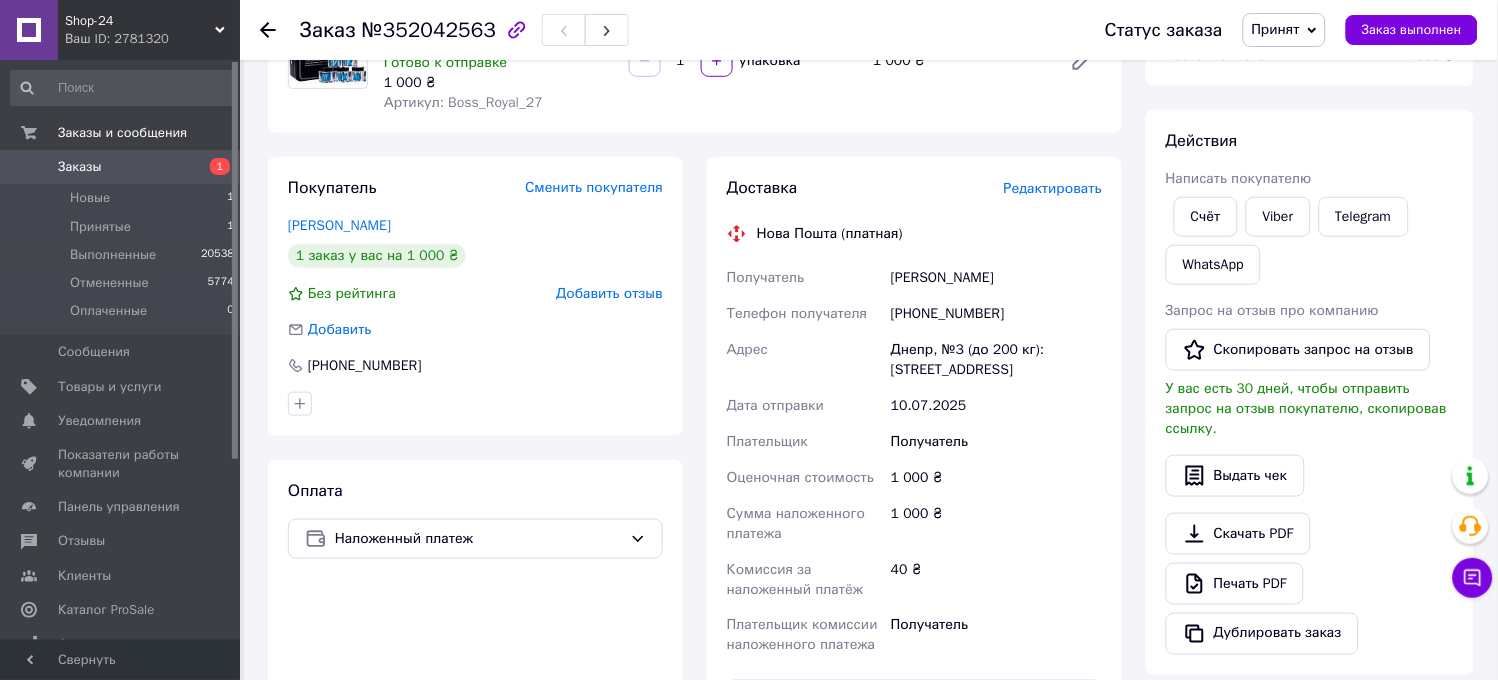 click on "[PHONE_NUMBER]" at bounding box center [996, 314] 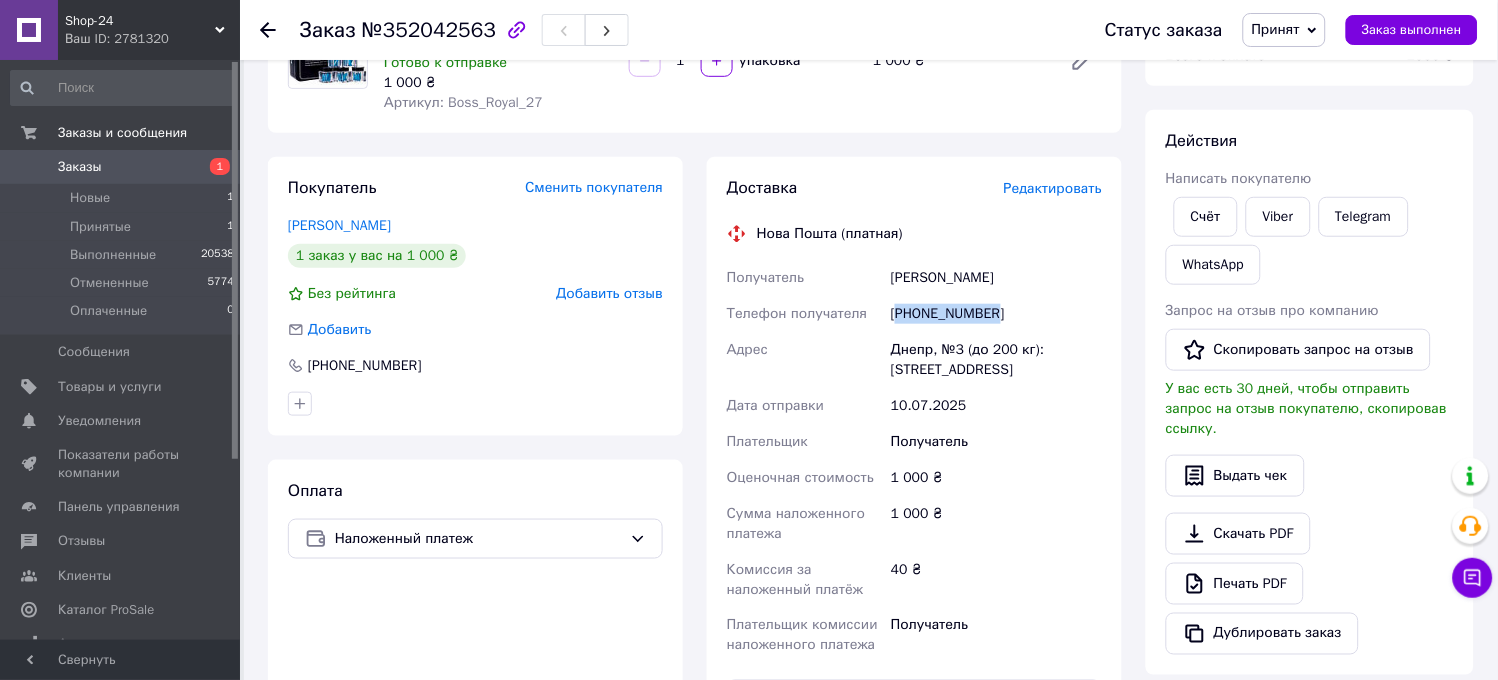 click on "[PHONE_NUMBER]" at bounding box center (996, 314) 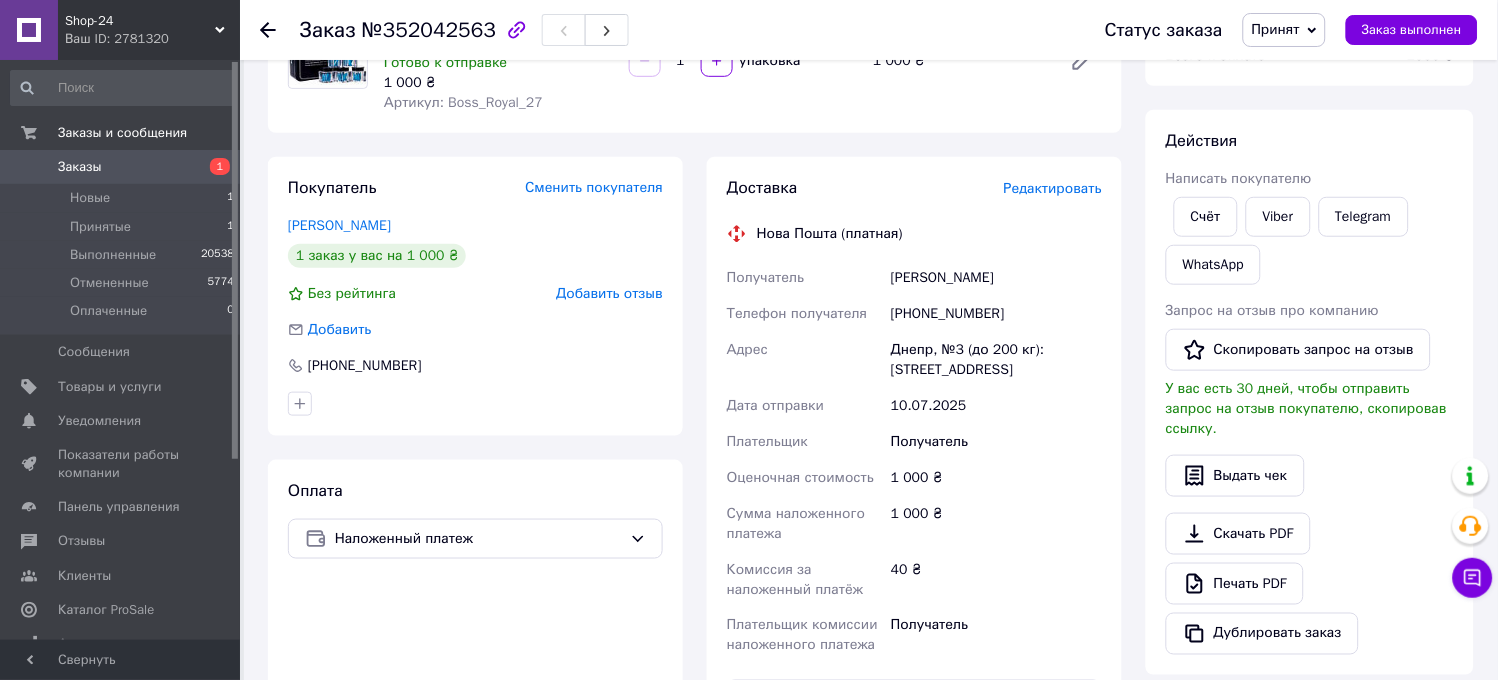 click on "Бут Кирилл" at bounding box center (996, 278) 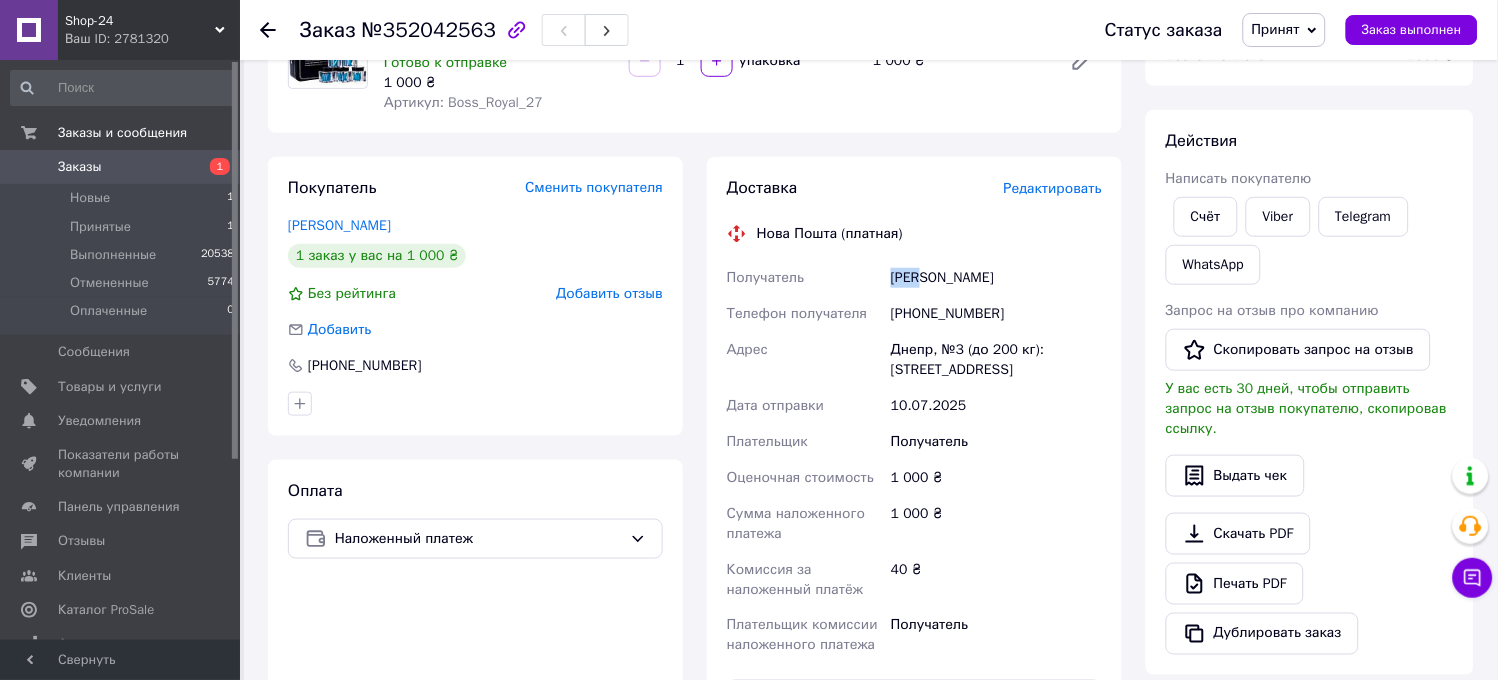 click on "Бут Кирилл" at bounding box center (996, 278) 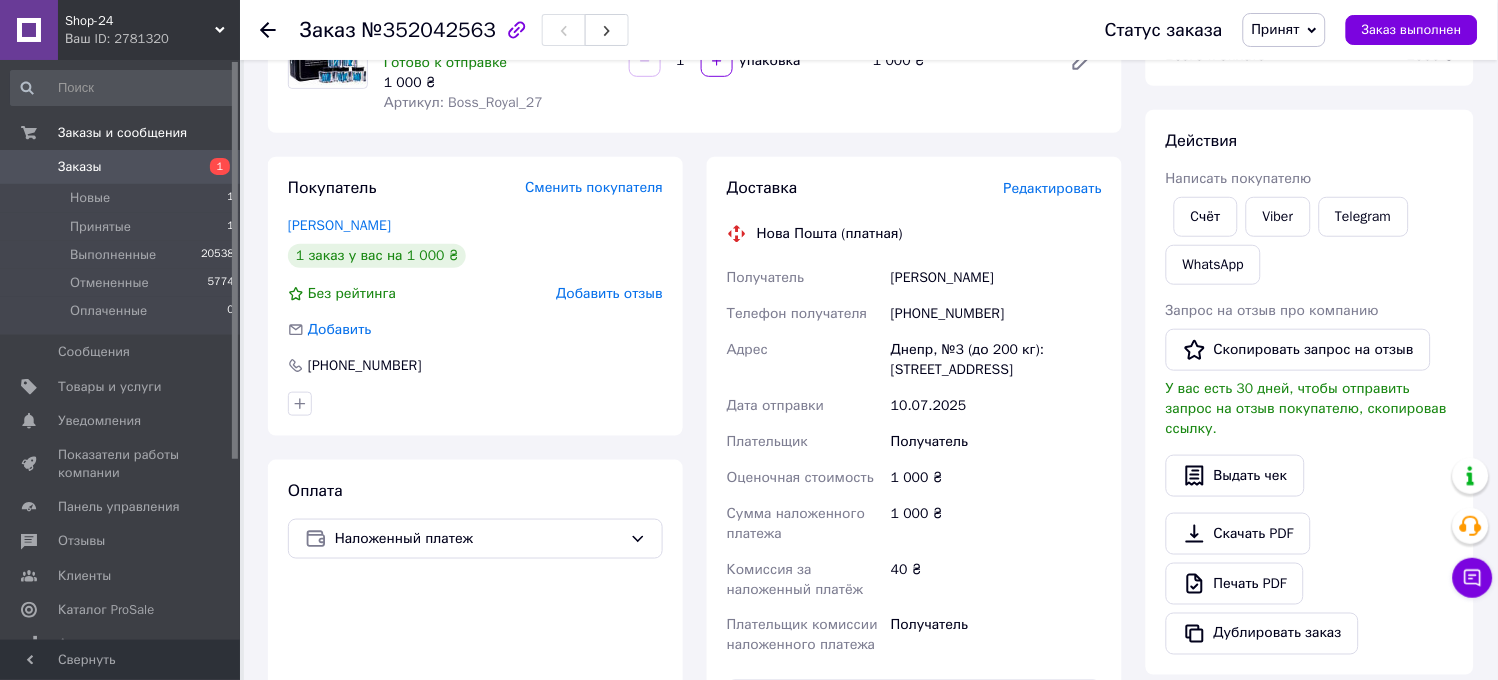 click on "Бут Кирилл" at bounding box center (996, 278) 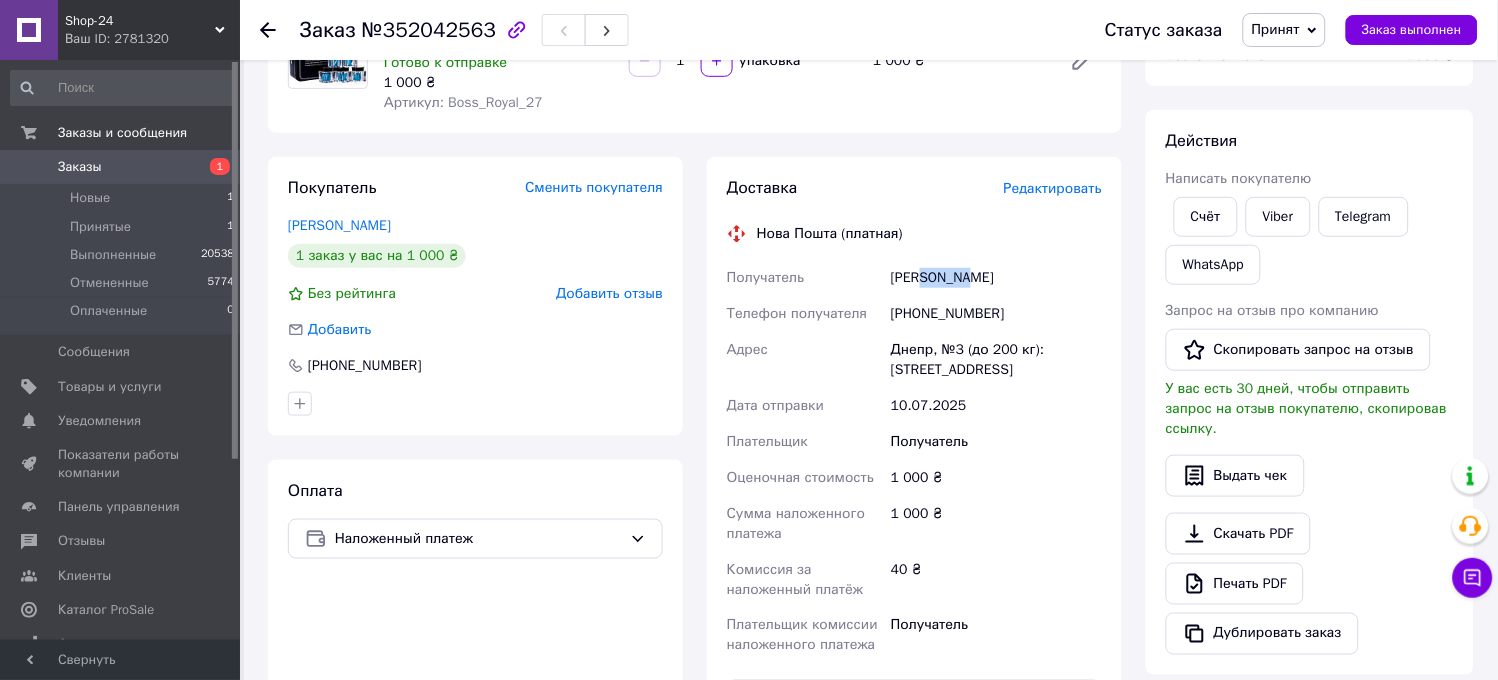 click on "Бут Кирилл" at bounding box center (996, 278) 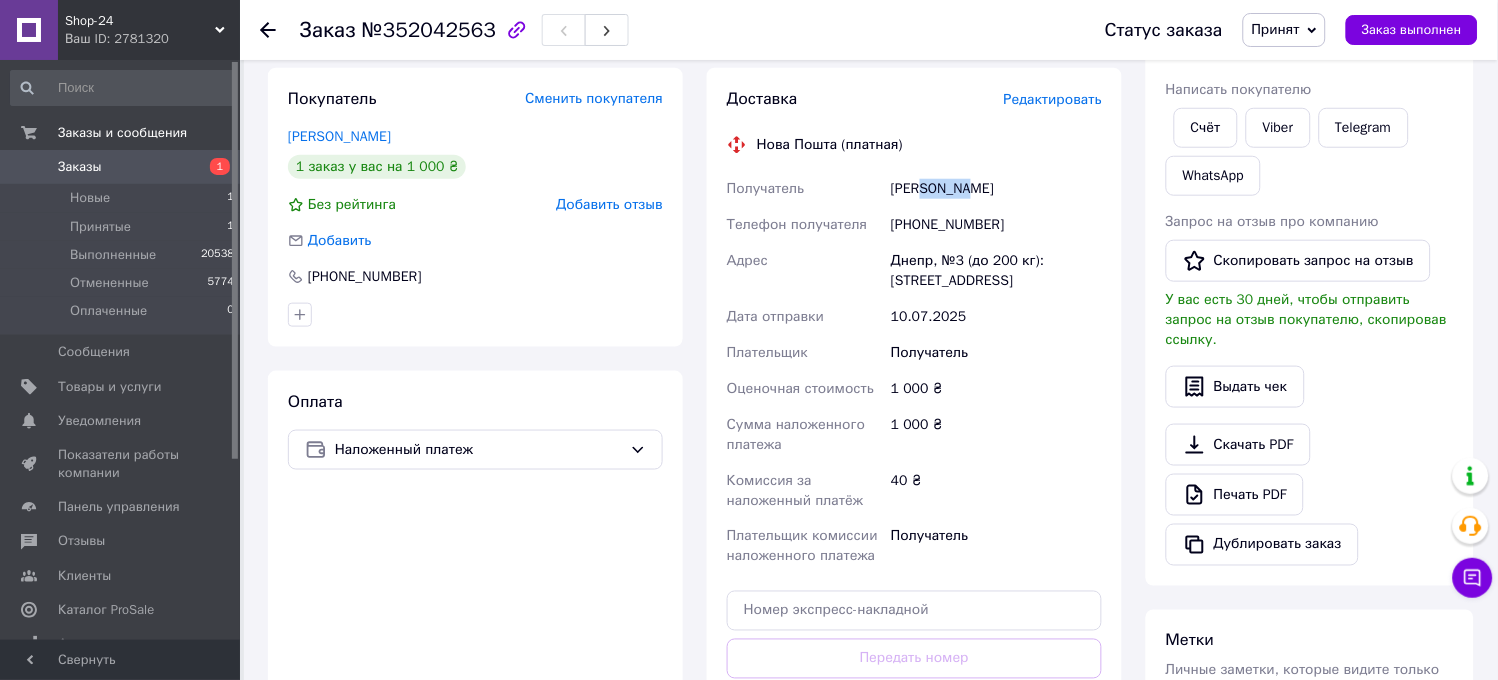 scroll, scrollTop: 444, scrollLeft: 0, axis: vertical 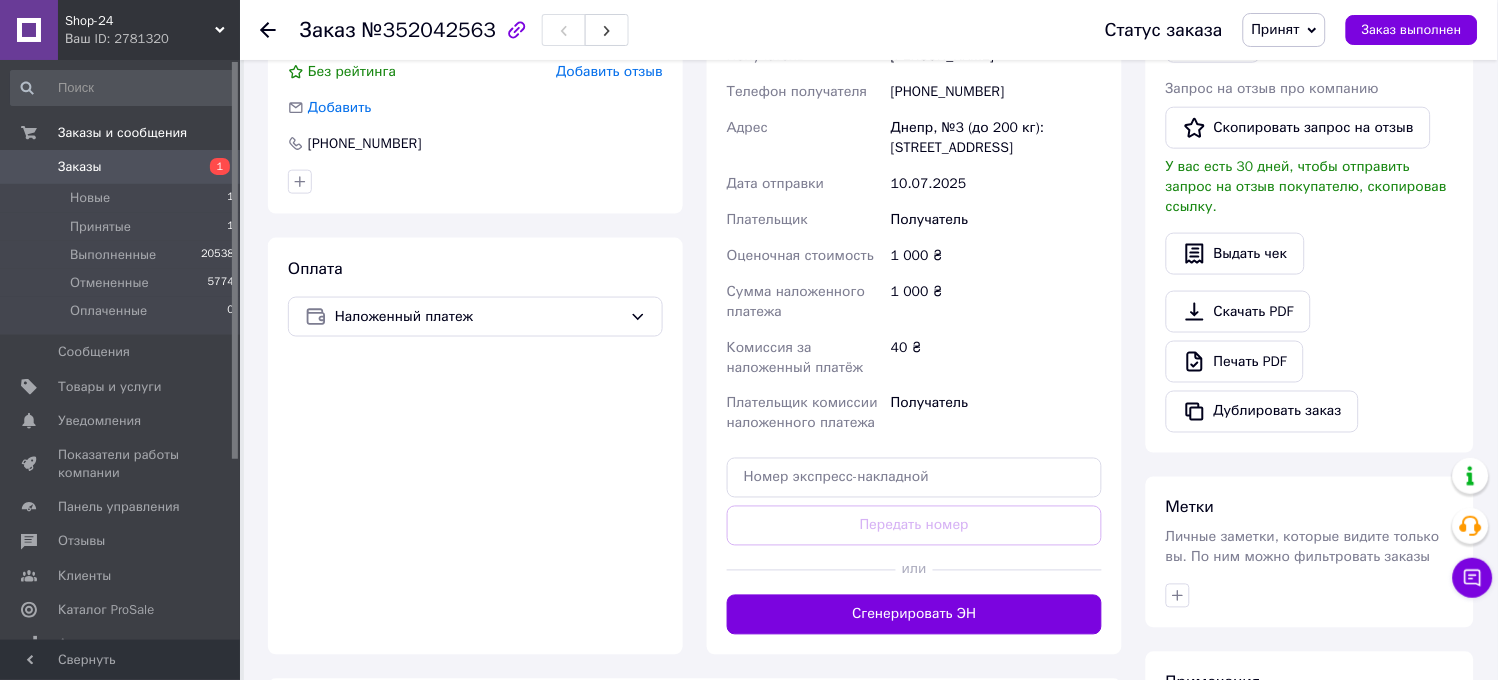click on "Доставка Редактировать Нова Пошта (платная) Получатель Бут Кирилл Телефон получателя +380630680224 Адрес Днепр, №3 (до 200 кг): ул. Яскрава, 1 Дата отправки 10.07.2025 Плательщик Получатель Оценочная стоимость 1 000 ₴ Сумма наложенного платежа 1 000 ₴ Комиссия за наложенный платёж 40 ₴ Плательщик комиссии наложенного платежа Получатель Передать номер или Сгенерировать ЭН" at bounding box center (914, 295) 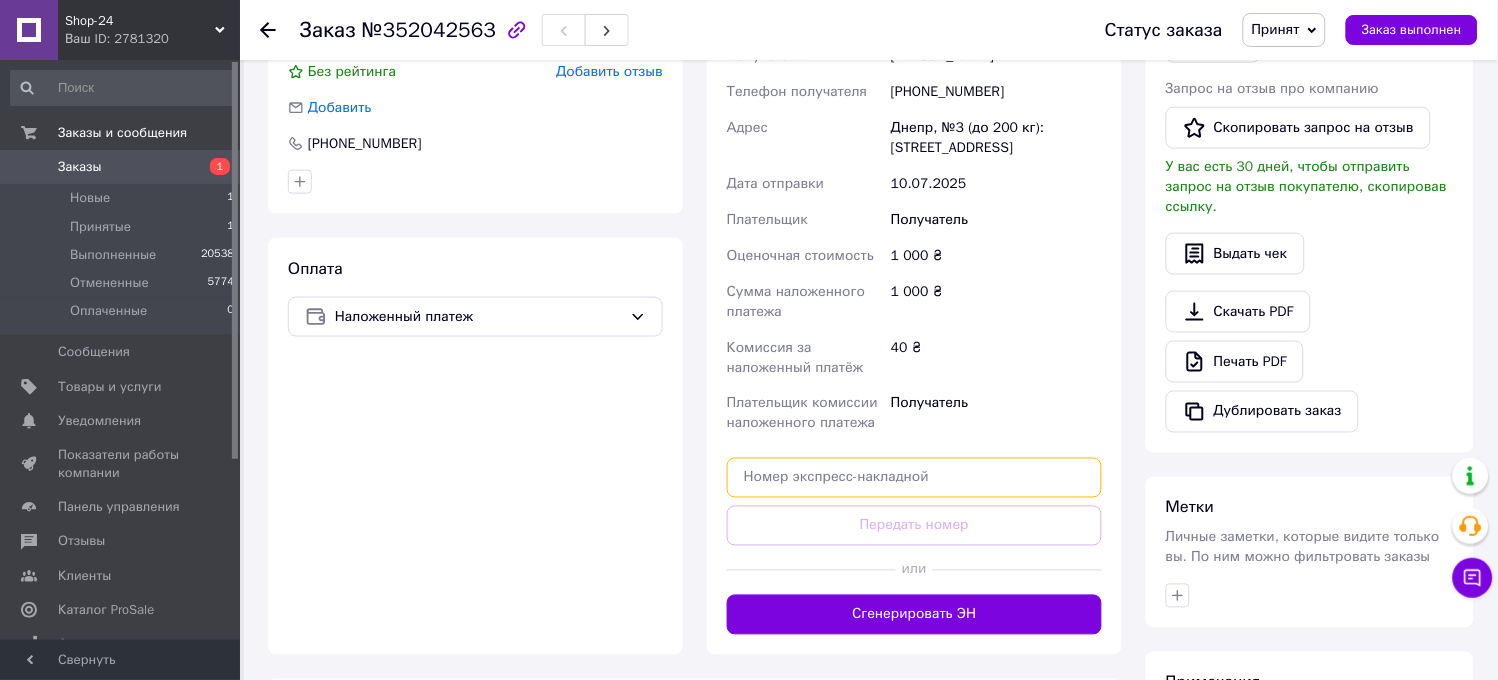 click at bounding box center [914, 478] 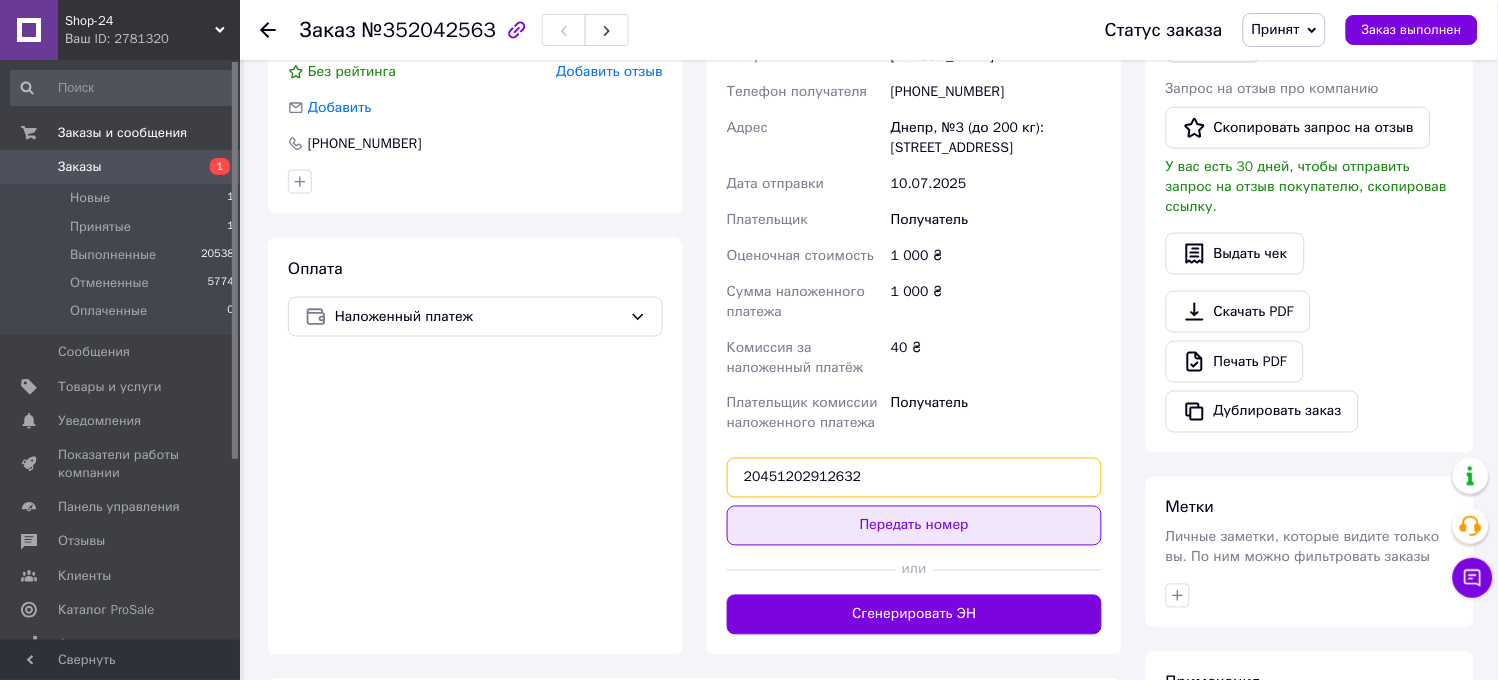 type on "20451202912632" 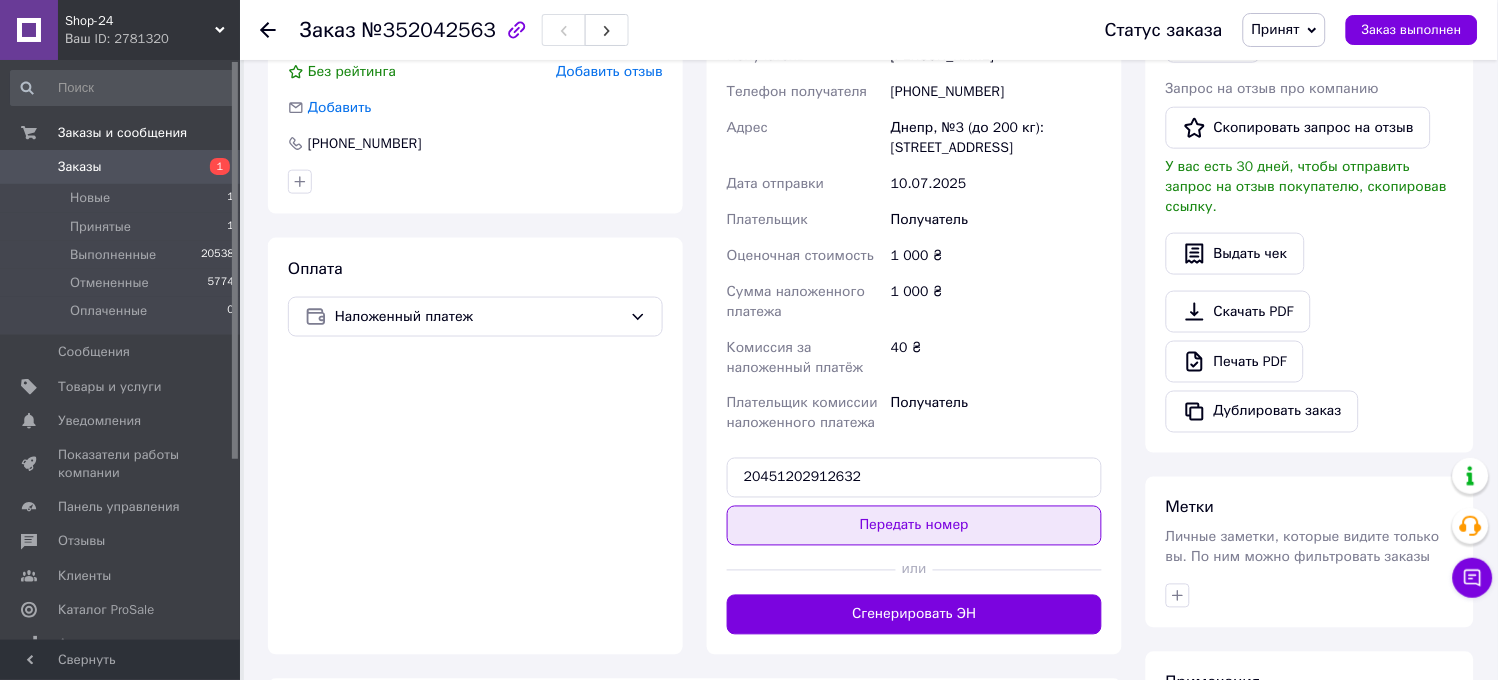 click on "Передать номер" at bounding box center (914, 526) 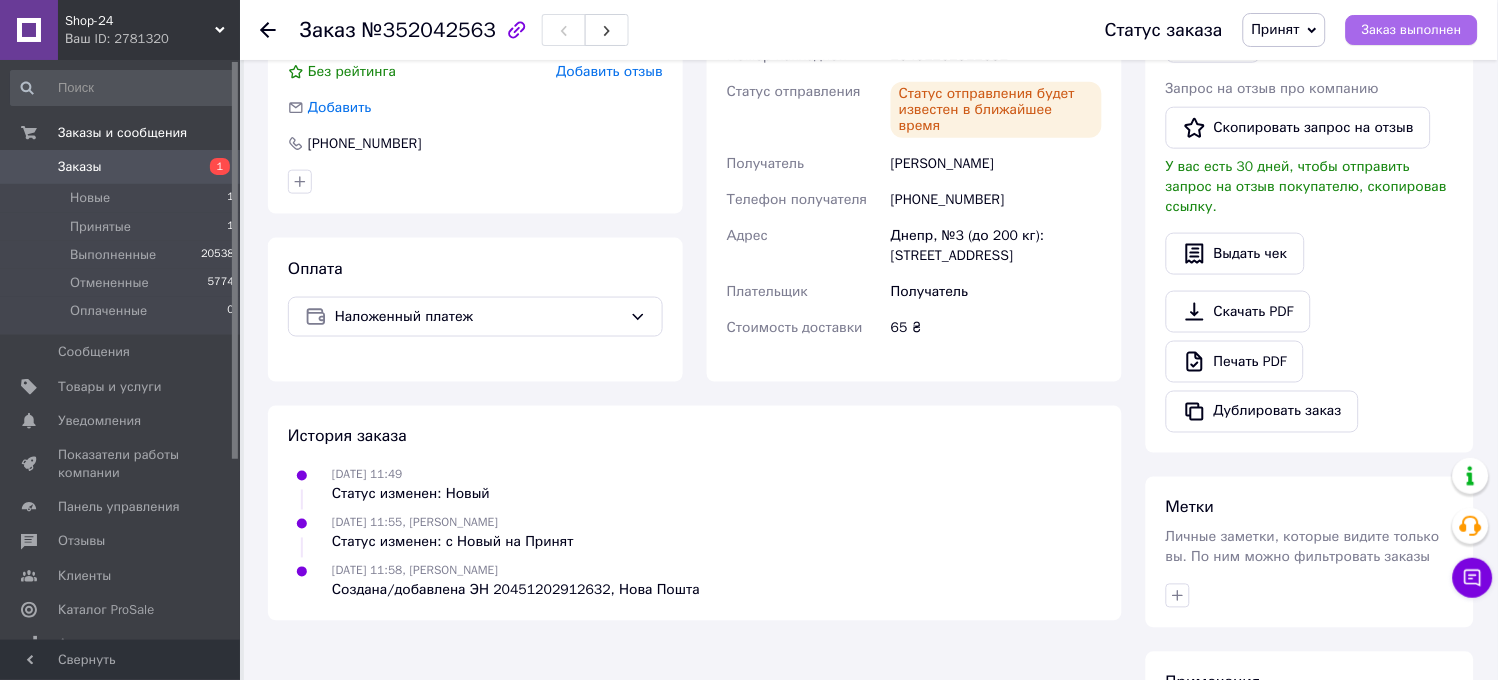 click on "Заказ выполнен" at bounding box center [1412, 30] 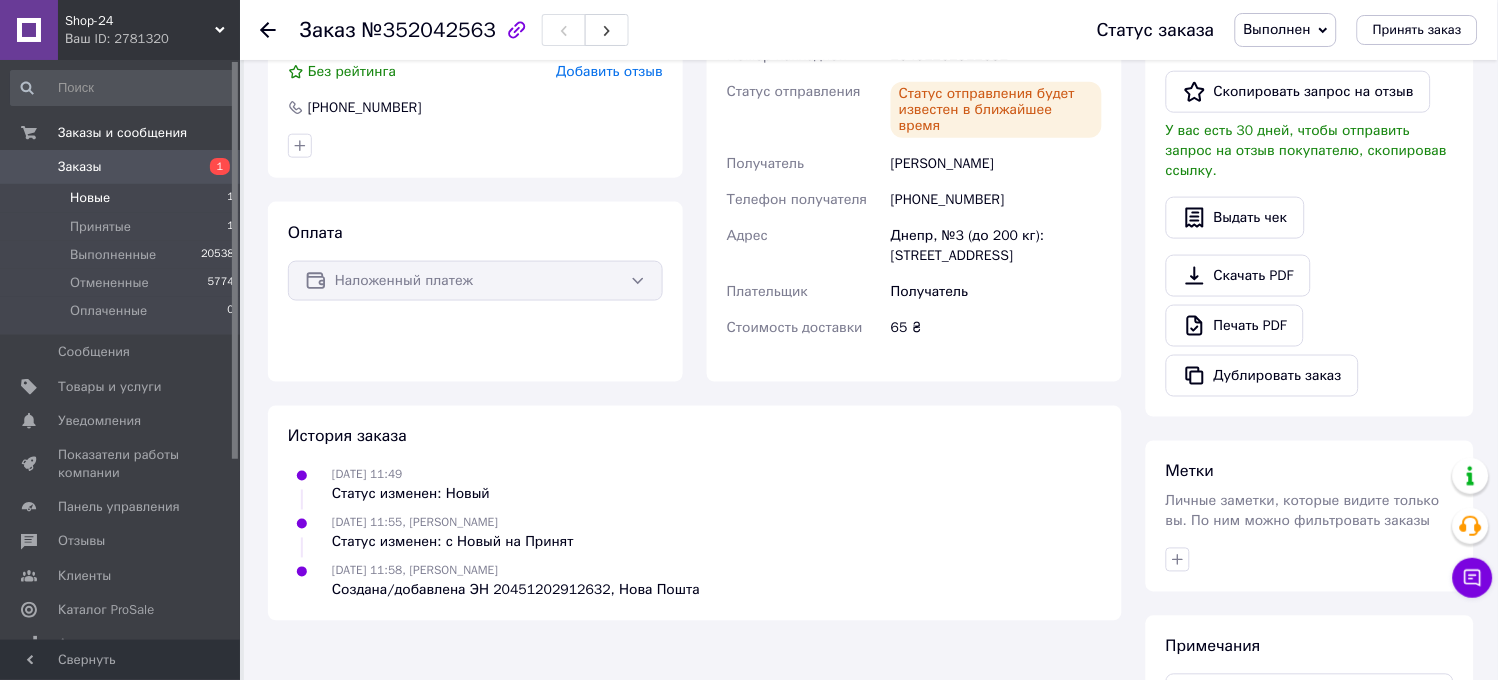 click on "Новые" at bounding box center [90, 198] 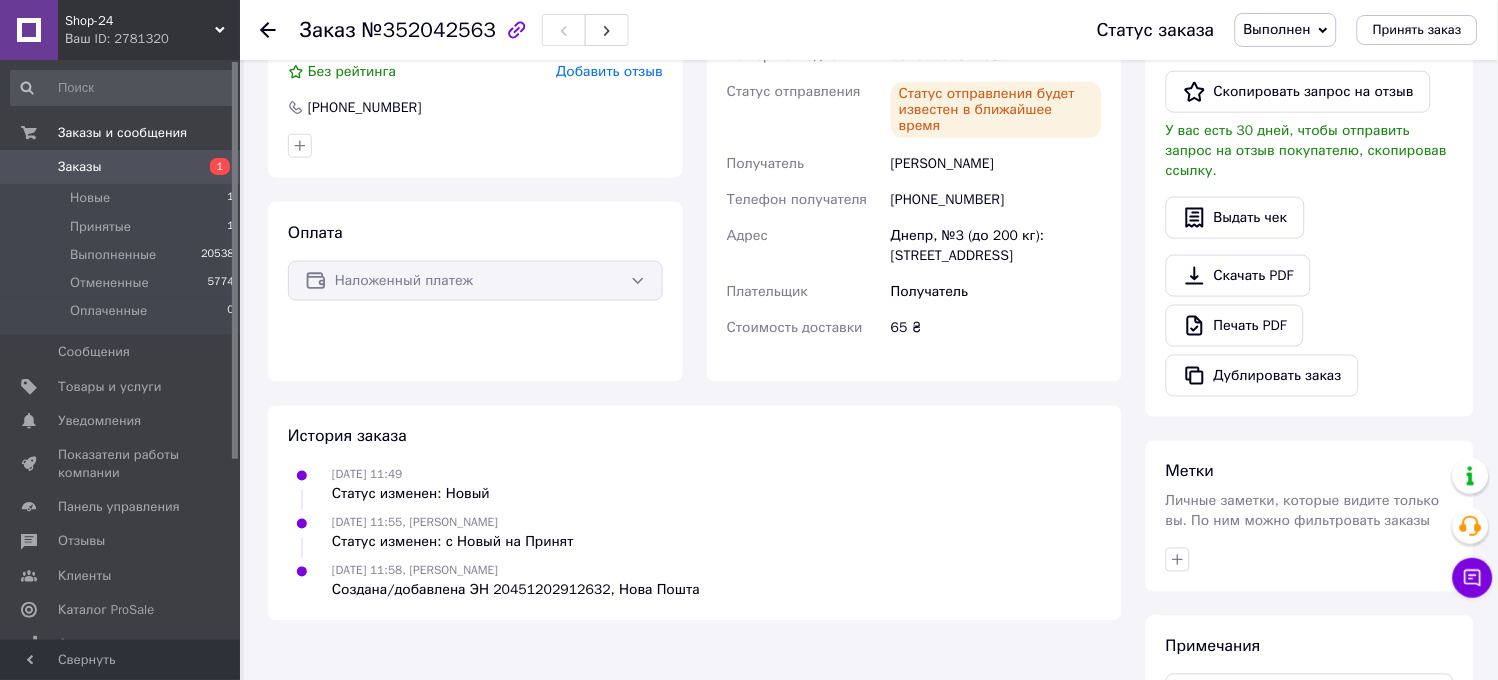 scroll, scrollTop: 0, scrollLeft: 0, axis: both 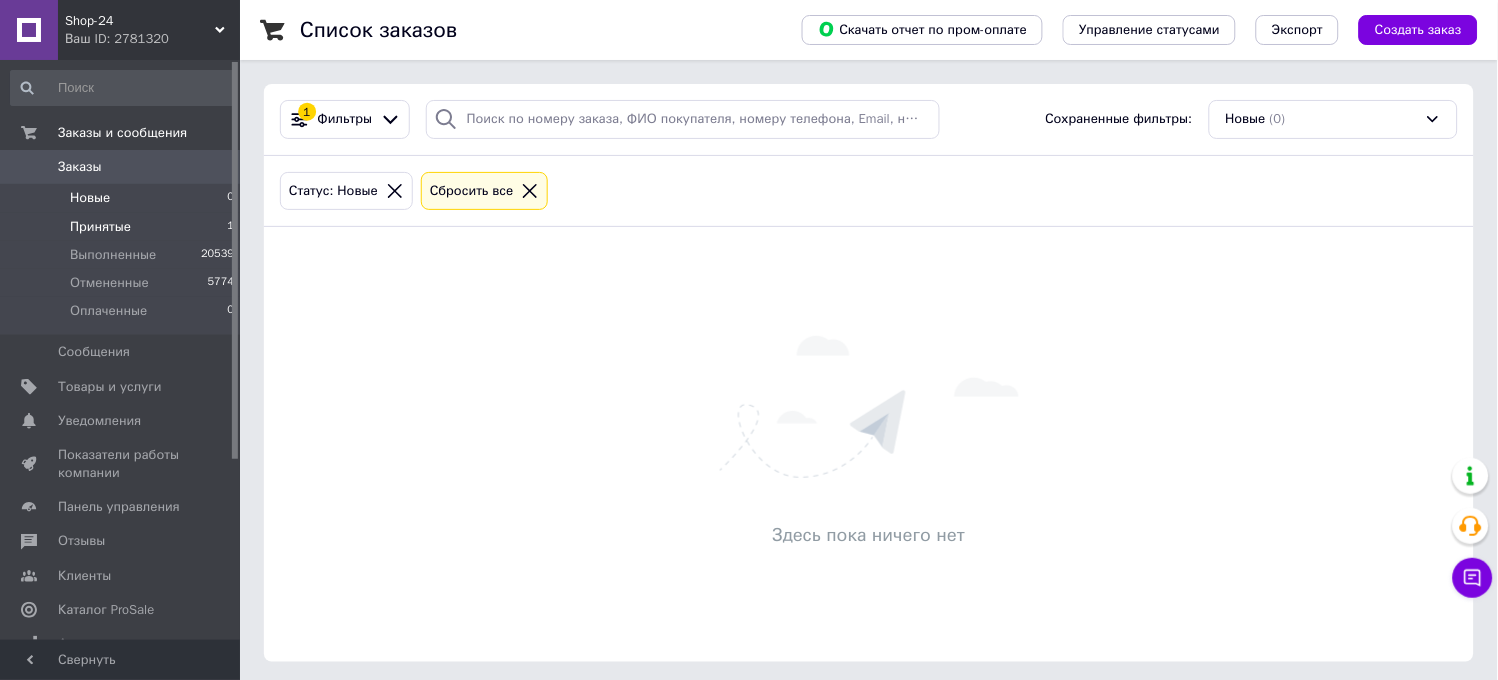 click on "Принятые" at bounding box center (100, 227) 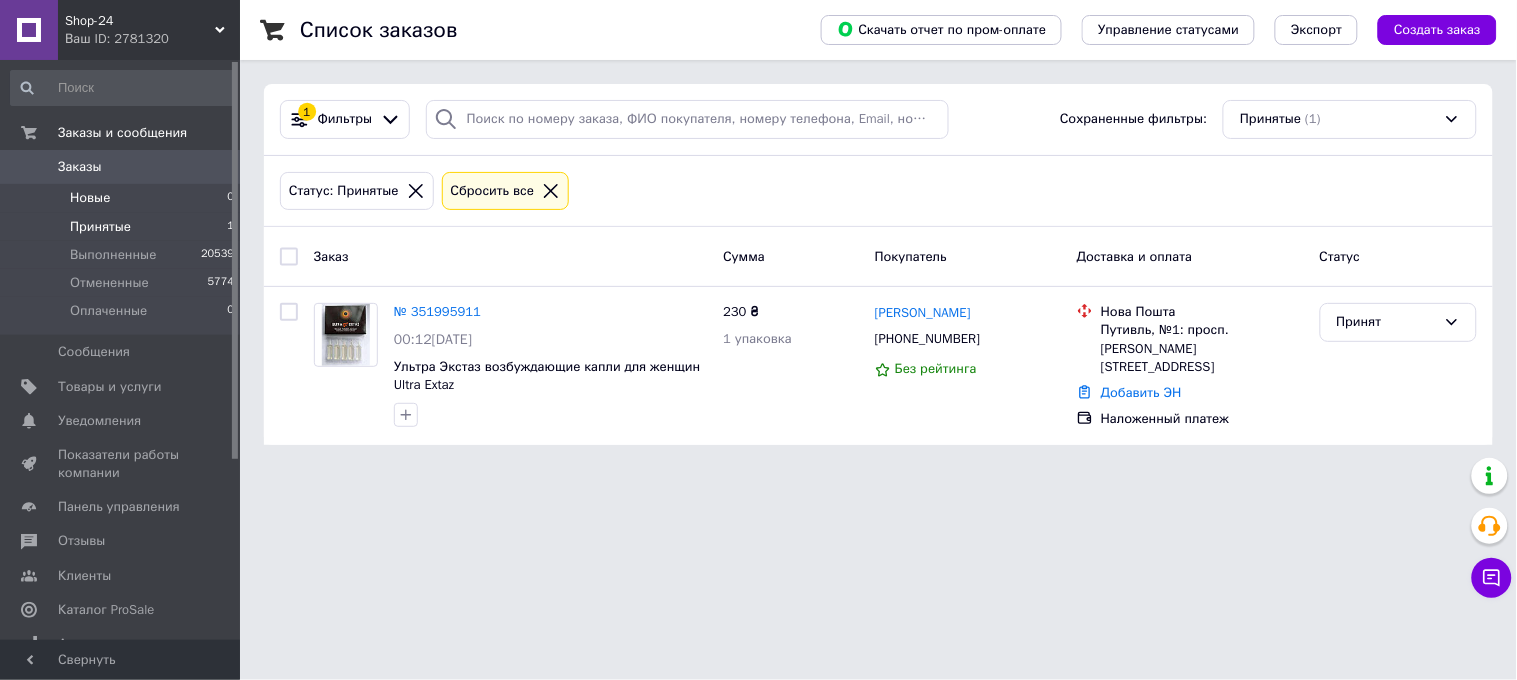 click on "Новые" at bounding box center [90, 198] 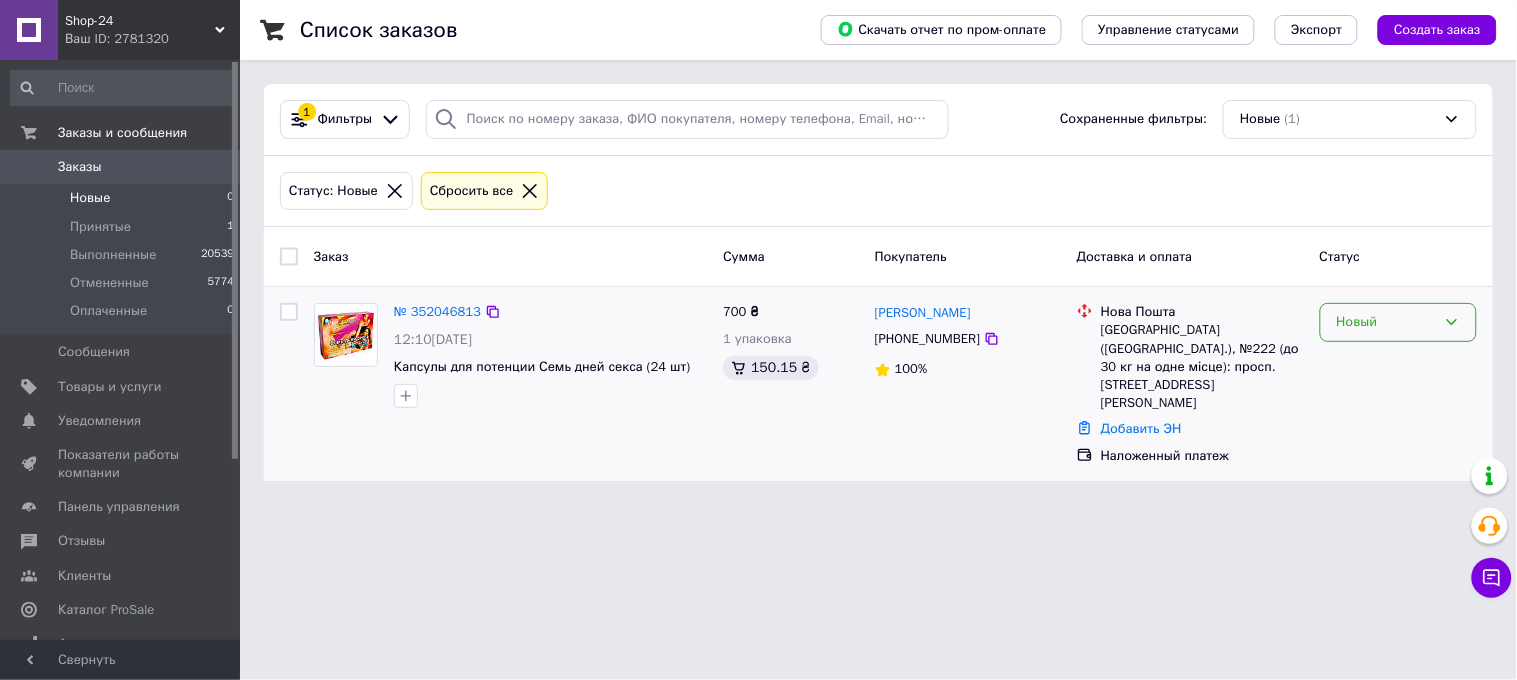 click on "Новый" at bounding box center [1386, 322] 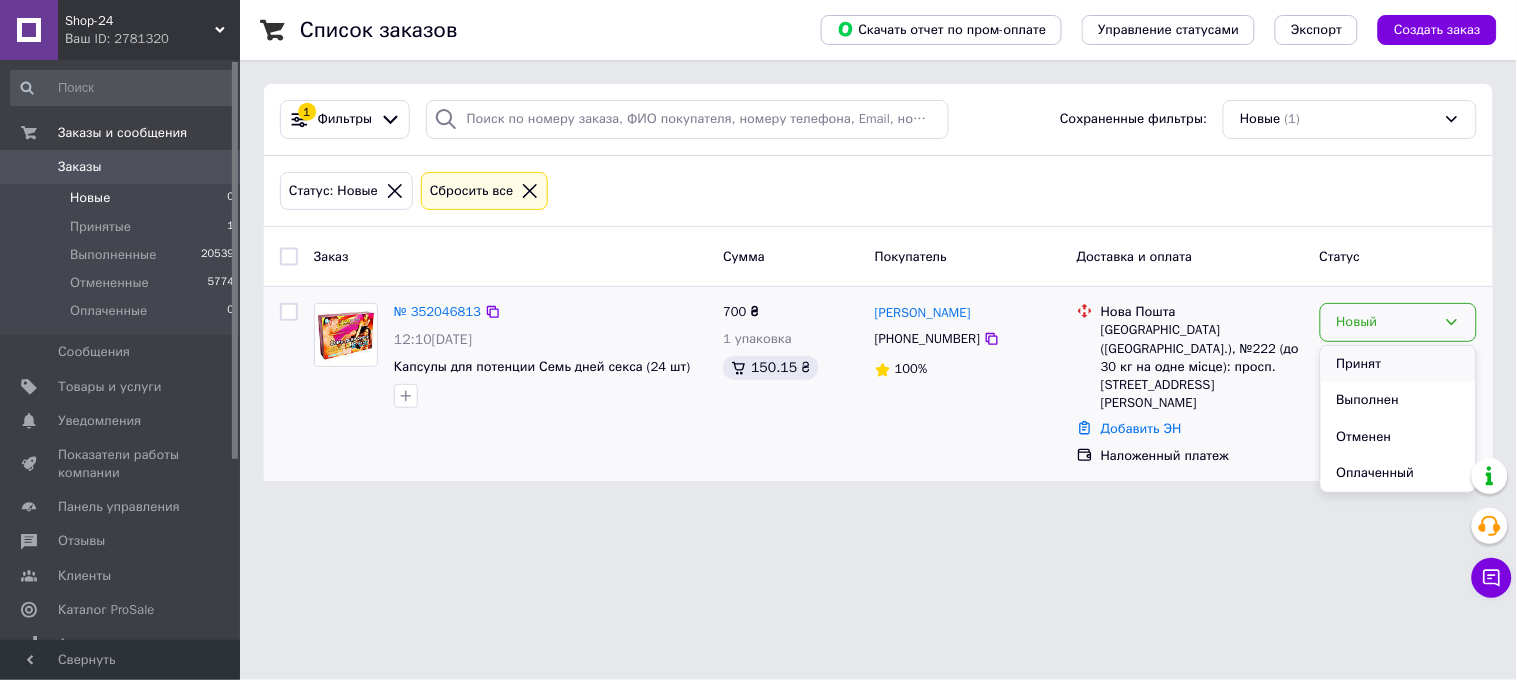 click on "Принят" at bounding box center (1398, 364) 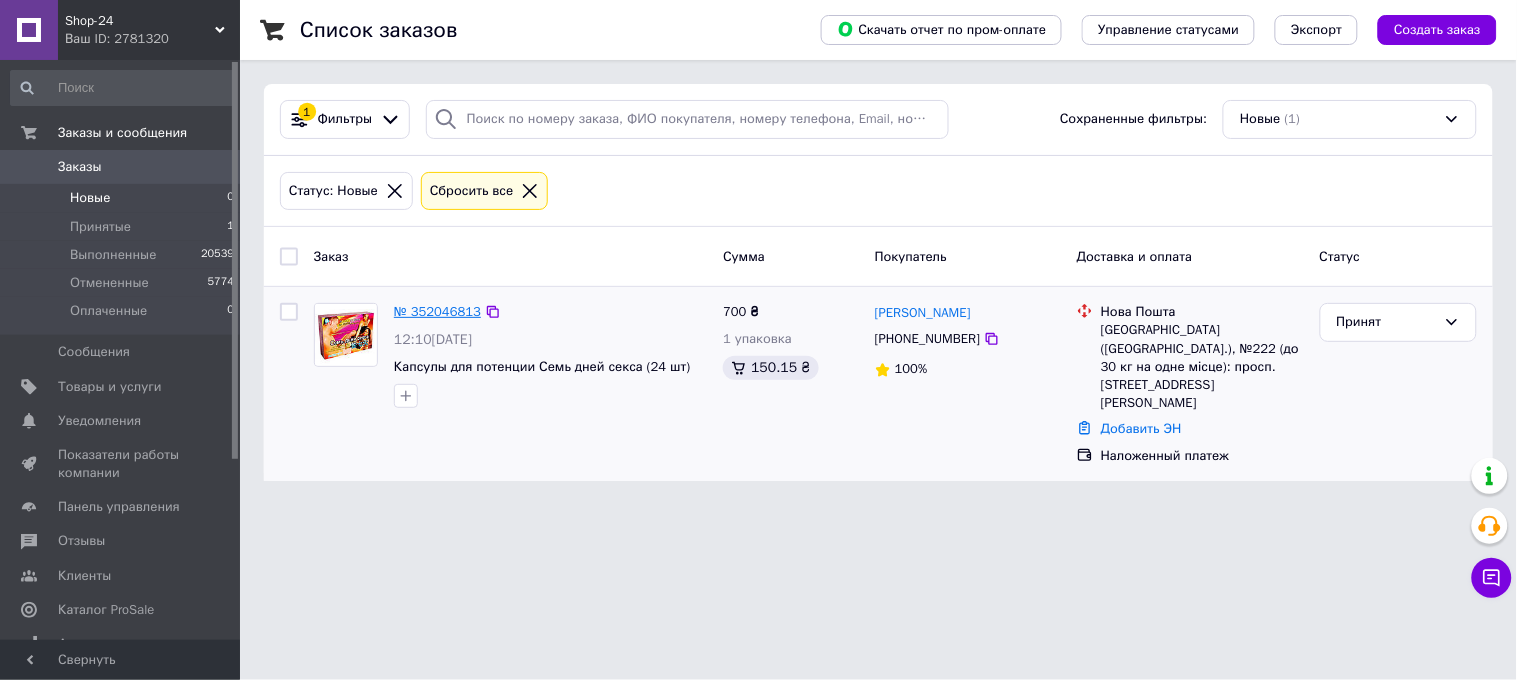 click on "№ 352046813" at bounding box center [437, 311] 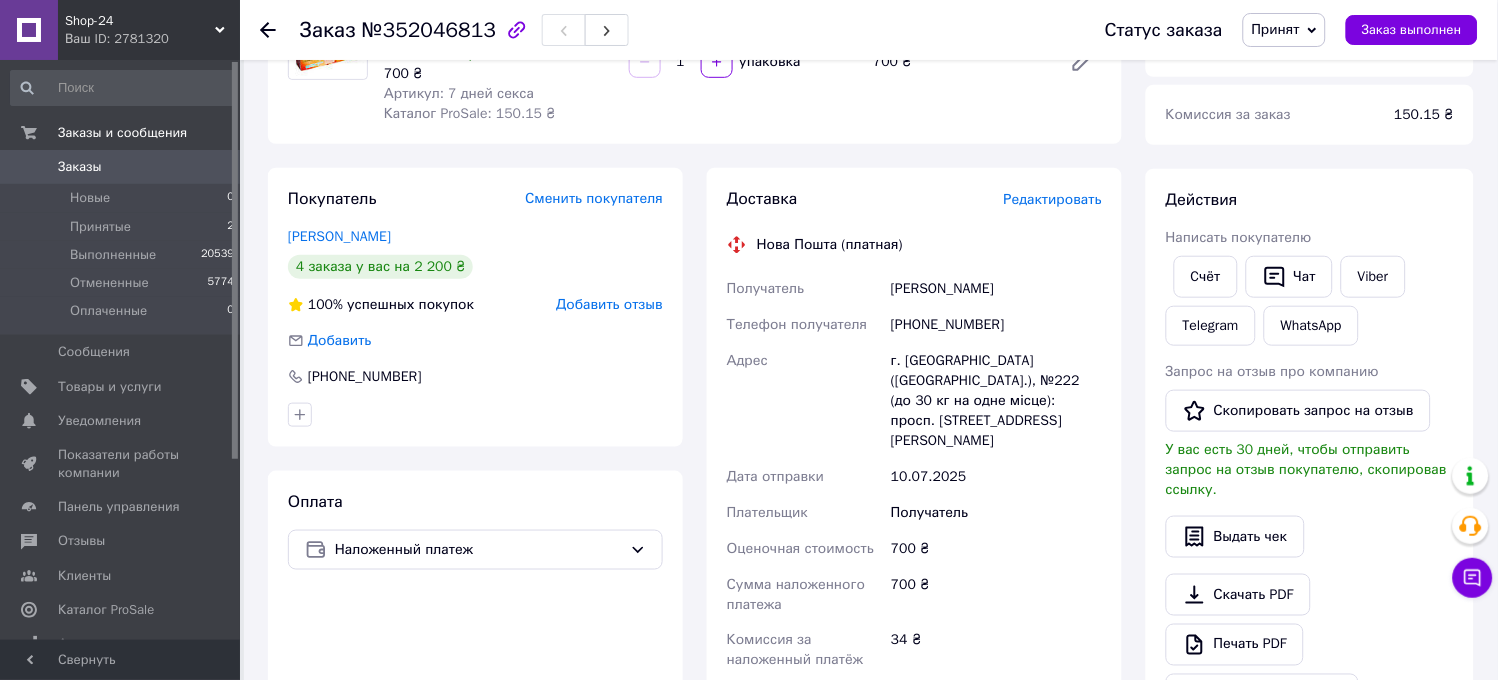 scroll, scrollTop: 333, scrollLeft: 0, axis: vertical 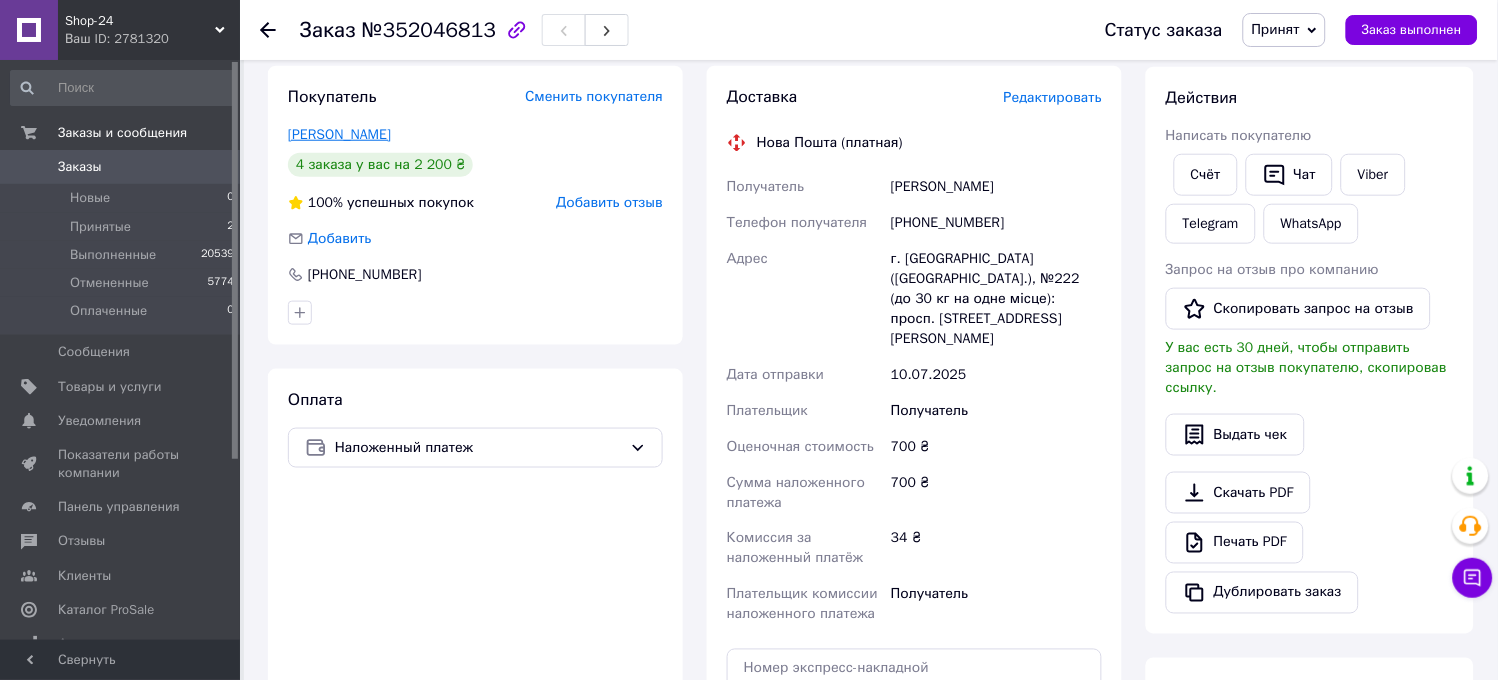 click on "Гирич Олександр" at bounding box center [339, 134] 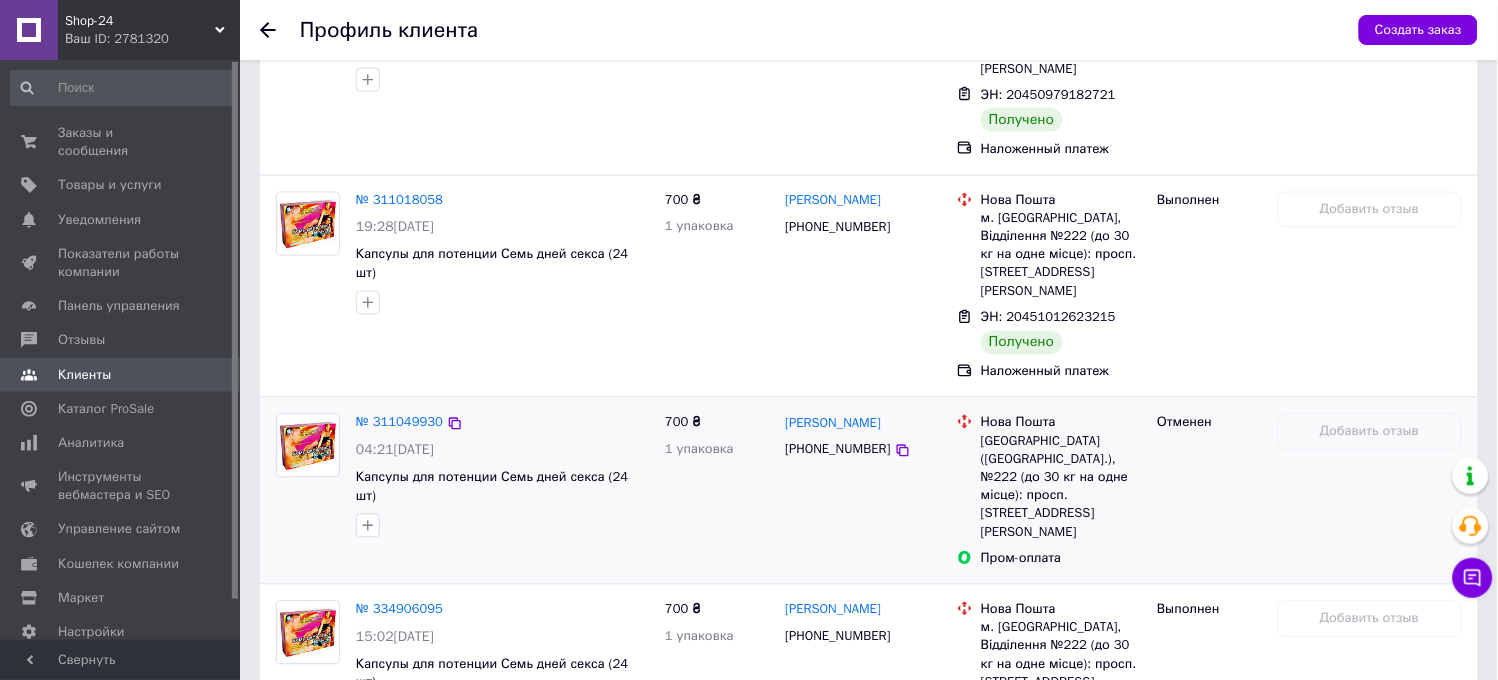 scroll, scrollTop: 406, scrollLeft: 0, axis: vertical 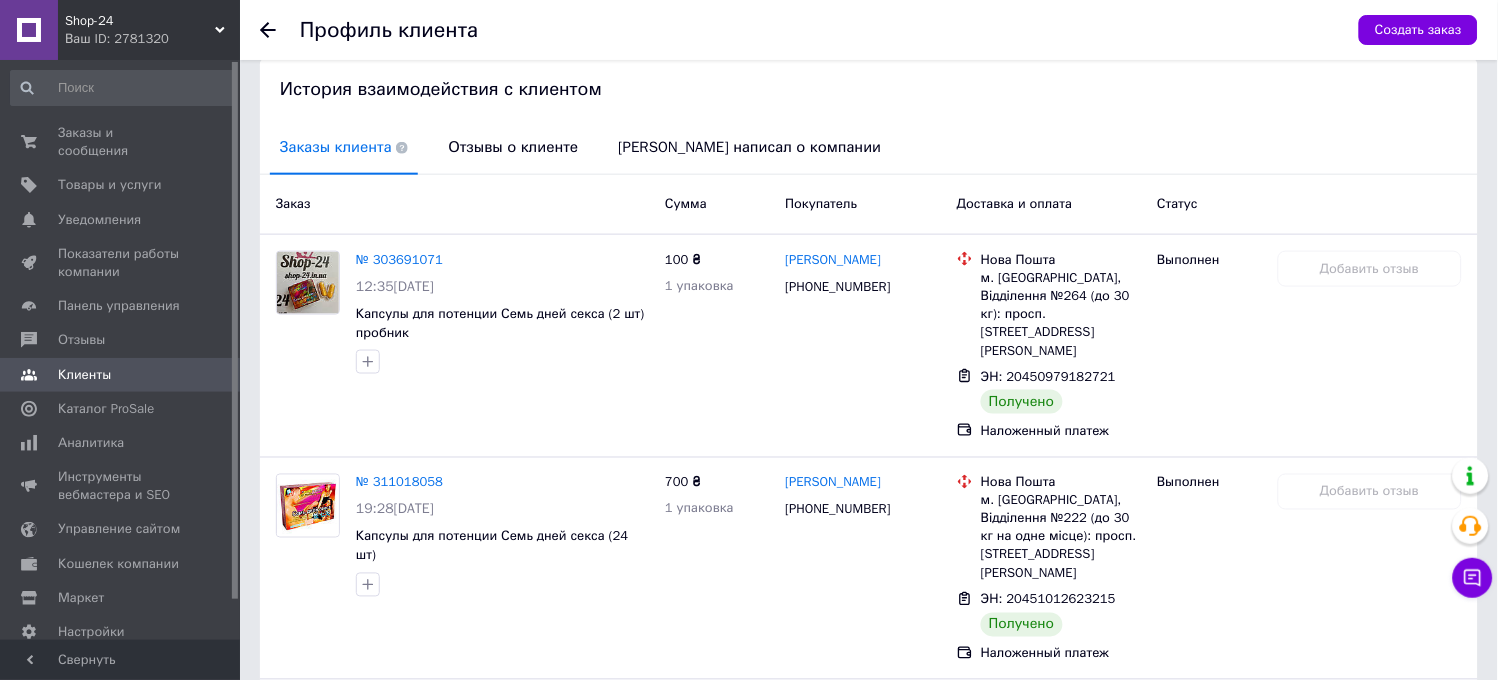click 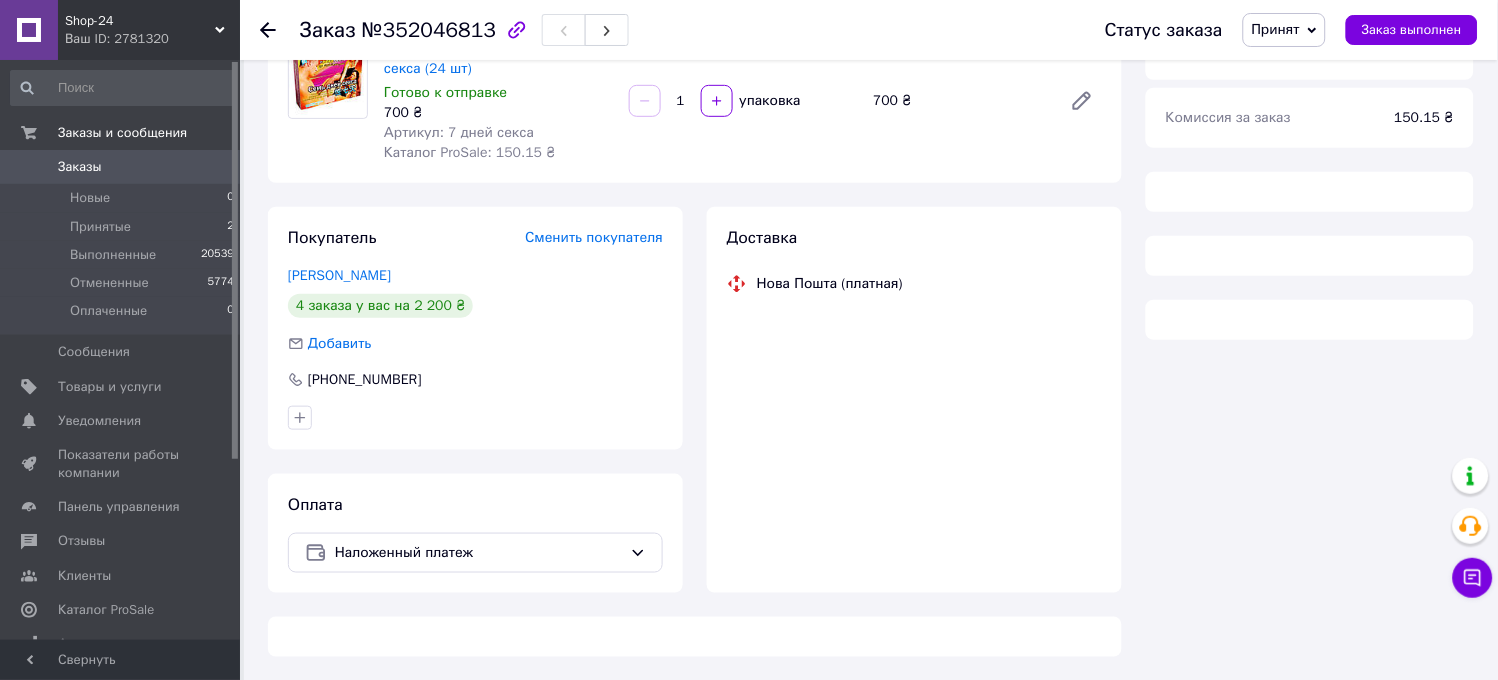 scroll, scrollTop: 233, scrollLeft: 0, axis: vertical 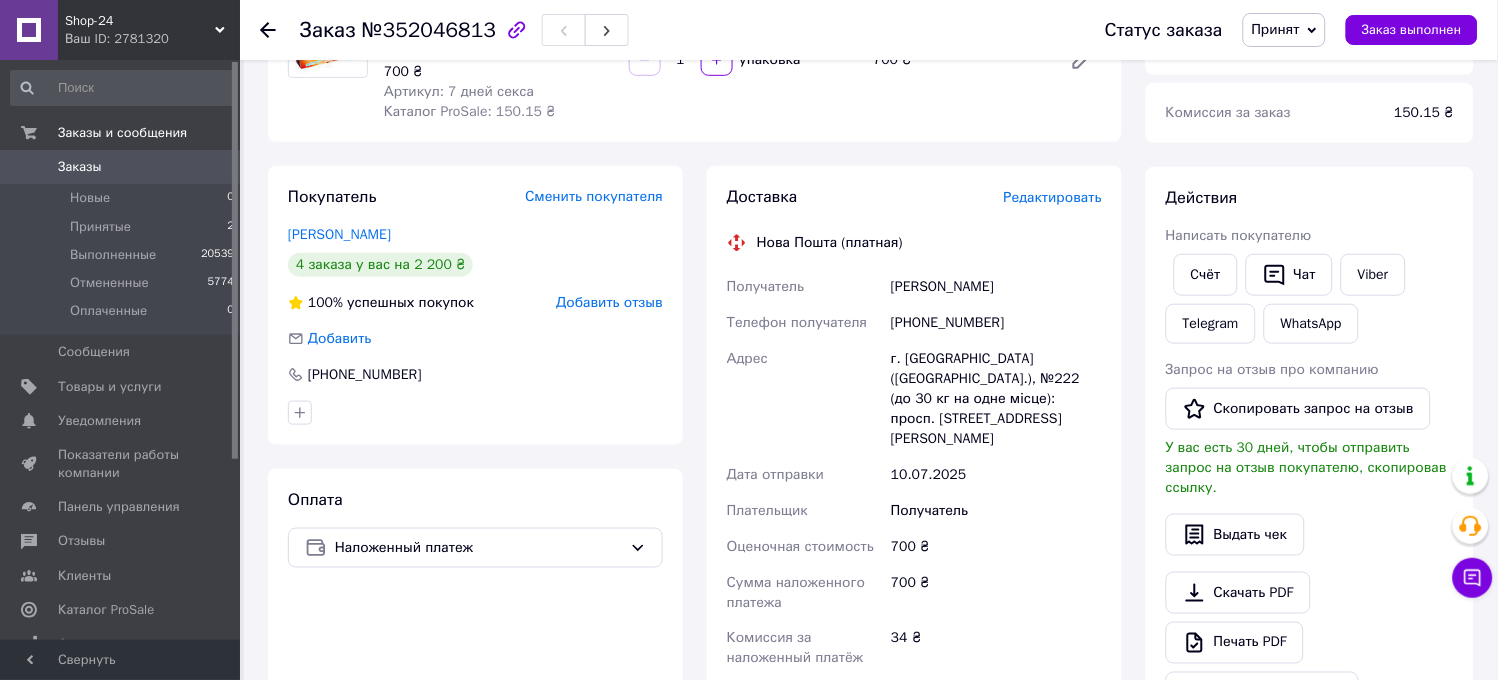 click on "+380632917646" at bounding box center [996, 323] 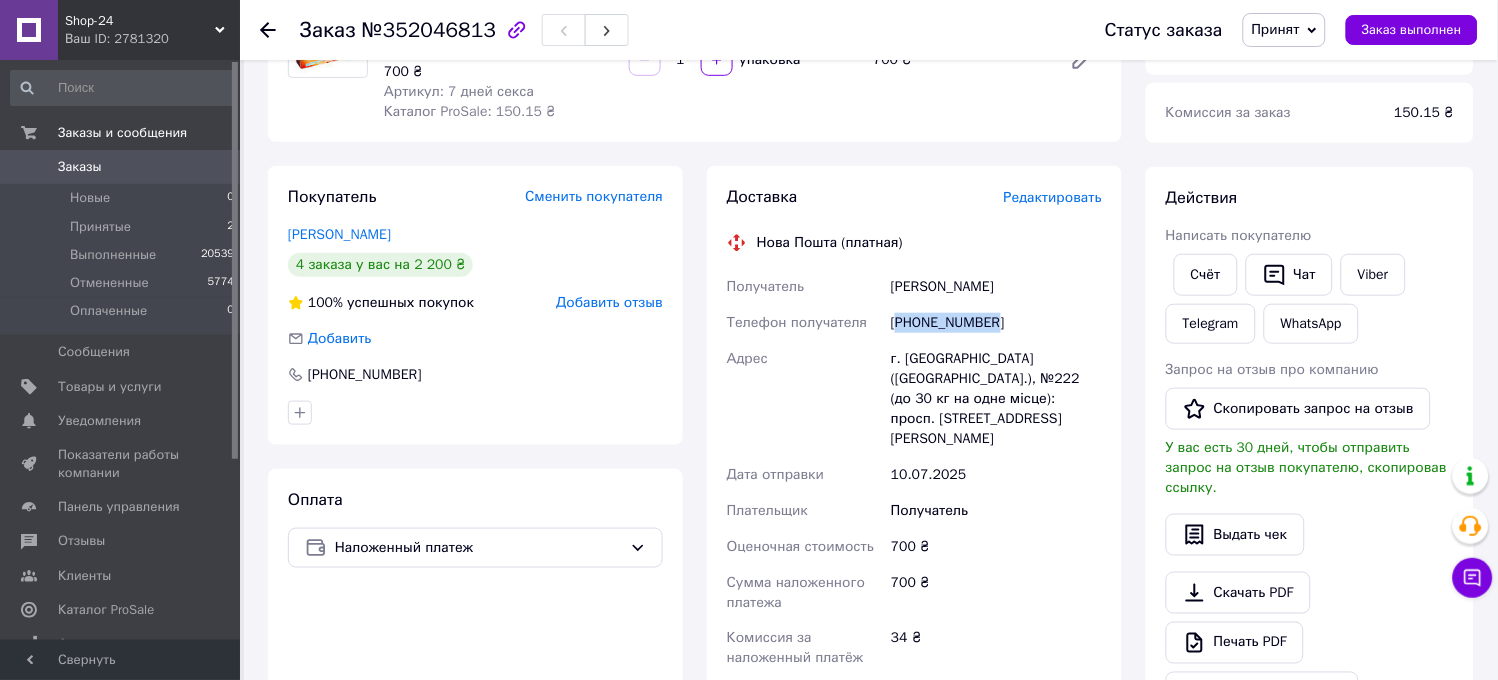 click on "+380632917646" at bounding box center (996, 323) 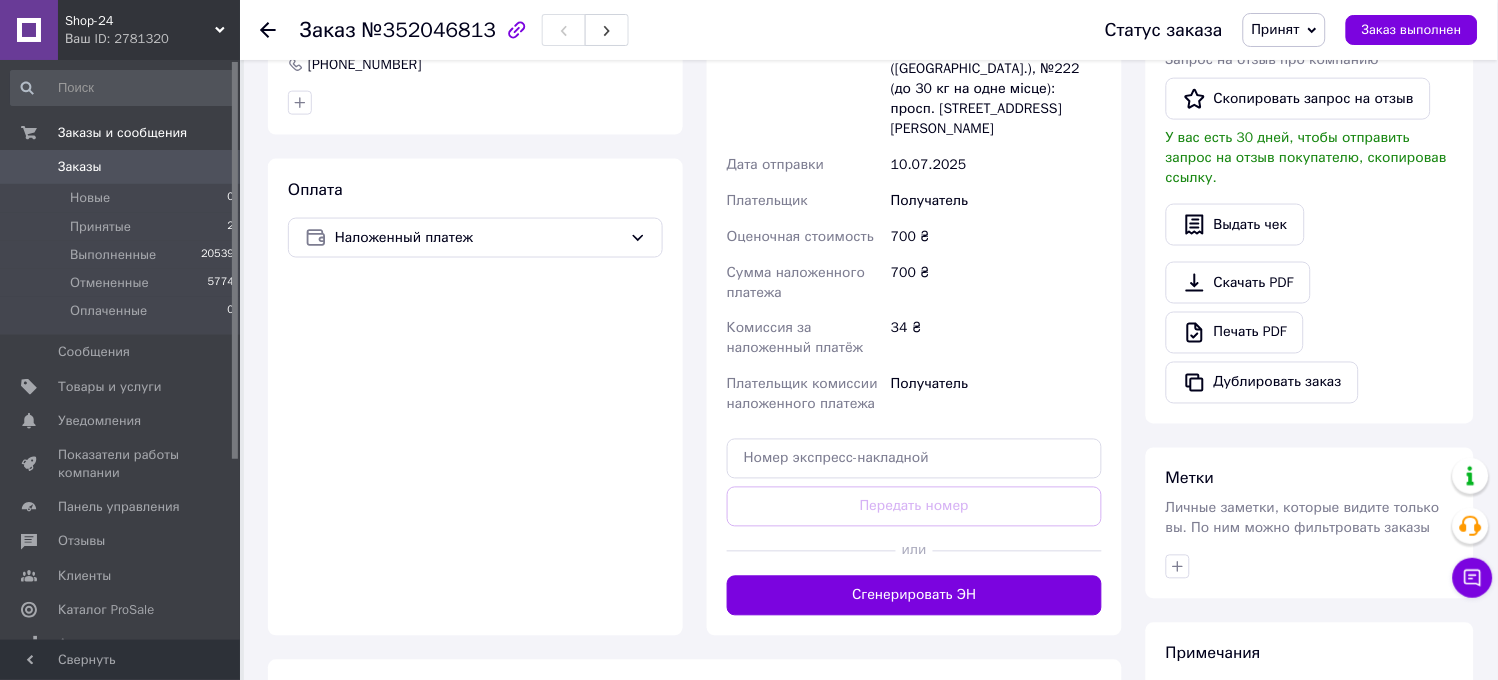 scroll, scrollTop: 566, scrollLeft: 0, axis: vertical 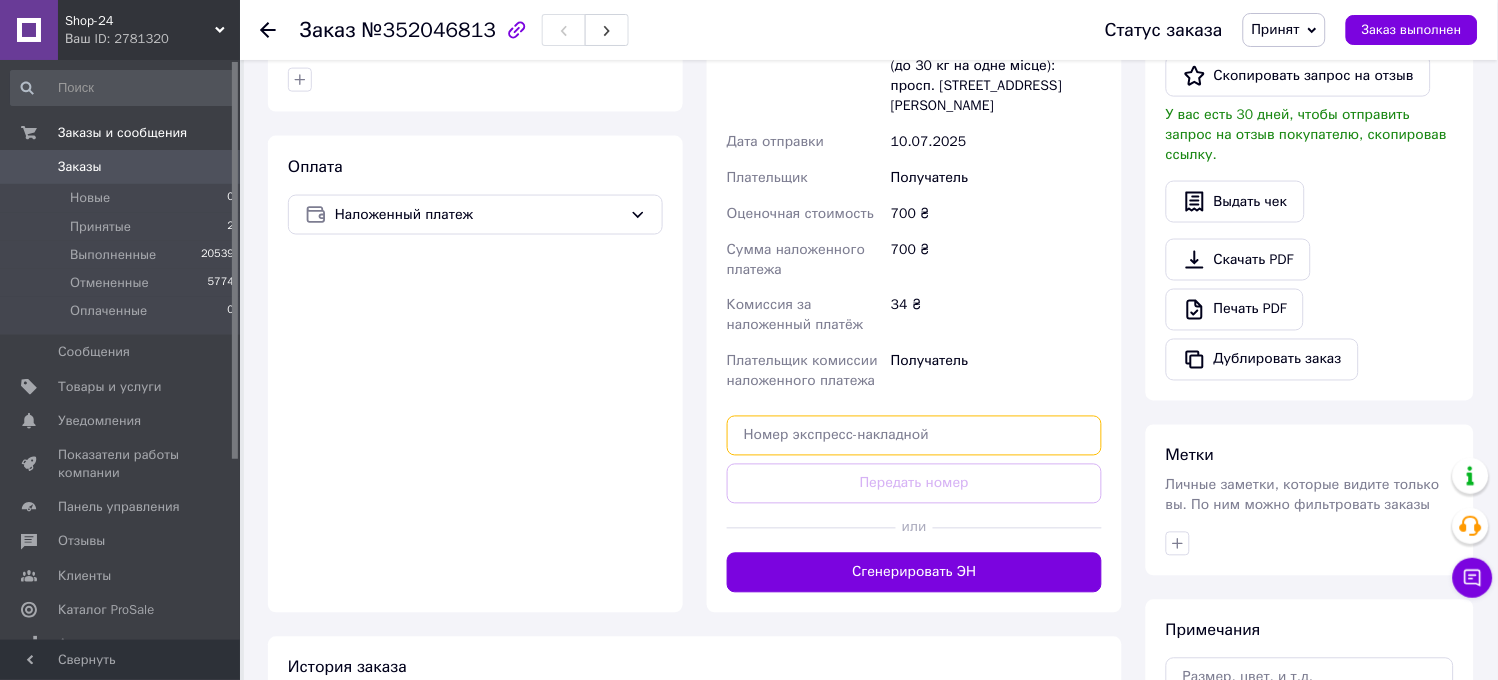 click at bounding box center [914, 436] 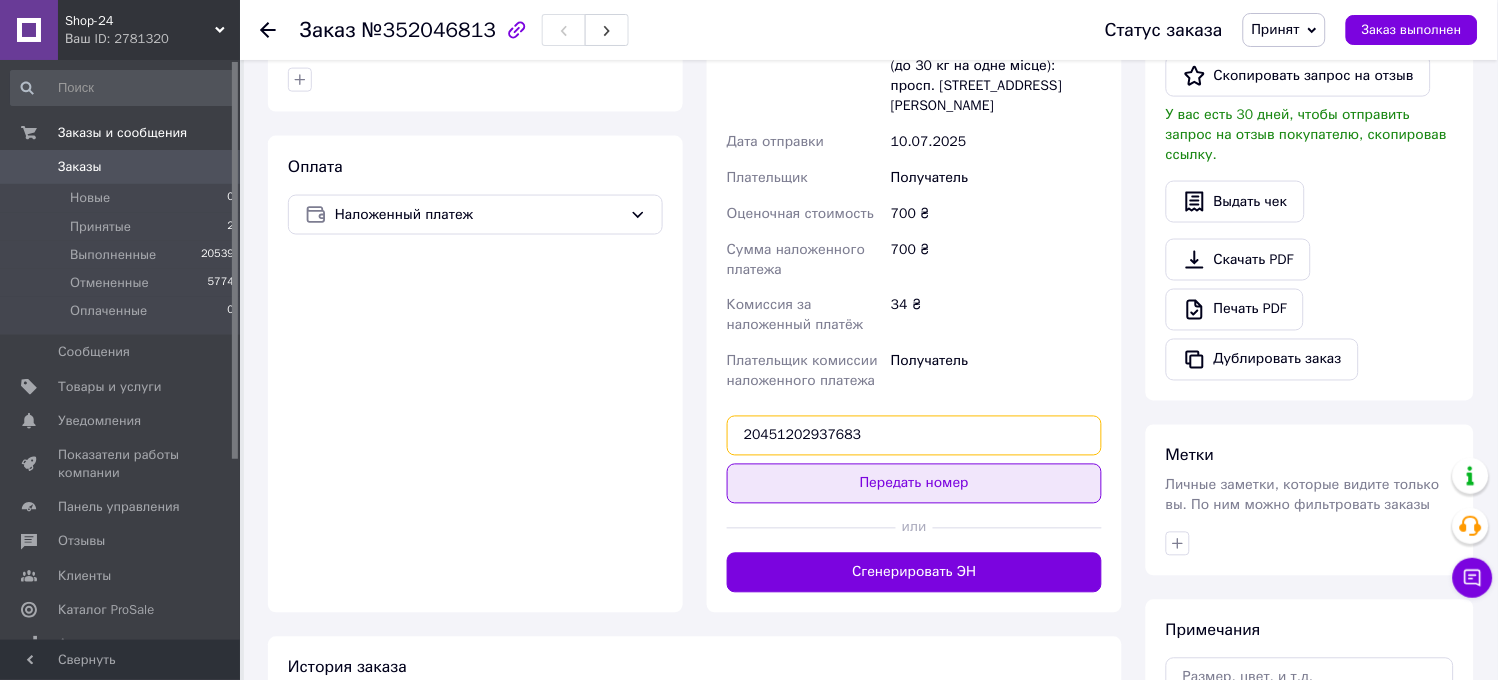 type on "20451202937683" 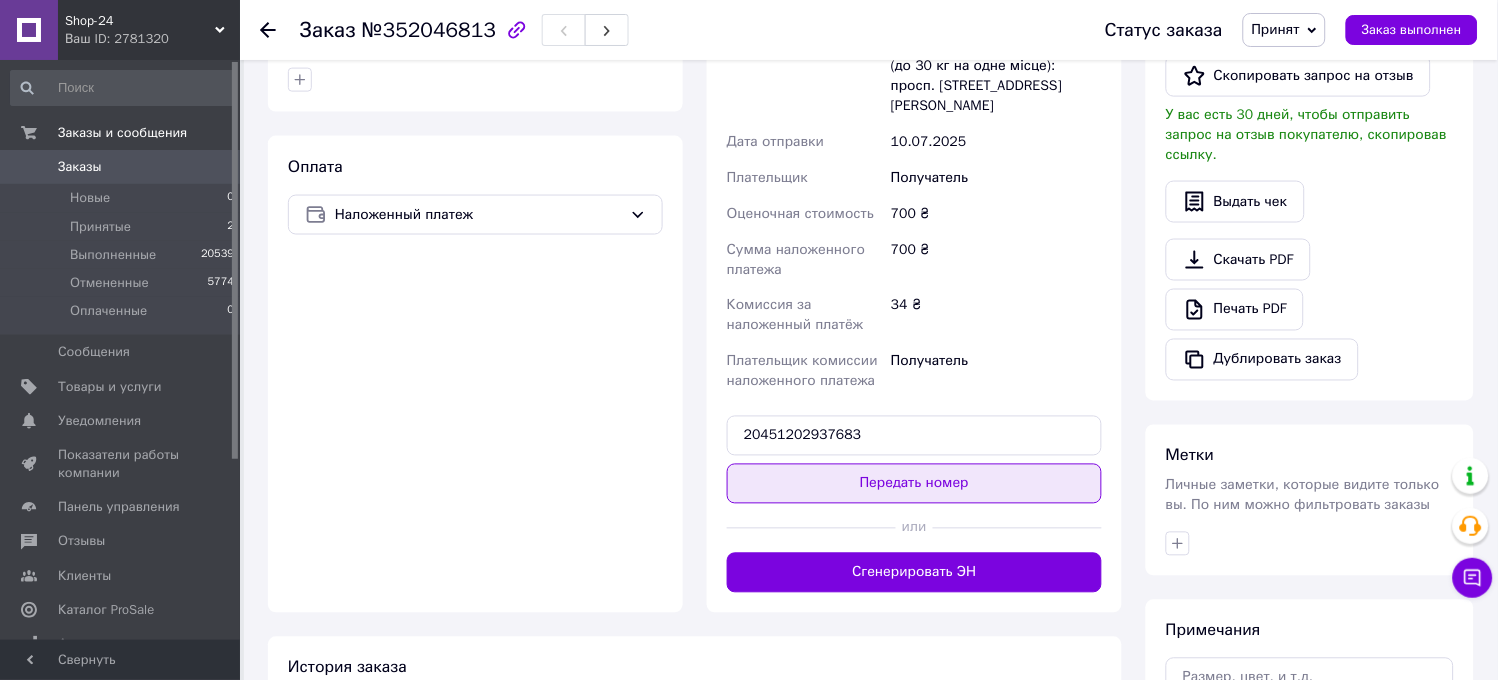 click on "Передать номер" at bounding box center (914, 484) 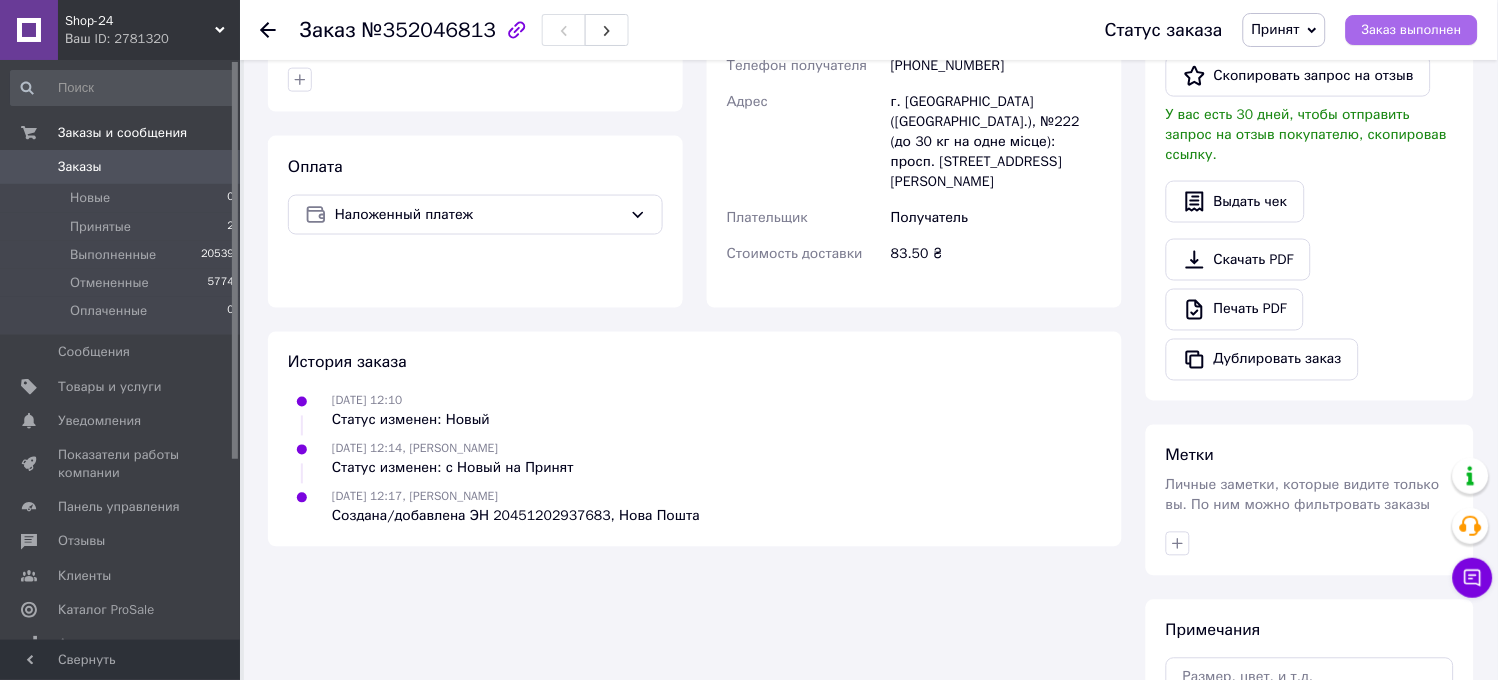 click on "Заказ выполнен" at bounding box center [1412, 30] 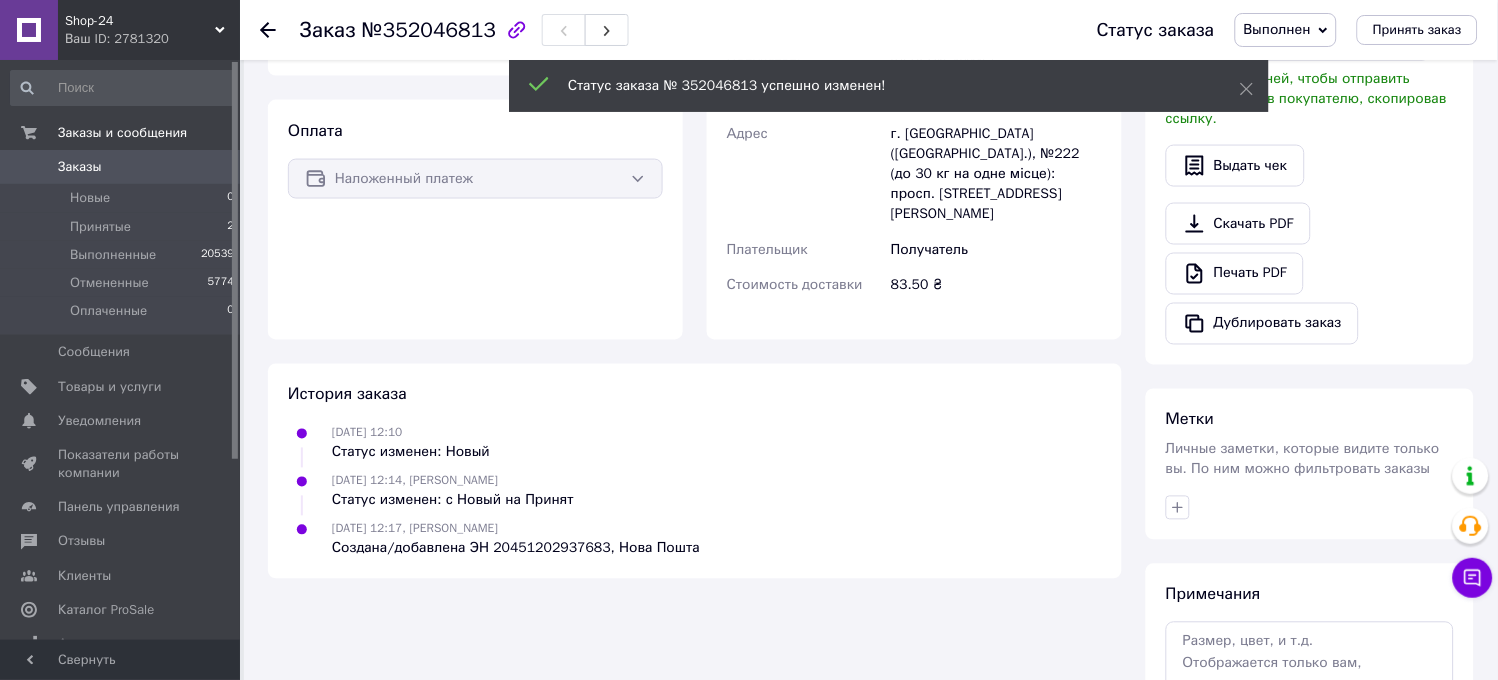 scroll, scrollTop: 531, scrollLeft: 0, axis: vertical 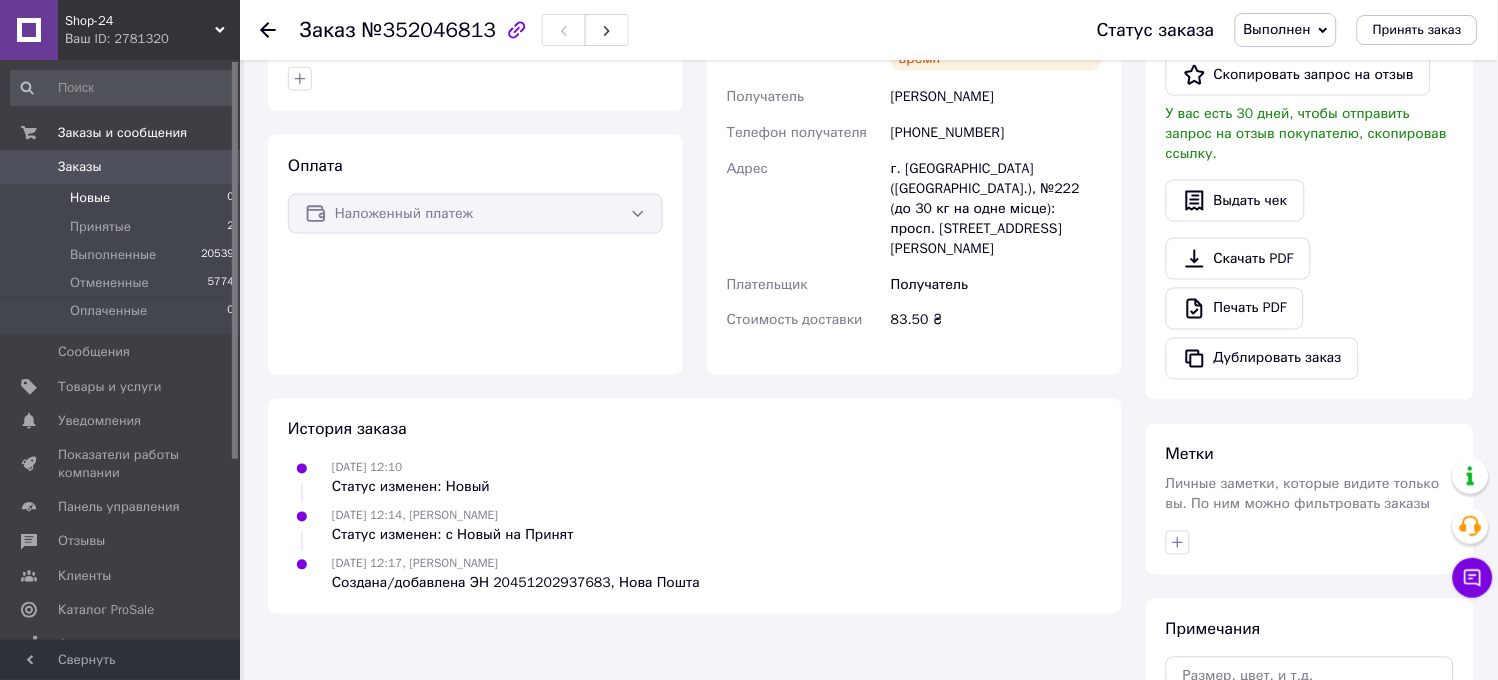 click on "Новые 0" at bounding box center (123, 198) 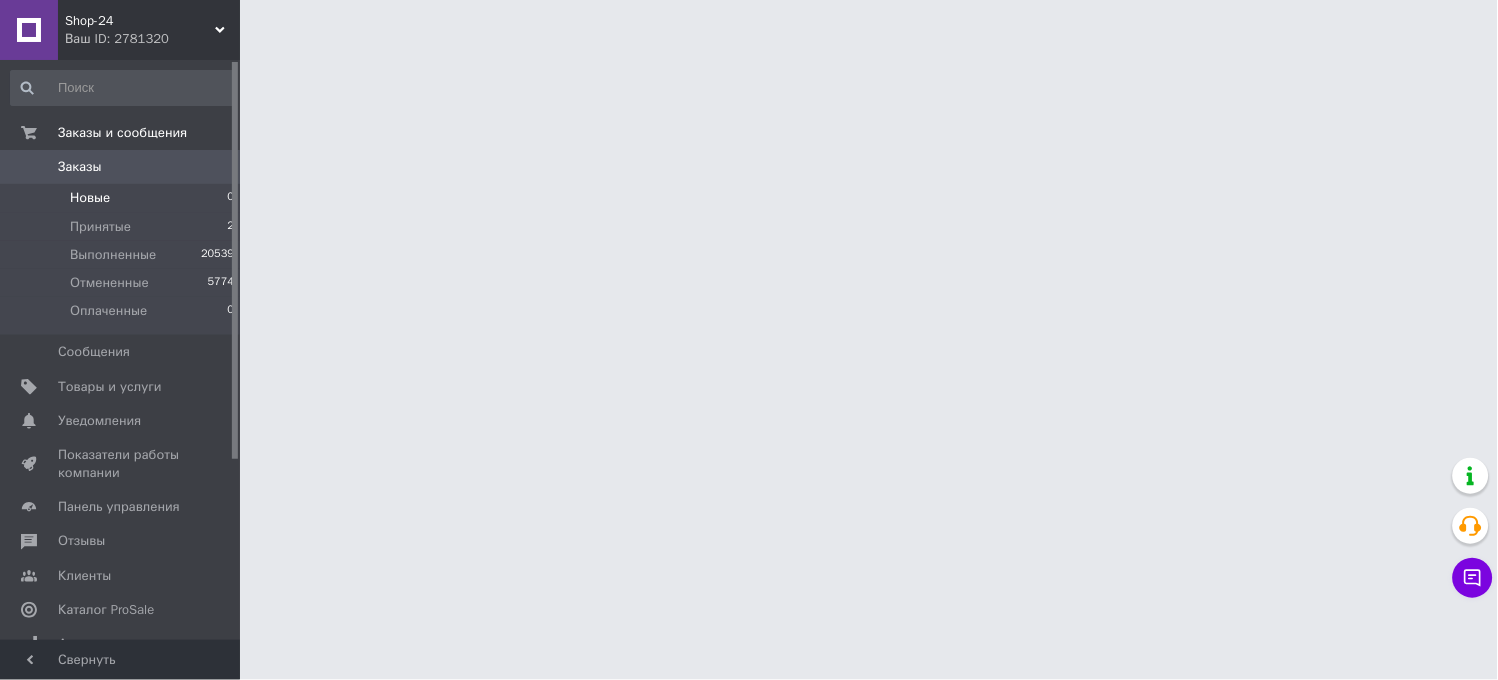 scroll, scrollTop: 0, scrollLeft: 0, axis: both 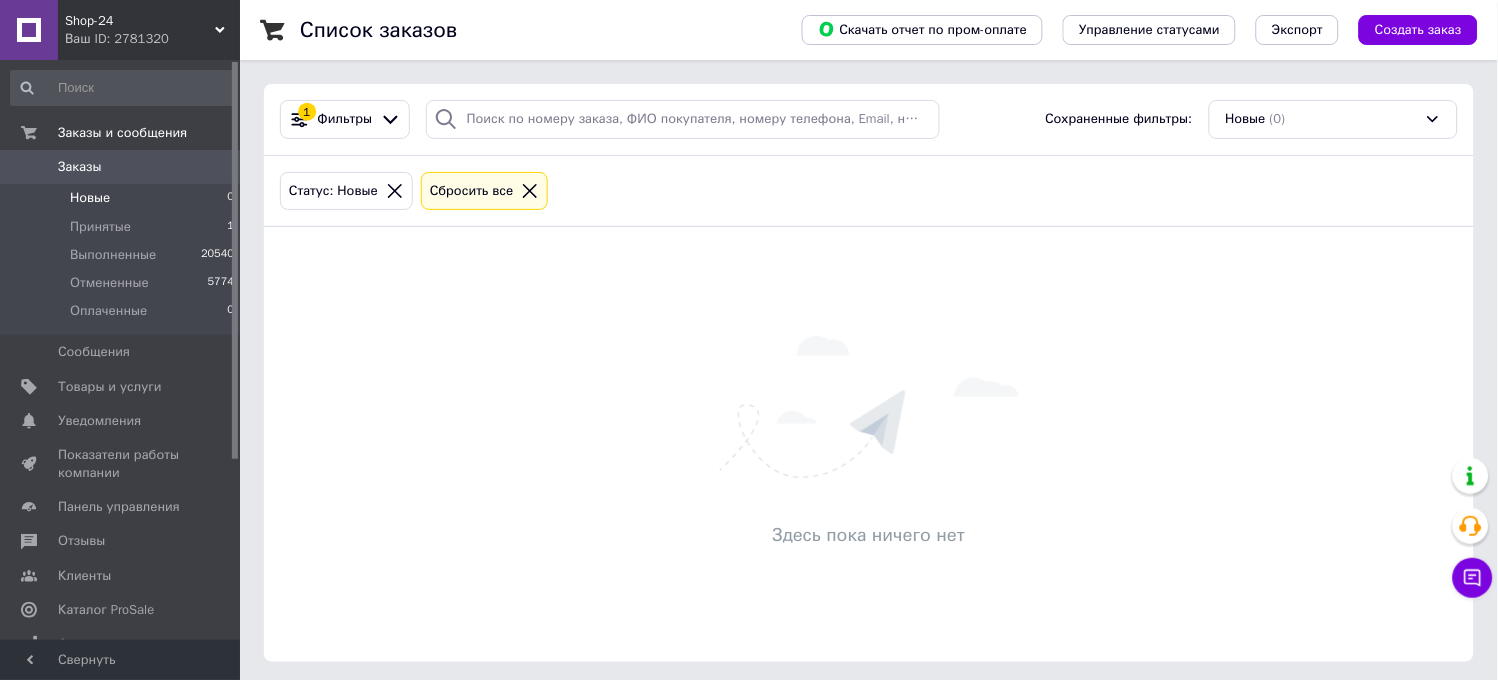 click on "Здесь пока ничего нет" at bounding box center (869, 444) 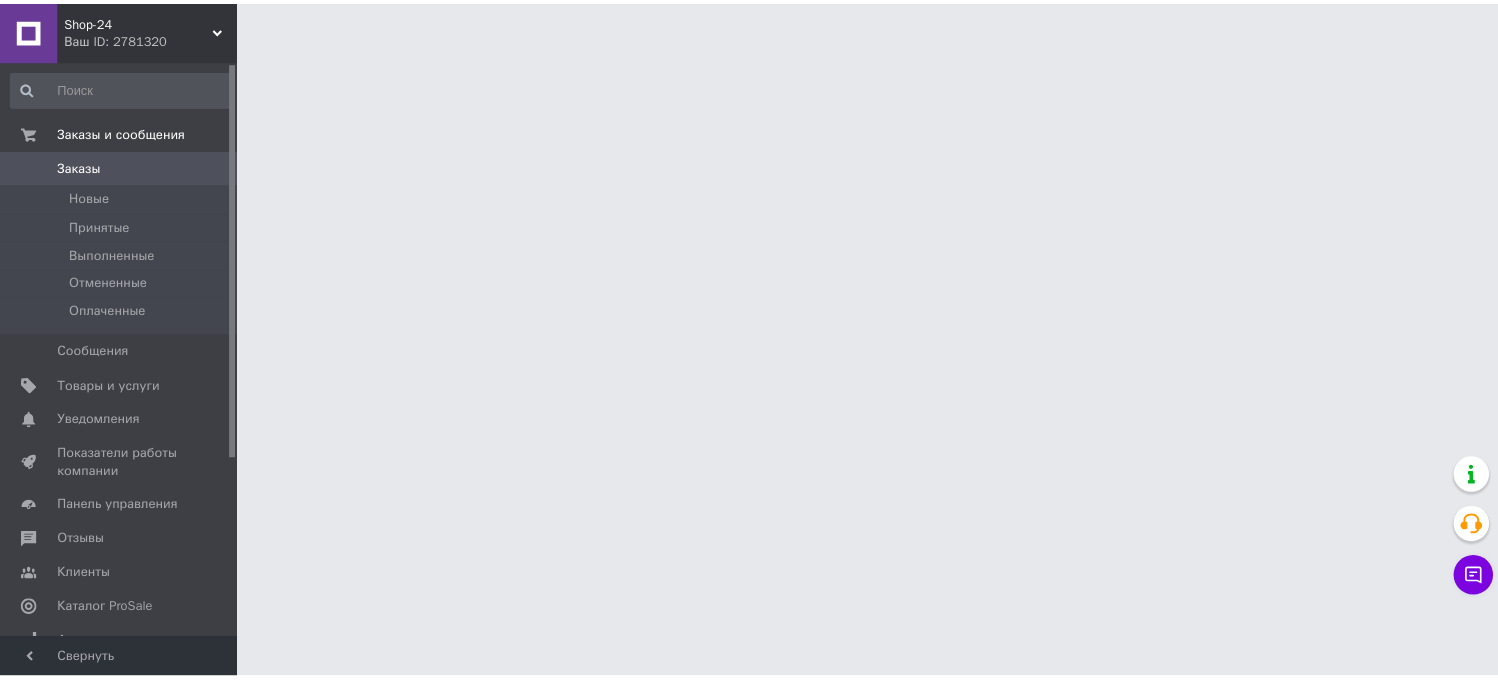 scroll, scrollTop: 0, scrollLeft: 0, axis: both 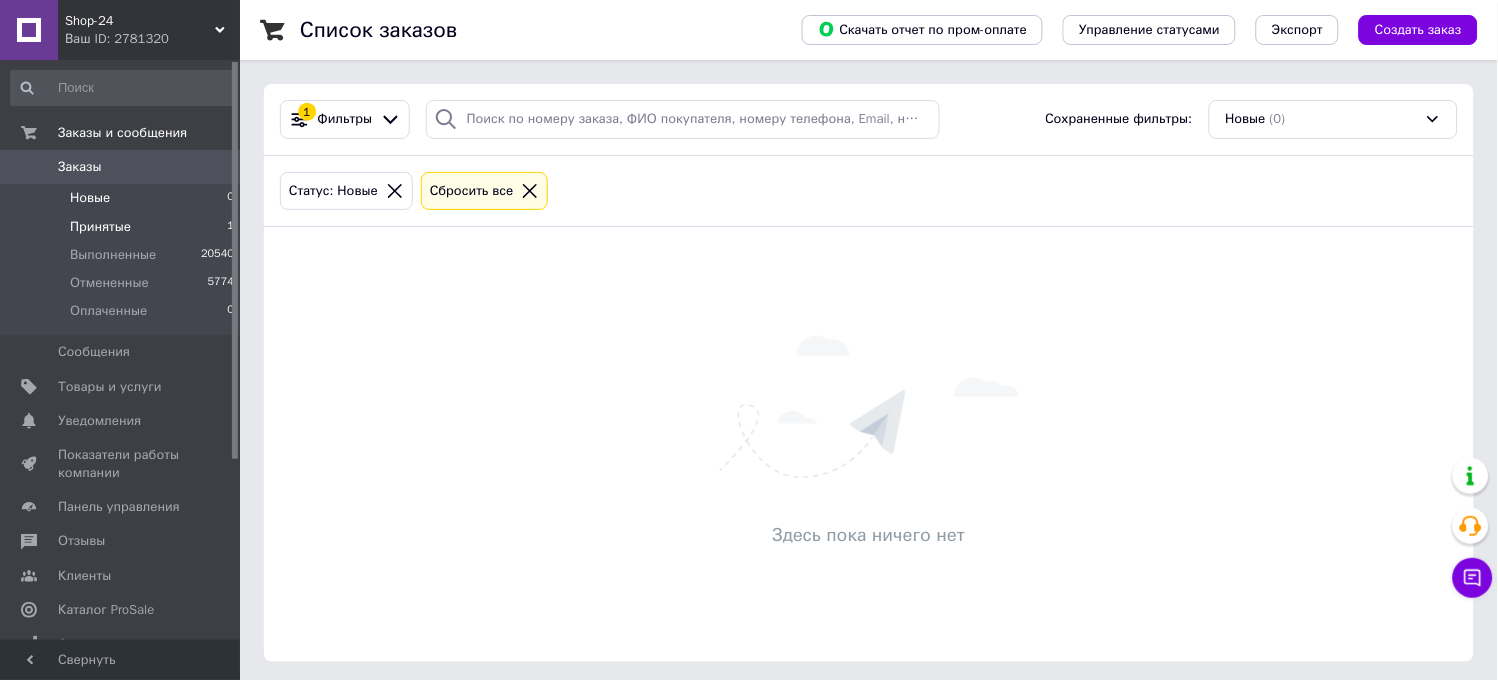 click on "Принятые" at bounding box center (100, 227) 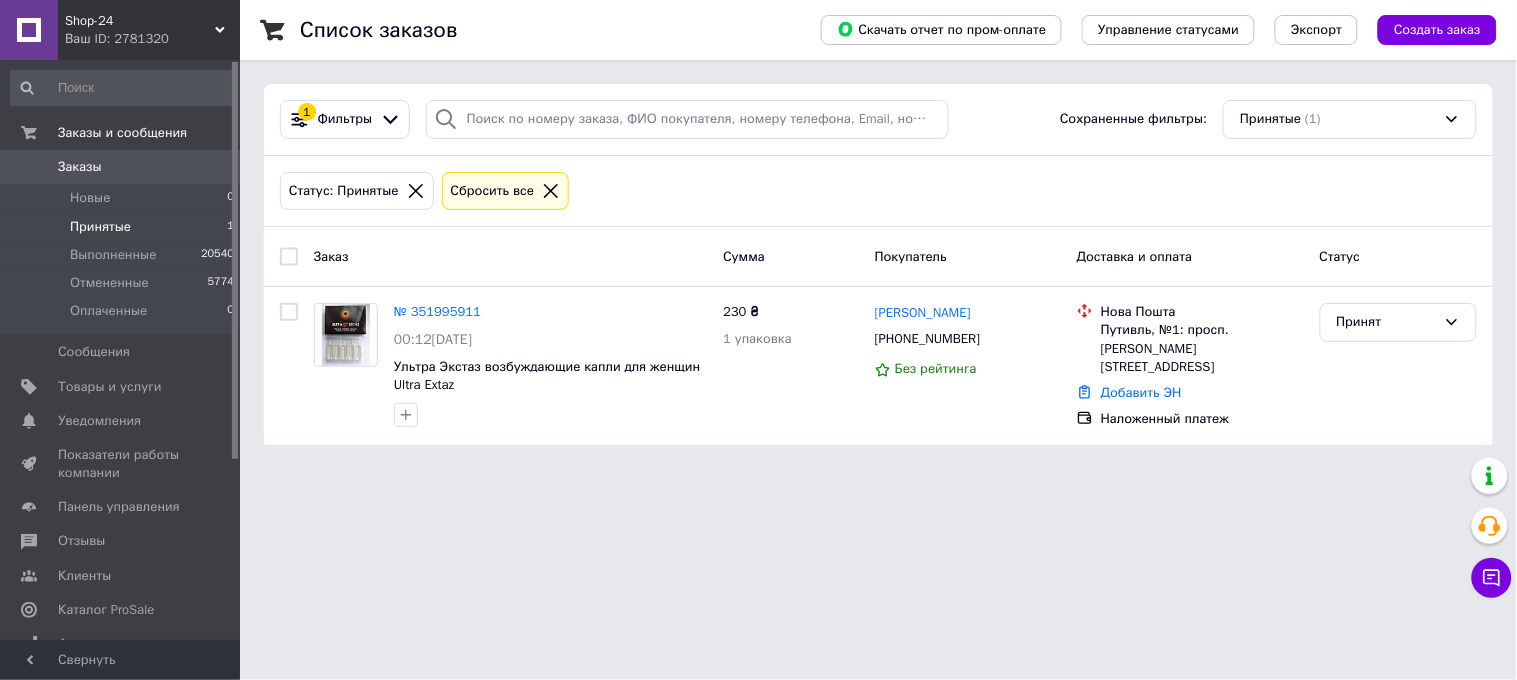 click on "Shop-24 Ваш ID: 2781320 Сайт Shop-24 Кабинет покупателя Проверить состояние системы Страница на портале Справка Выйти Заказы и сообщения Заказы 0 Новые 0 Принятые 1 Выполненные 20540 Отмененные 5774 Оплаченные 0 Сообщения 0 Товары и услуги Уведомления 0 0 Показатели работы компании Панель управления Отзывы Клиенты Каталог ProSale Аналитика Инструменты вебмастера и SEO Управление сайтом Кошелек компании Маркет Настройки Тарифы и счета Prom топ Свернуть
Список заказов   Скачать отчет по пром-оплате Экспорт 1 Фильтры" at bounding box center [758, 234] 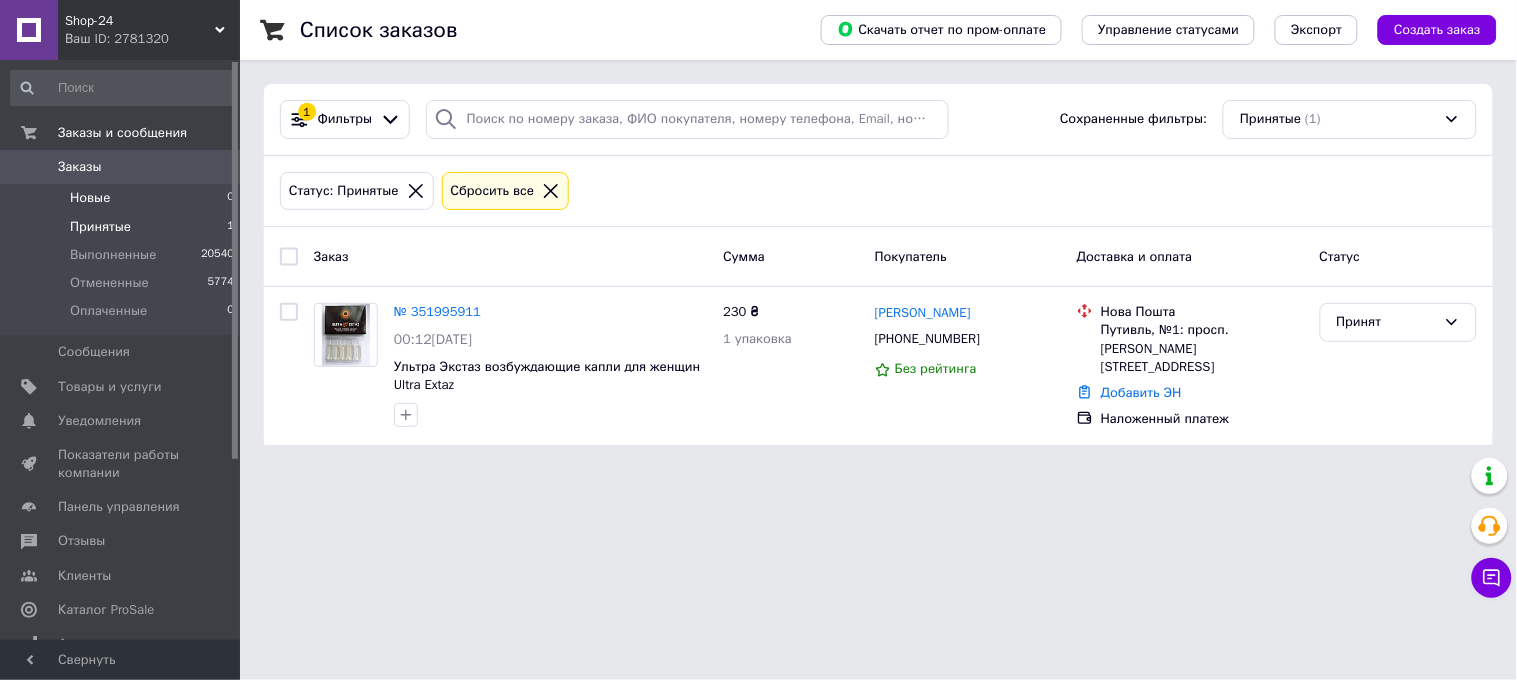 click on "Новые" at bounding box center (90, 198) 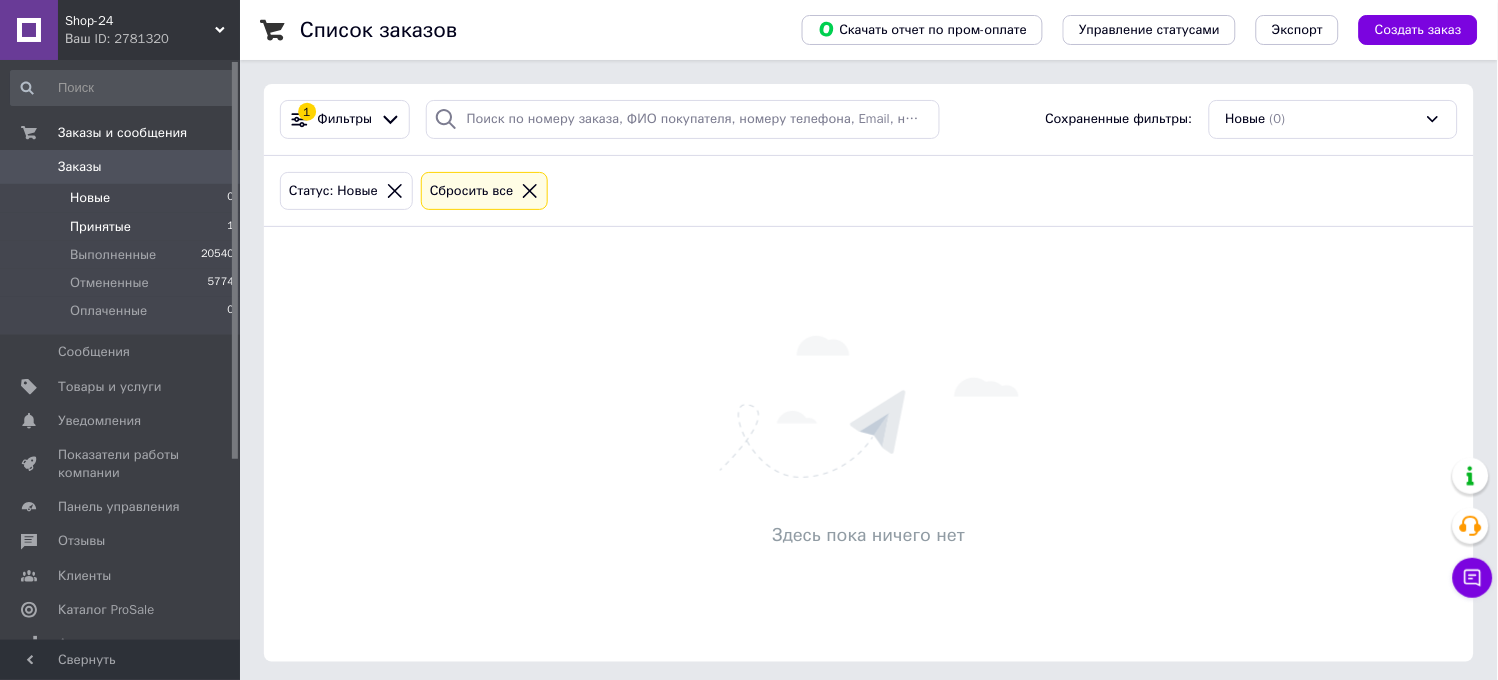 click on "Принятые" at bounding box center (100, 227) 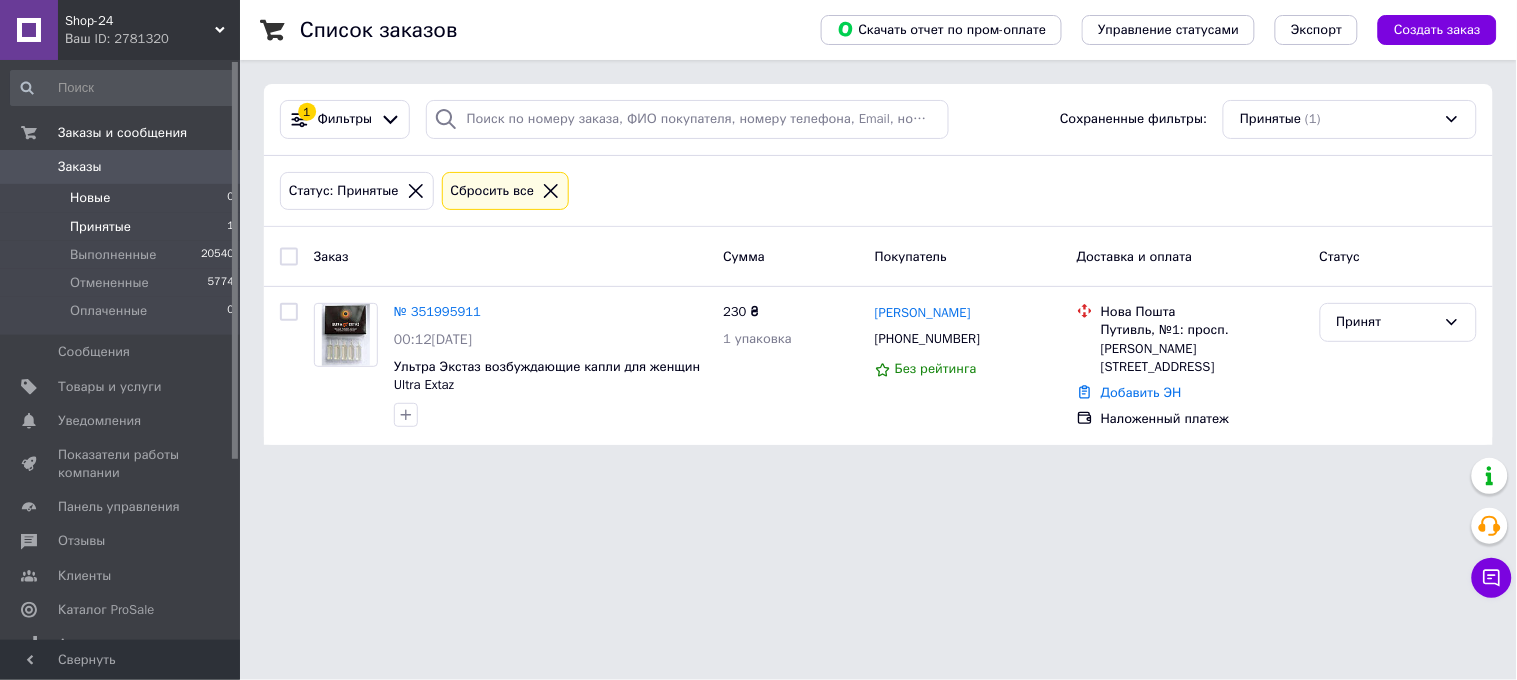 click on "Новые 0" at bounding box center [123, 198] 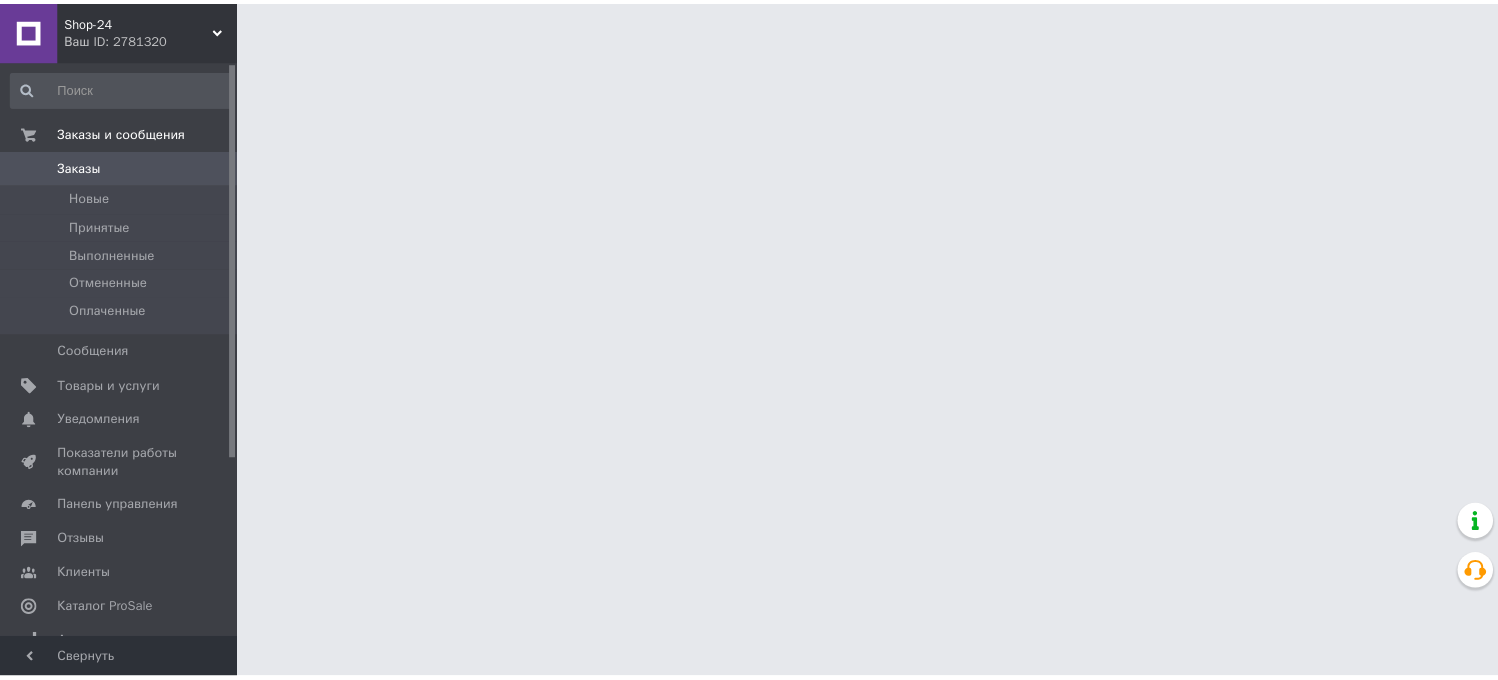scroll, scrollTop: 0, scrollLeft: 0, axis: both 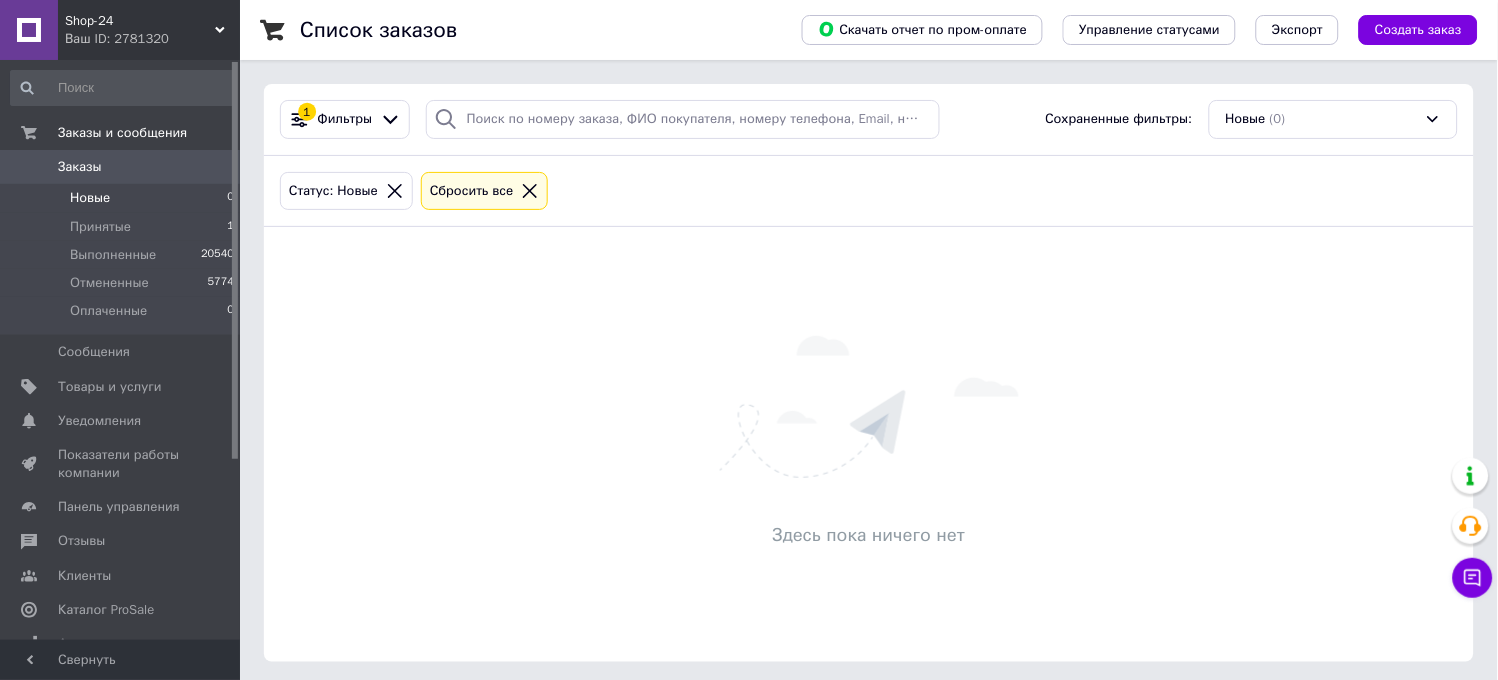 click on "Здесь пока ничего нет" at bounding box center [869, 444] 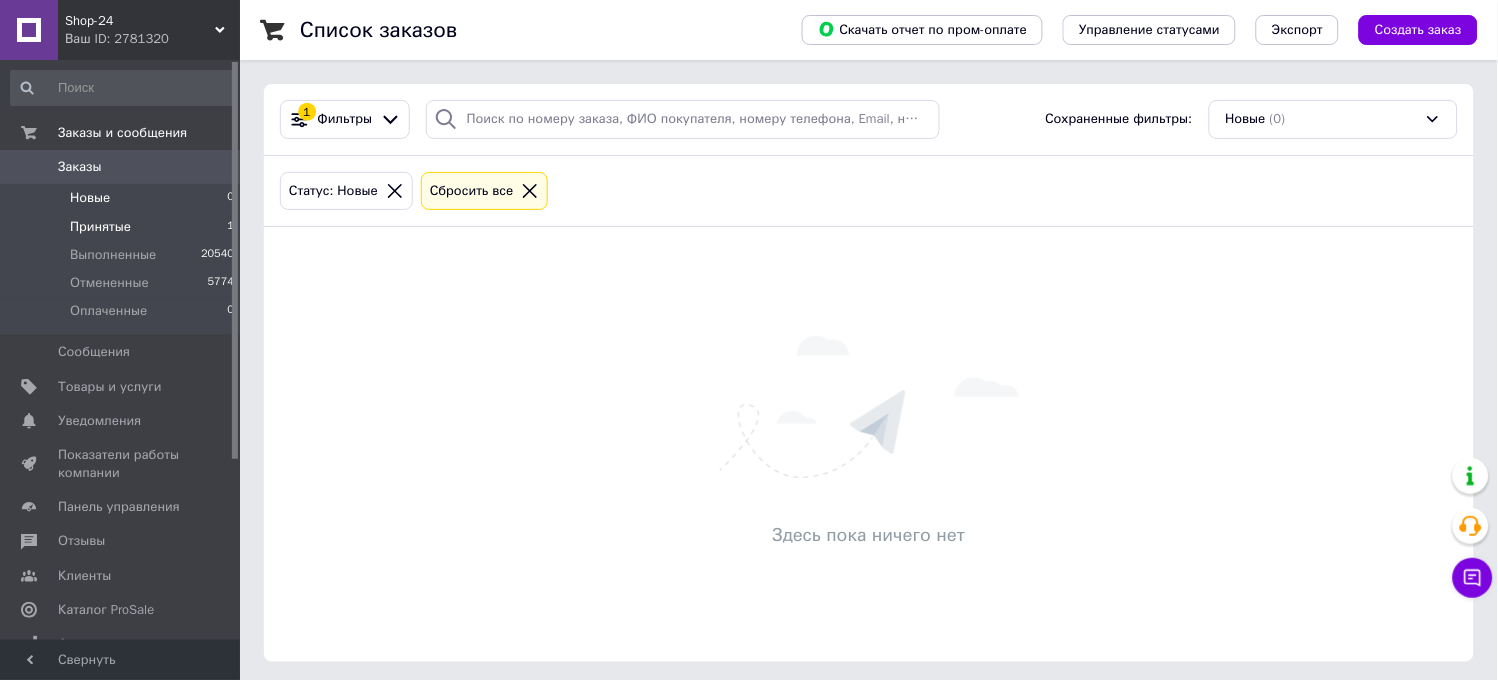 click on "Принятые" at bounding box center [100, 227] 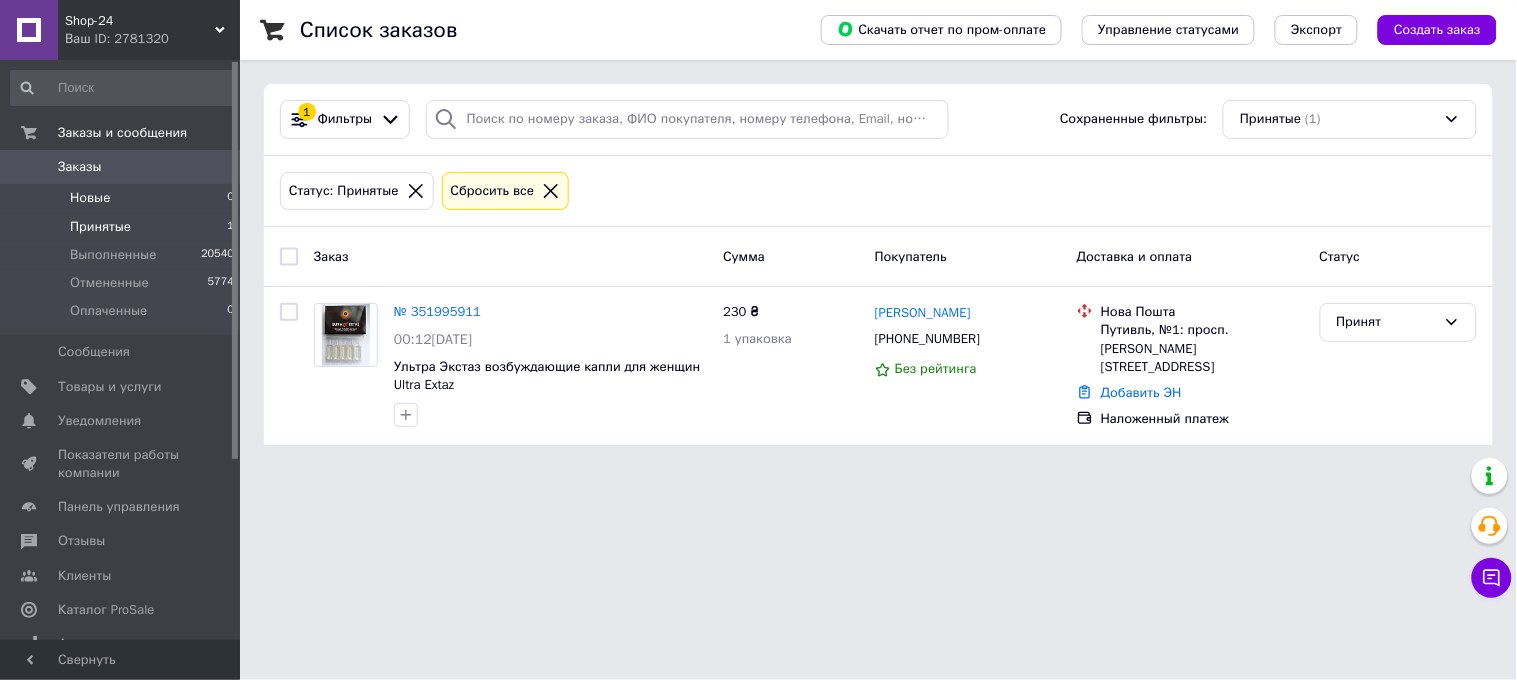 click on "Новые" at bounding box center [90, 198] 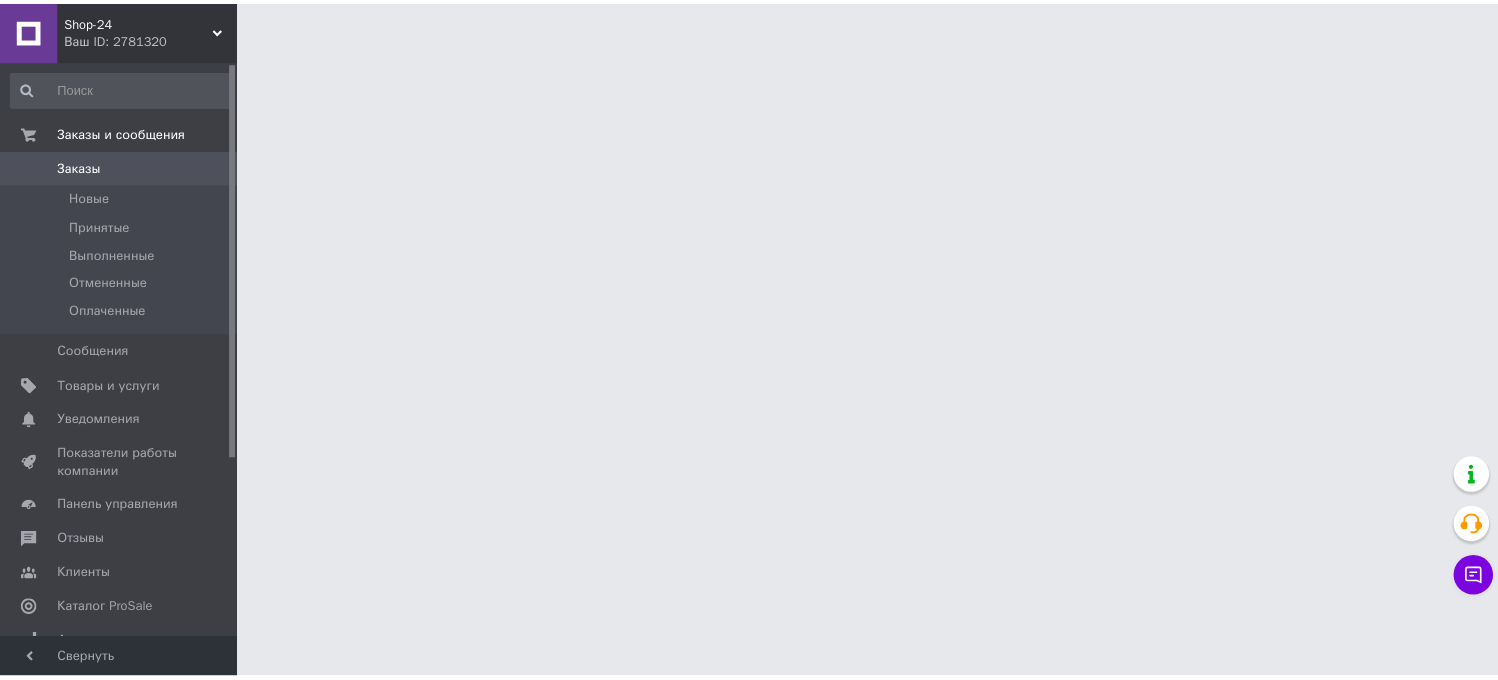 scroll, scrollTop: 0, scrollLeft: 0, axis: both 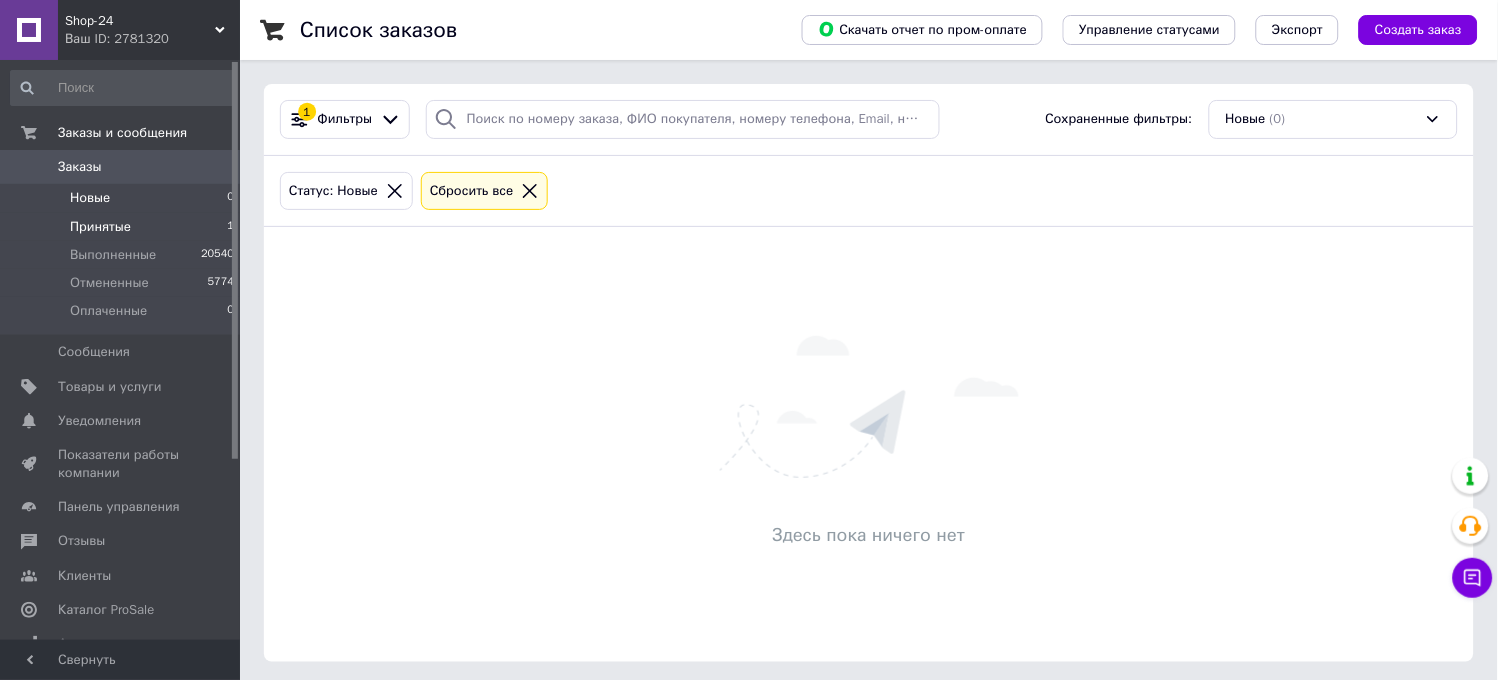 click on "Принятые" at bounding box center (100, 227) 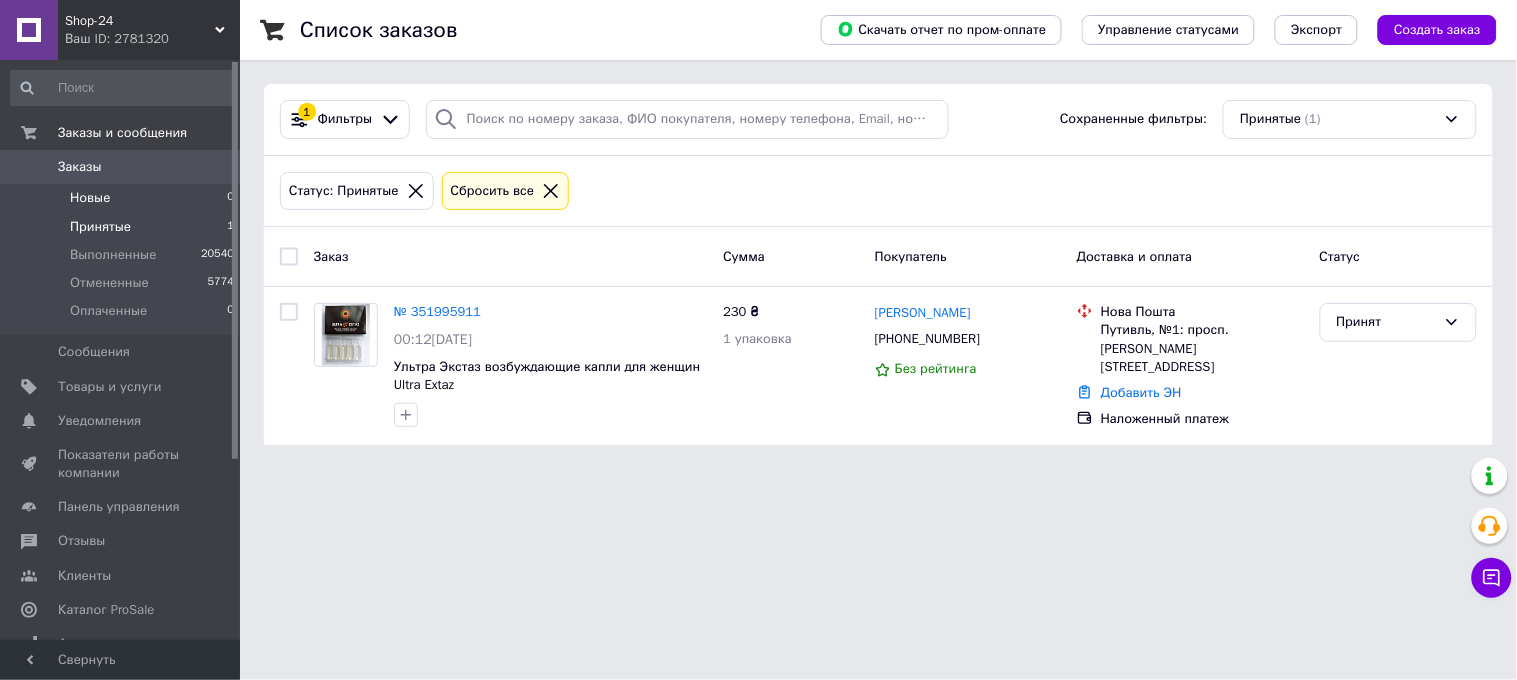 click on "Новые" at bounding box center [90, 198] 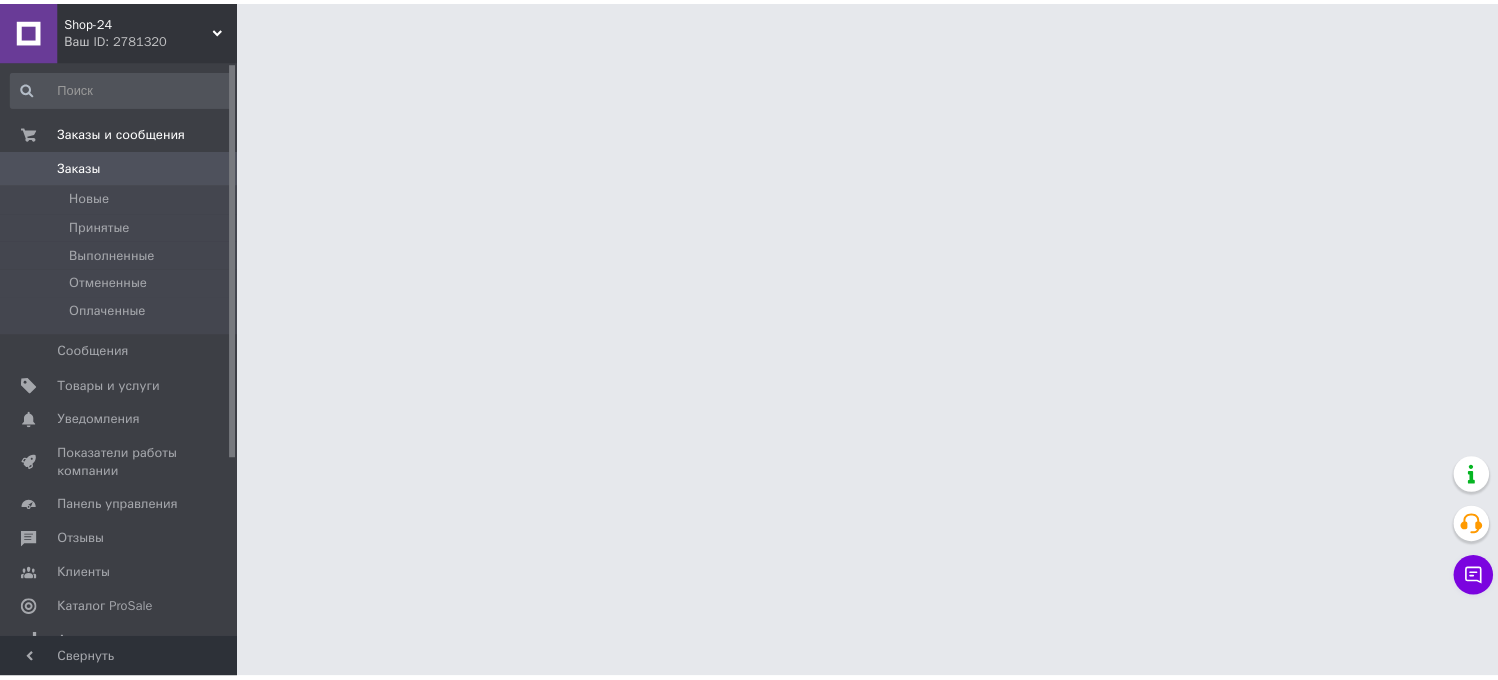 scroll, scrollTop: 0, scrollLeft: 0, axis: both 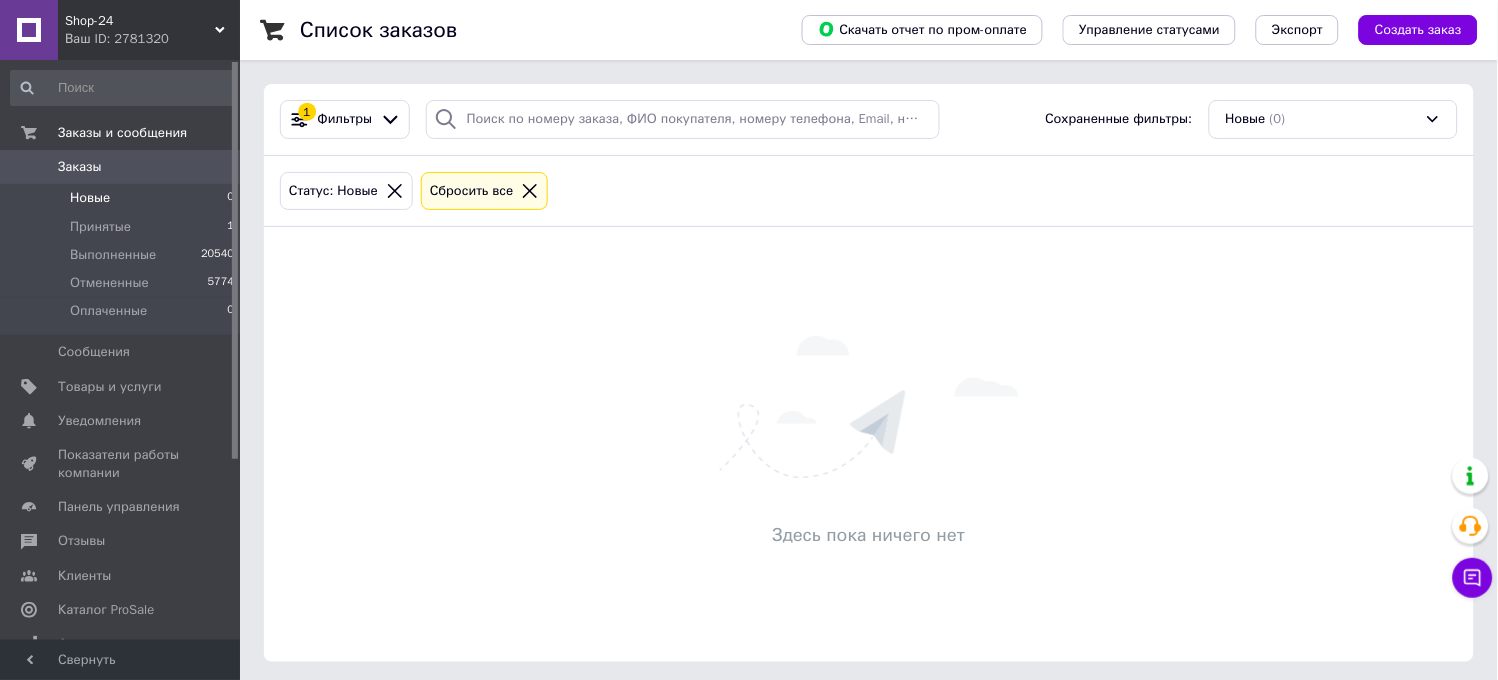click on "Здесь пока ничего нет" at bounding box center (869, 444) 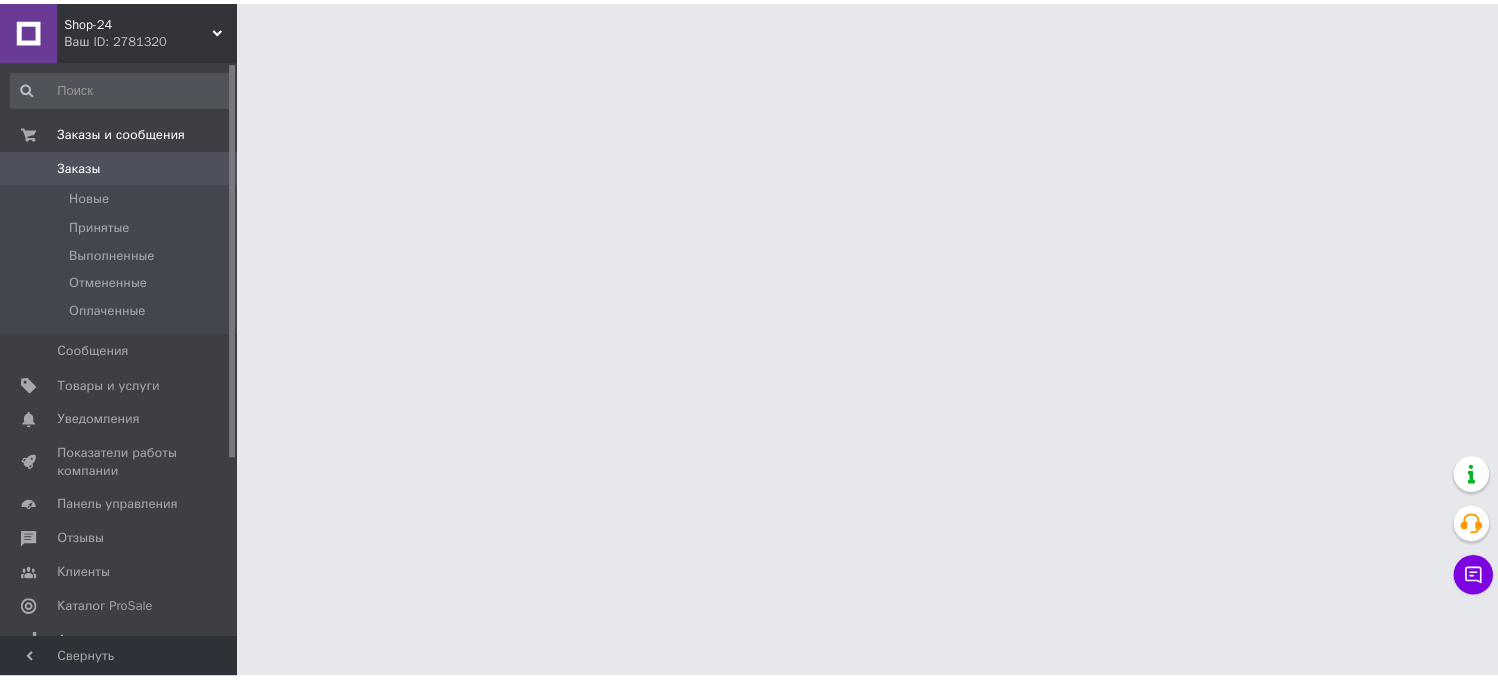 scroll, scrollTop: 0, scrollLeft: 0, axis: both 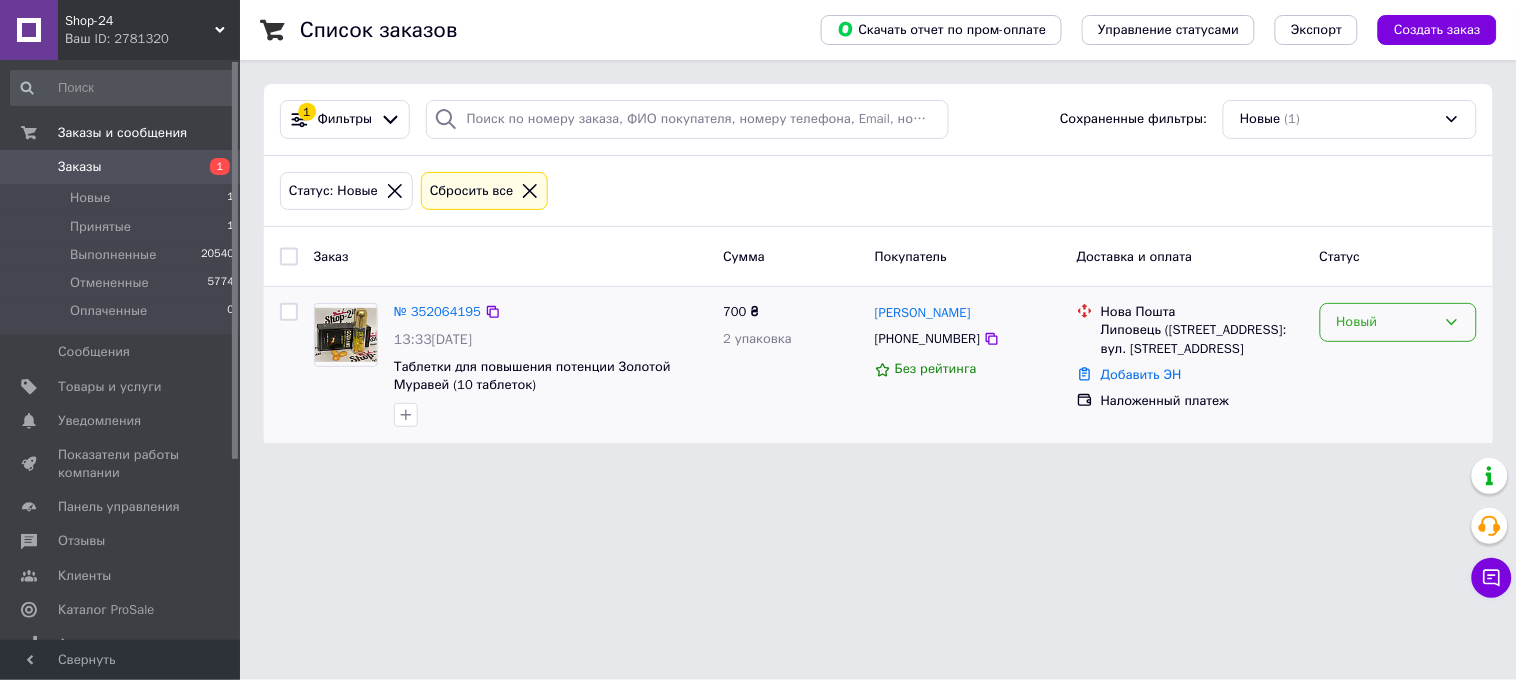 click on "Новый" at bounding box center [1386, 322] 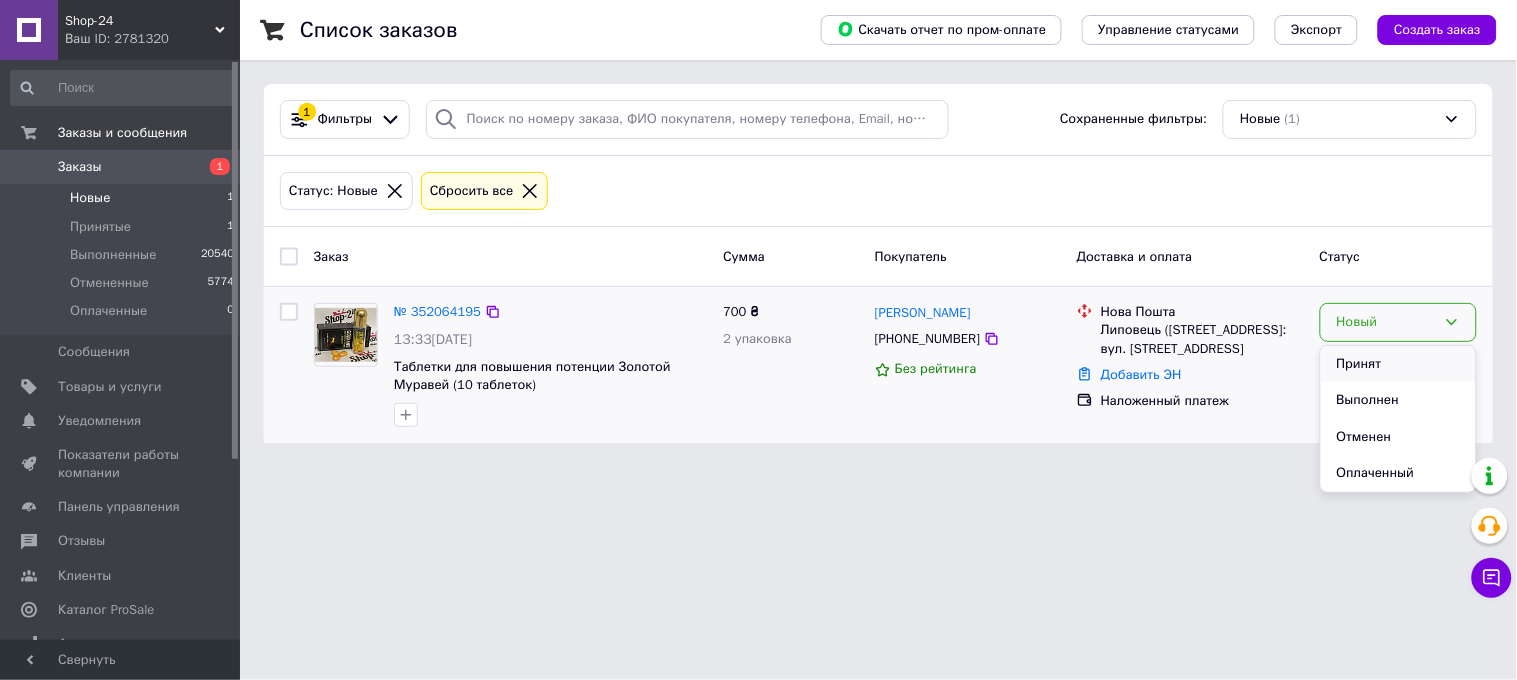 click on "Принят" at bounding box center (1398, 364) 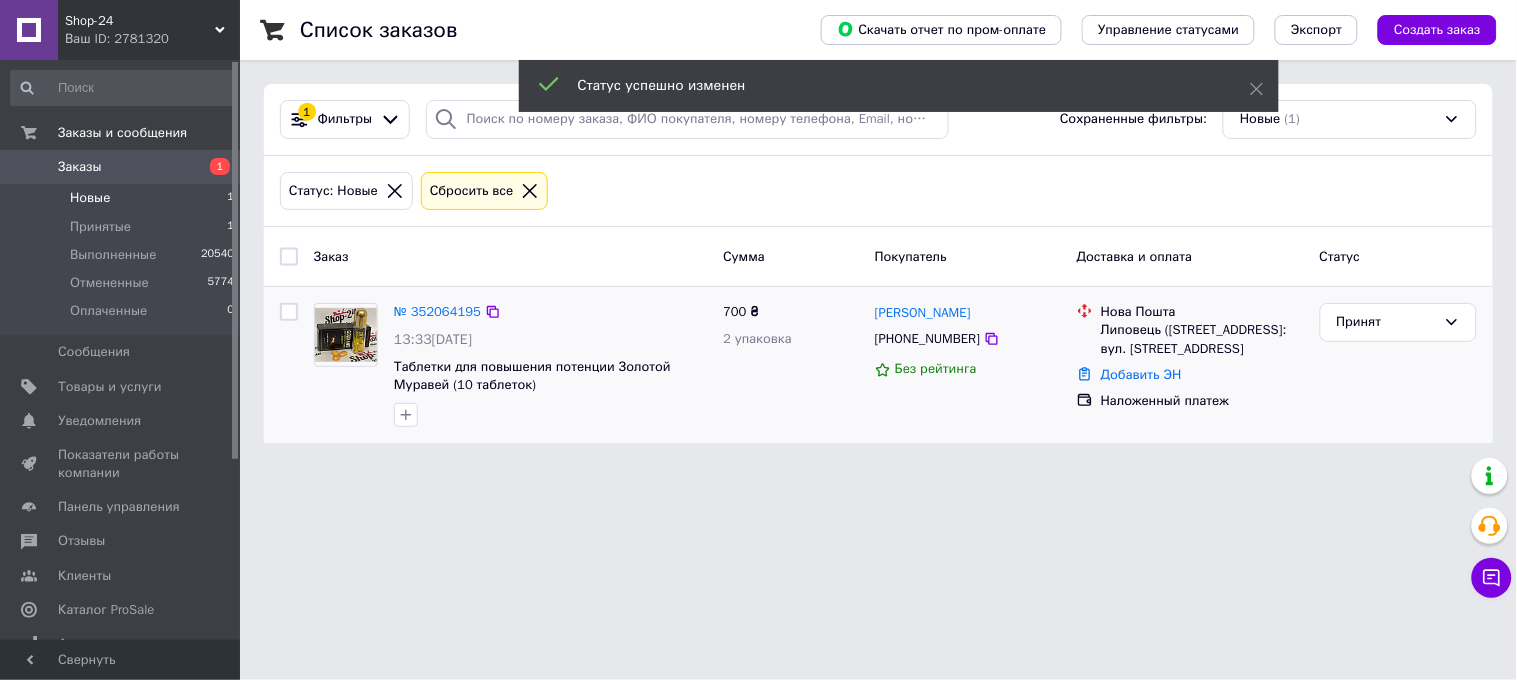 click on "№ 352064195" at bounding box center (437, 311) 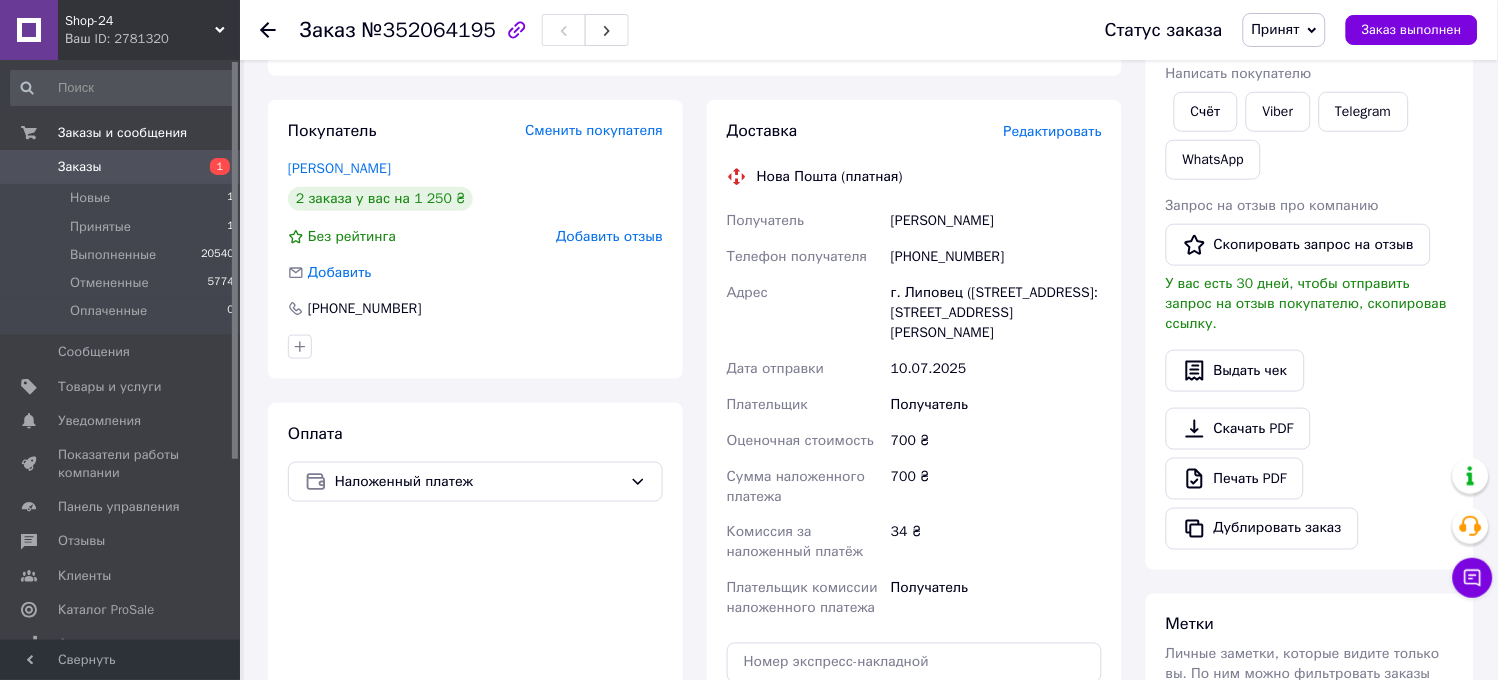 scroll, scrollTop: 333, scrollLeft: 0, axis: vertical 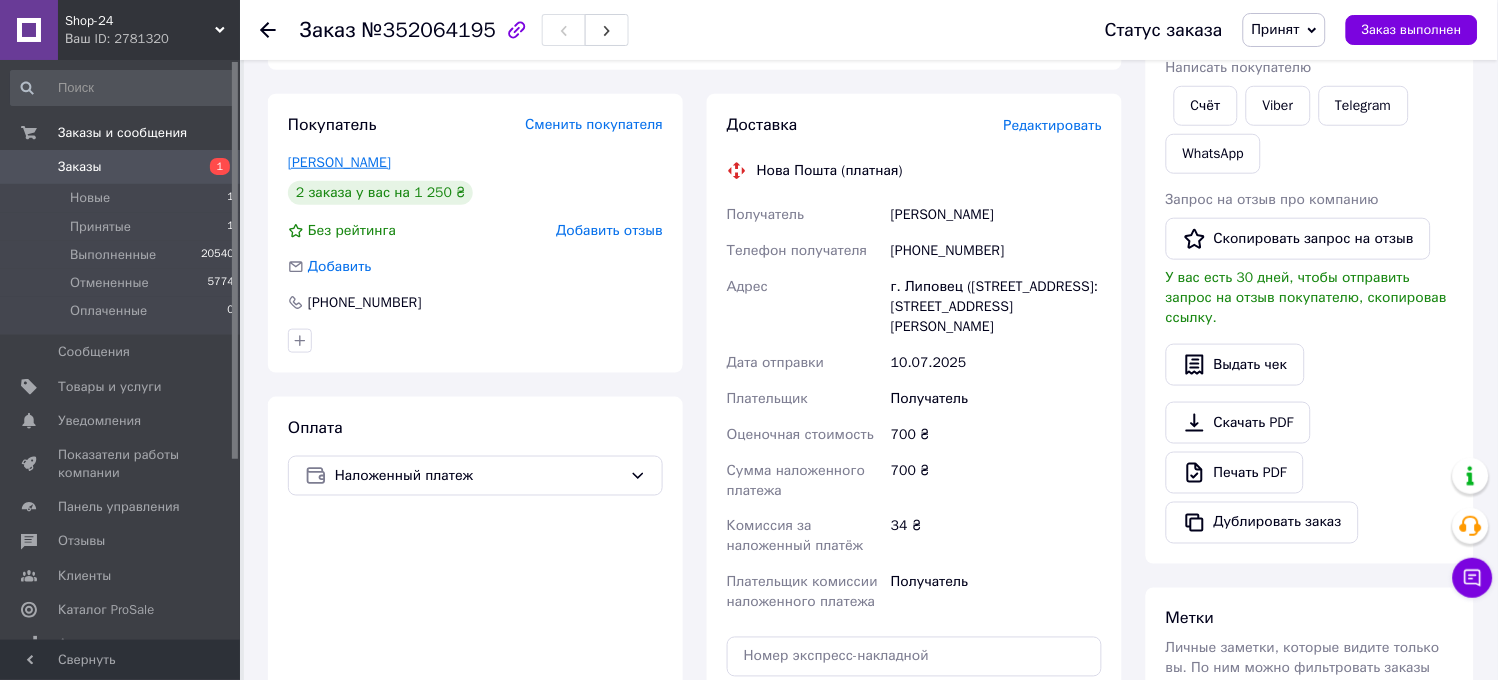 click on "Фурман Олександир" at bounding box center (339, 162) 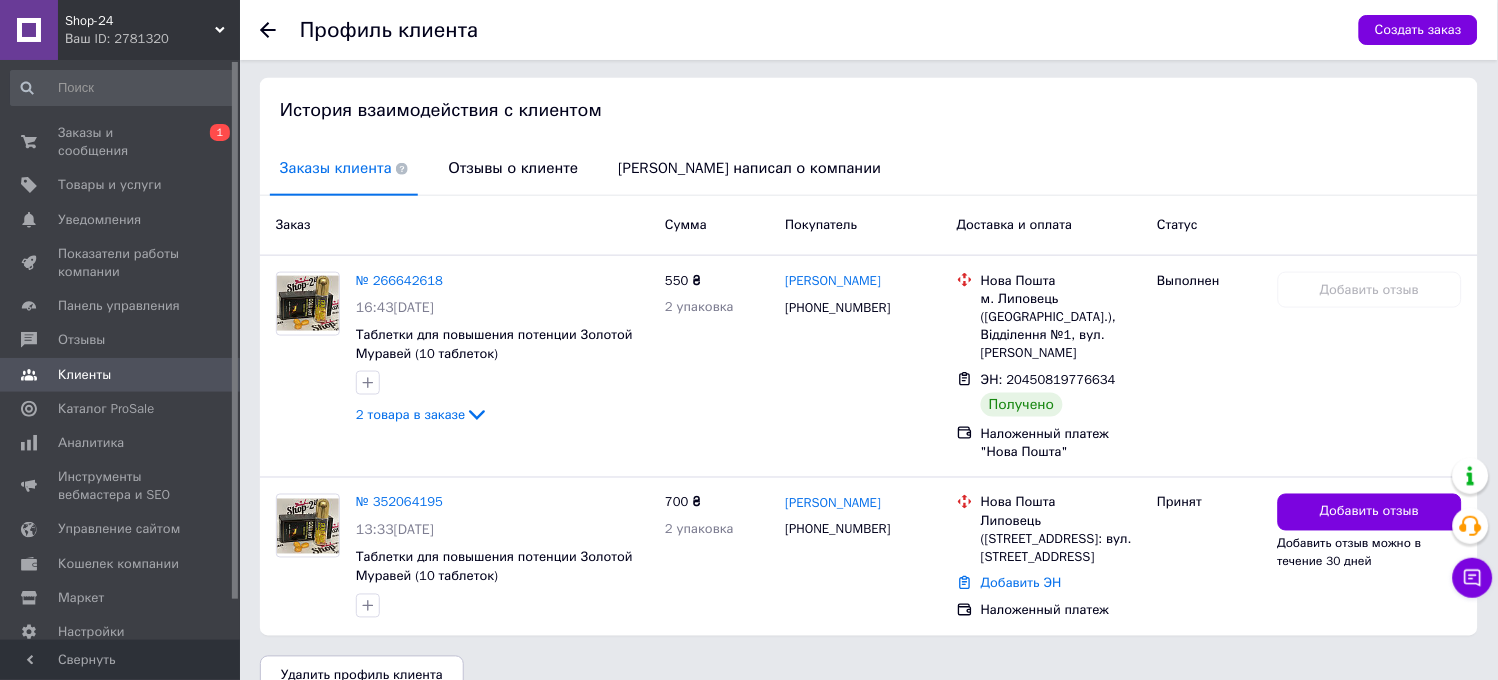 scroll, scrollTop: 402, scrollLeft: 0, axis: vertical 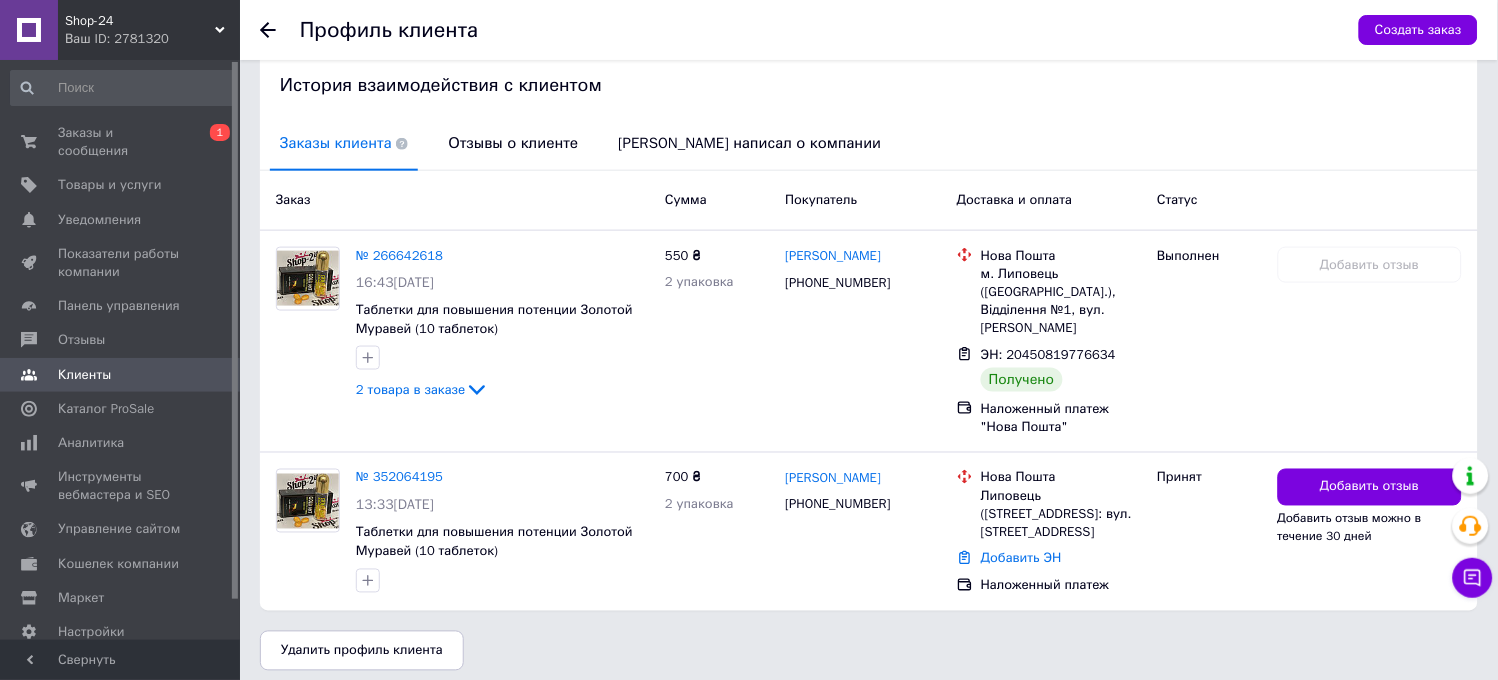 click 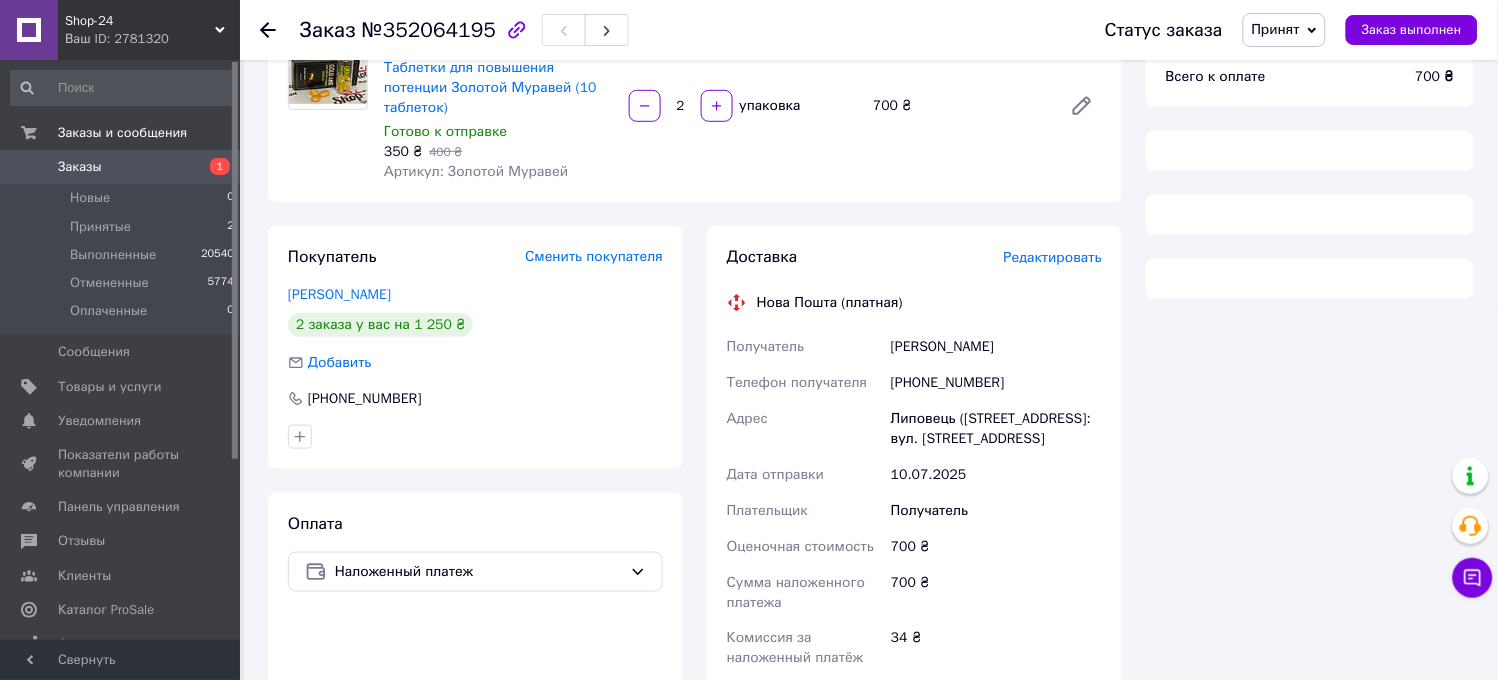 scroll, scrollTop: 233, scrollLeft: 0, axis: vertical 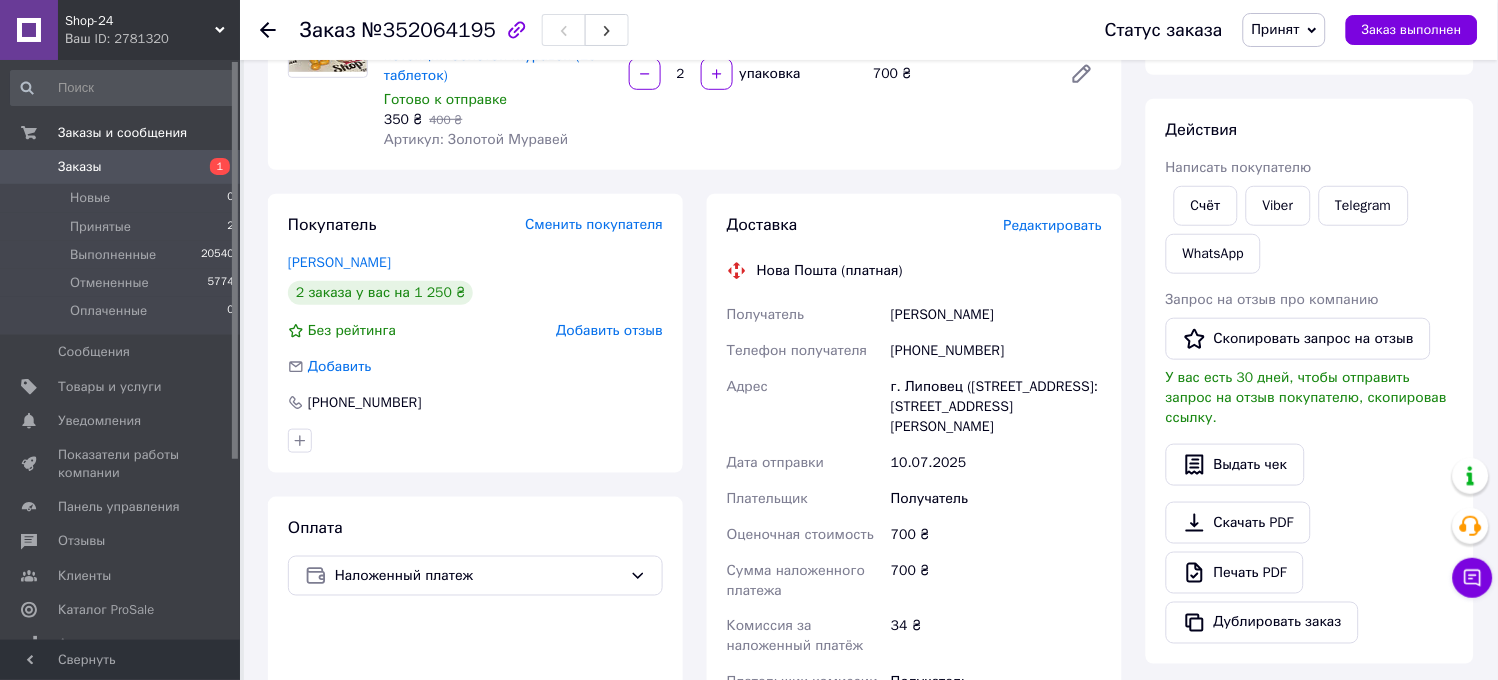 click on "[PHONE_NUMBER]" at bounding box center [996, 351] 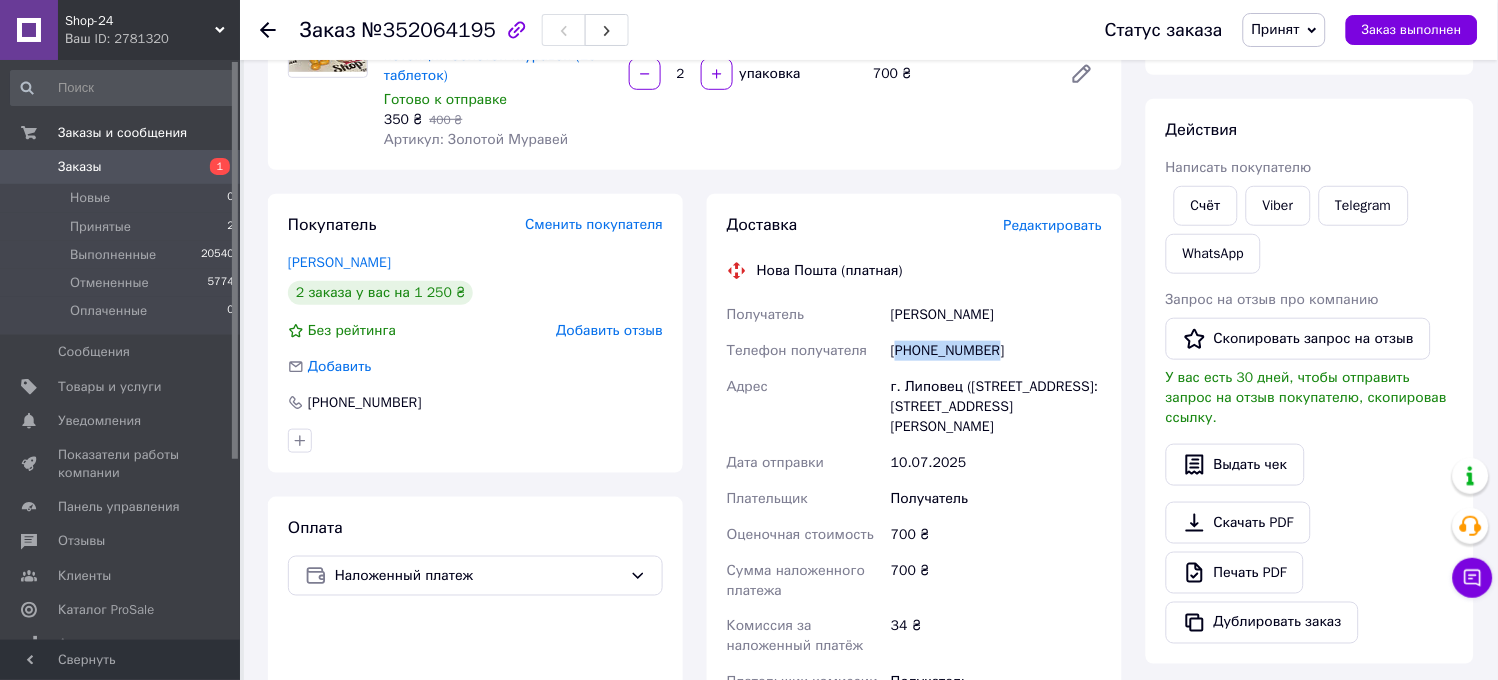click on "[PHONE_NUMBER]" at bounding box center (996, 351) 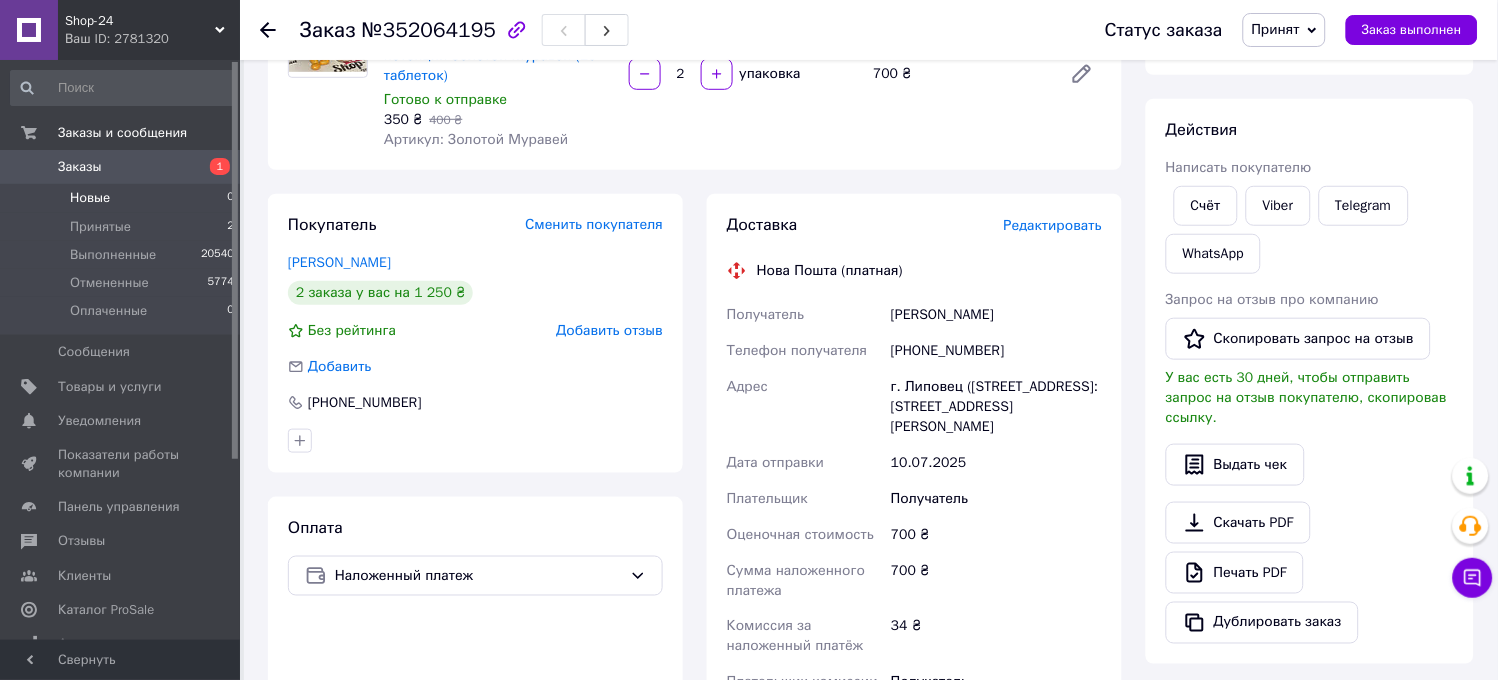 click on "Новые" at bounding box center [90, 198] 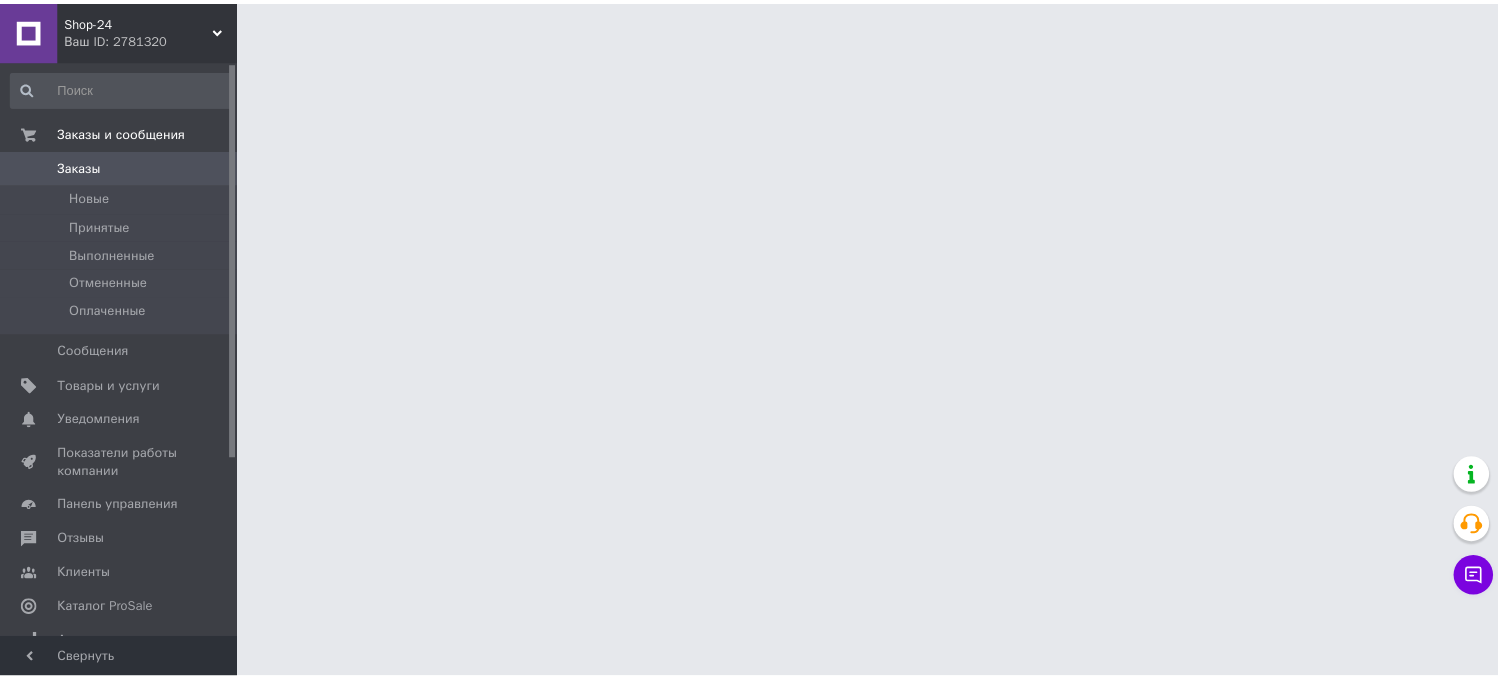 scroll, scrollTop: 0, scrollLeft: 0, axis: both 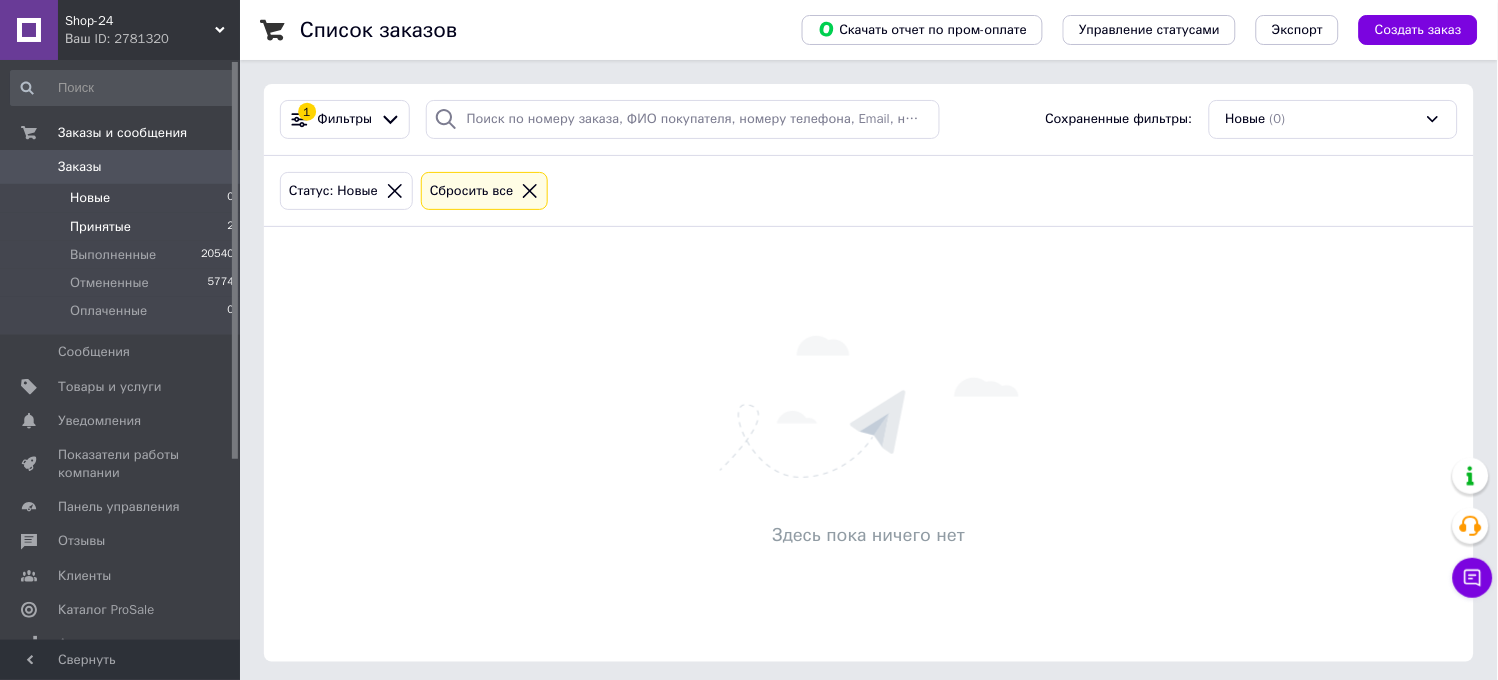 click on "Принятые" at bounding box center (100, 227) 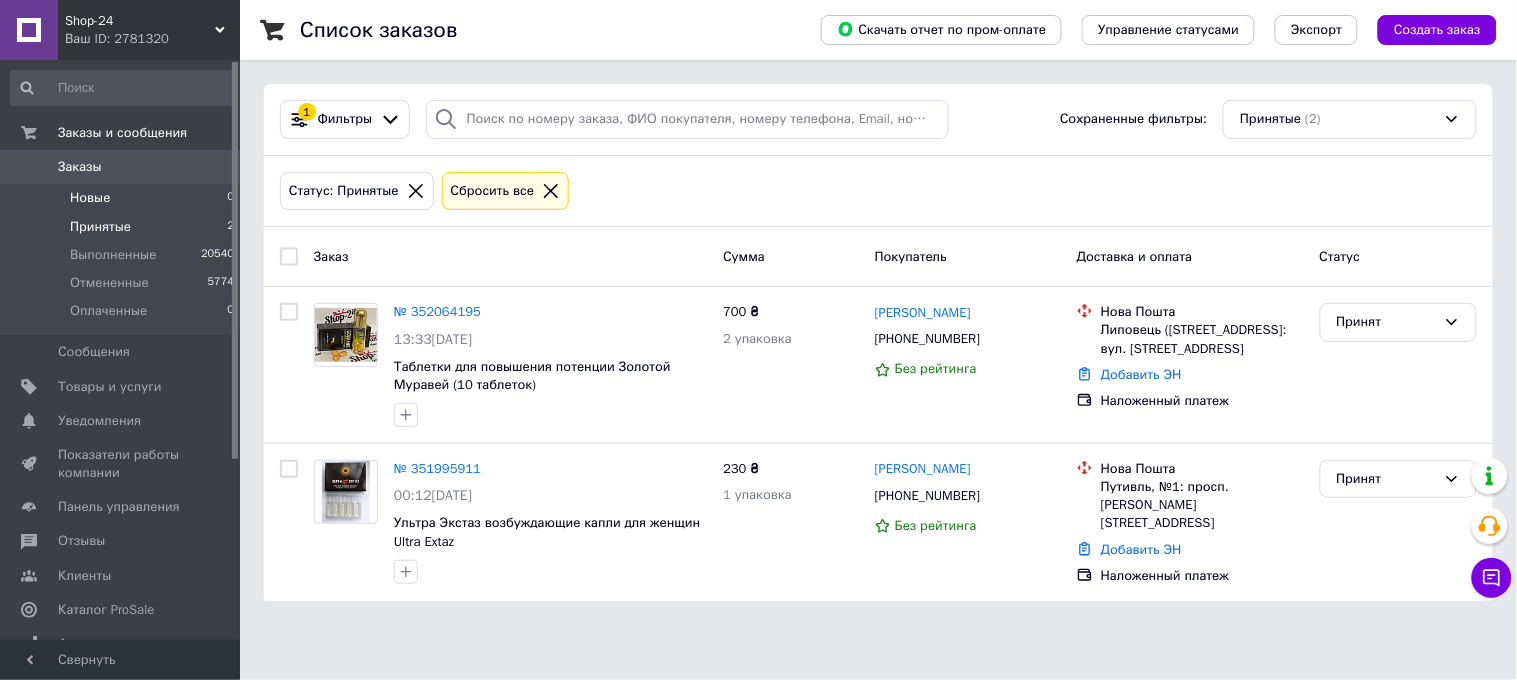click on "Новые" at bounding box center [90, 198] 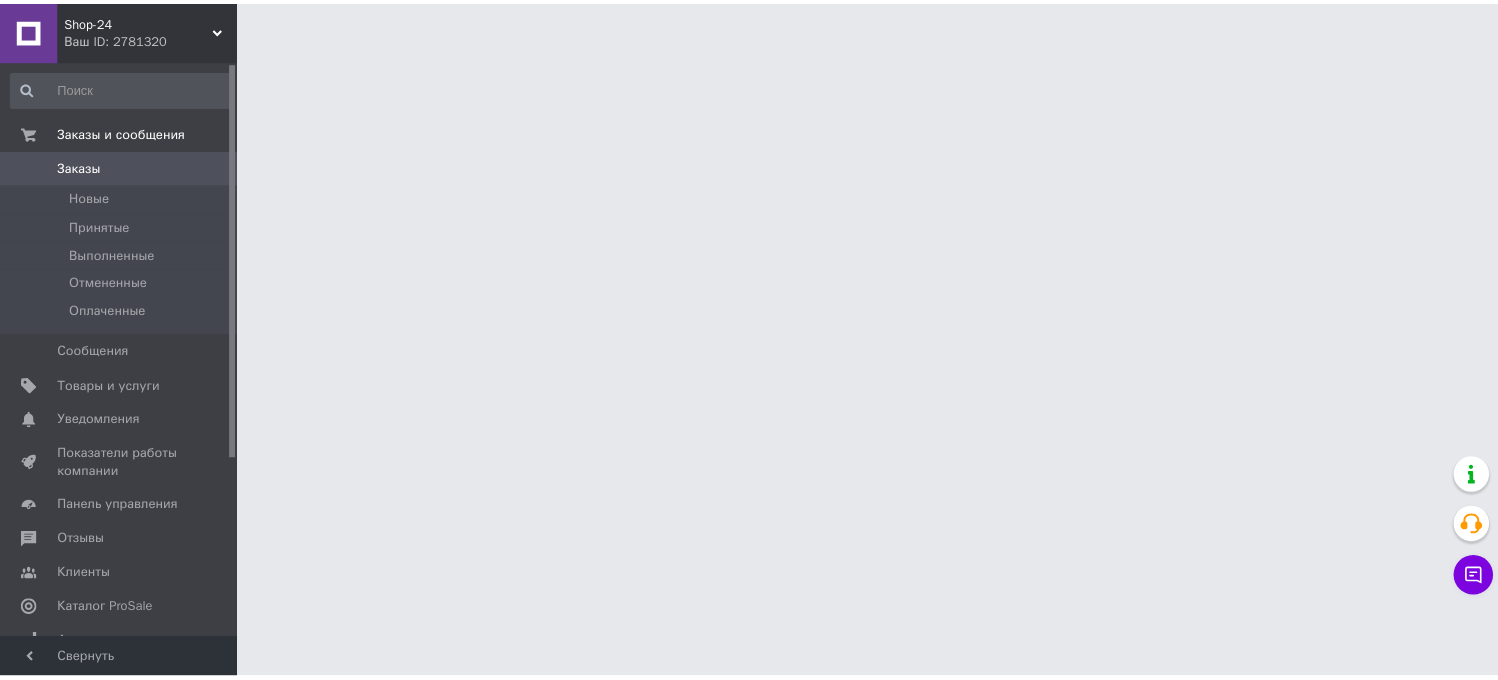 scroll, scrollTop: 0, scrollLeft: 0, axis: both 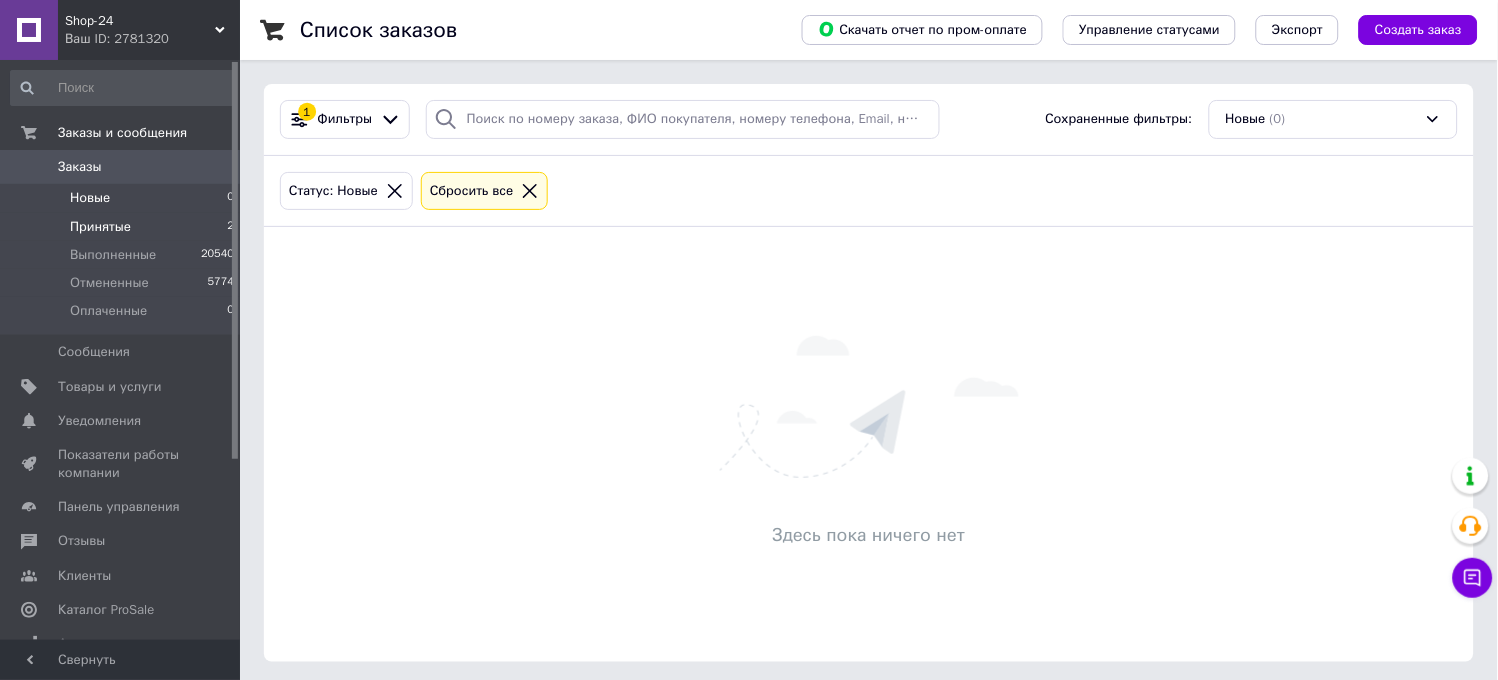 click on "Принятые" at bounding box center (100, 227) 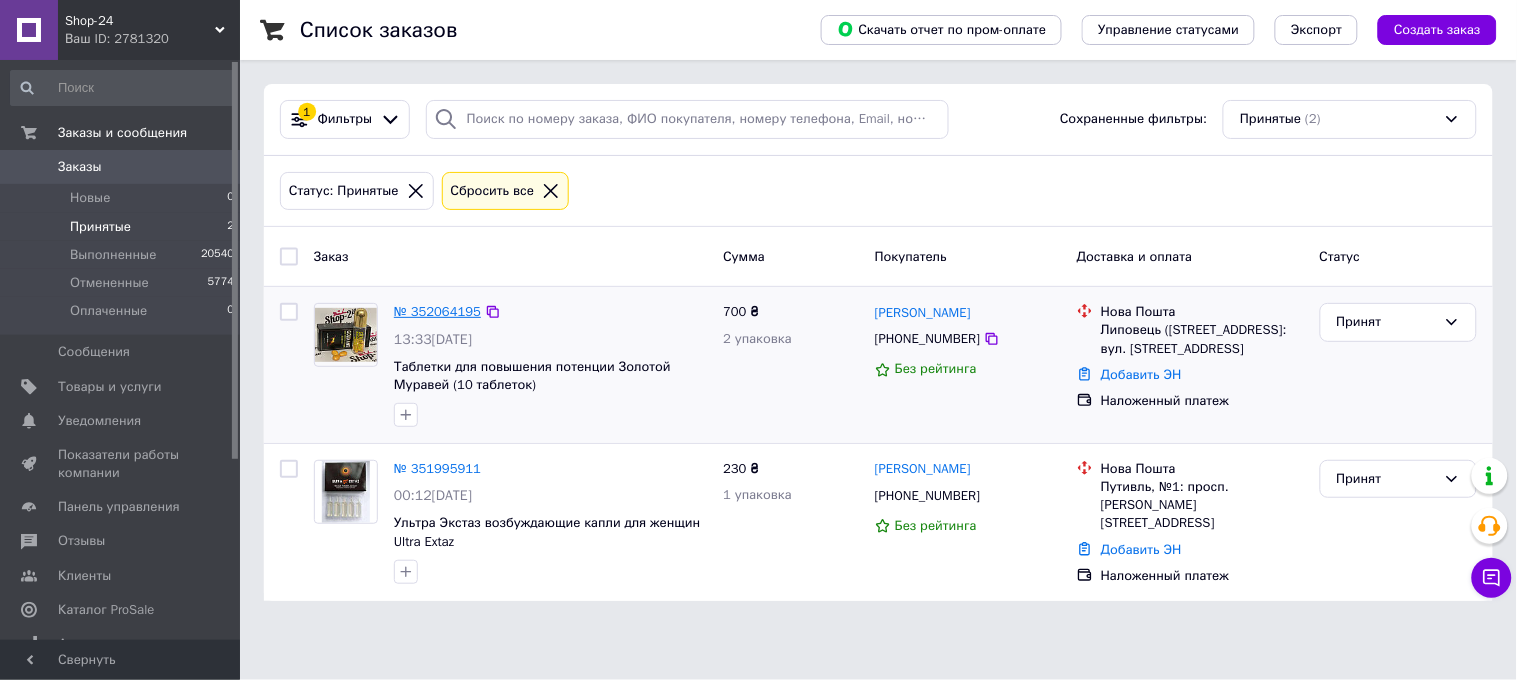 click on "№ 352064195" at bounding box center [437, 311] 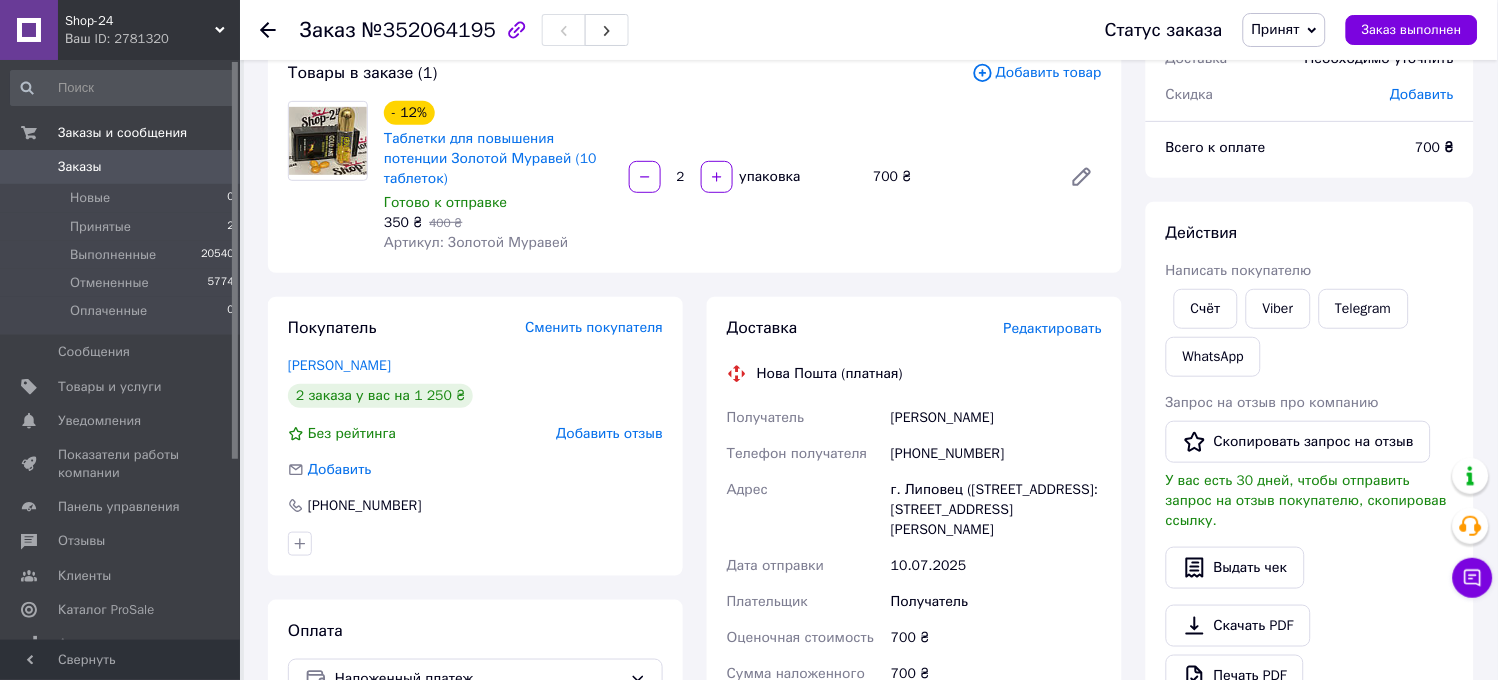 scroll, scrollTop: 222, scrollLeft: 0, axis: vertical 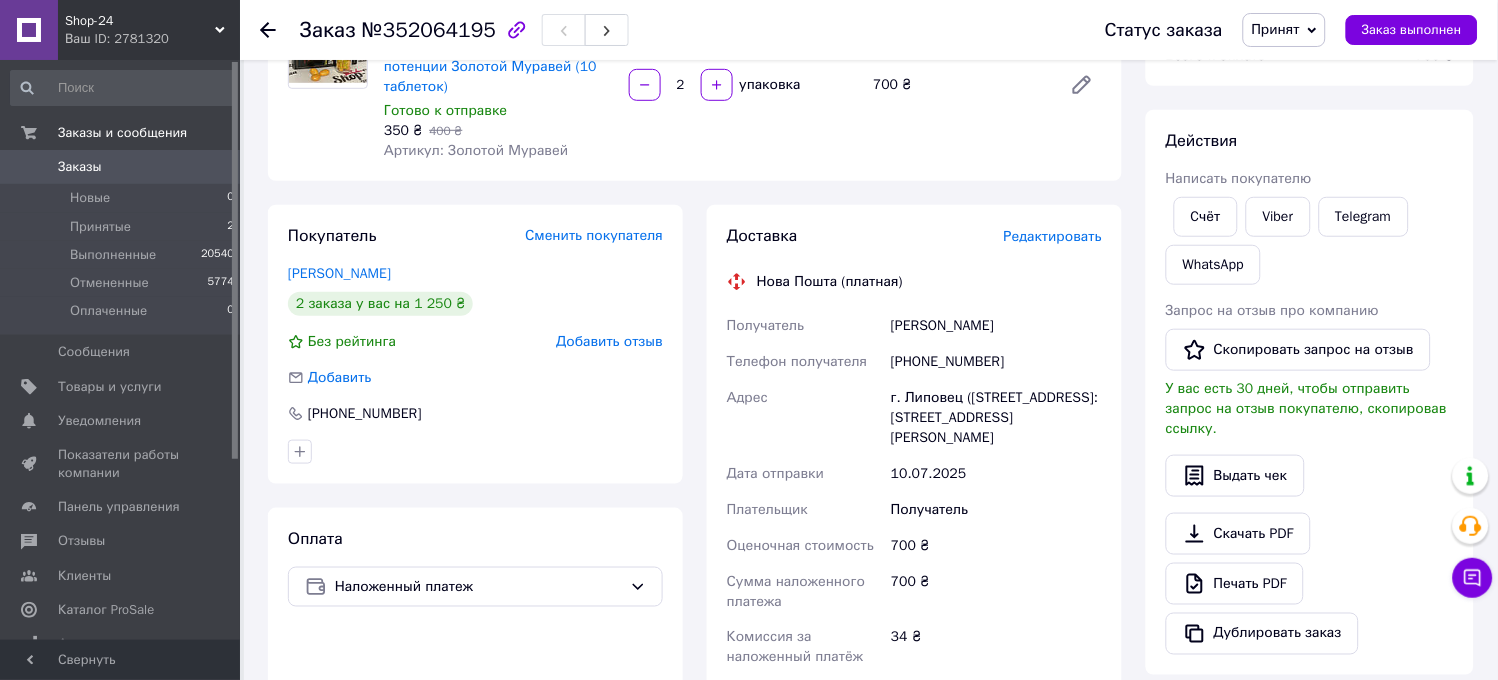 click on "[PHONE_NUMBER]" at bounding box center [996, 362] 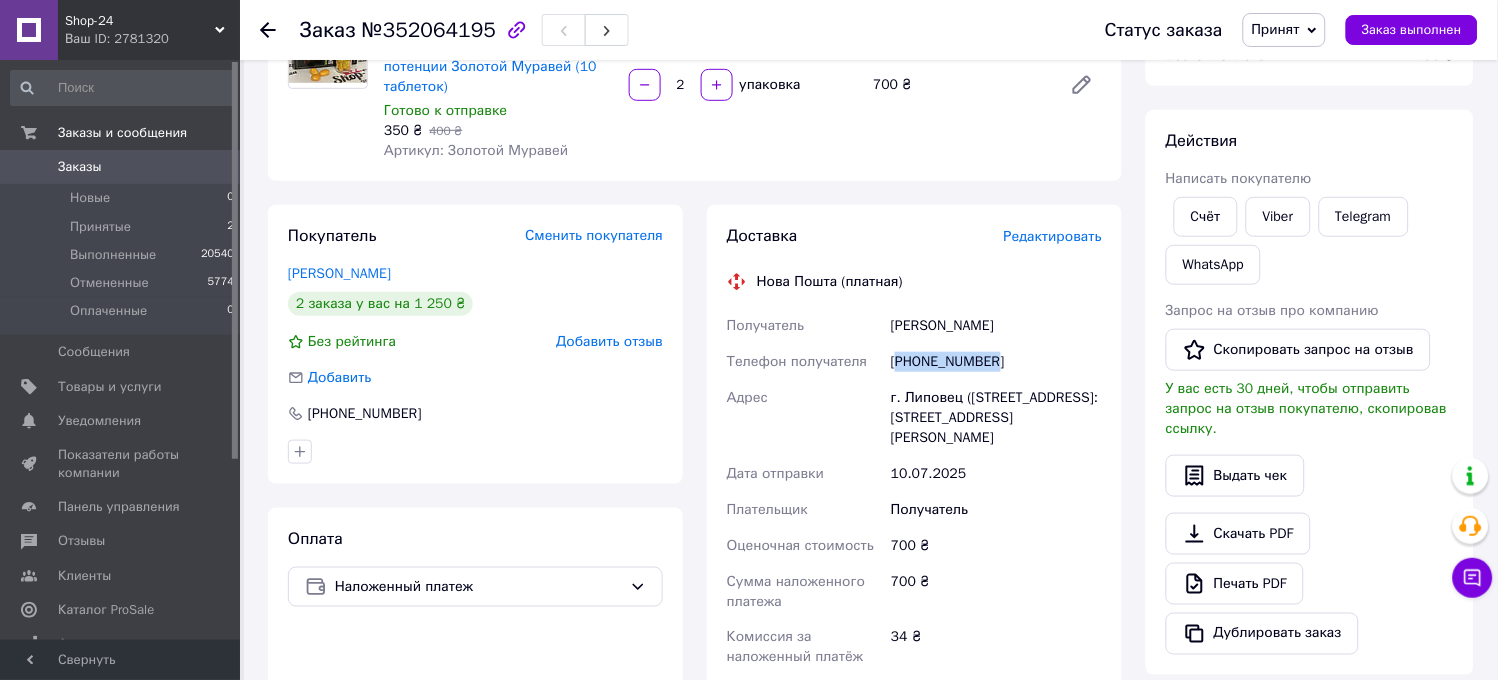 click on "[PHONE_NUMBER]" at bounding box center (996, 362) 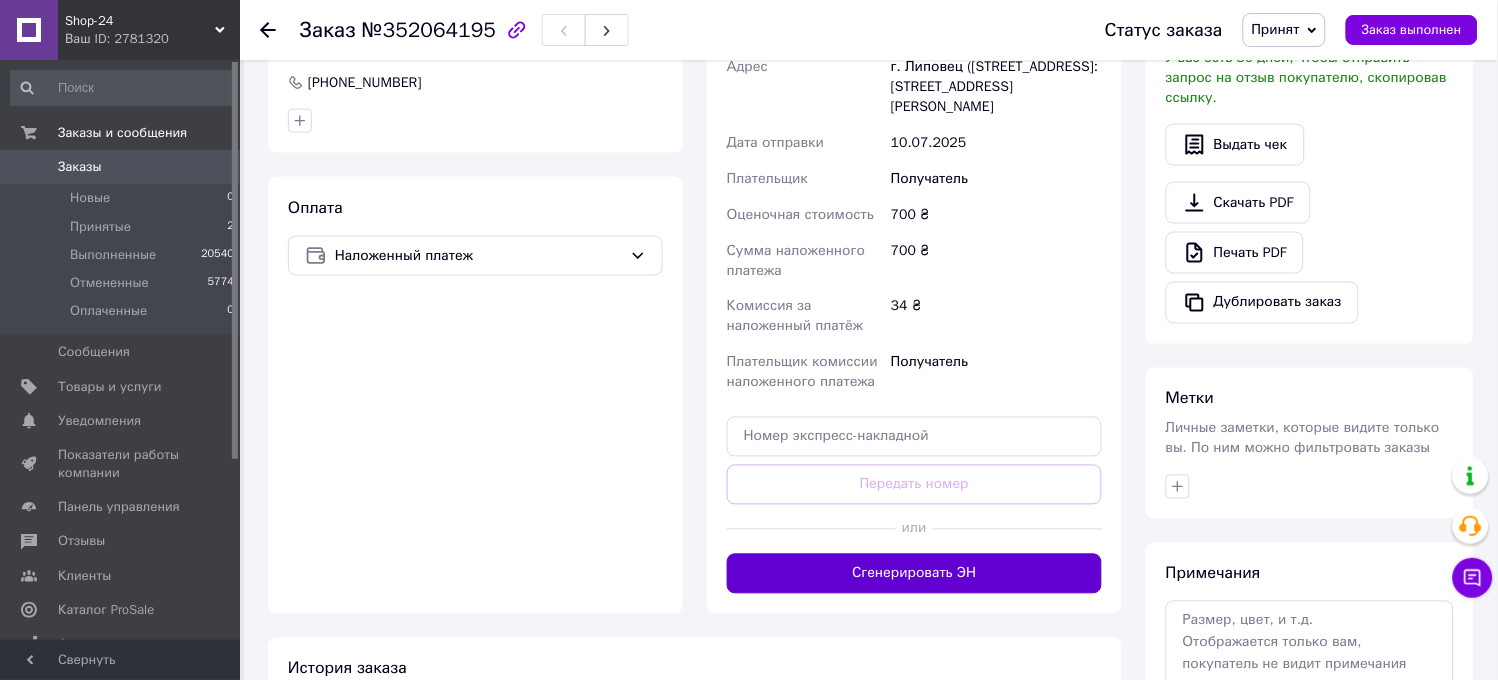 scroll, scrollTop: 555, scrollLeft: 0, axis: vertical 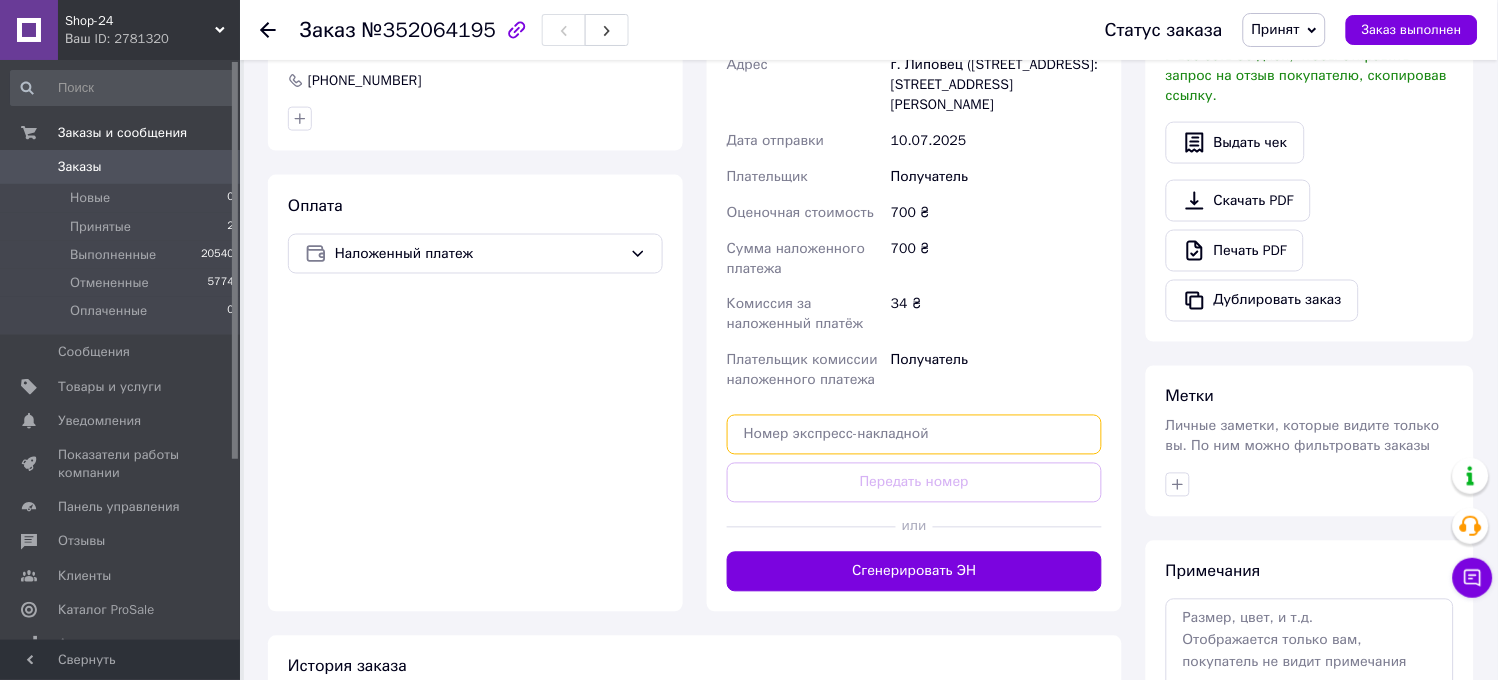 click at bounding box center [914, 435] 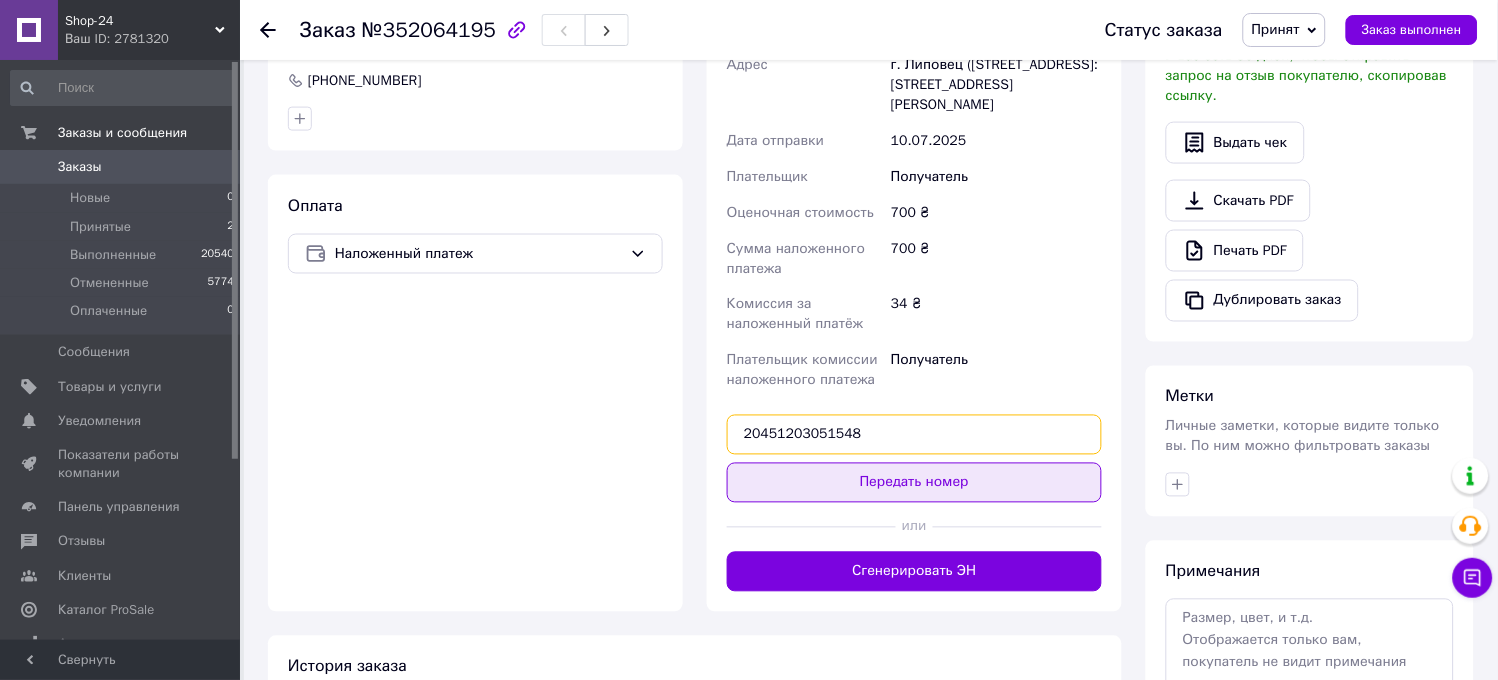 type on "20451203051548" 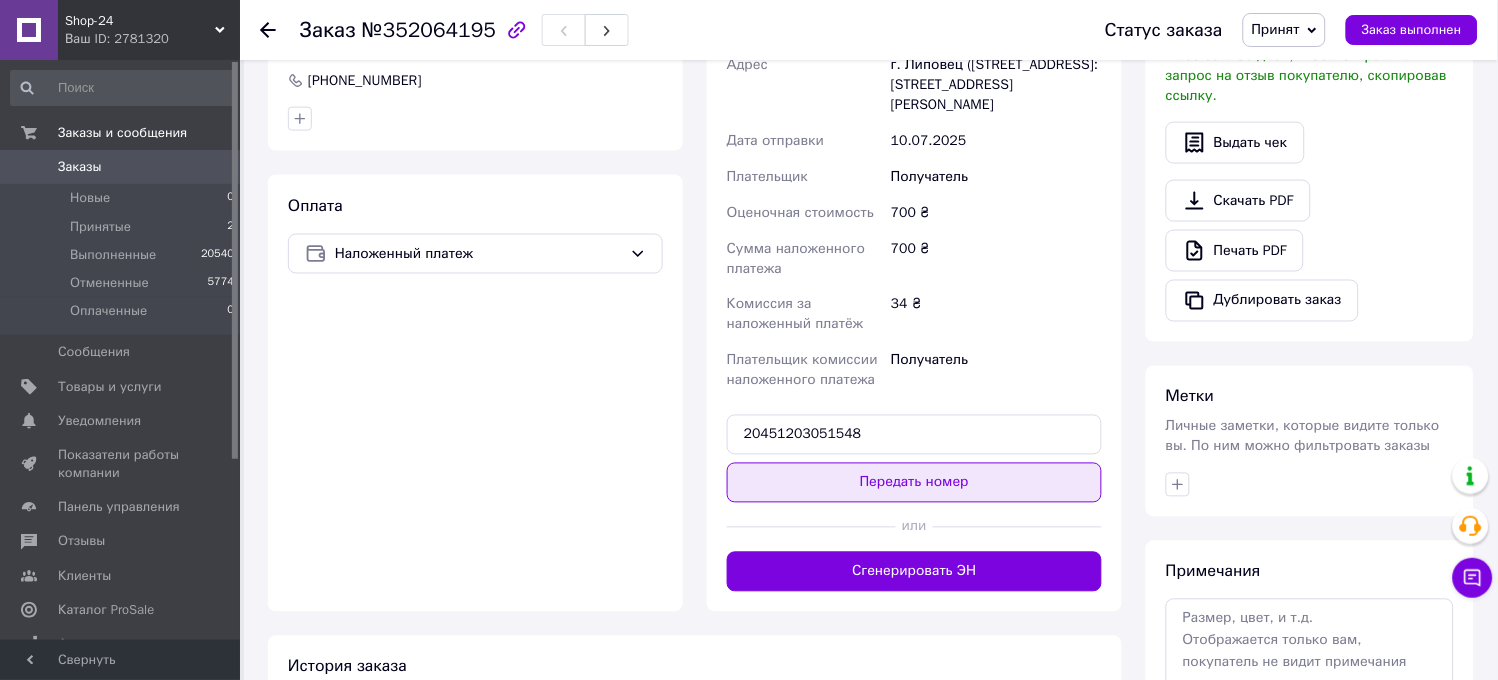click on "Передать номер" at bounding box center (914, 483) 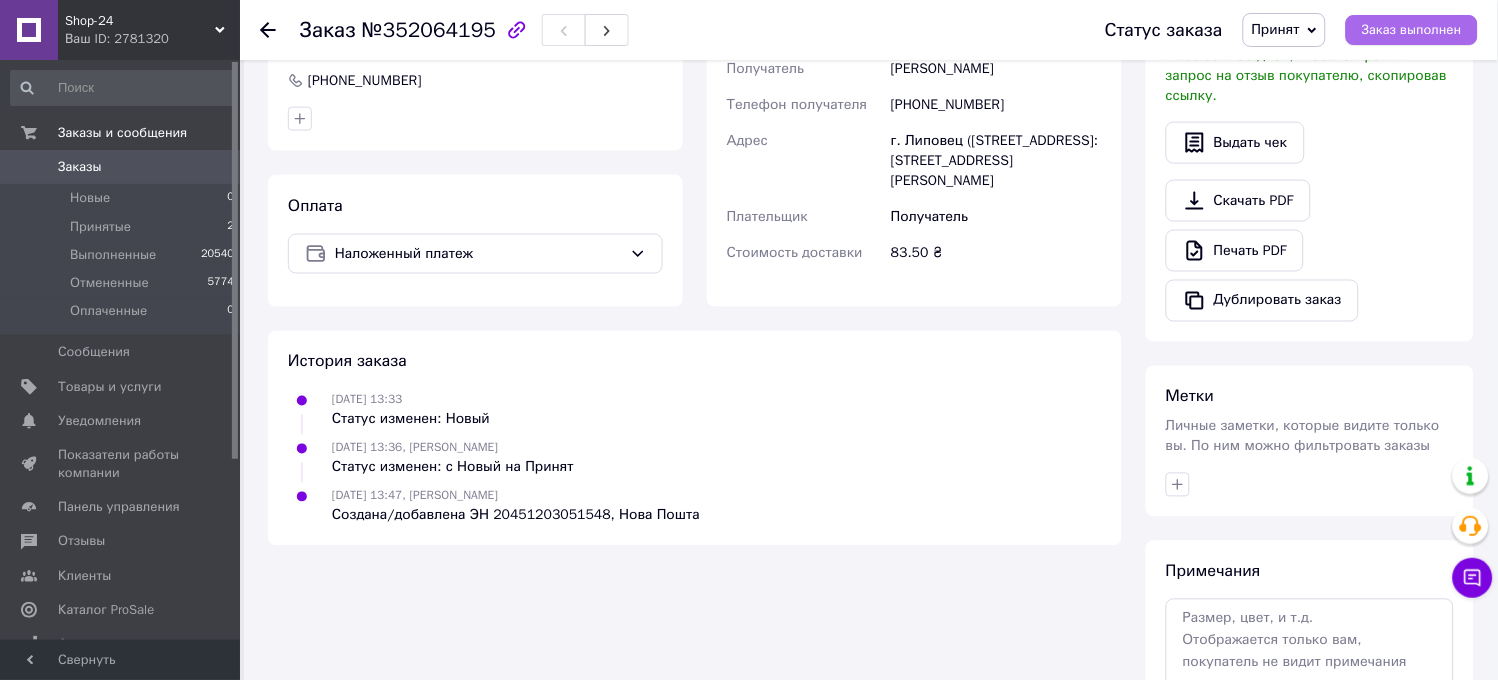 click on "Заказ выполнен" at bounding box center [1412, 30] 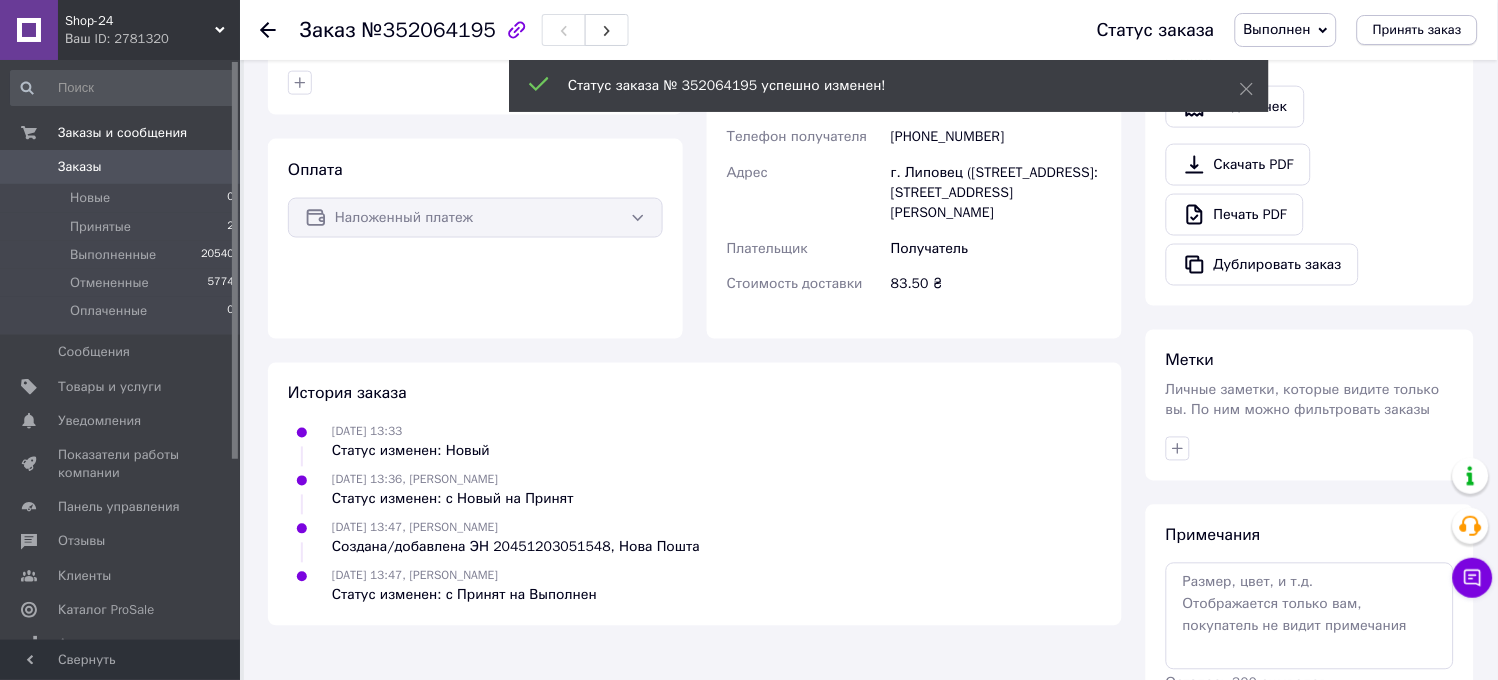 scroll, scrollTop: 520, scrollLeft: 0, axis: vertical 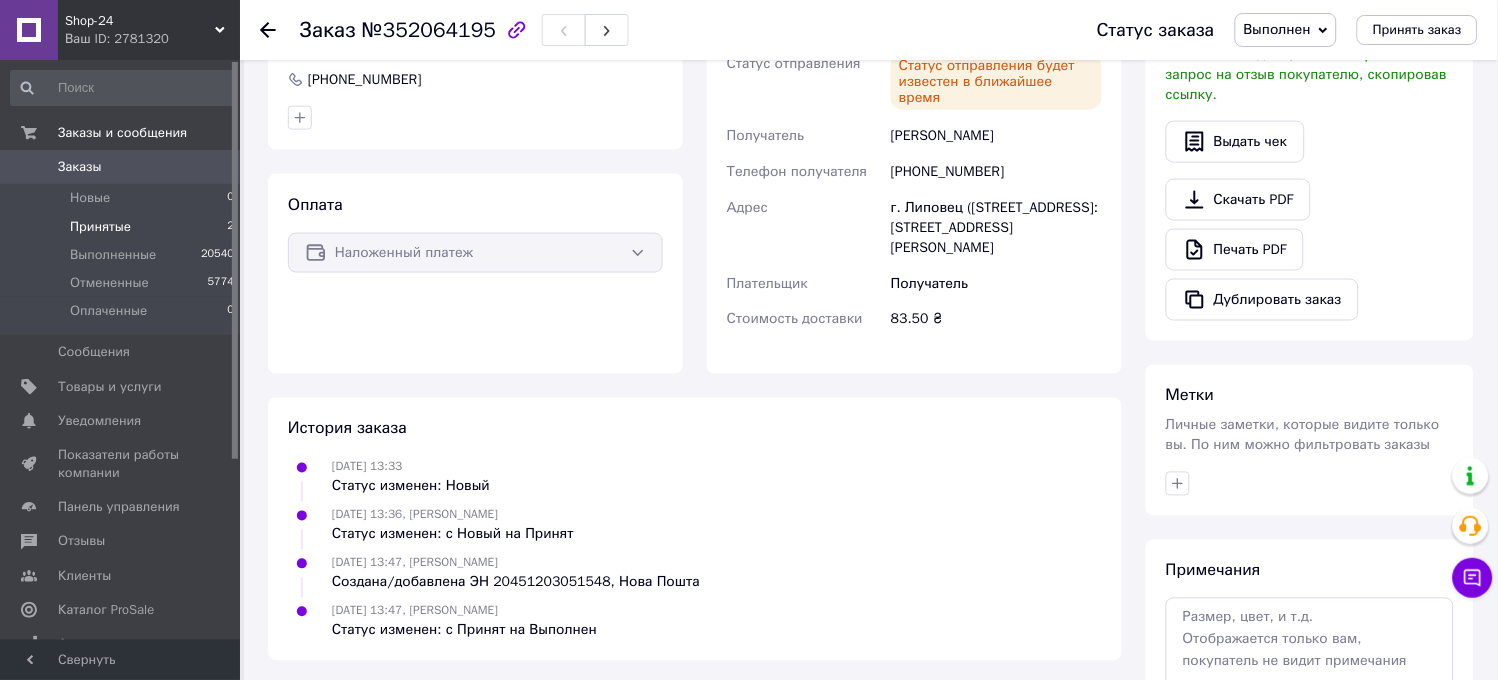 click on "Принятые" at bounding box center [100, 227] 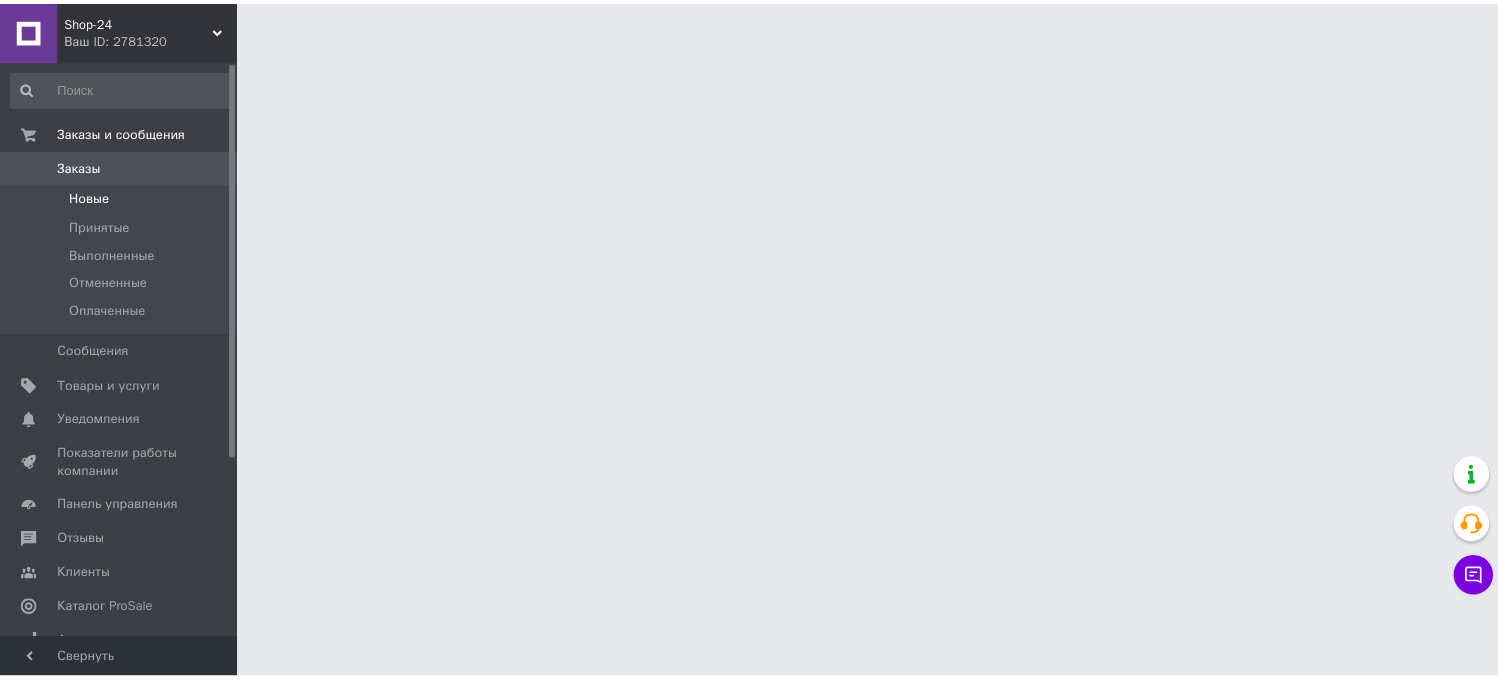 scroll, scrollTop: 0, scrollLeft: 0, axis: both 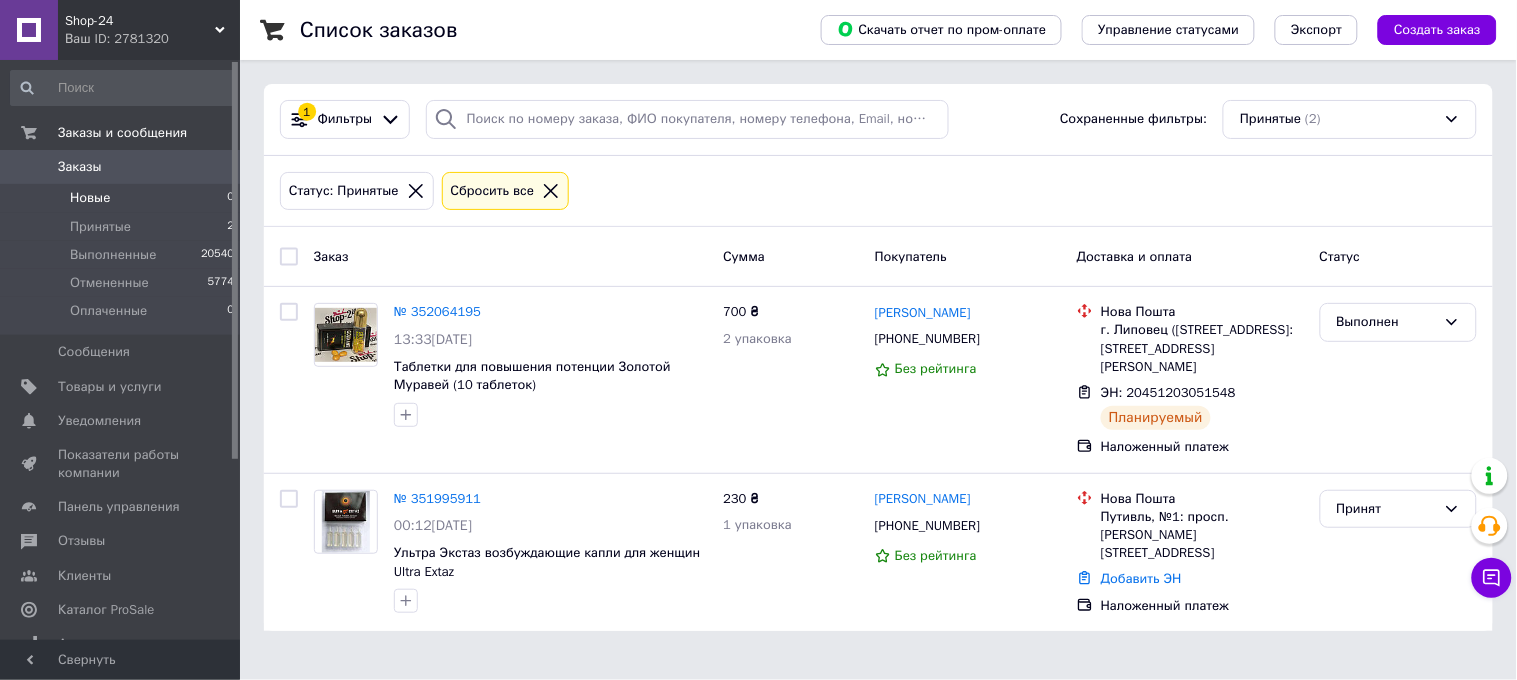 click on "Новые" at bounding box center (90, 198) 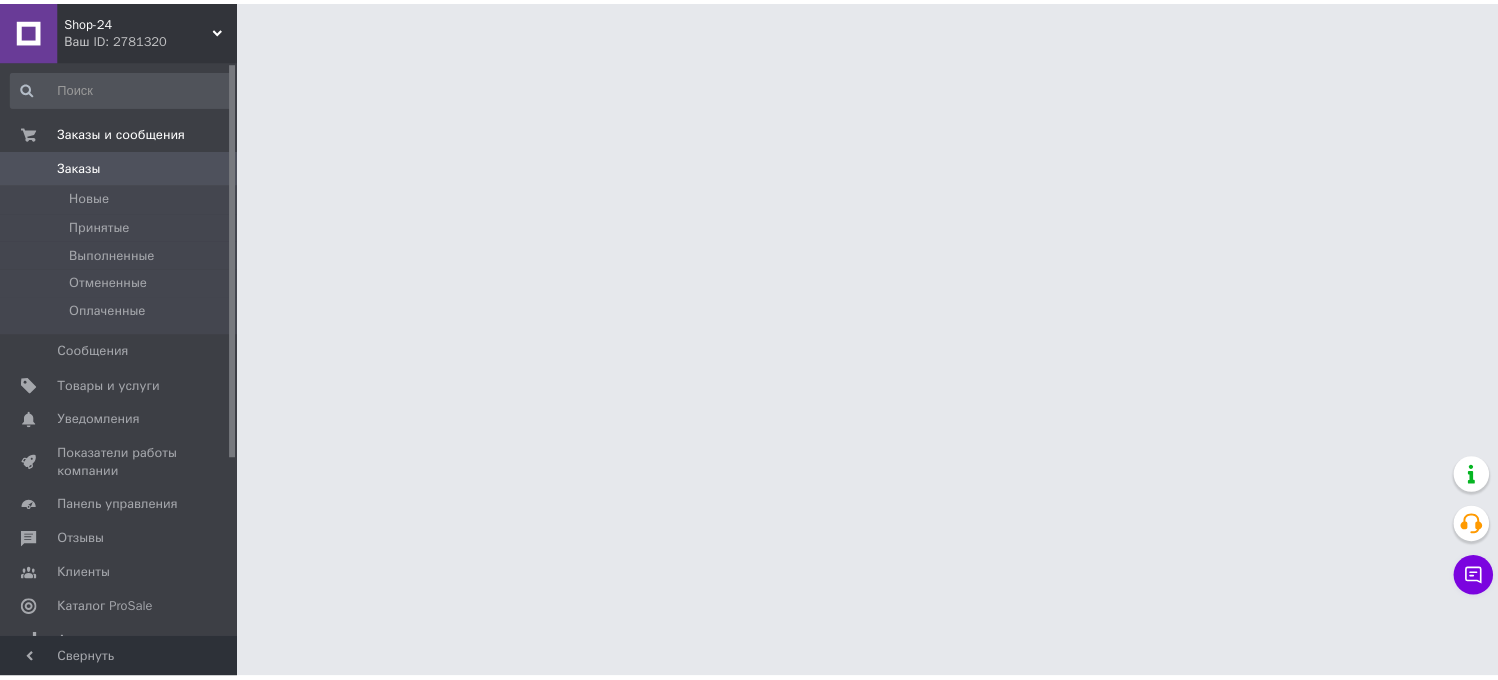 scroll, scrollTop: 0, scrollLeft: 0, axis: both 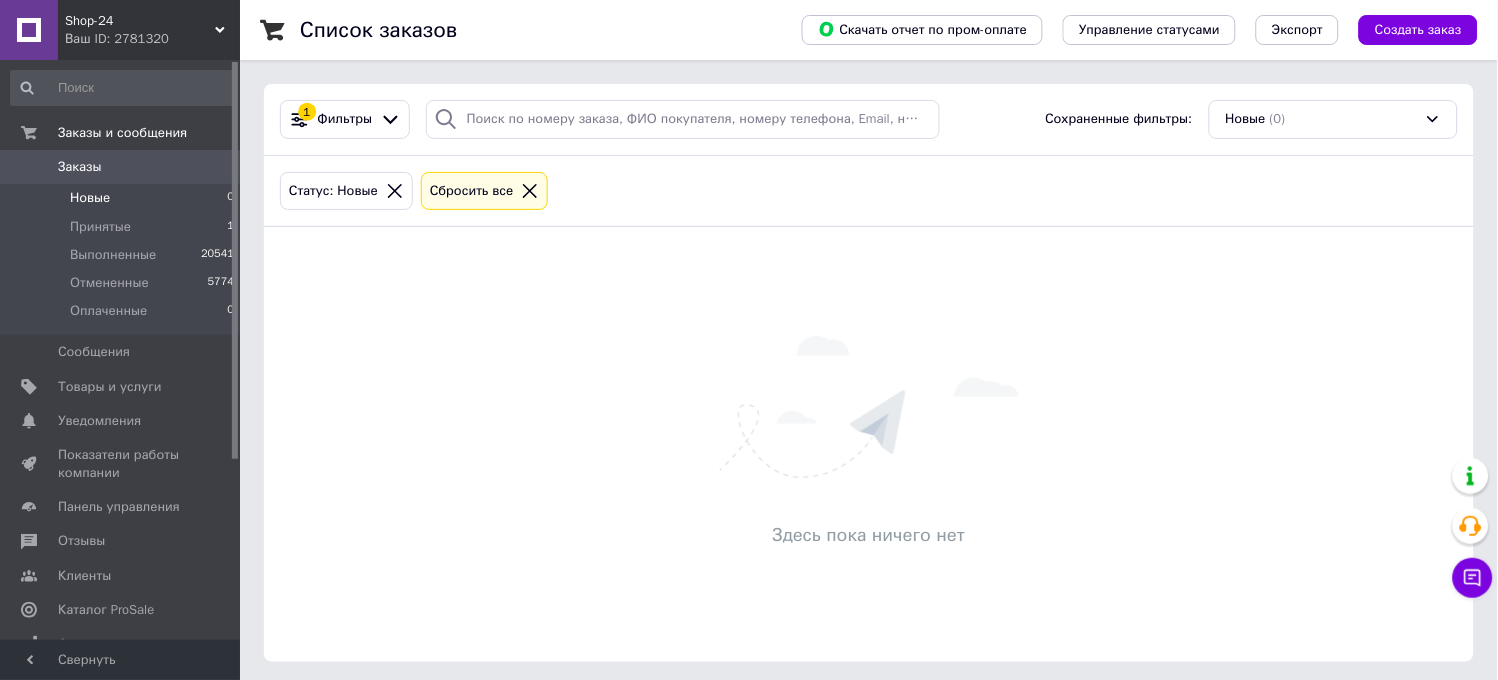 click on "Здесь пока ничего нет" at bounding box center (869, 444) 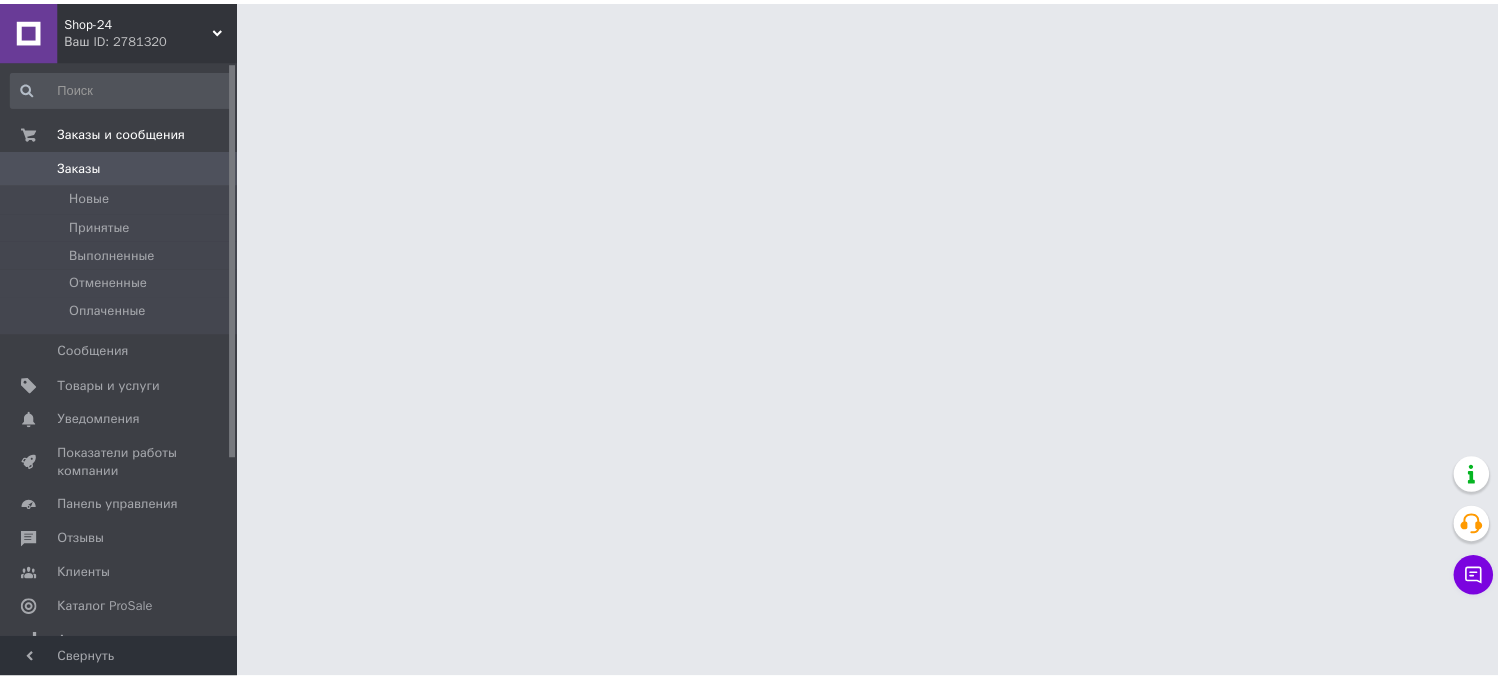 scroll, scrollTop: 0, scrollLeft: 0, axis: both 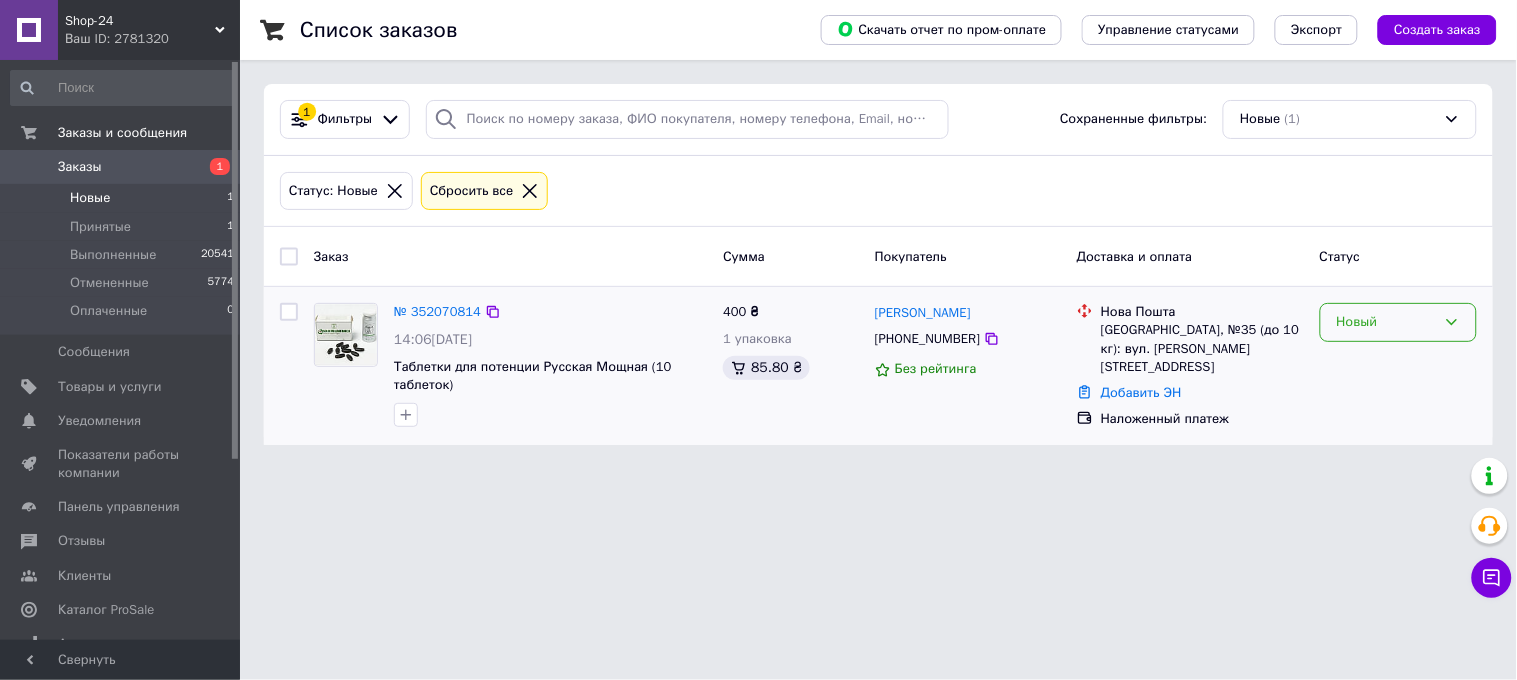 click on "Новый" at bounding box center (1386, 322) 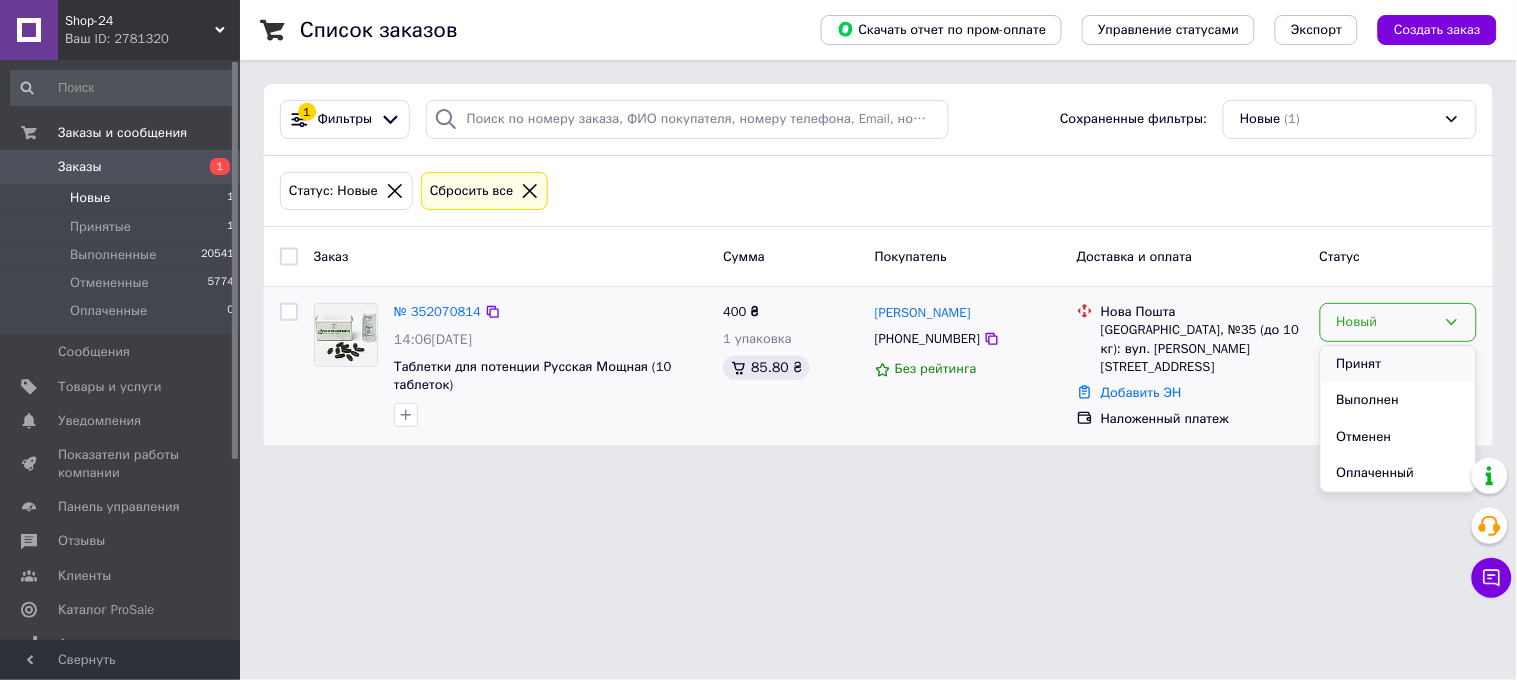 click on "Принят" at bounding box center [1398, 364] 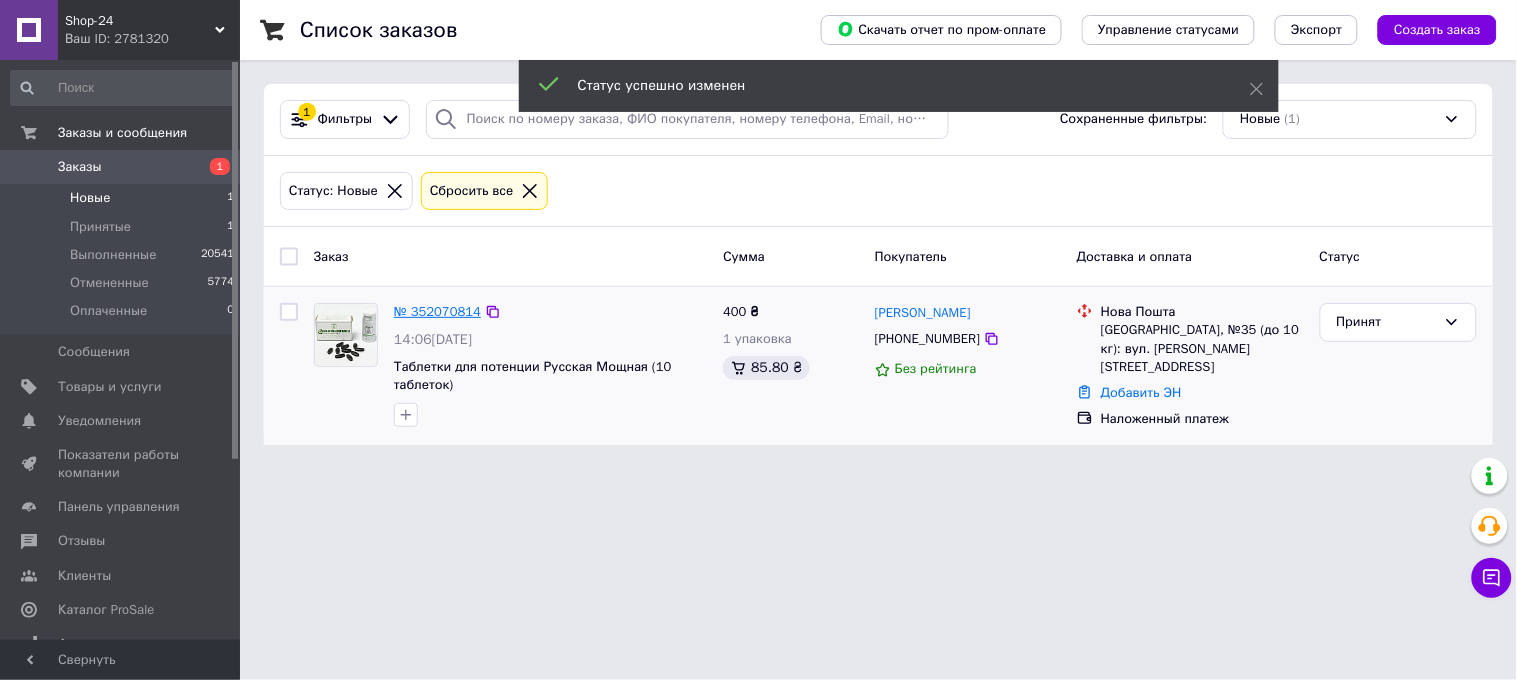 click on "№ 352070814" at bounding box center (437, 311) 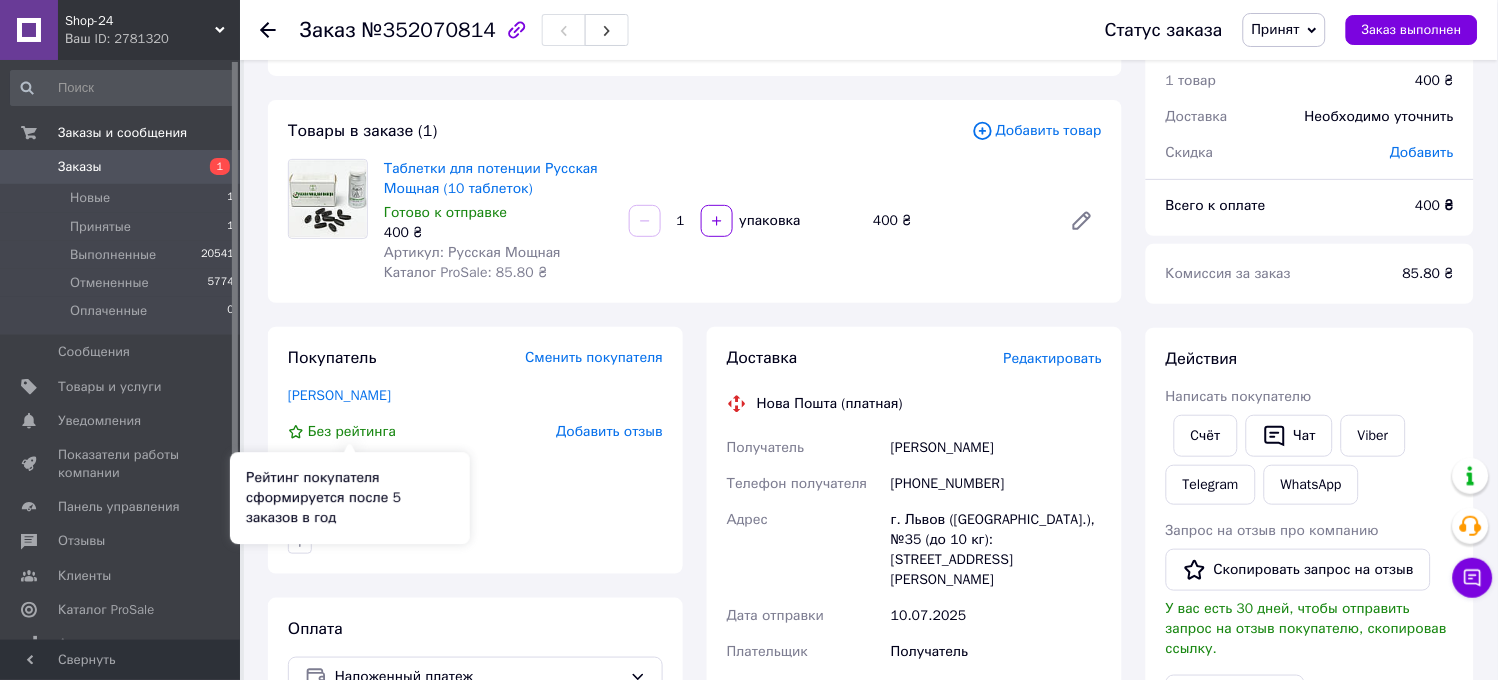 scroll, scrollTop: 111, scrollLeft: 0, axis: vertical 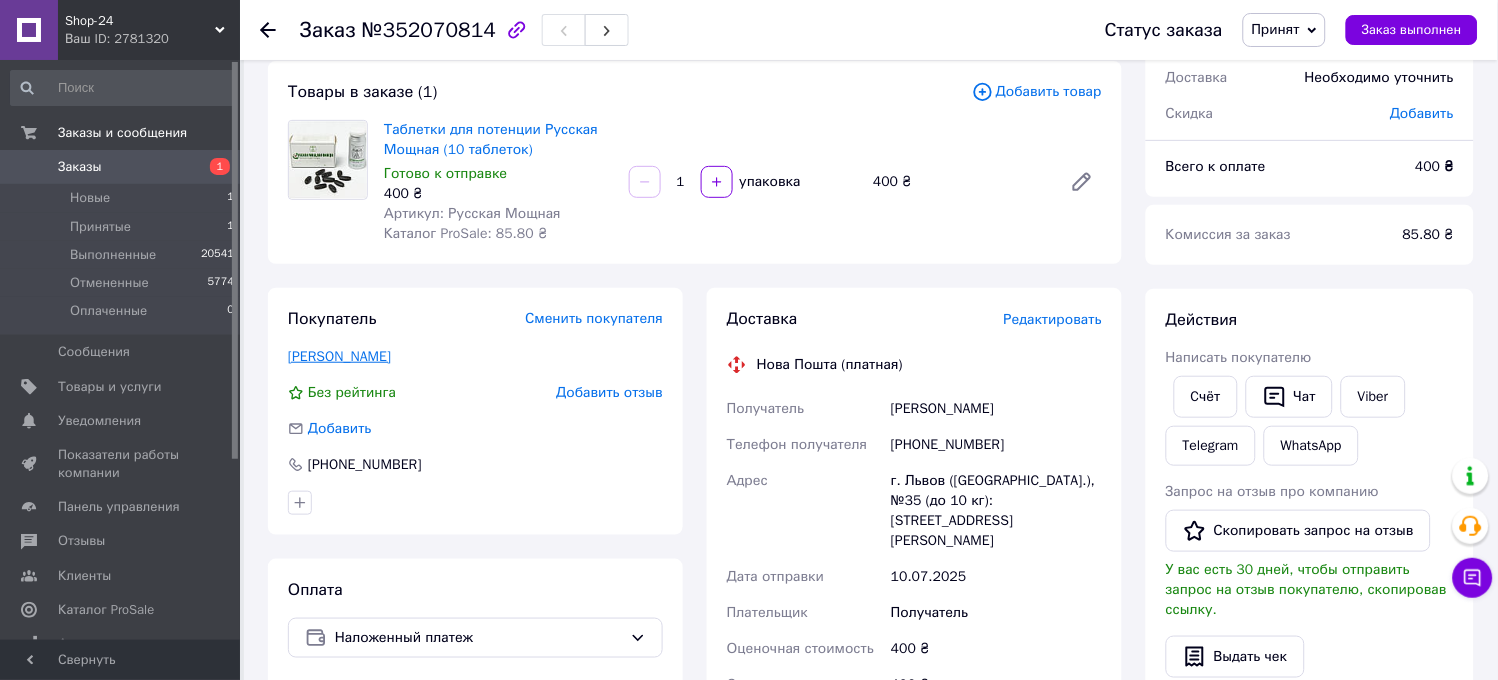 click on "Кубряков Игорь" at bounding box center [339, 356] 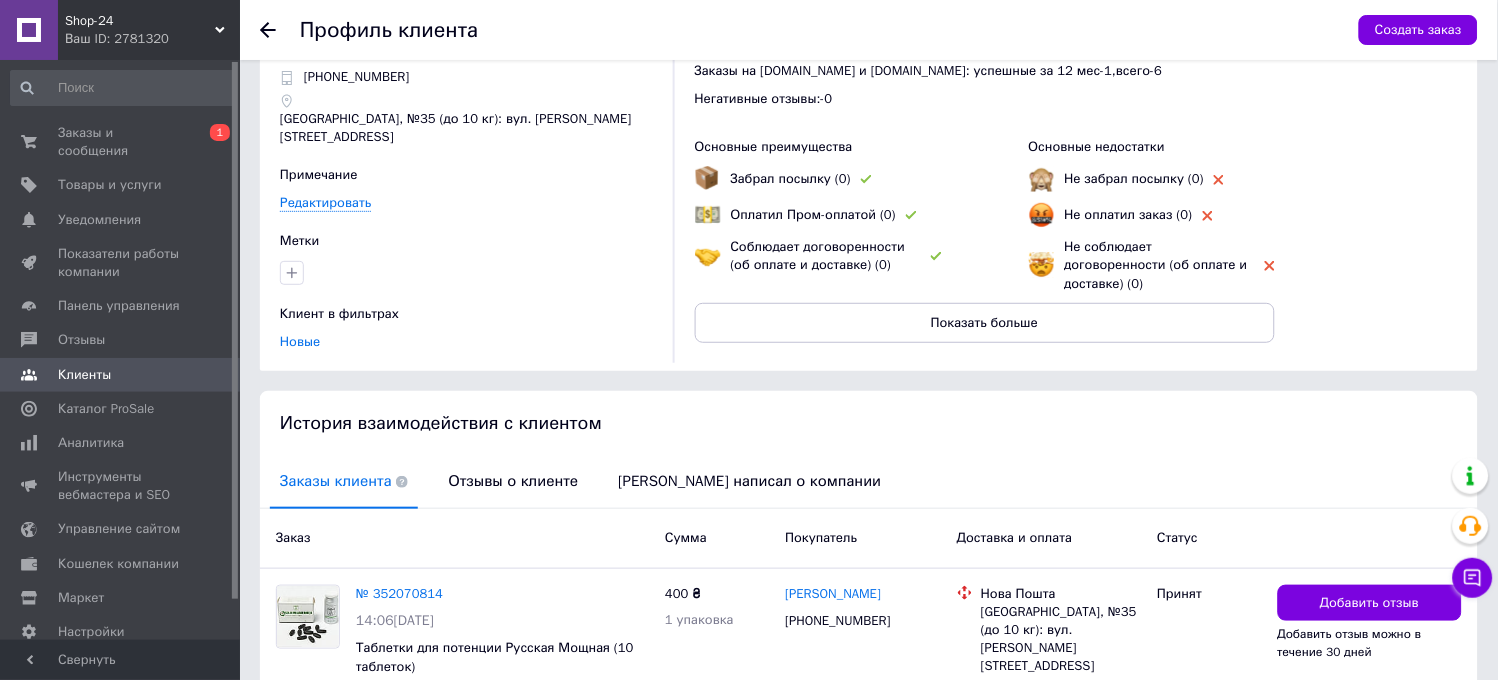 scroll, scrollTop: 168, scrollLeft: 0, axis: vertical 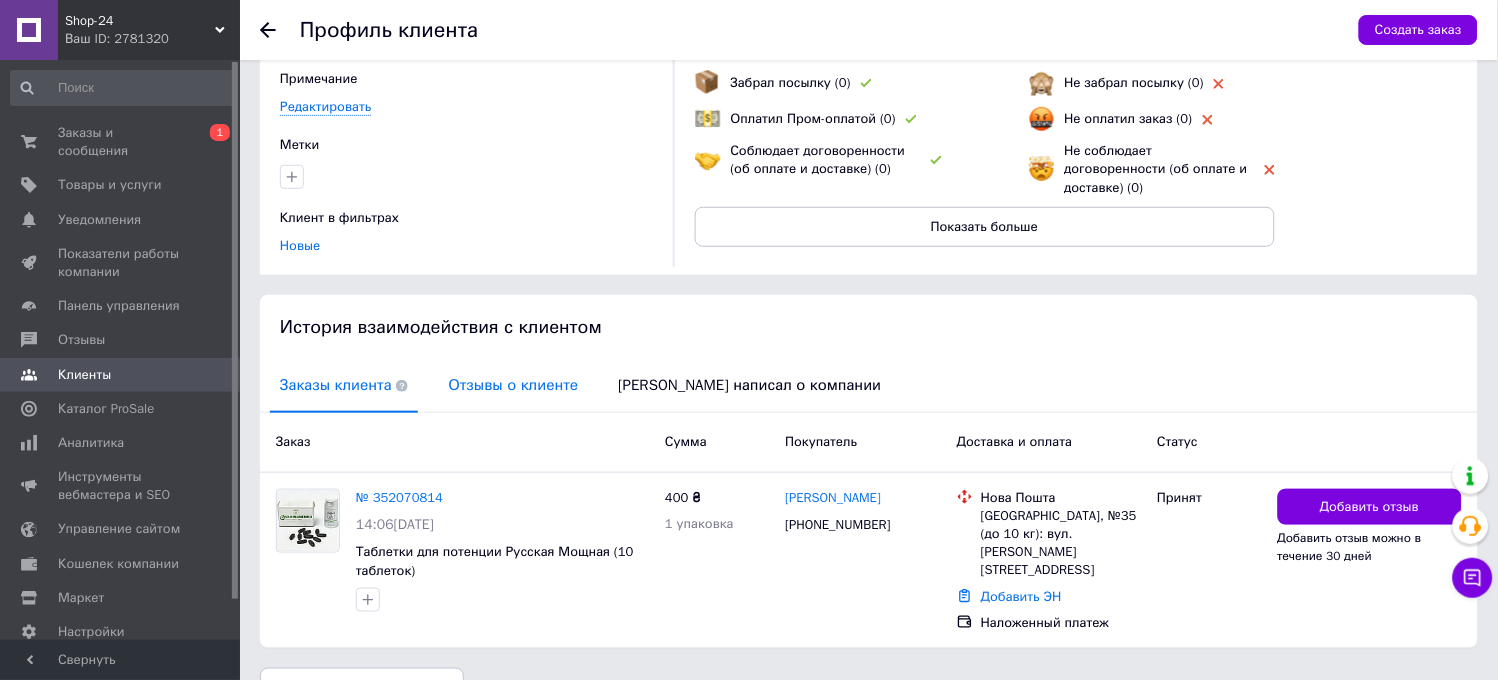 click on "Отзывы о клиенте" at bounding box center (513, 385) 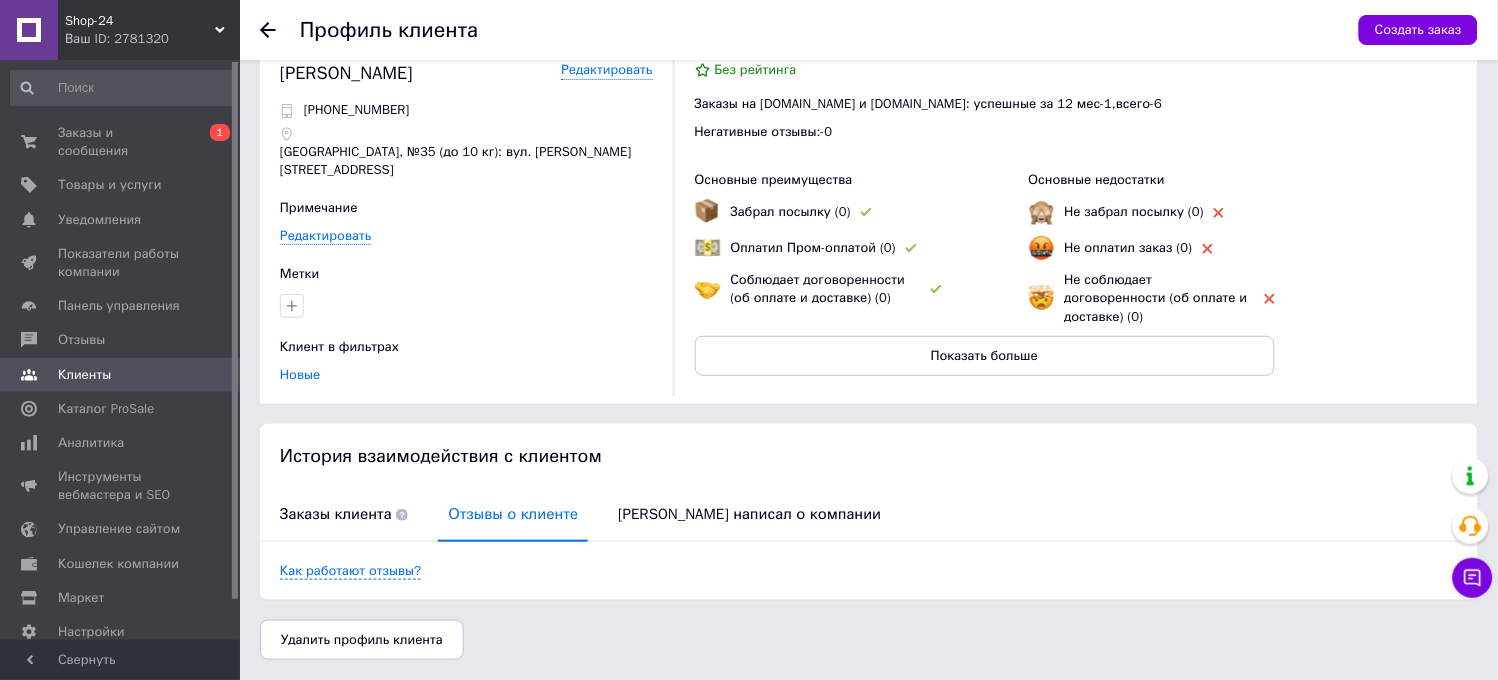 scroll, scrollTop: 12, scrollLeft: 0, axis: vertical 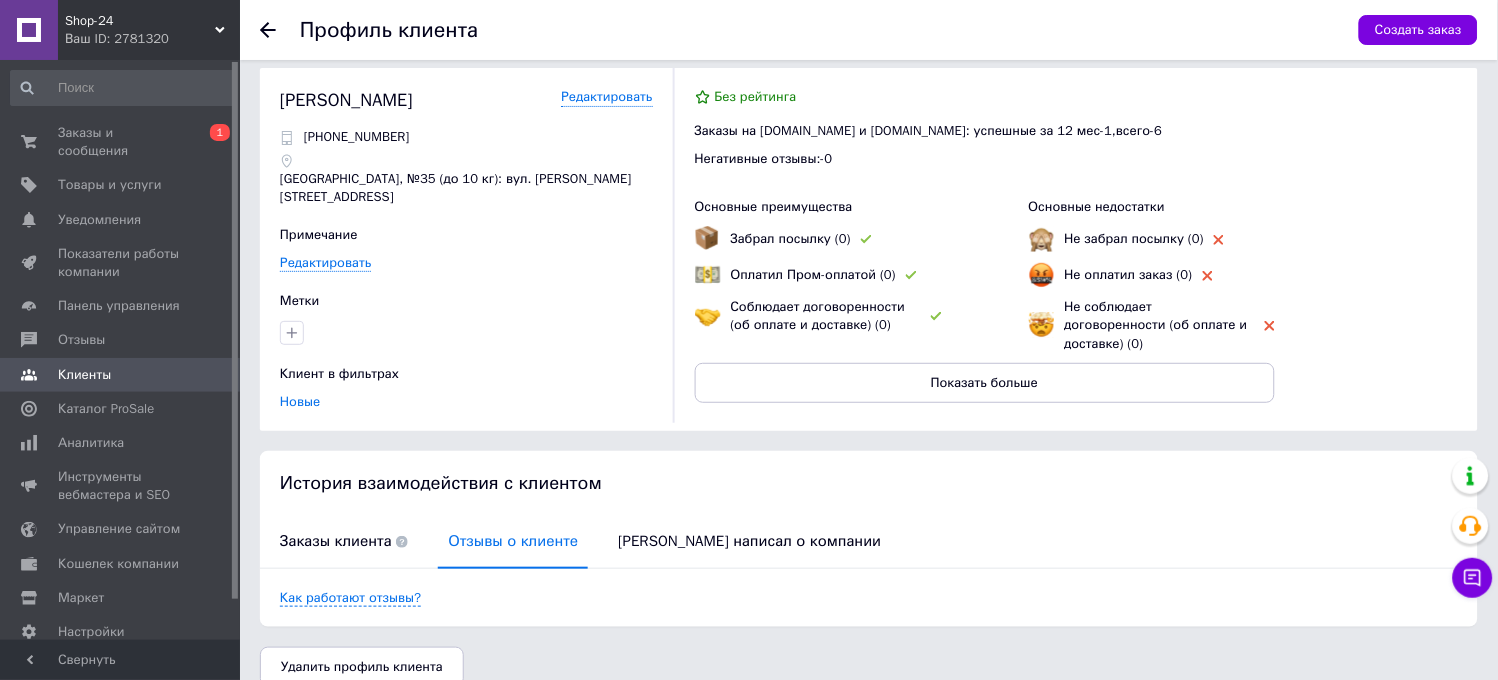 click 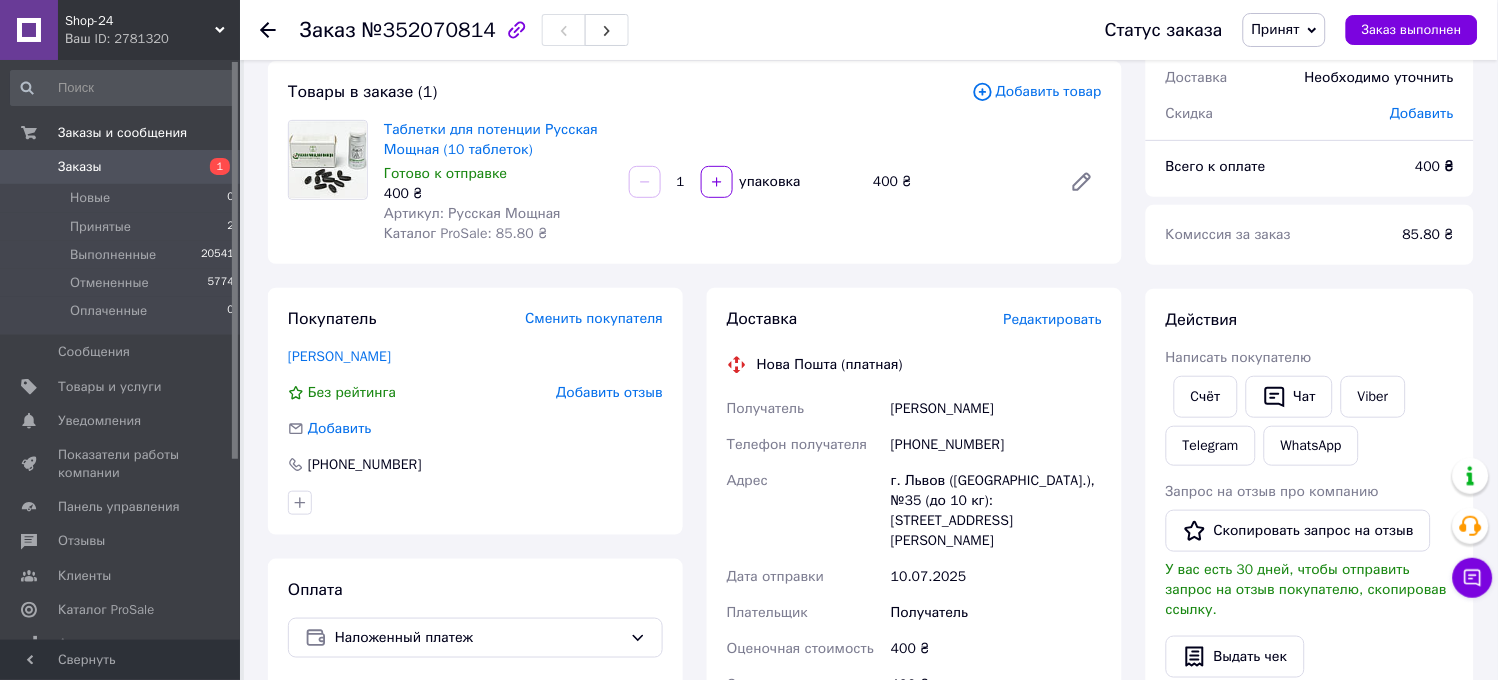 click on "+380661173193" at bounding box center (996, 445) 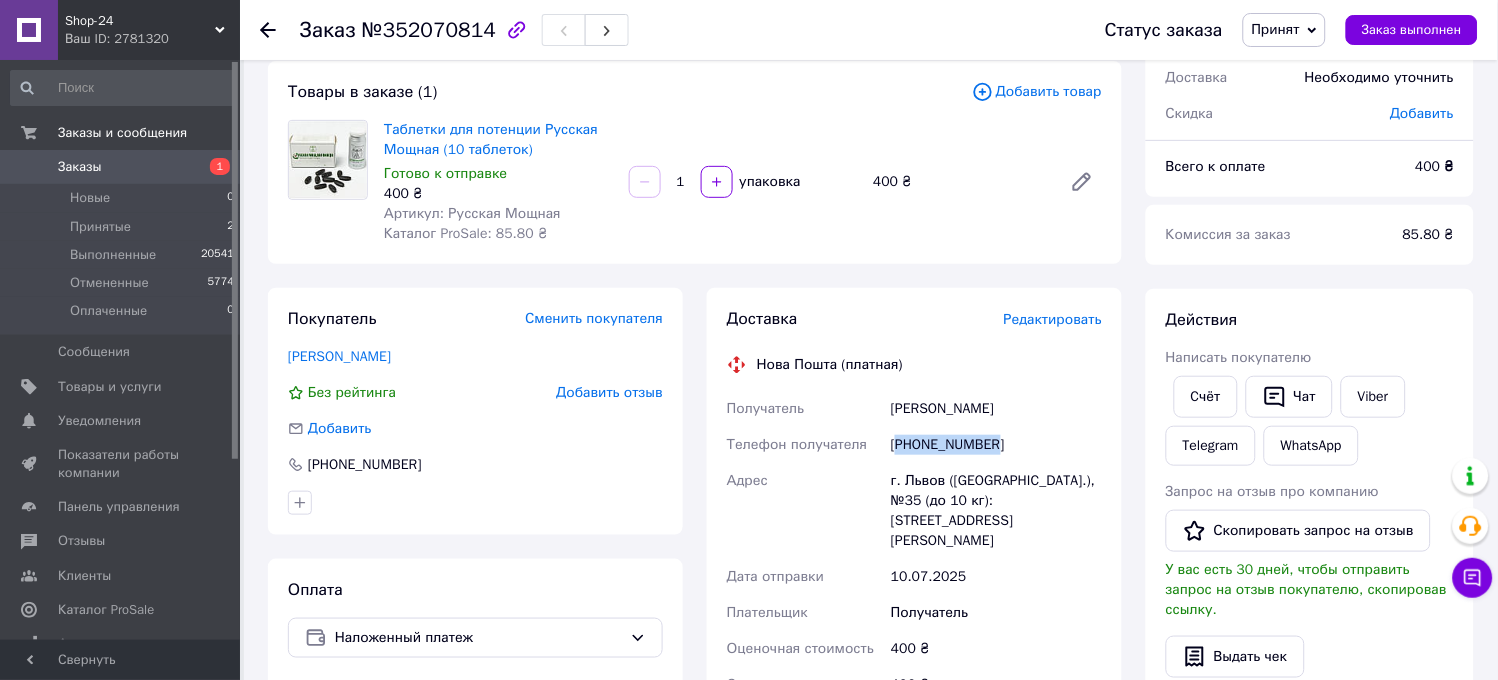 click on "+380661173193" at bounding box center (996, 445) 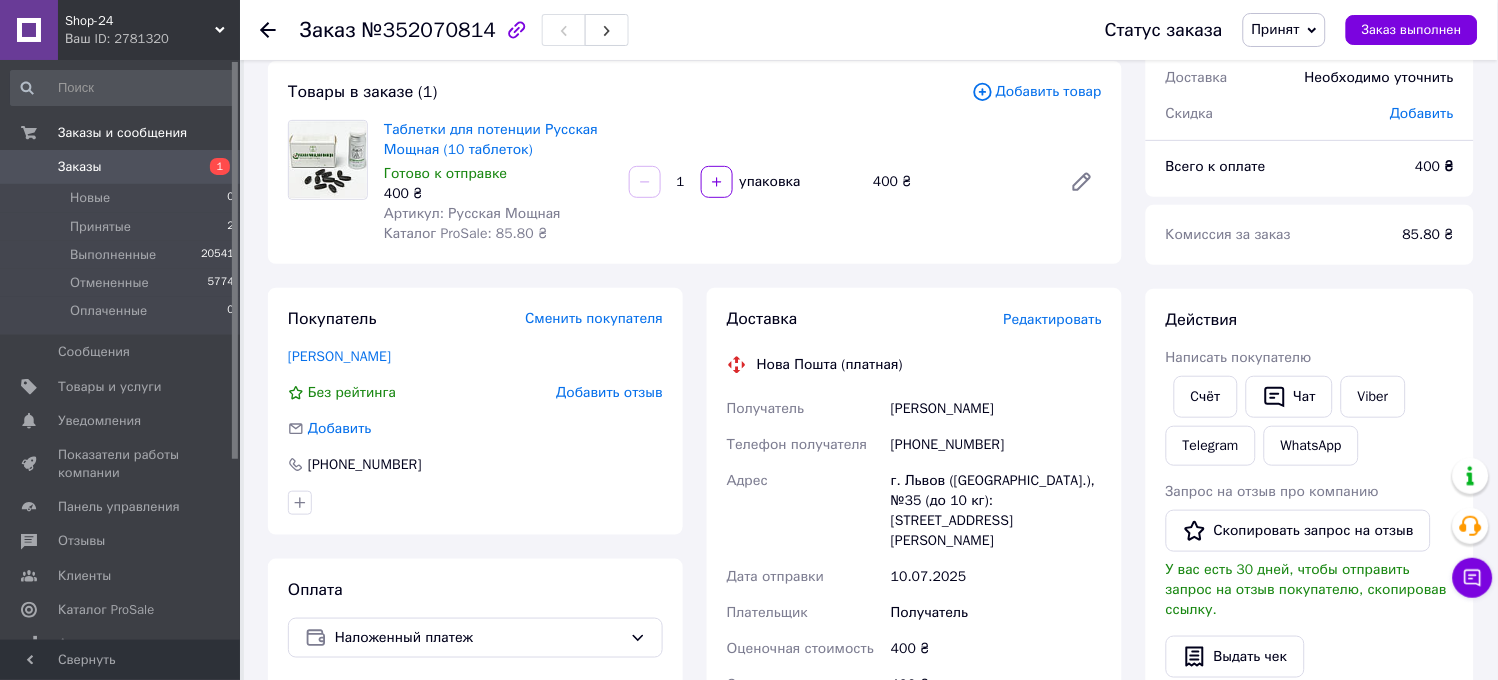 click on "Кубряков Игорь" at bounding box center [996, 409] 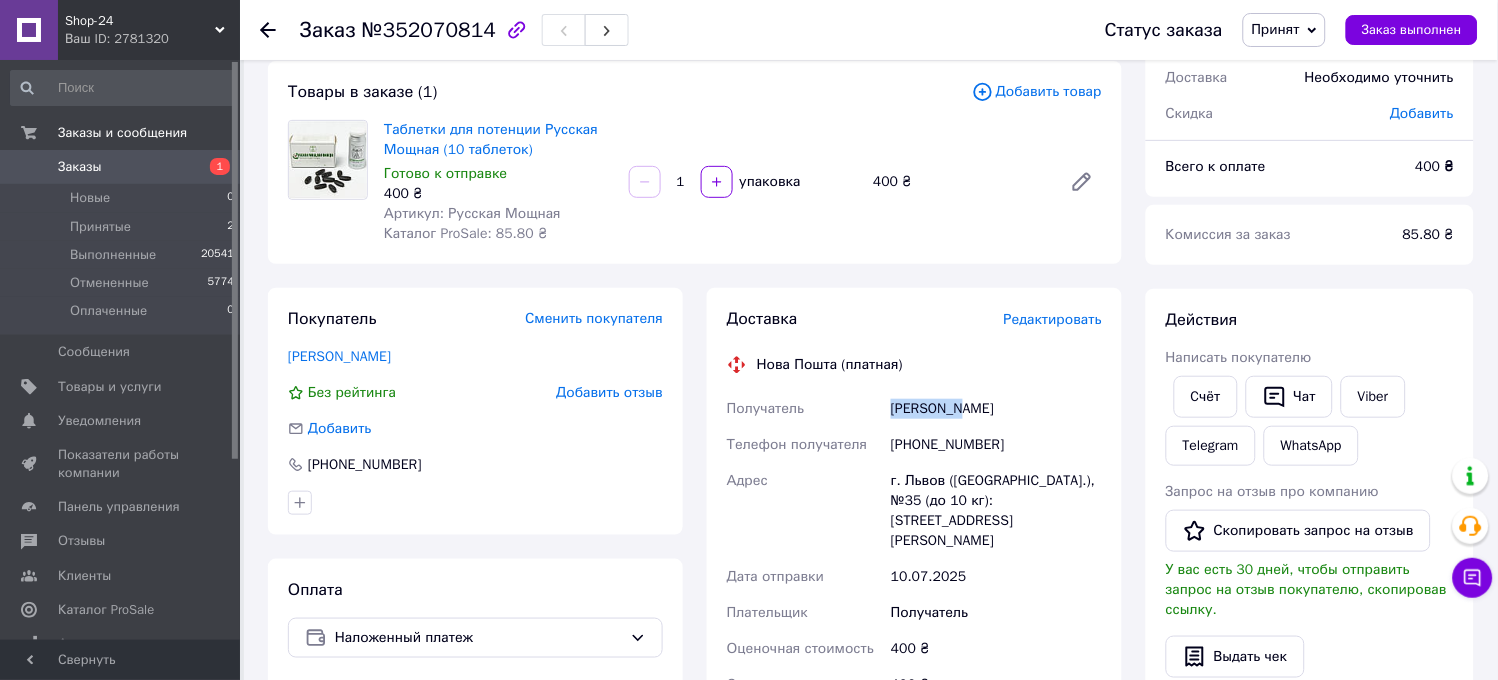 click on "Кубряков Игорь" at bounding box center (996, 409) 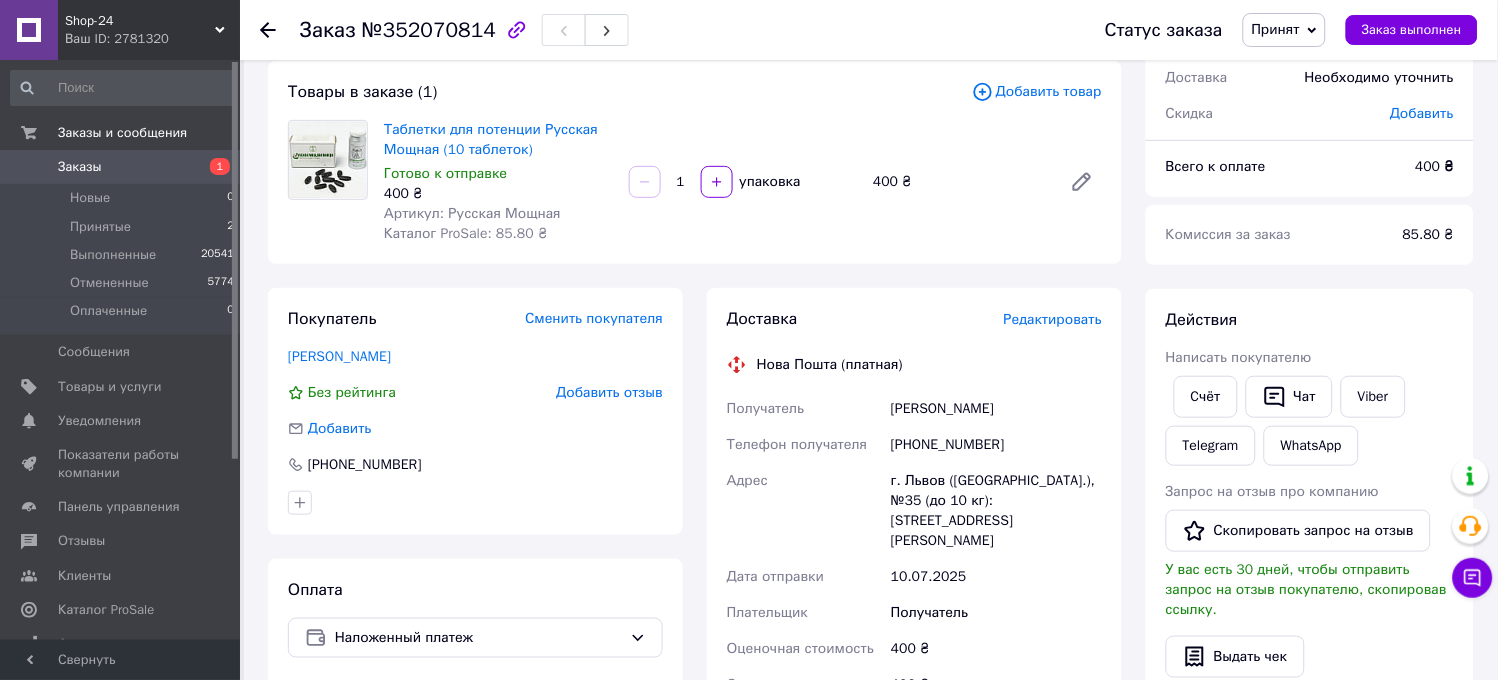 click on "Кубряков Игорь" at bounding box center (996, 409) 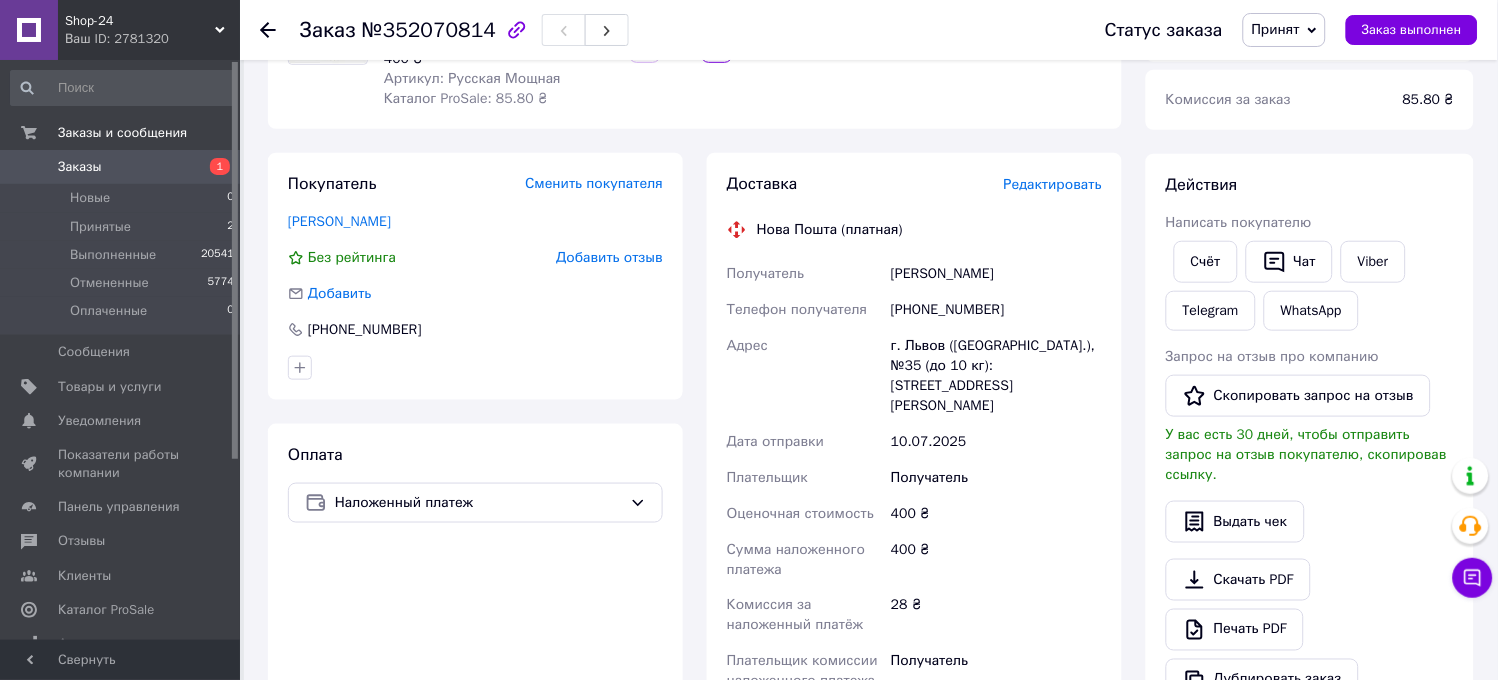 scroll, scrollTop: 444, scrollLeft: 0, axis: vertical 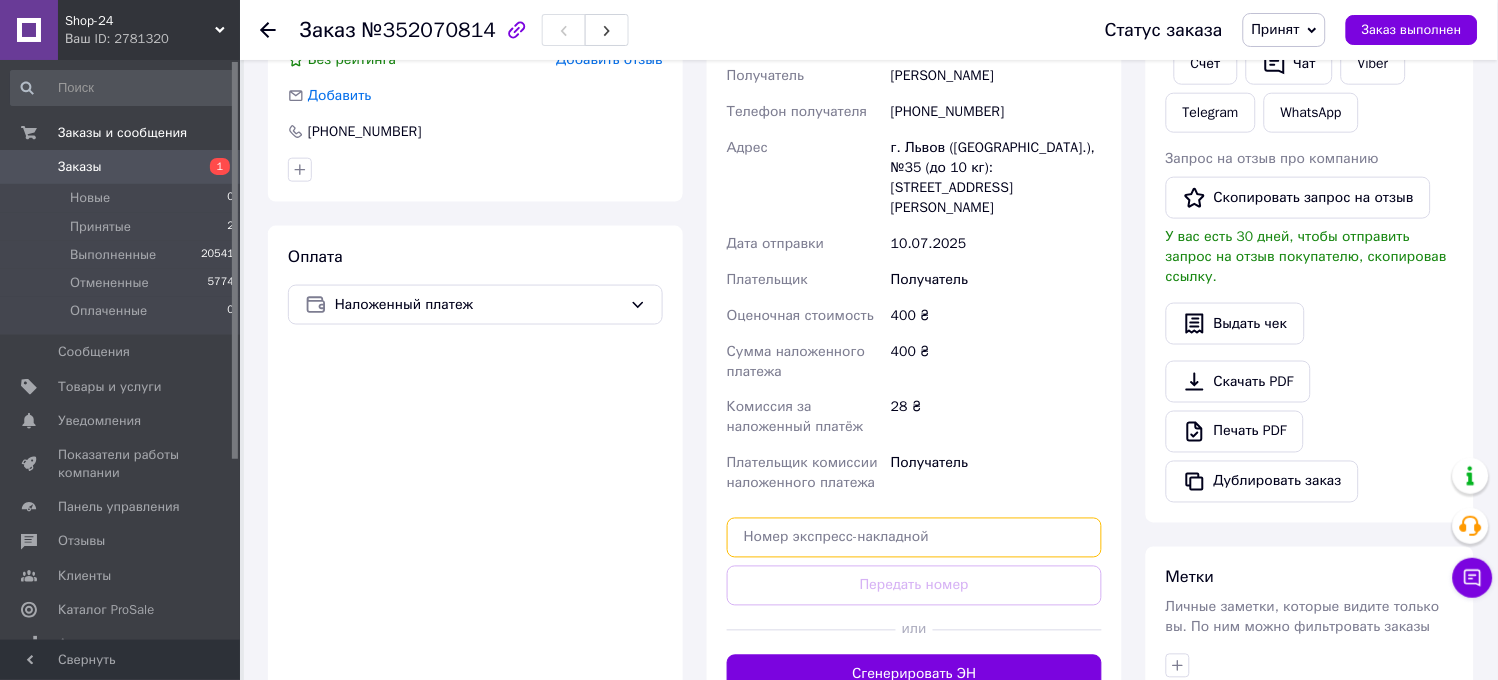 click at bounding box center [914, 538] 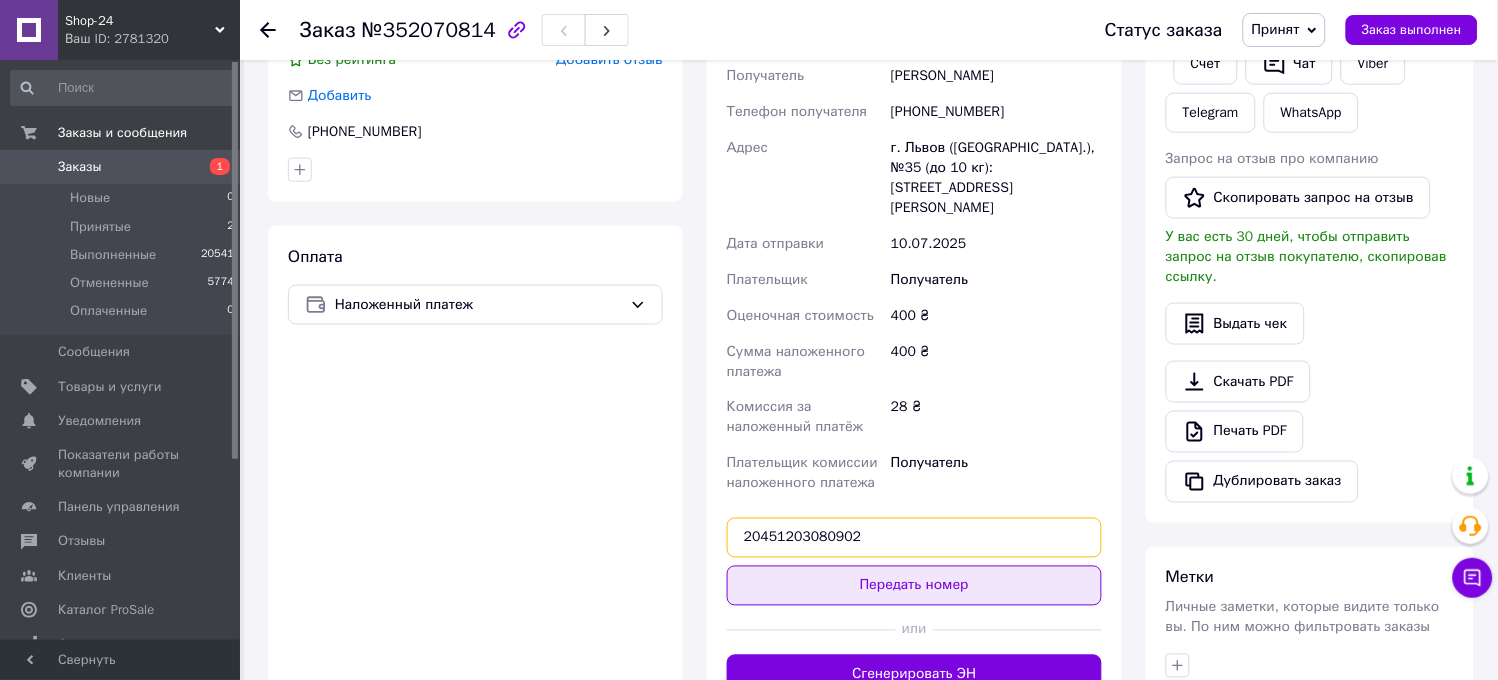 type on "20451203080902" 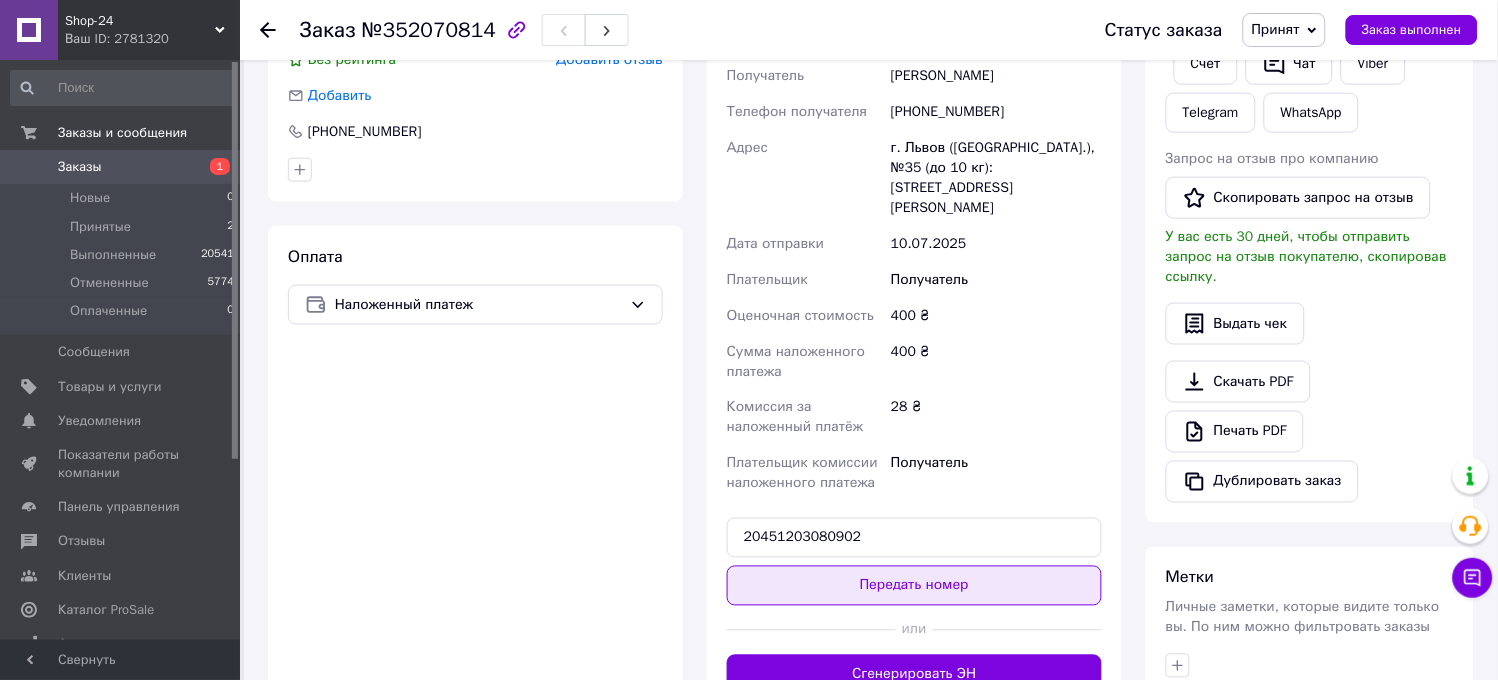 click on "Передать номер" at bounding box center [914, 586] 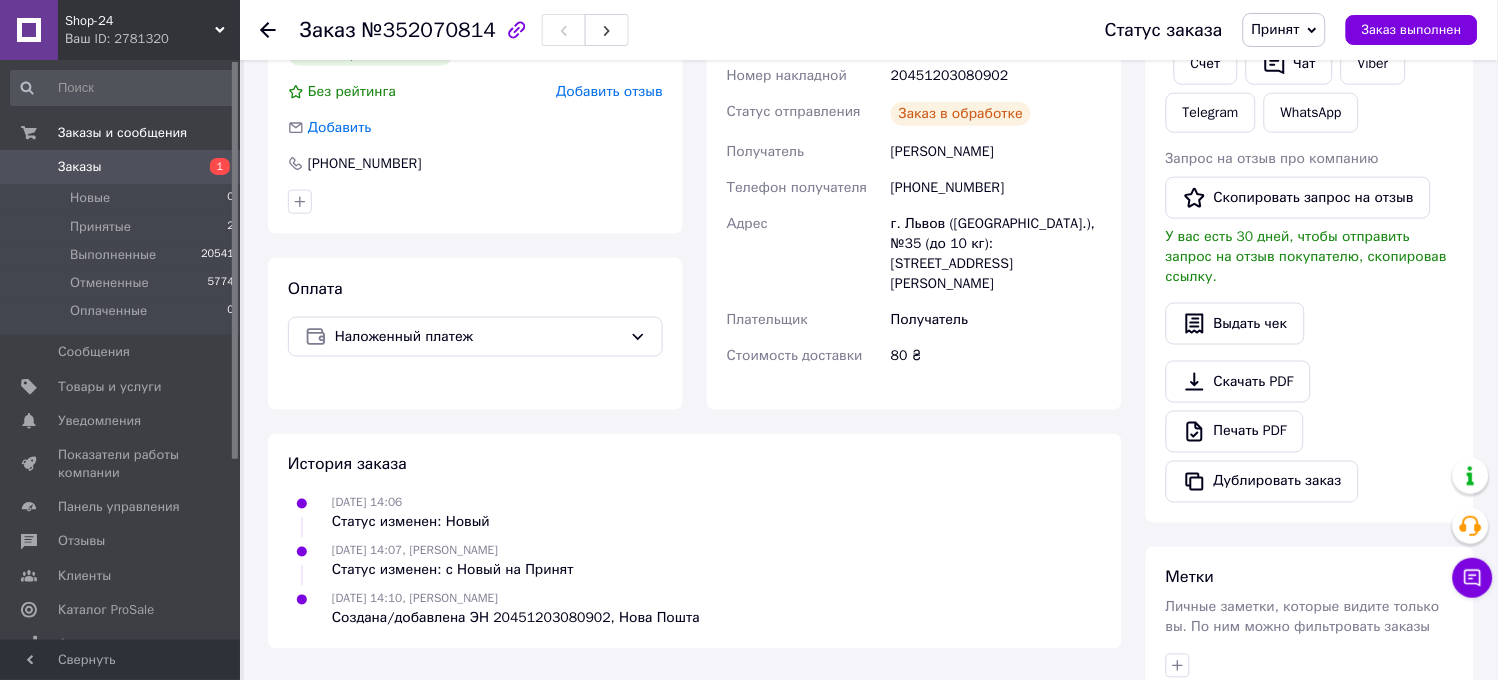click on "Заказ выполнен" at bounding box center [1412, 30] 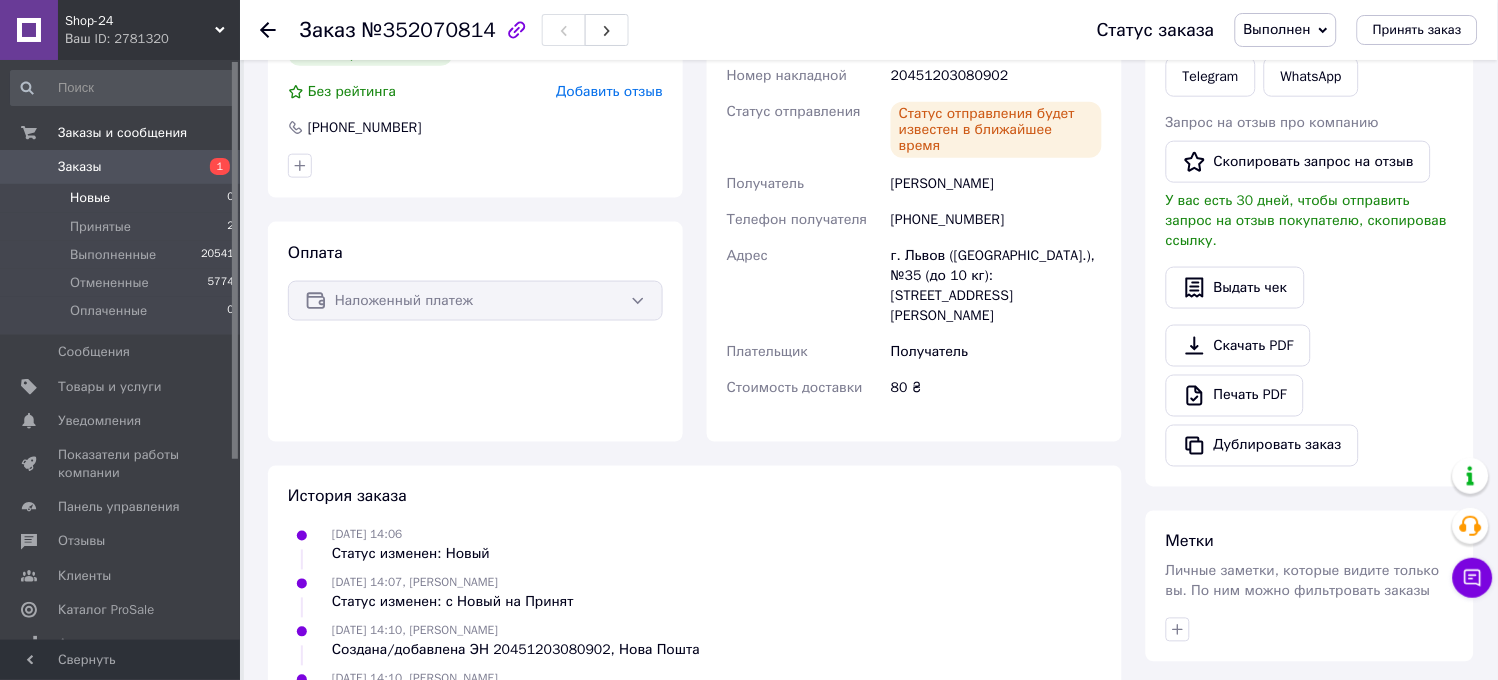 click on "Новые" at bounding box center (90, 198) 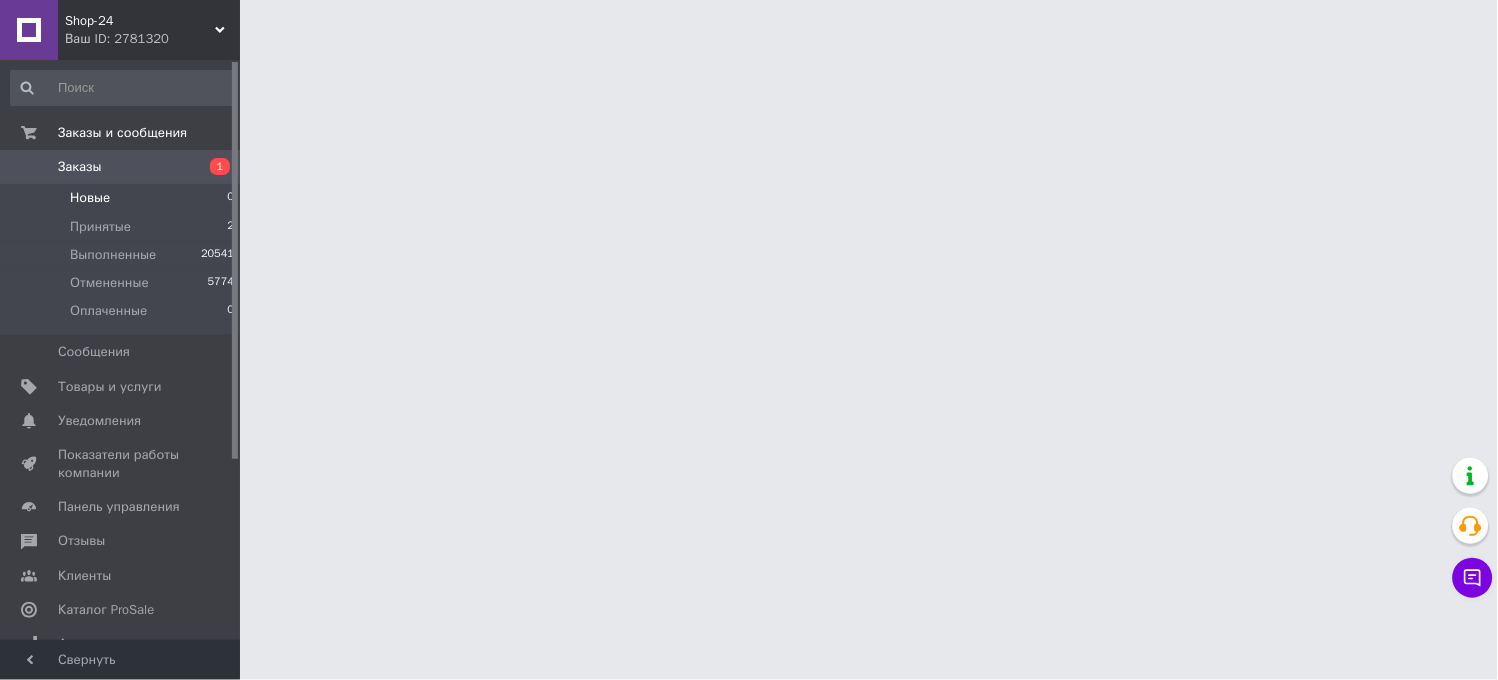 scroll, scrollTop: 0, scrollLeft: 0, axis: both 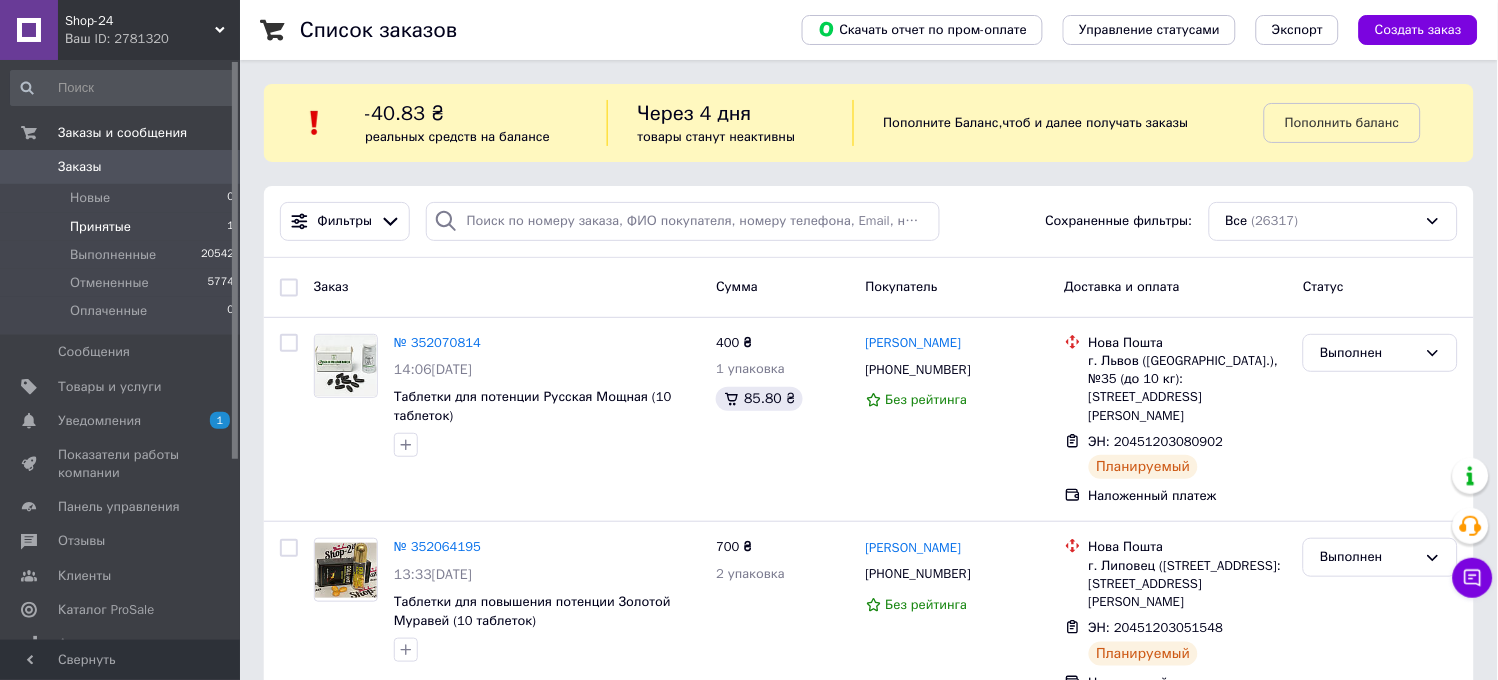 click on "Принятые" at bounding box center [100, 227] 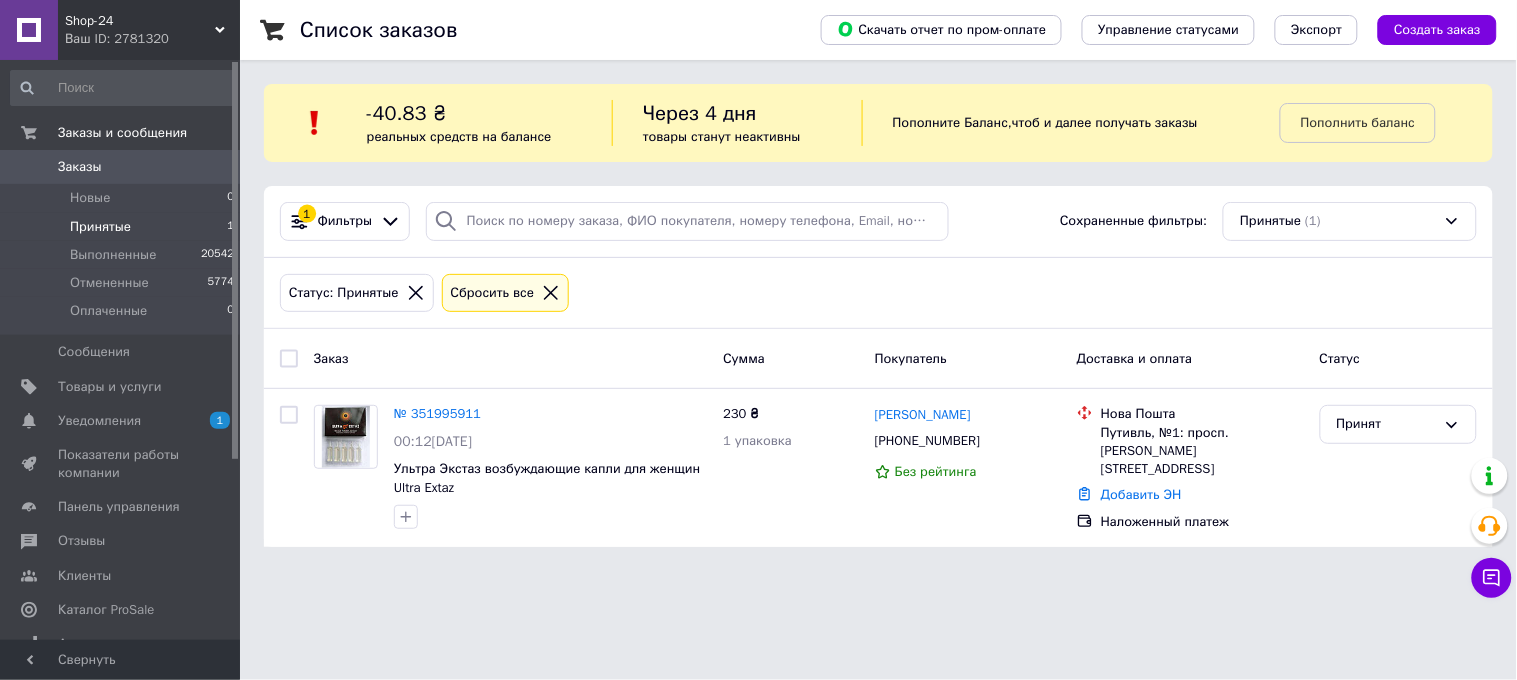 click on "Shop-24 Ваш ID: 2781320 Сайт Shop-24 Кабинет покупателя Проверить состояние системы Страница на портале Справка Выйти Заказы и сообщения Заказы 0 Новые 0 Принятые 1 Выполненные 20542 Отмененные 5774 Оплаченные 0 Сообщения 0 Товары и услуги Уведомления 1 0 Показатели работы компании Панель управления Отзывы Клиенты Каталог ProSale Аналитика Инструменты вебмастера и SEO Управление сайтом Кошелек компании Маркет Настройки Тарифы и счета Prom топ Свернуть
Список заказов   Скачать отчет по пром-оплате Экспорт -40.83 ₴ ,  1" at bounding box center [758, 285] 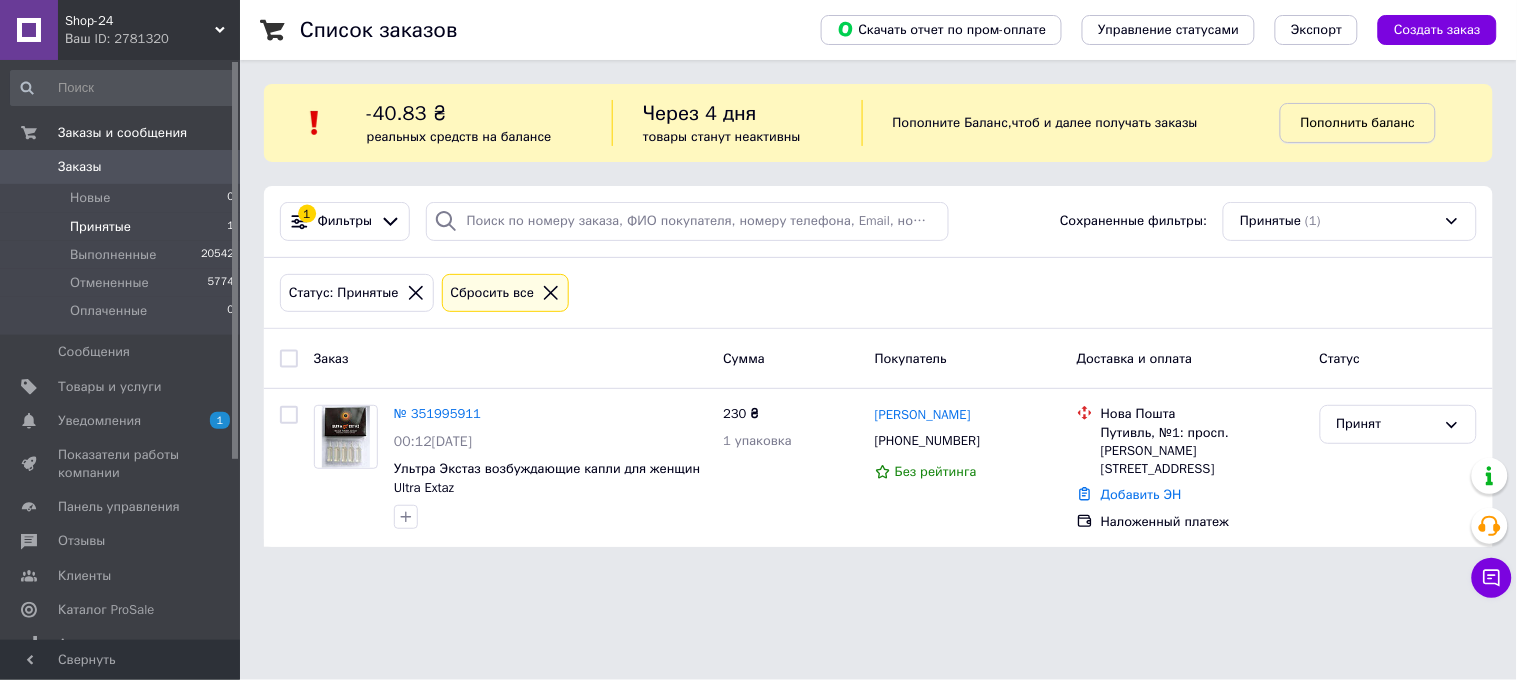 click on "Пополнить баланс" at bounding box center [1358, 122] 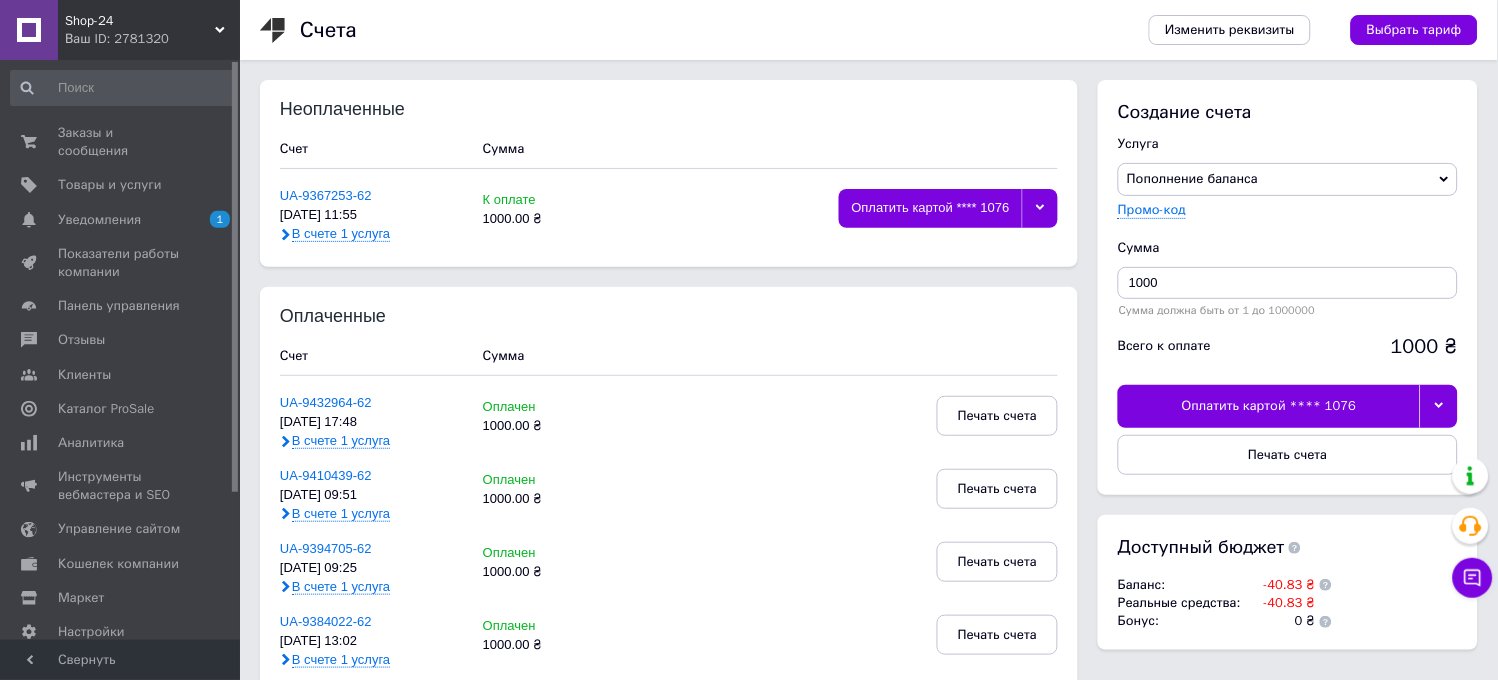 click 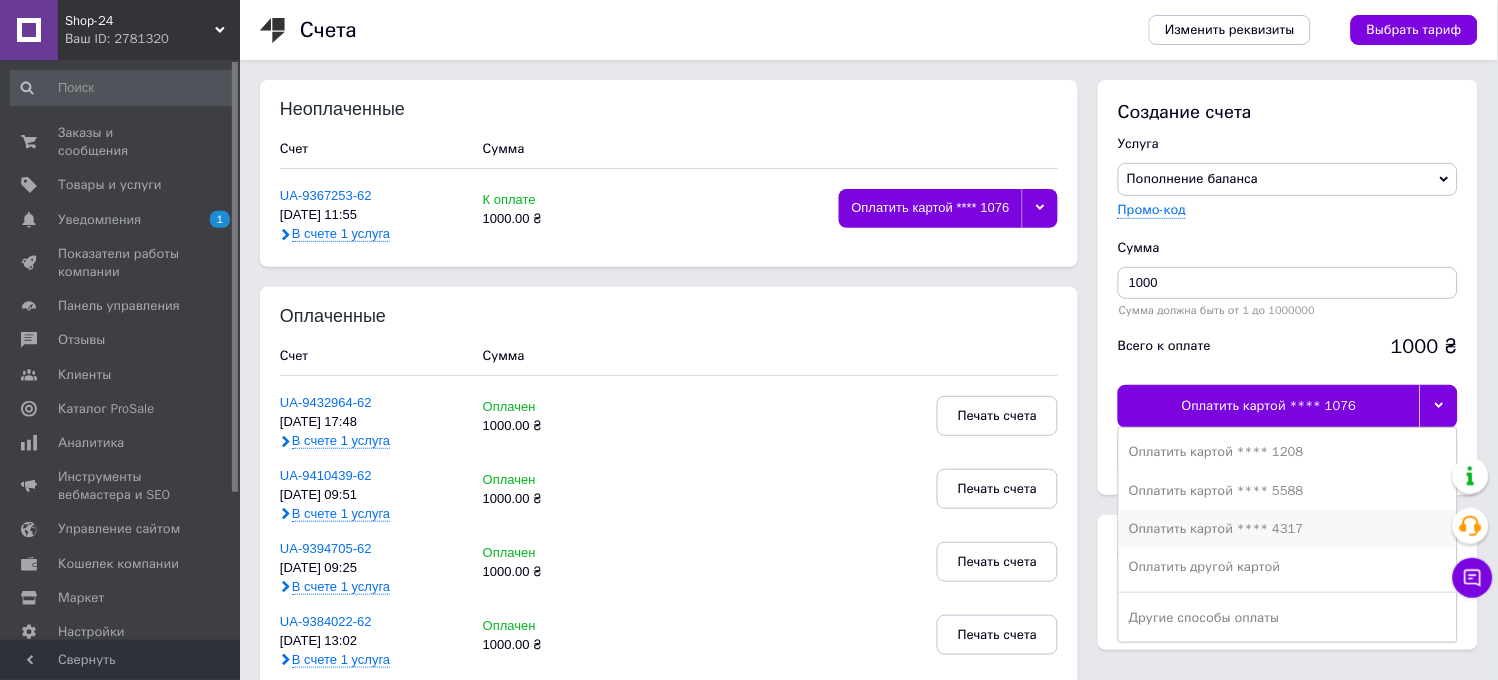 click on "Оплатить картой  **** 4317" at bounding box center (1288, 529) 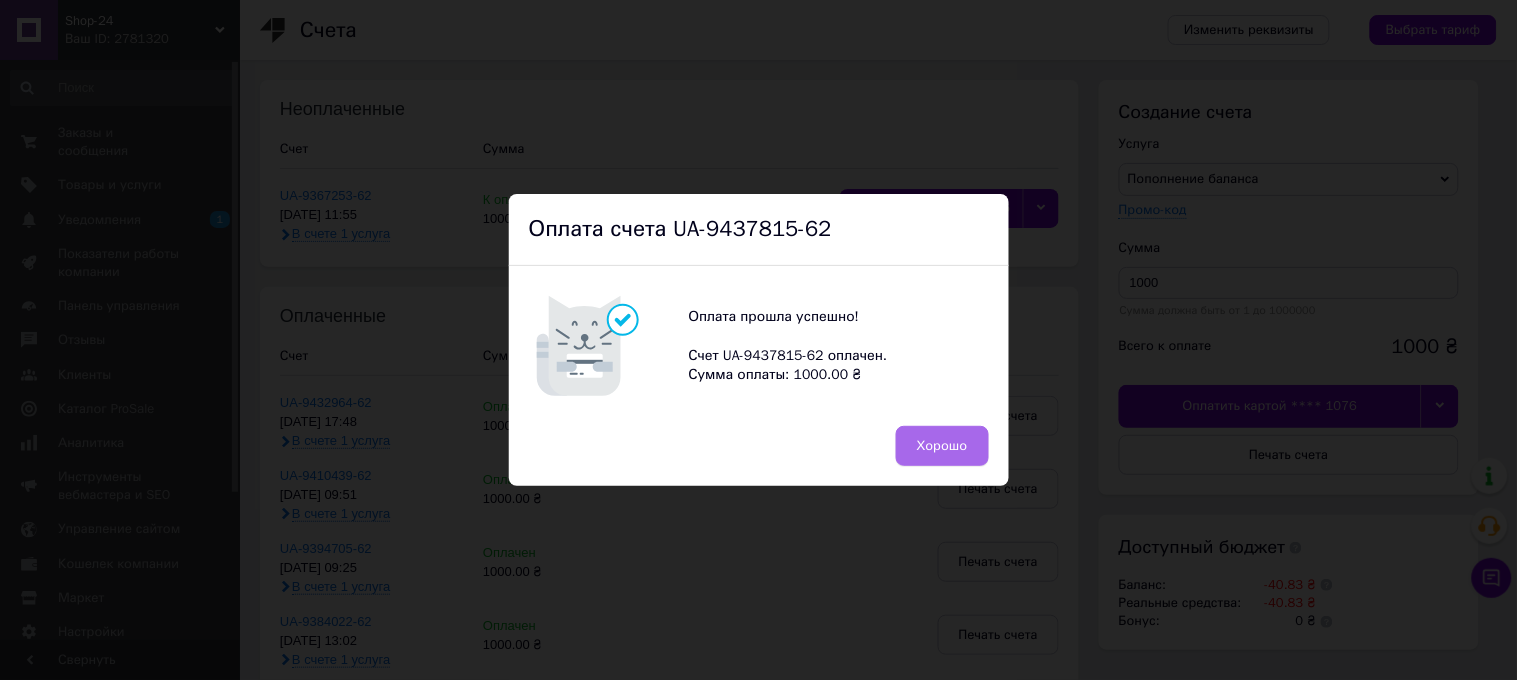 click on "Хорошо" at bounding box center [942, 446] 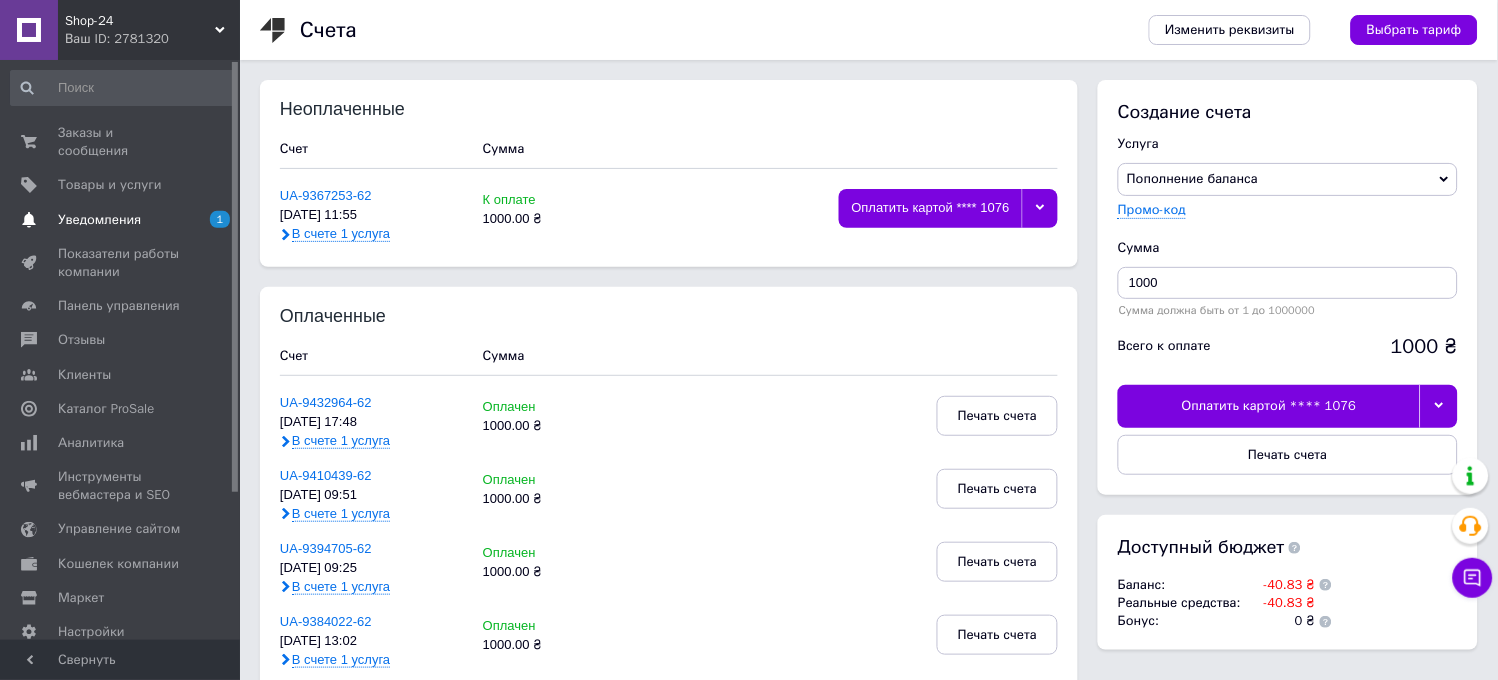 click on "Уведомления" at bounding box center [99, 220] 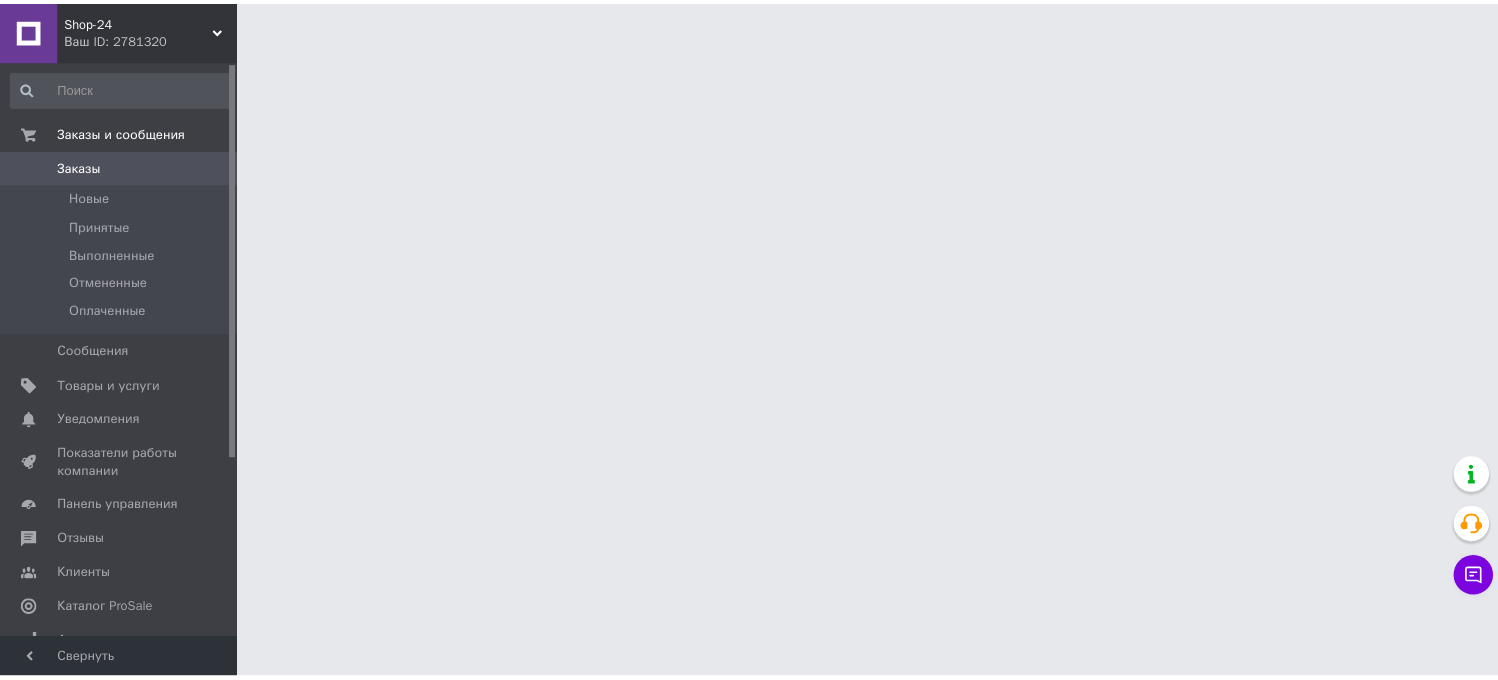 scroll, scrollTop: 0, scrollLeft: 0, axis: both 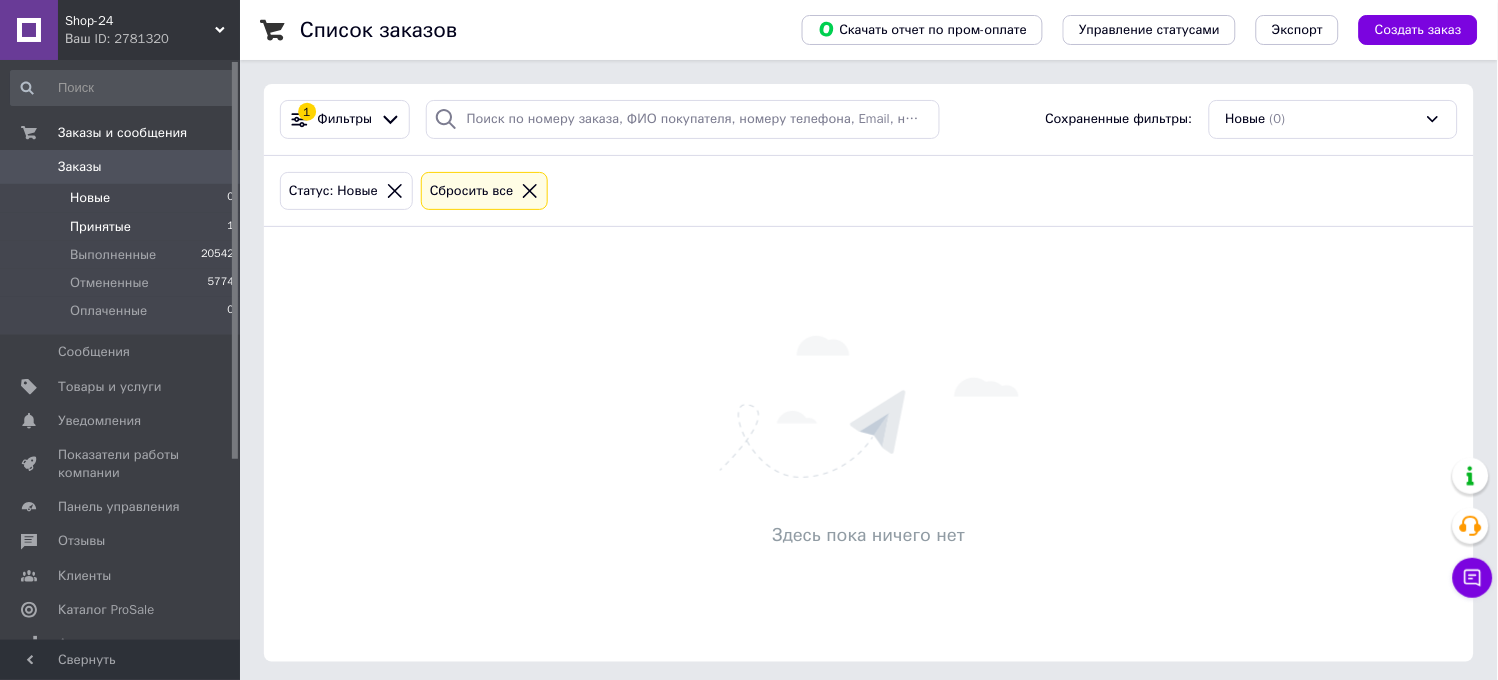 click on "Принятые 1" at bounding box center (123, 227) 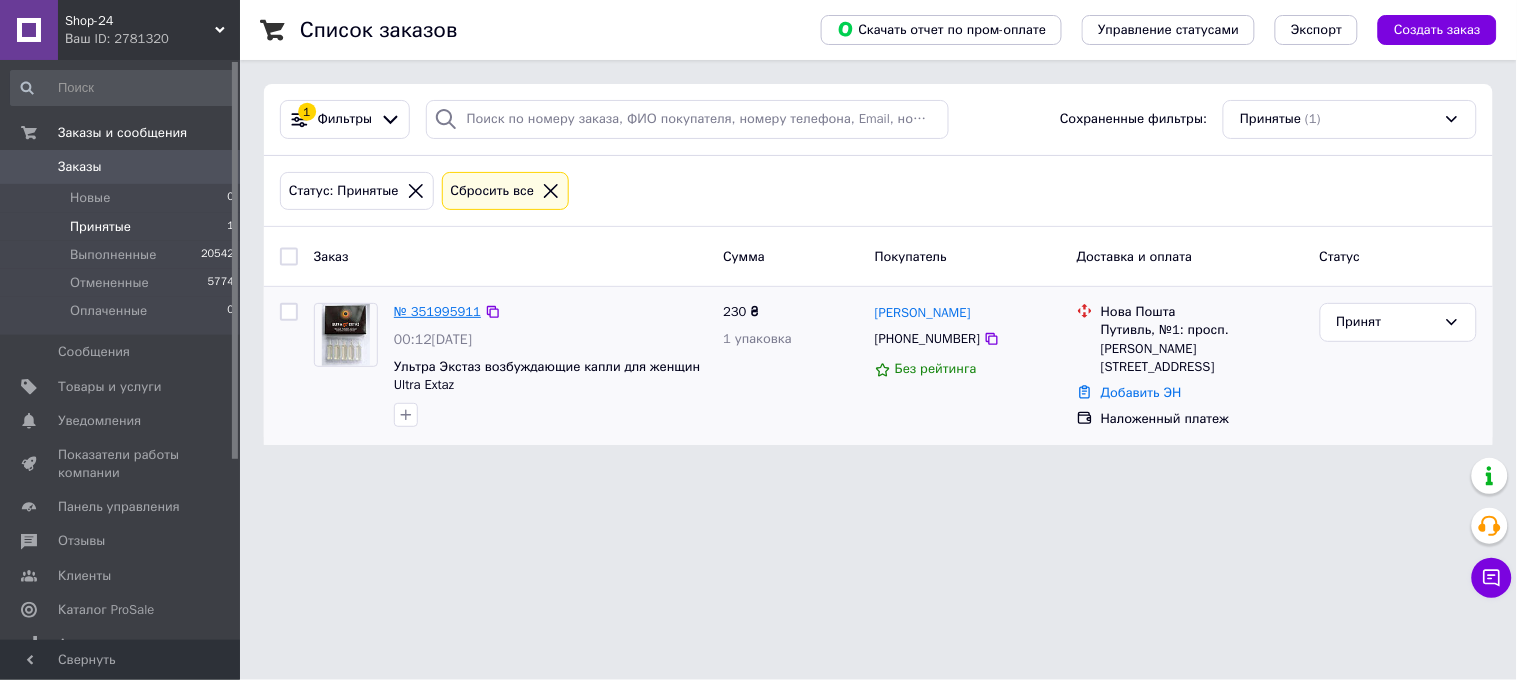 click on "№ 351995911" at bounding box center [437, 311] 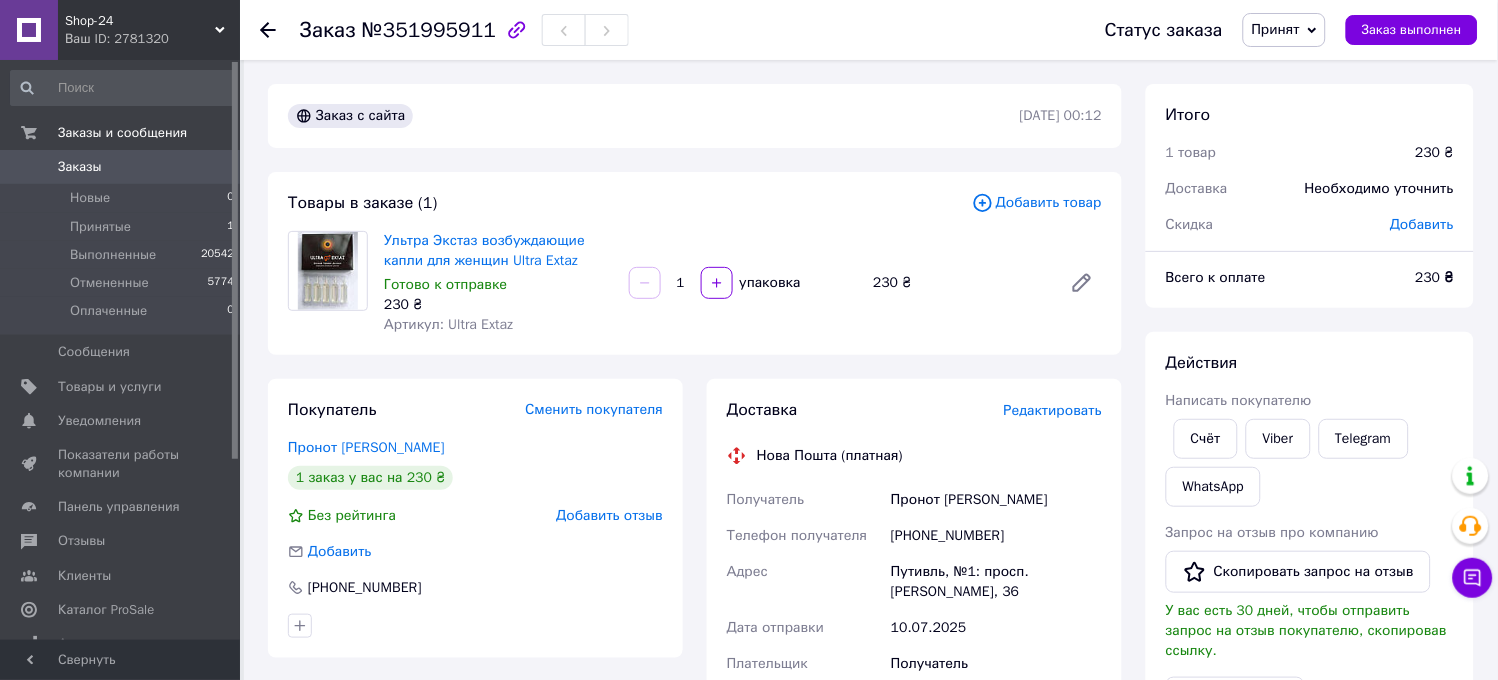 click on "+380687996032" at bounding box center [996, 536] 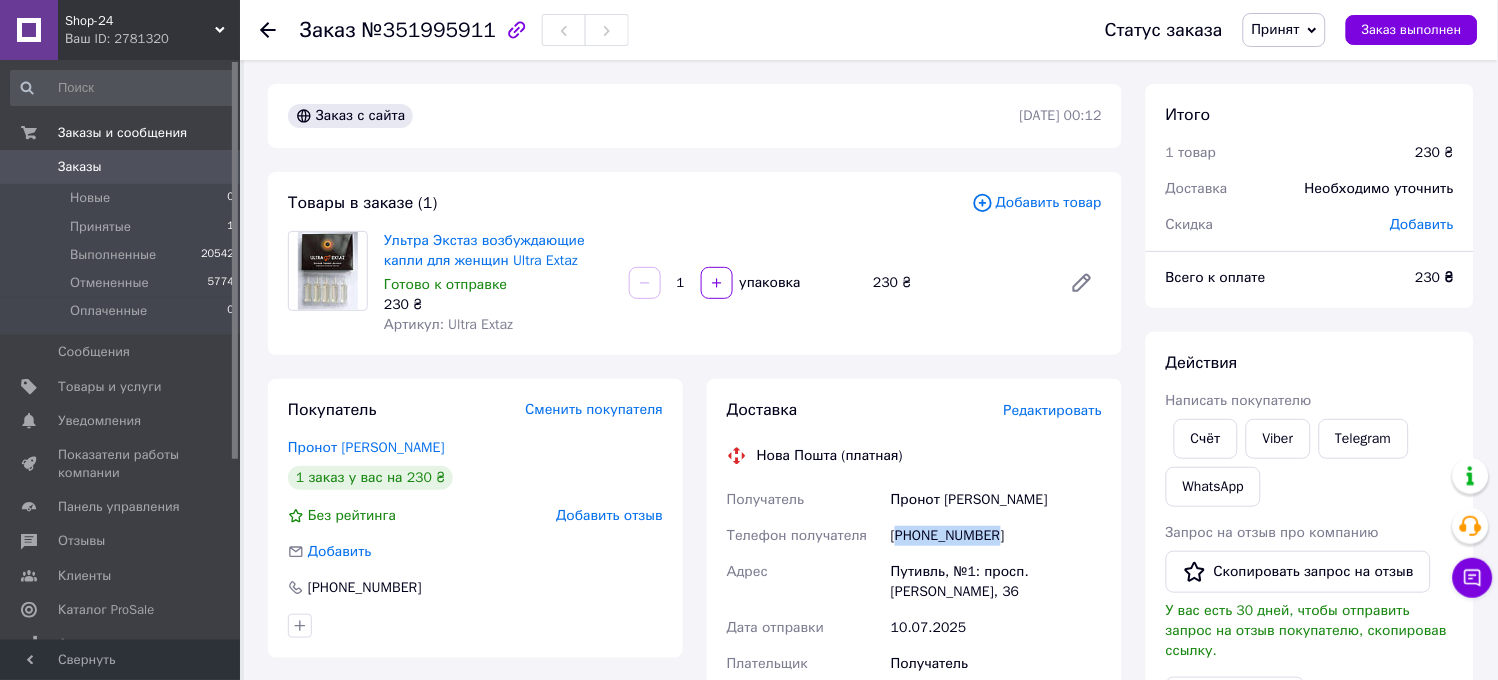 click on "+380687996032" at bounding box center (996, 536) 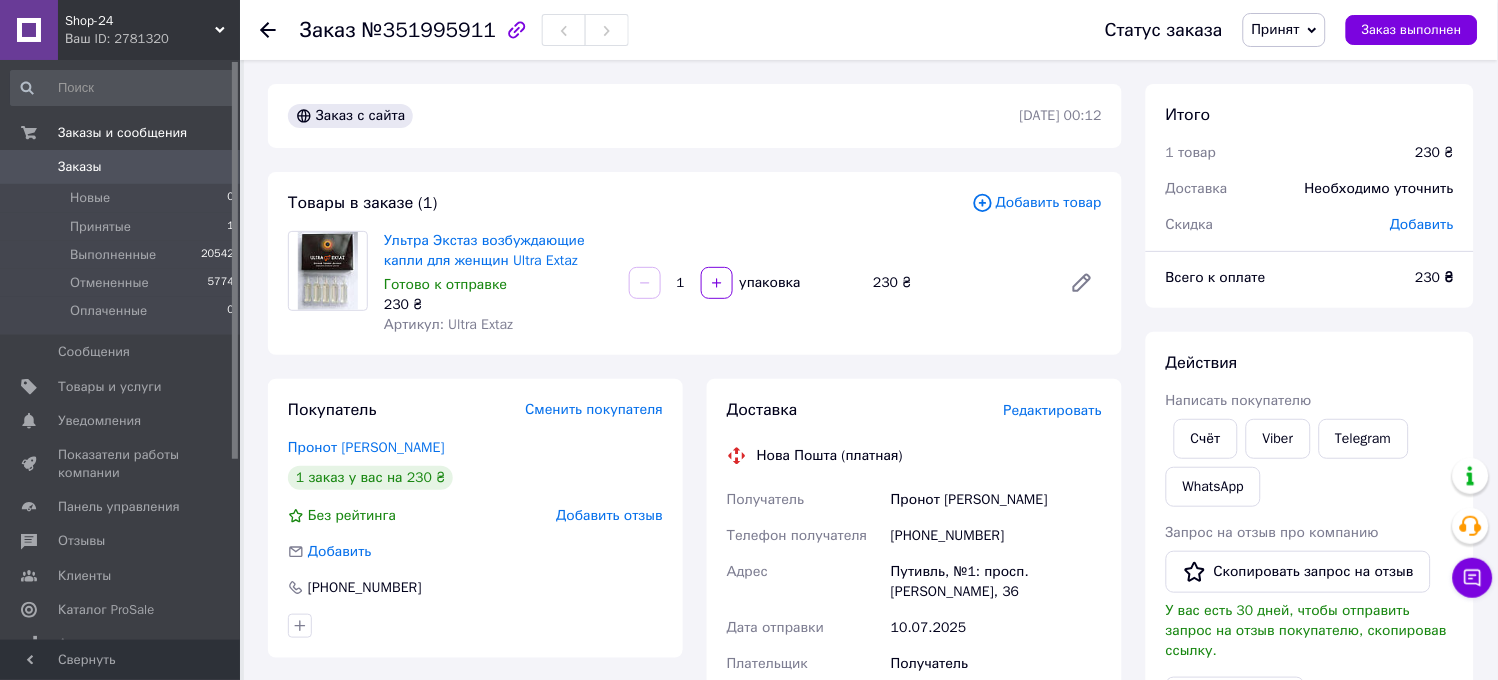 click on "Пронот Олександр" at bounding box center [996, 500] 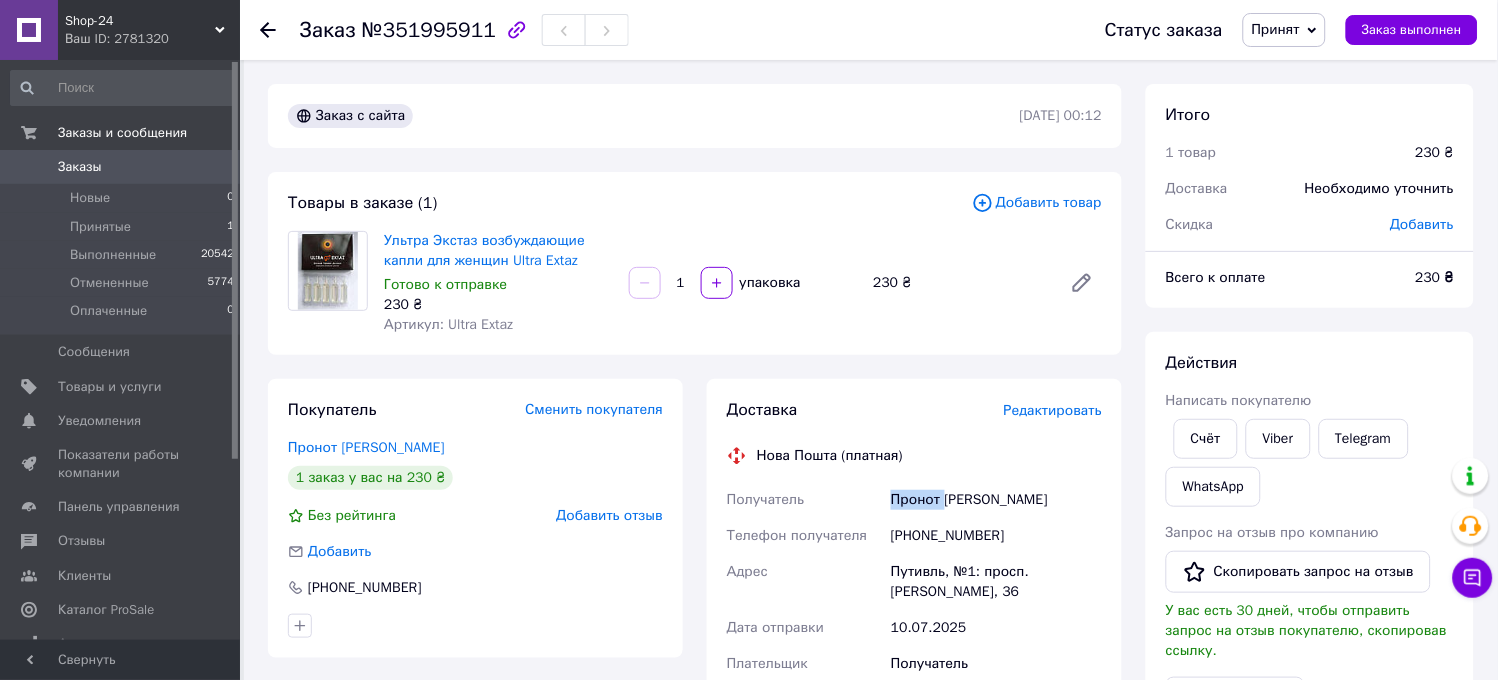 click on "Пронот Олександр" at bounding box center (996, 500) 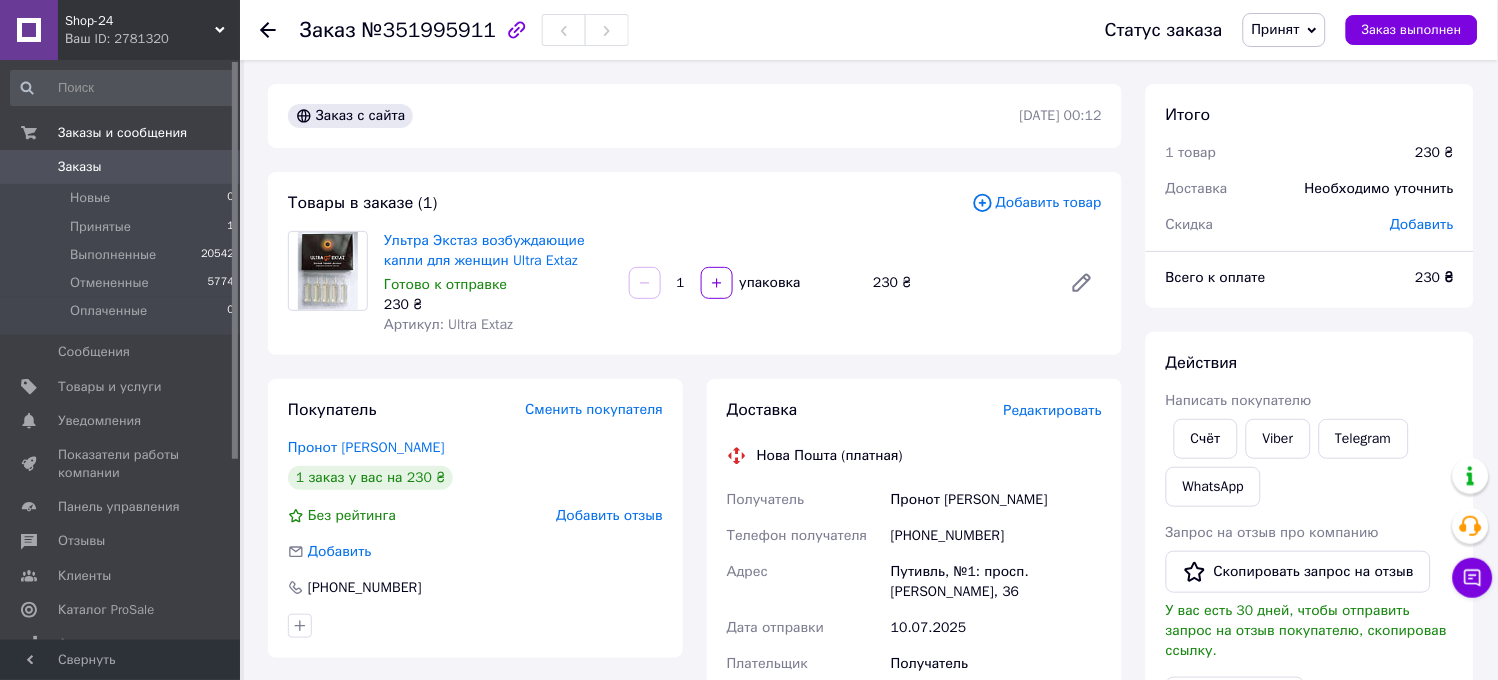 click on "Пронот Олександр" at bounding box center [996, 500] 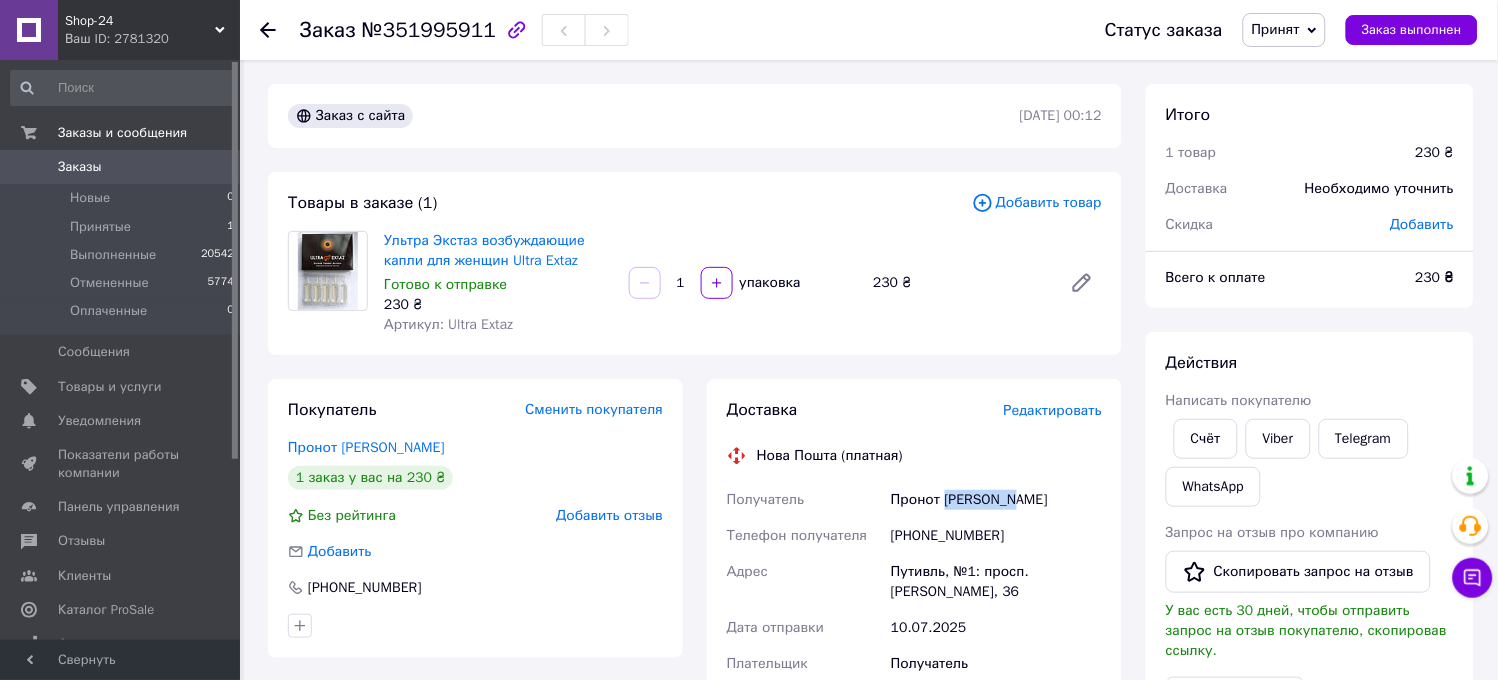 click on "Пронот Олександр" at bounding box center [996, 500] 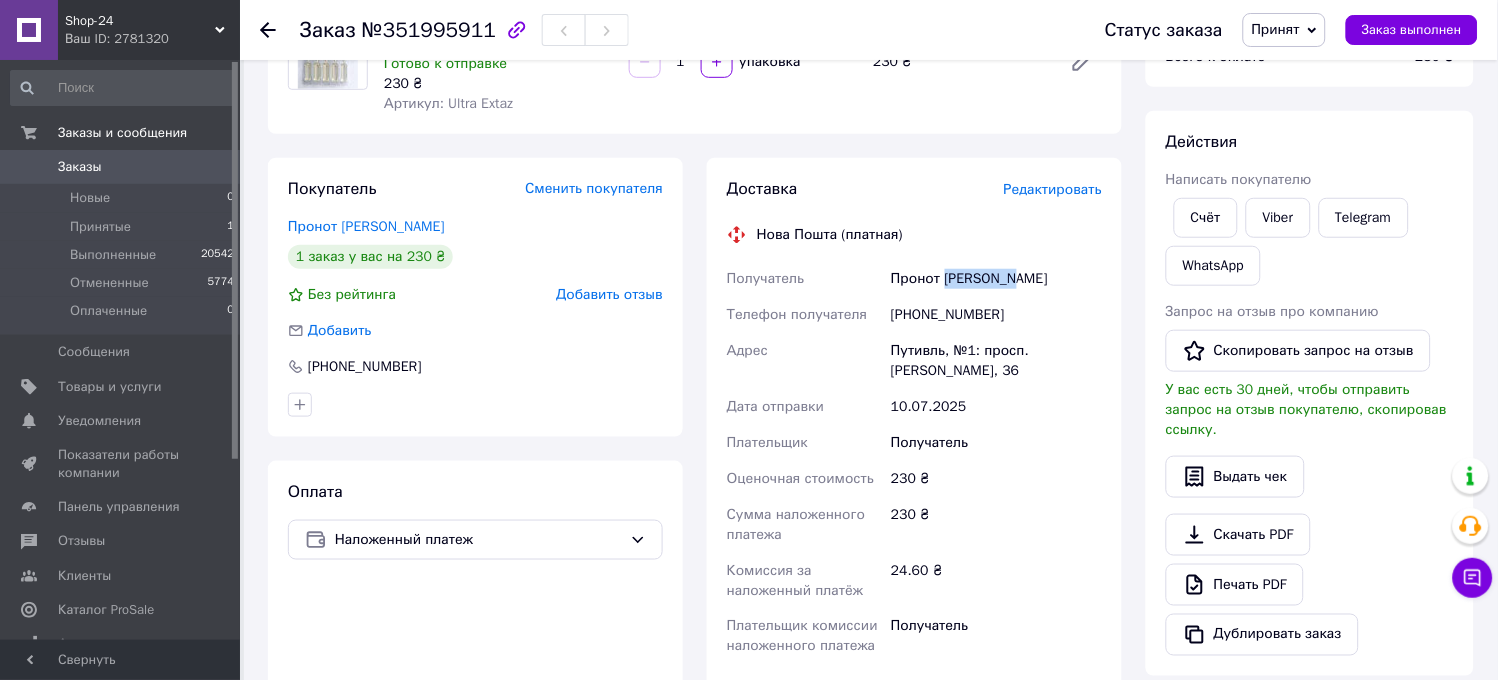 scroll, scrollTop: 222, scrollLeft: 0, axis: vertical 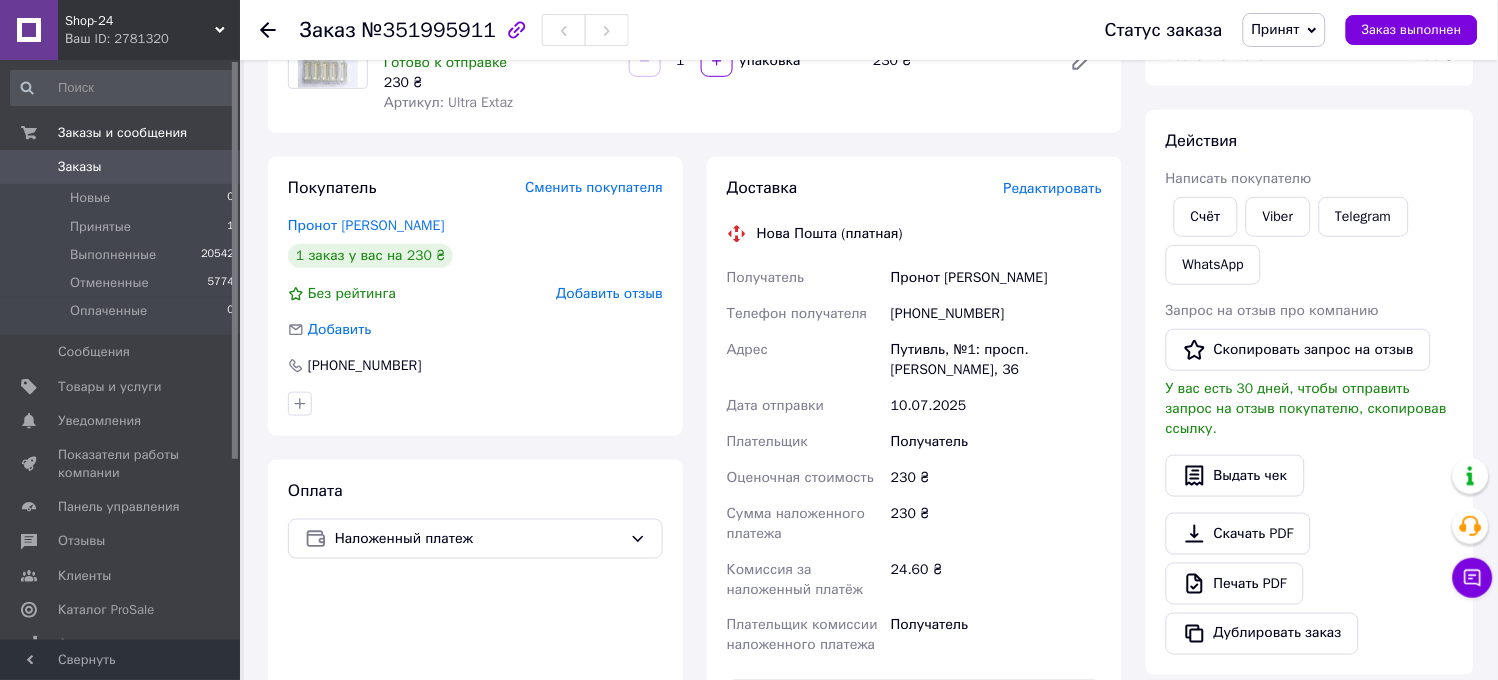 click on "Путивль, №1: просп. Иоанна Путивльского, 36" at bounding box center (996, 360) 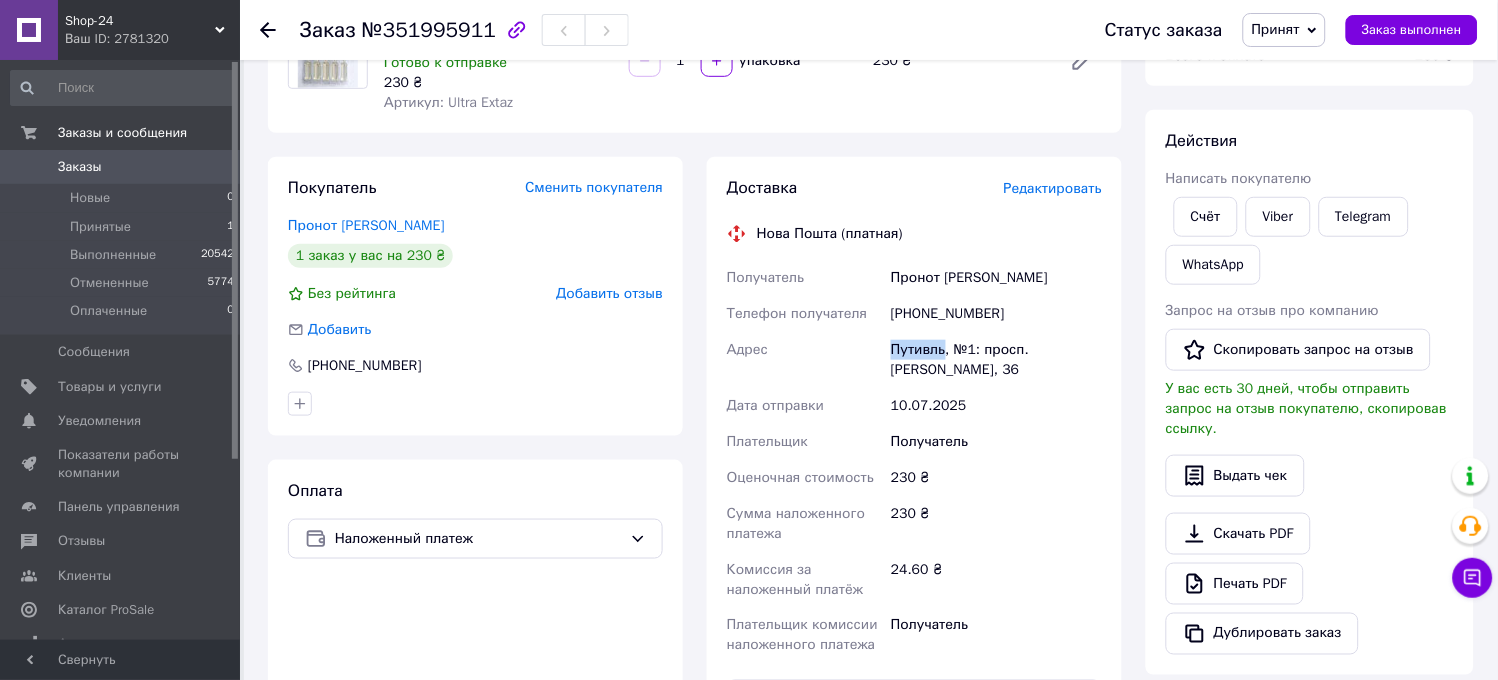 click on "Путивль, №1: просп. [PERSON_NAME], 36" at bounding box center (996, 360) 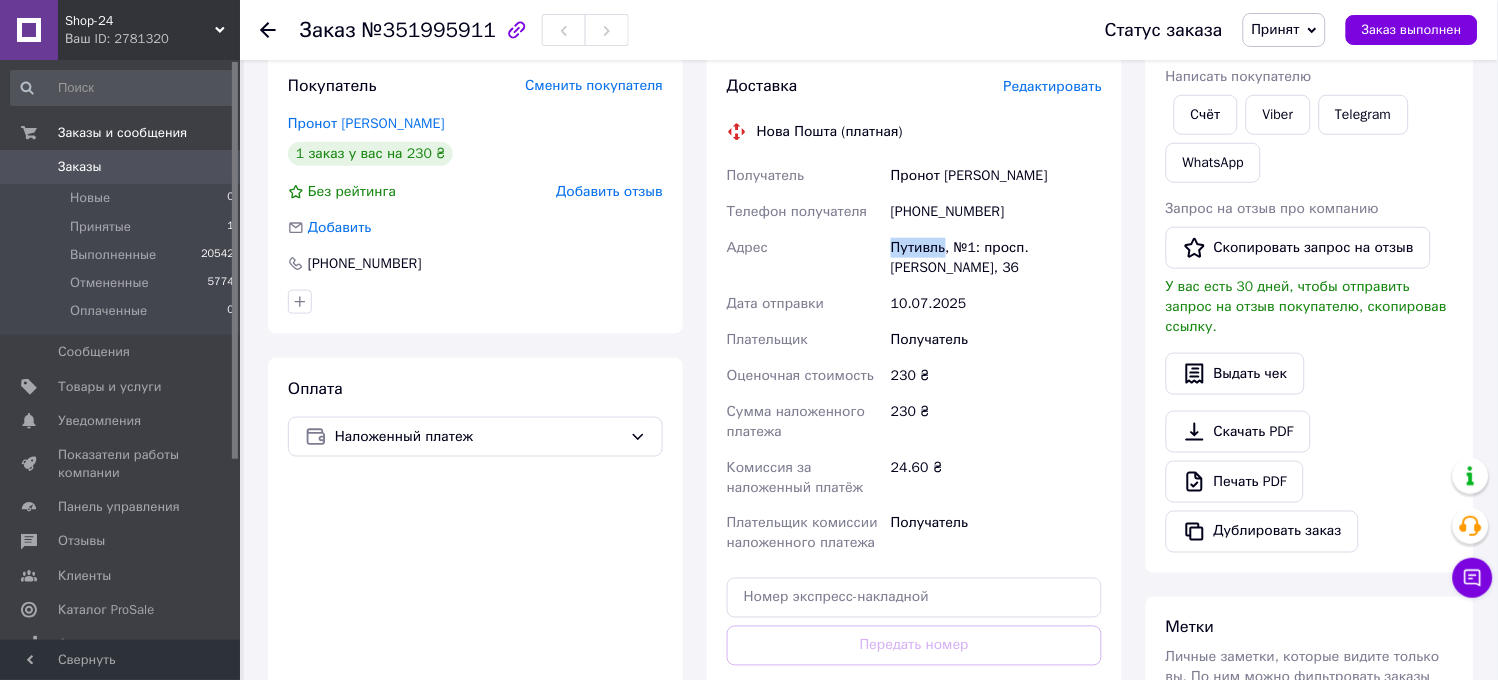 scroll, scrollTop: 444, scrollLeft: 0, axis: vertical 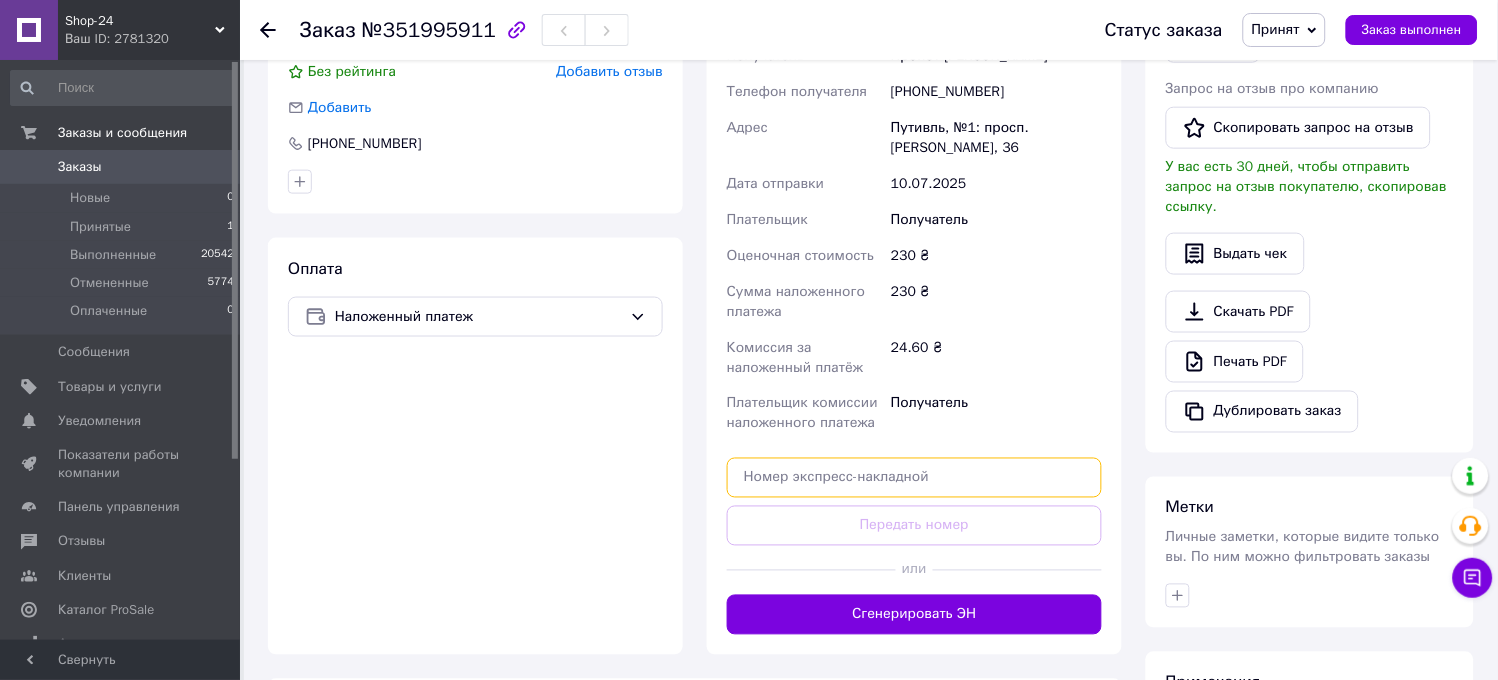 click at bounding box center (914, 478) 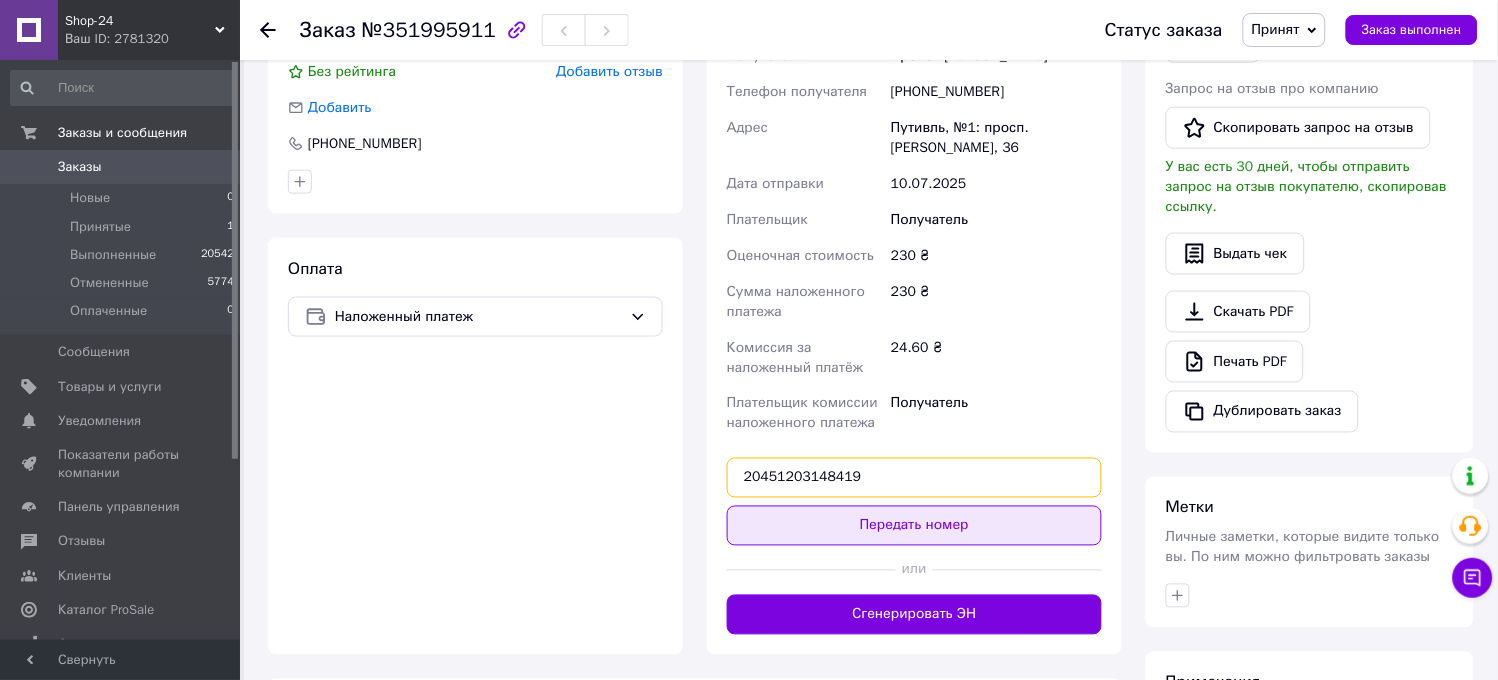 type on "20451203148419" 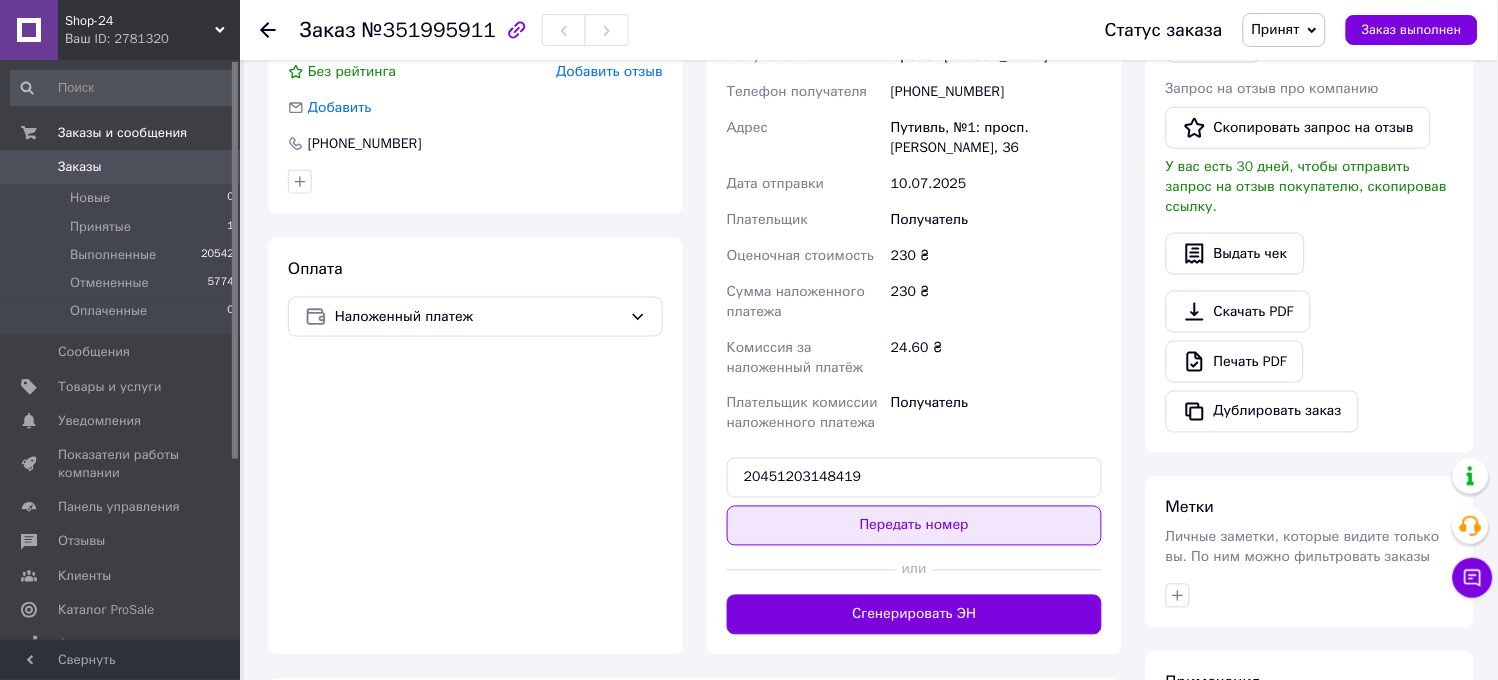 click on "Передать номер" at bounding box center [914, 526] 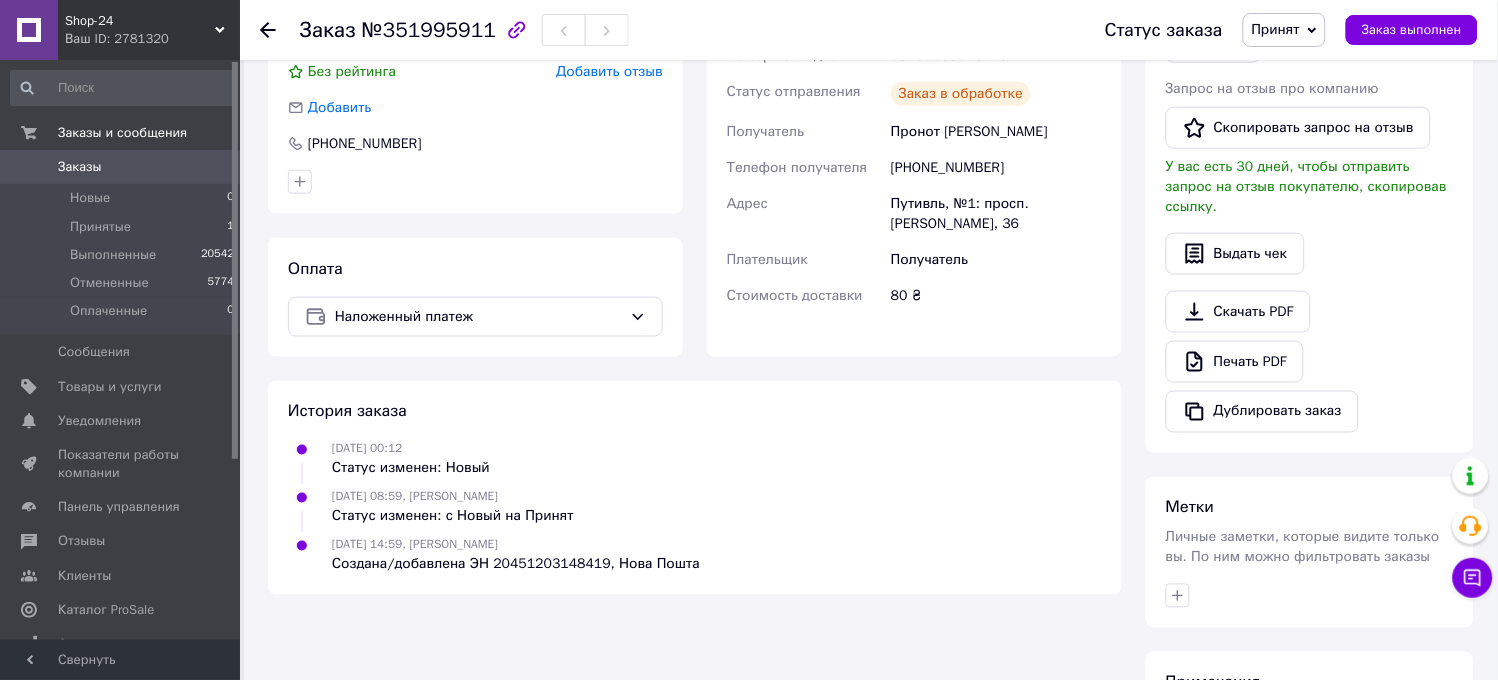 click on "Заказ выполнен" at bounding box center [1412, 30] 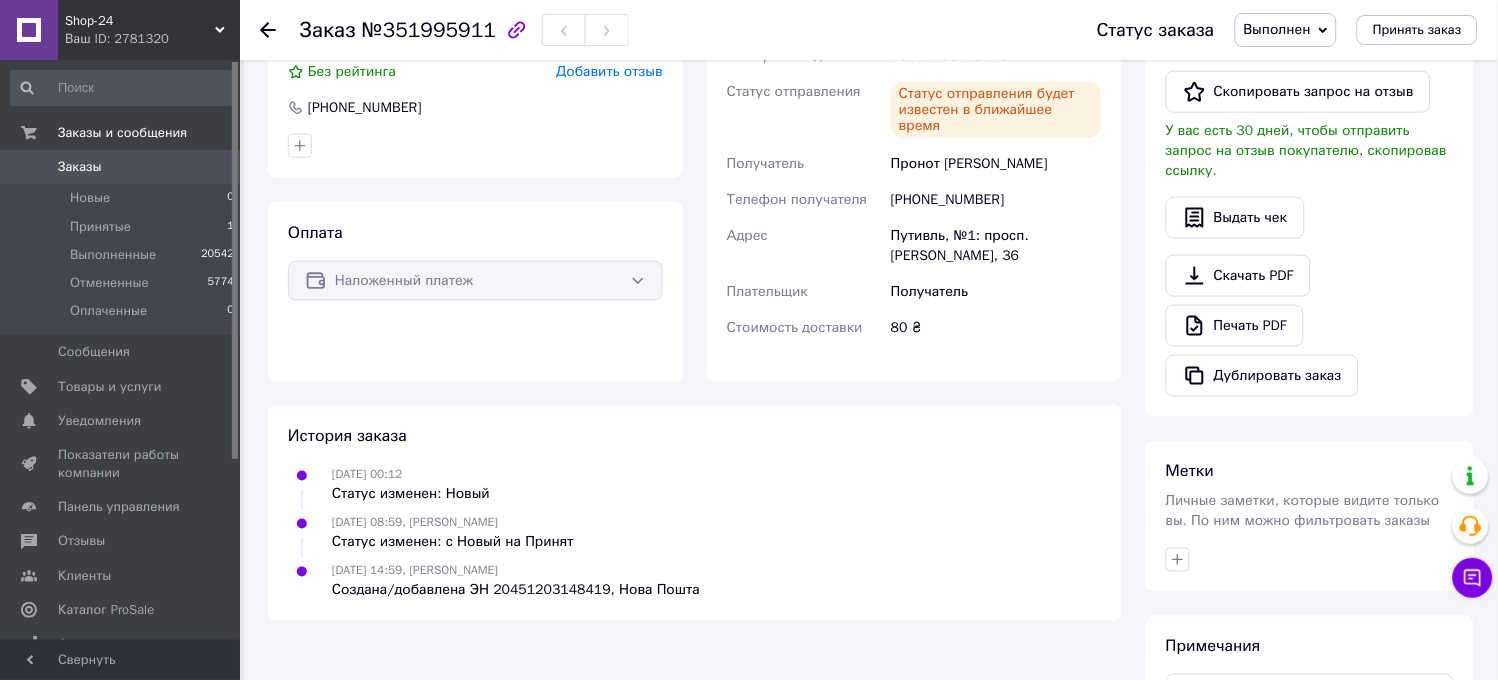 click on "Оплата Наложенный платеж" at bounding box center (475, 292) 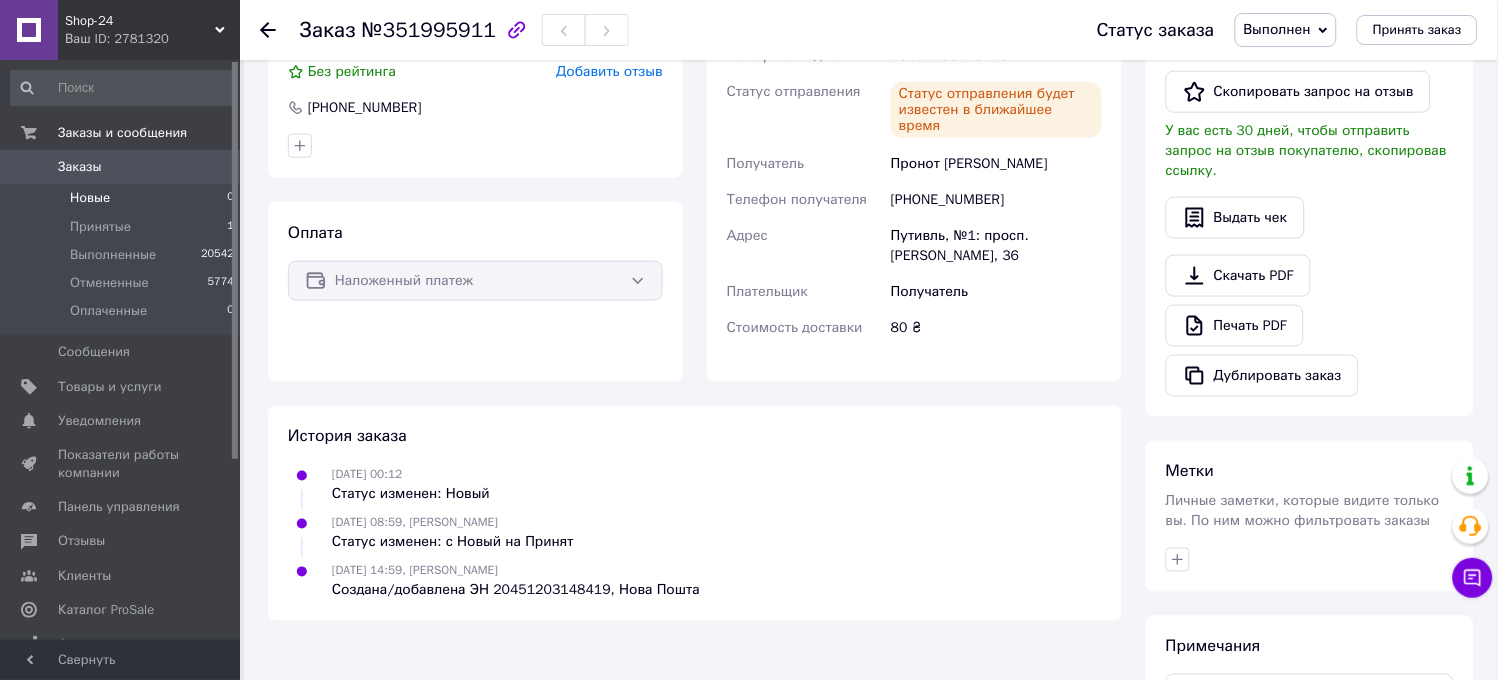 click on "Новые" at bounding box center [90, 198] 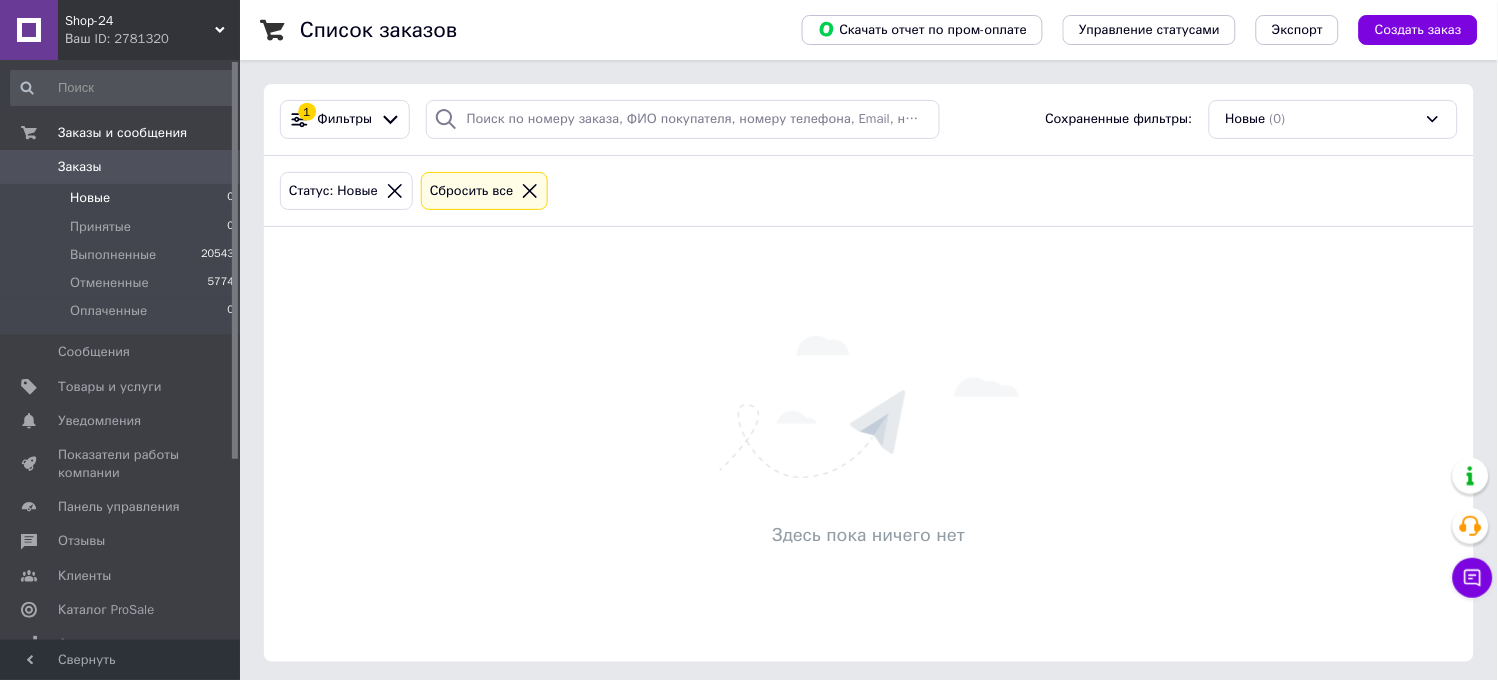 click on "Здесь пока ничего нет" at bounding box center [869, 444] 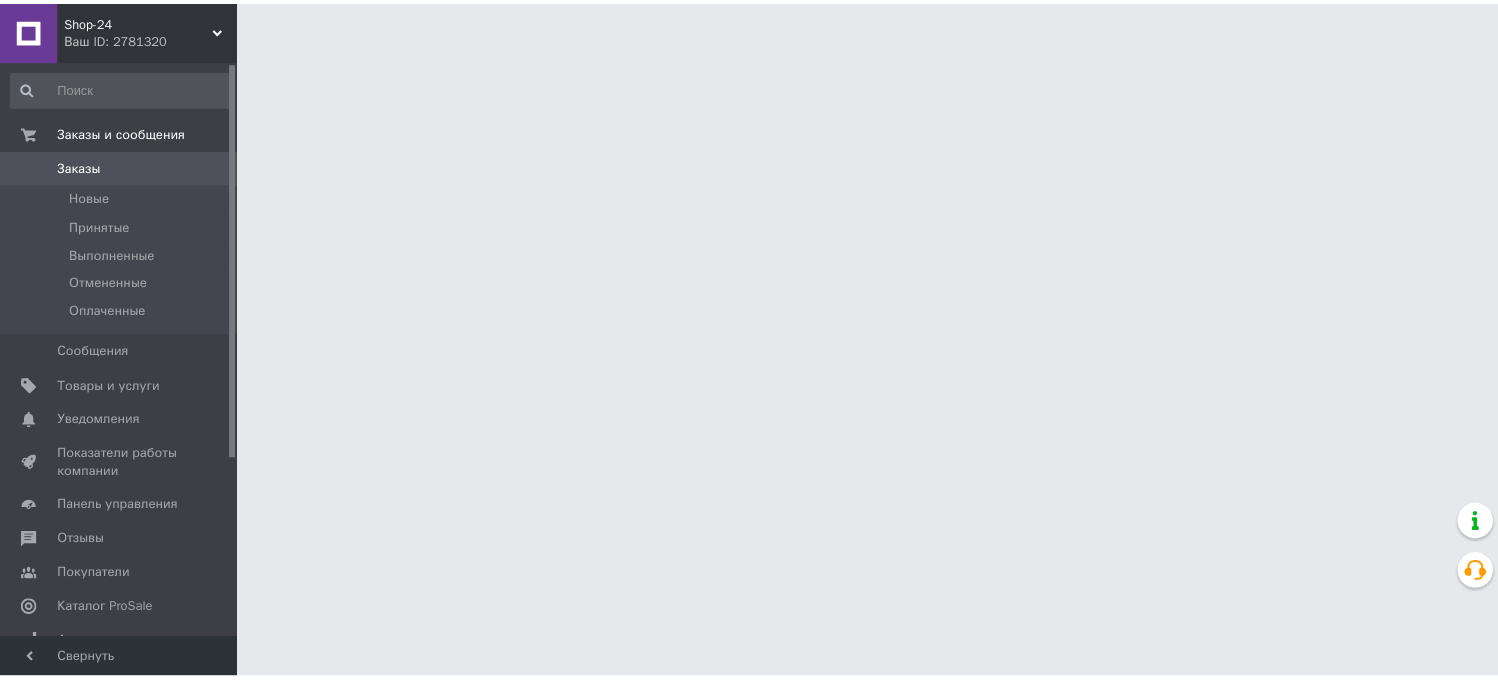 scroll, scrollTop: 0, scrollLeft: 0, axis: both 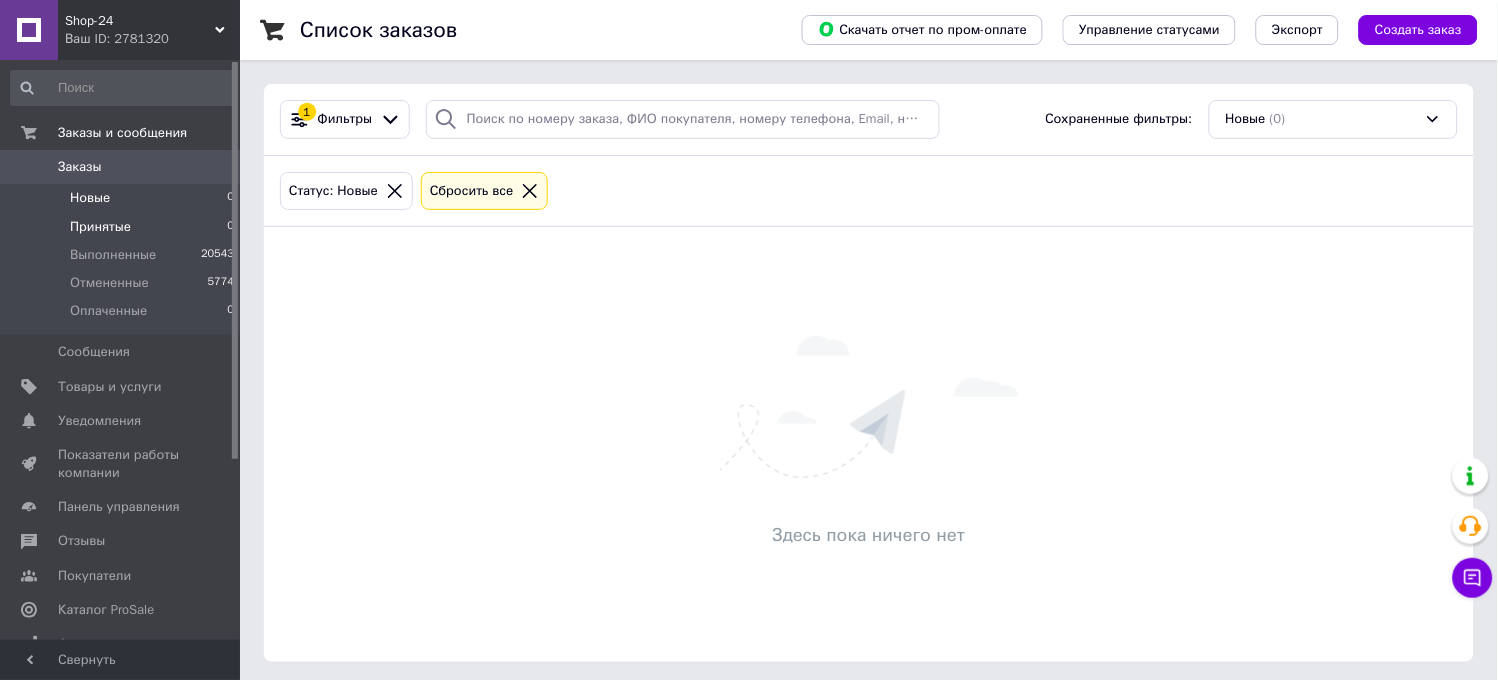 click on "Принятые" at bounding box center (100, 227) 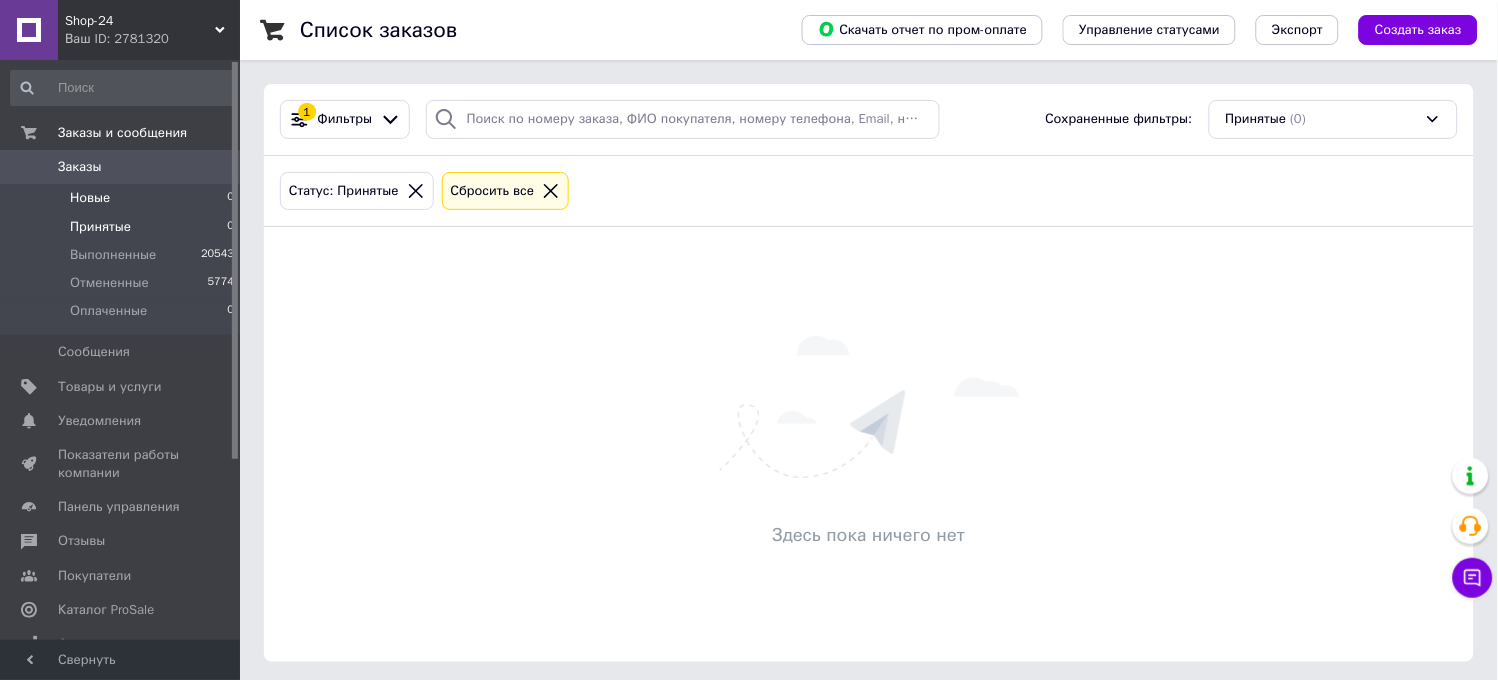 click on "Новые" at bounding box center [90, 198] 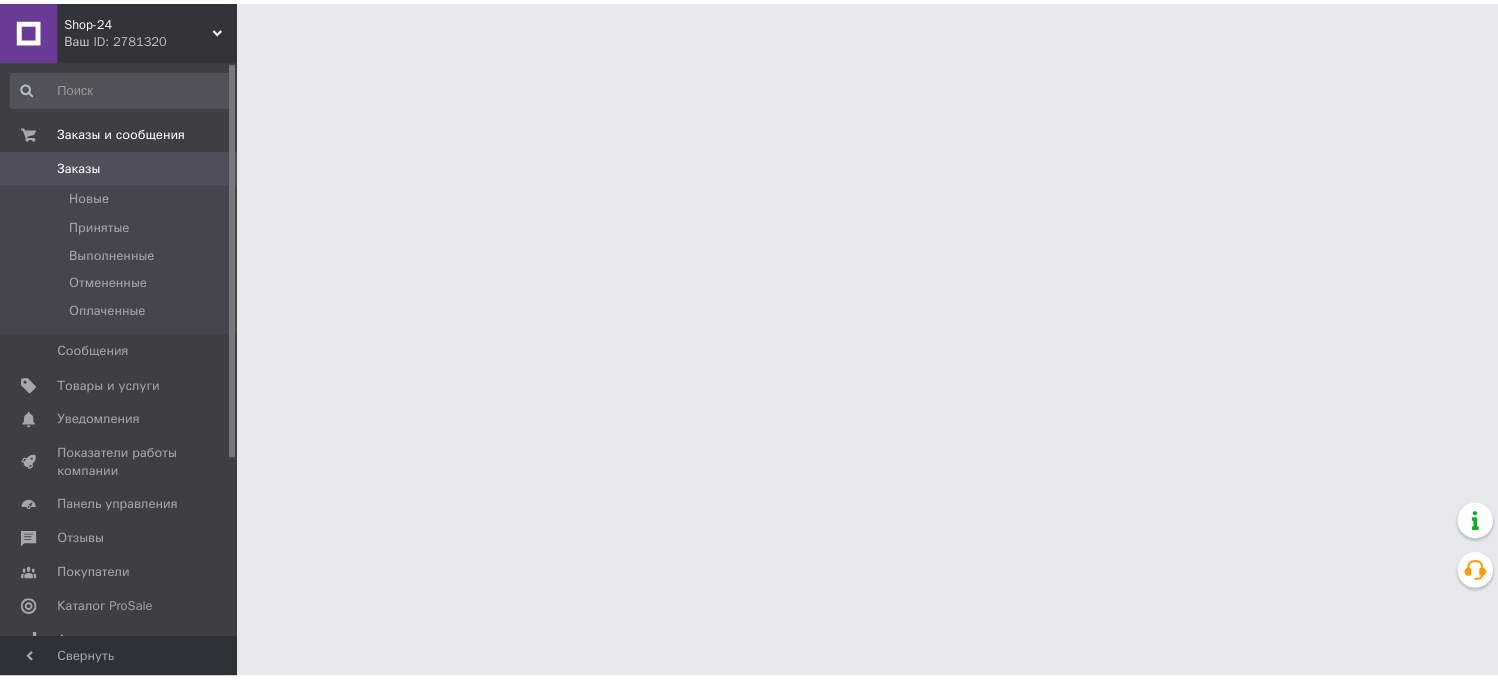 scroll, scrollTop: 0, scrollLeft: 0, axis: both 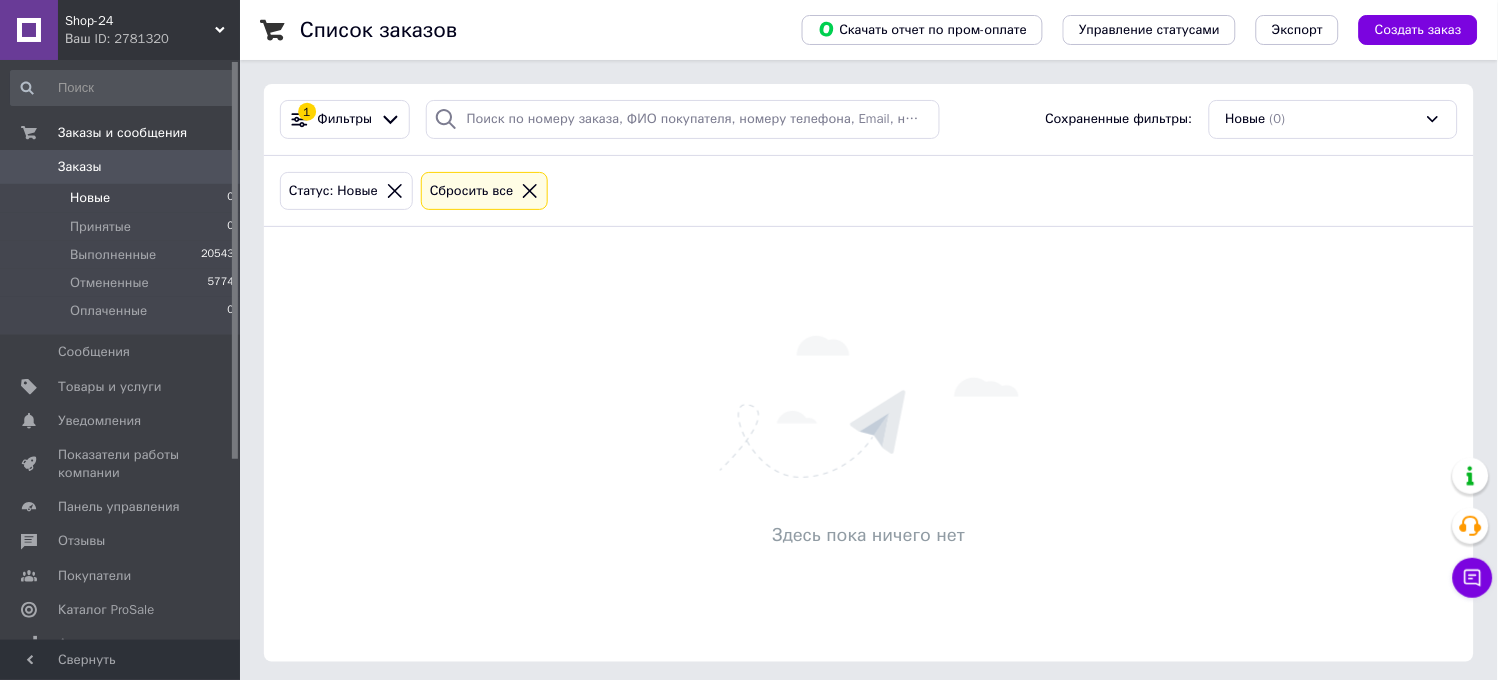 click on "Здесь пока ничего нет" at bounding box center (869, 444) 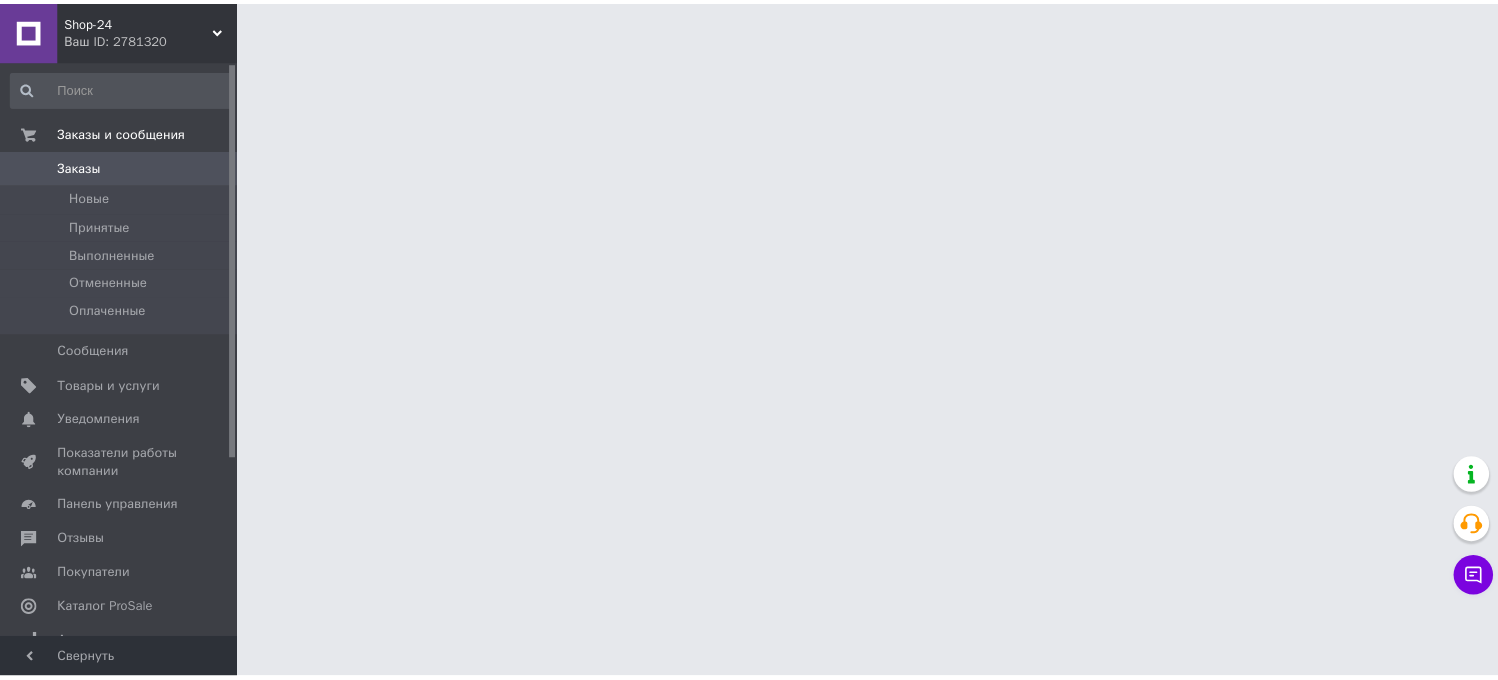 scroll, scrollTop: 0, scrollLeft: 0, axis: both 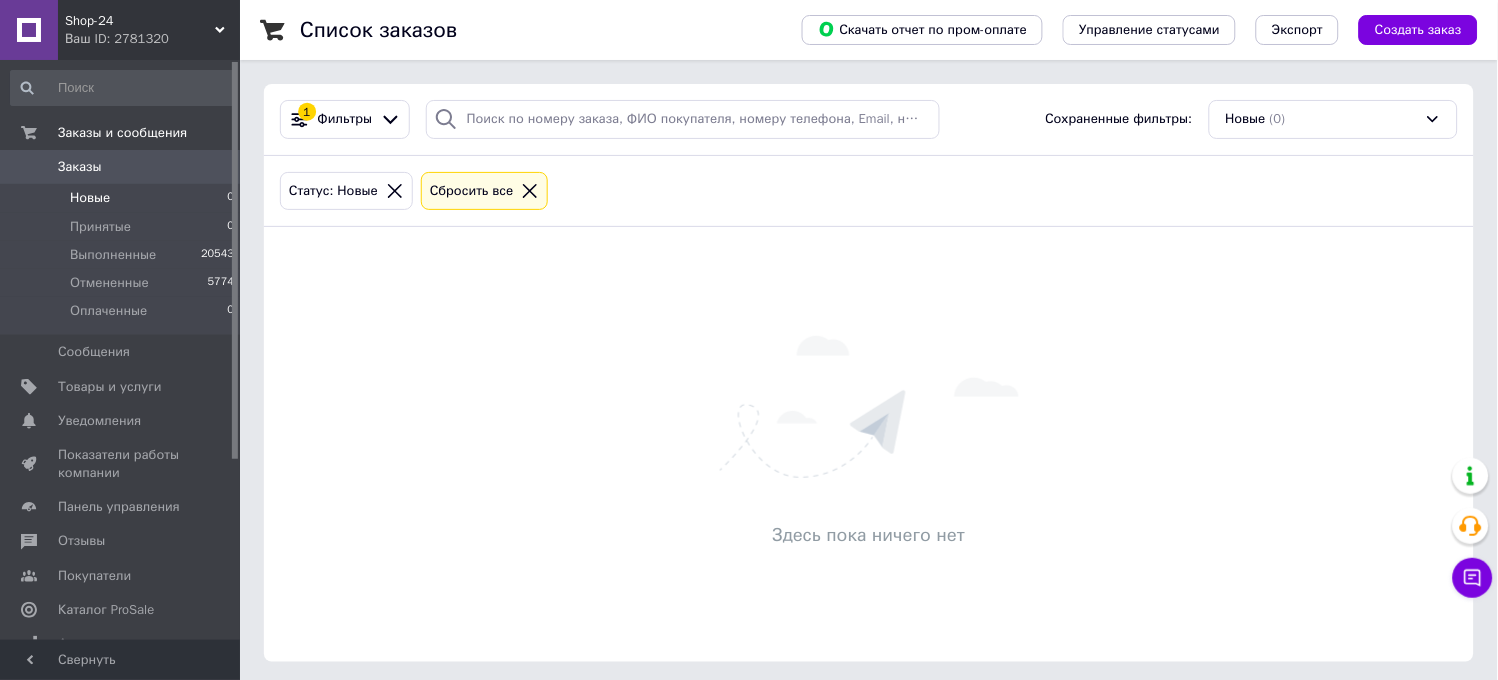 click on "Здесь пока ничего нет" at bounding box center [869, 444] 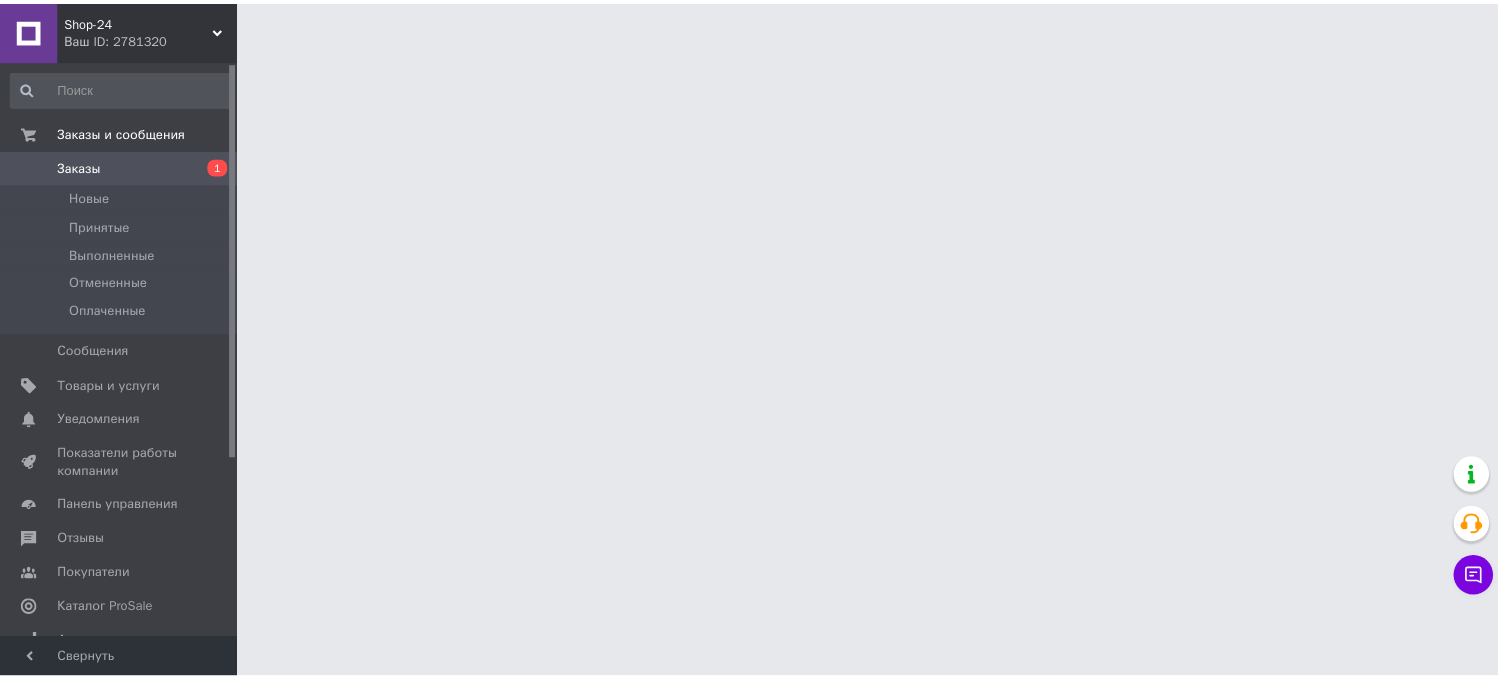 scroll, scrollTop: 0, scrollLeft: 0, axis: both 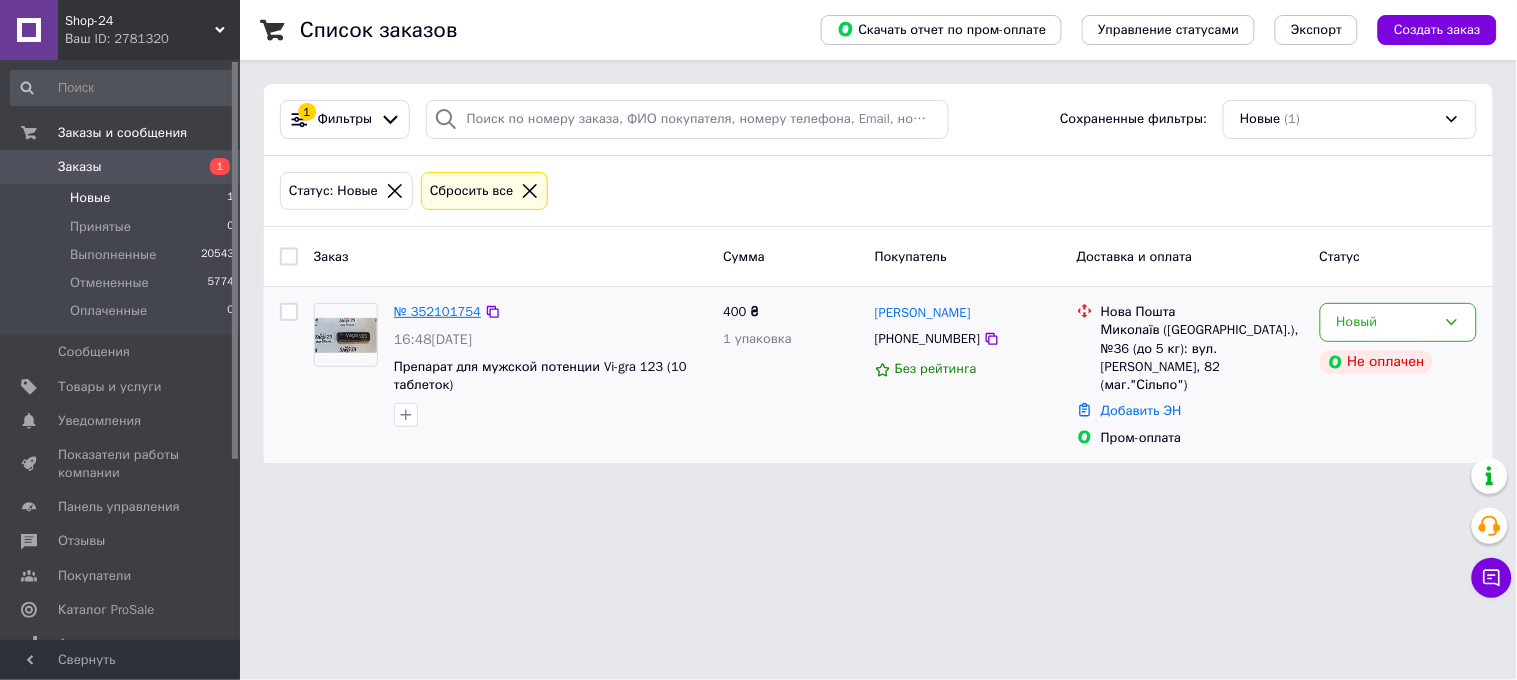 click on "№ 352101754" at bounding box center [437, 311] 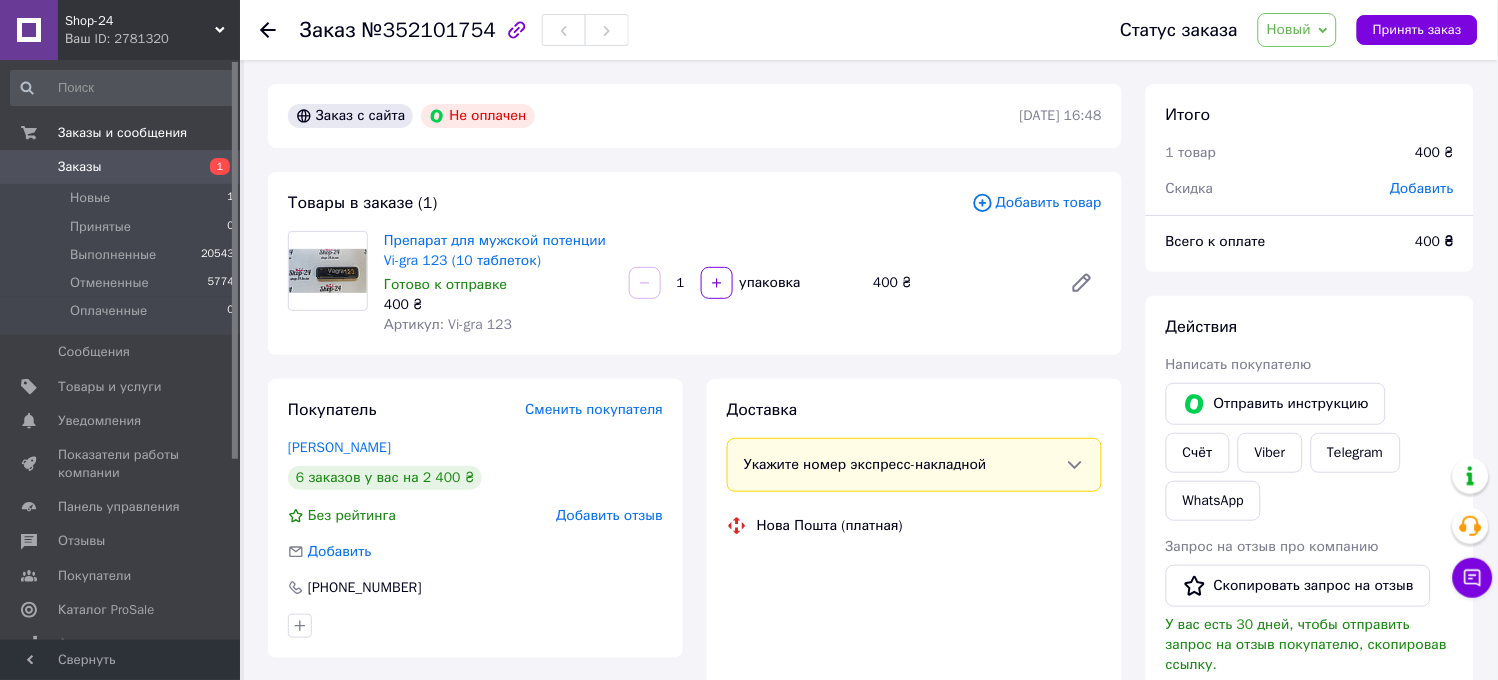 click on "Новый" at bounding box center [1297, 30] 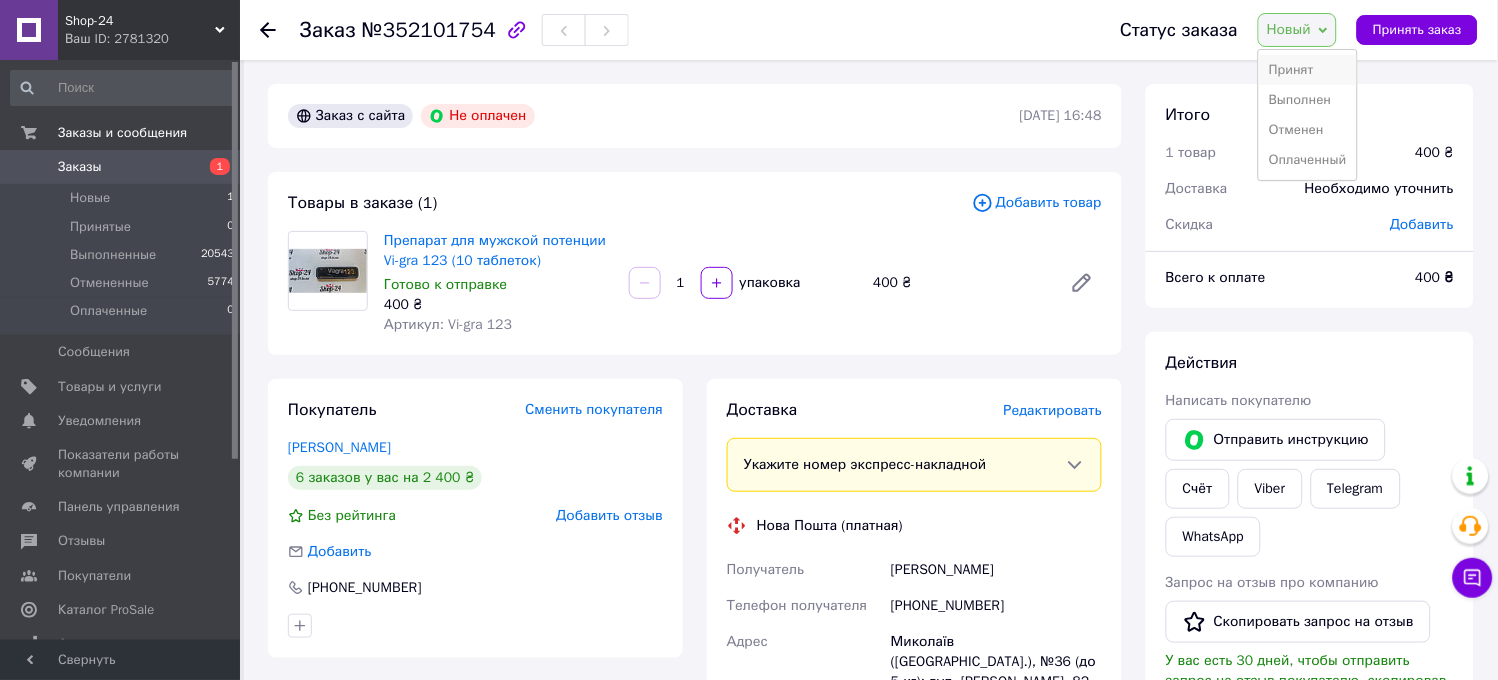 click on "Принят" at bounding box center [1308, 70] 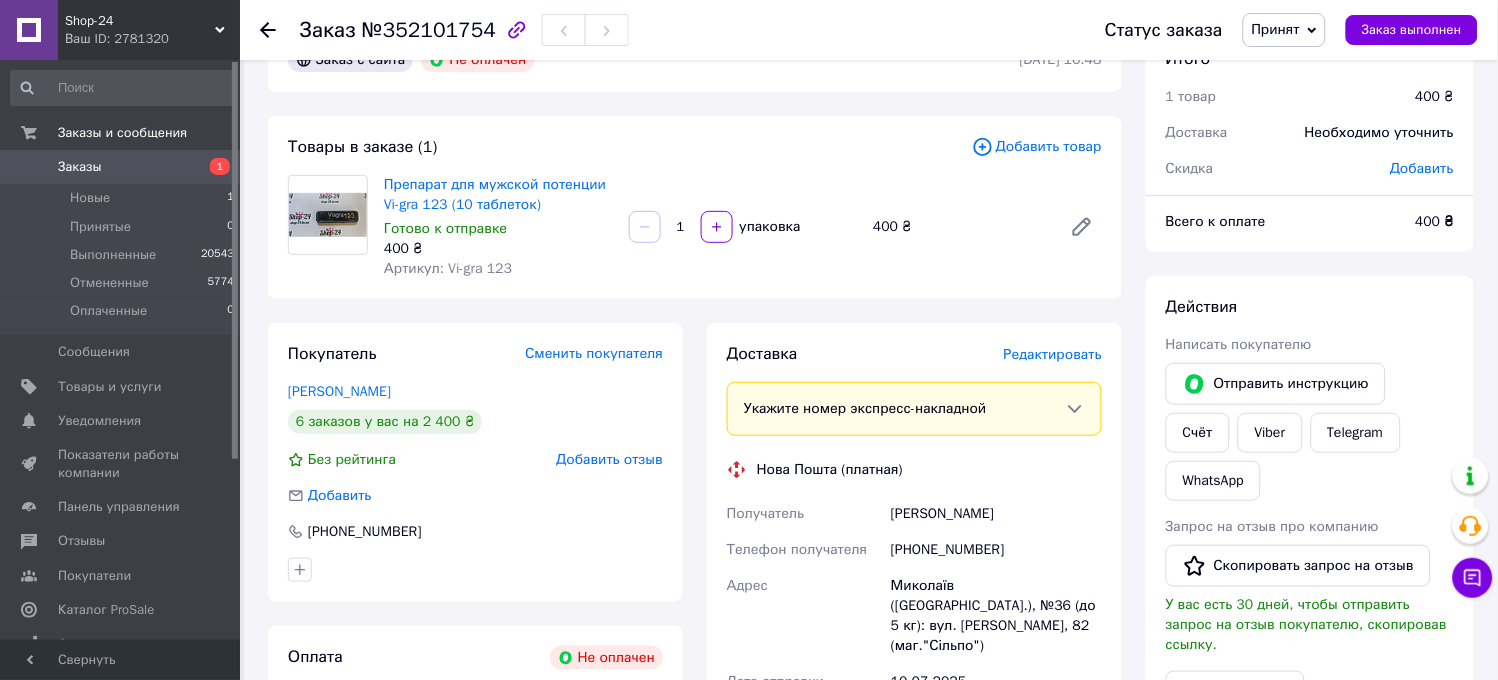 scroll, scrollTop: 0, scrollLeft: 0, axis: both 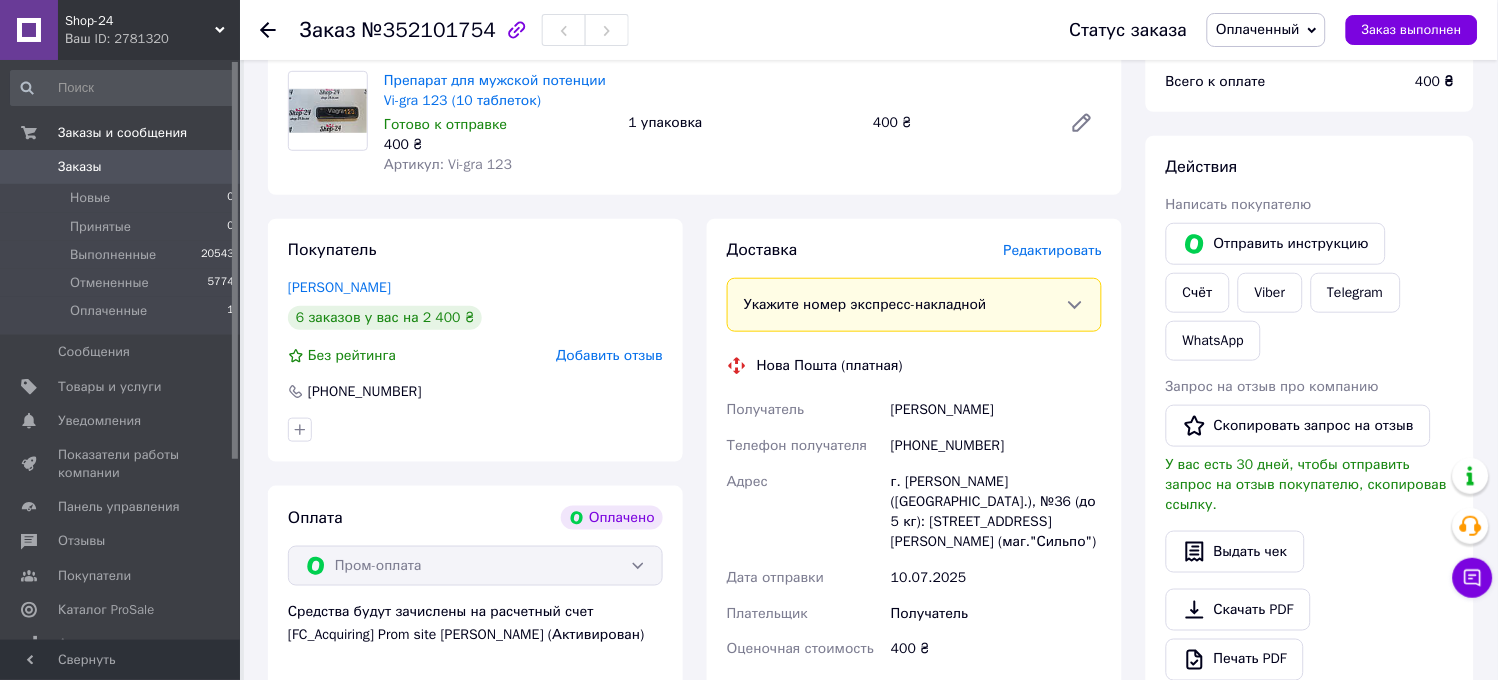 click on "[PHONE_NUMBER]" at bounding box center [996, 446] 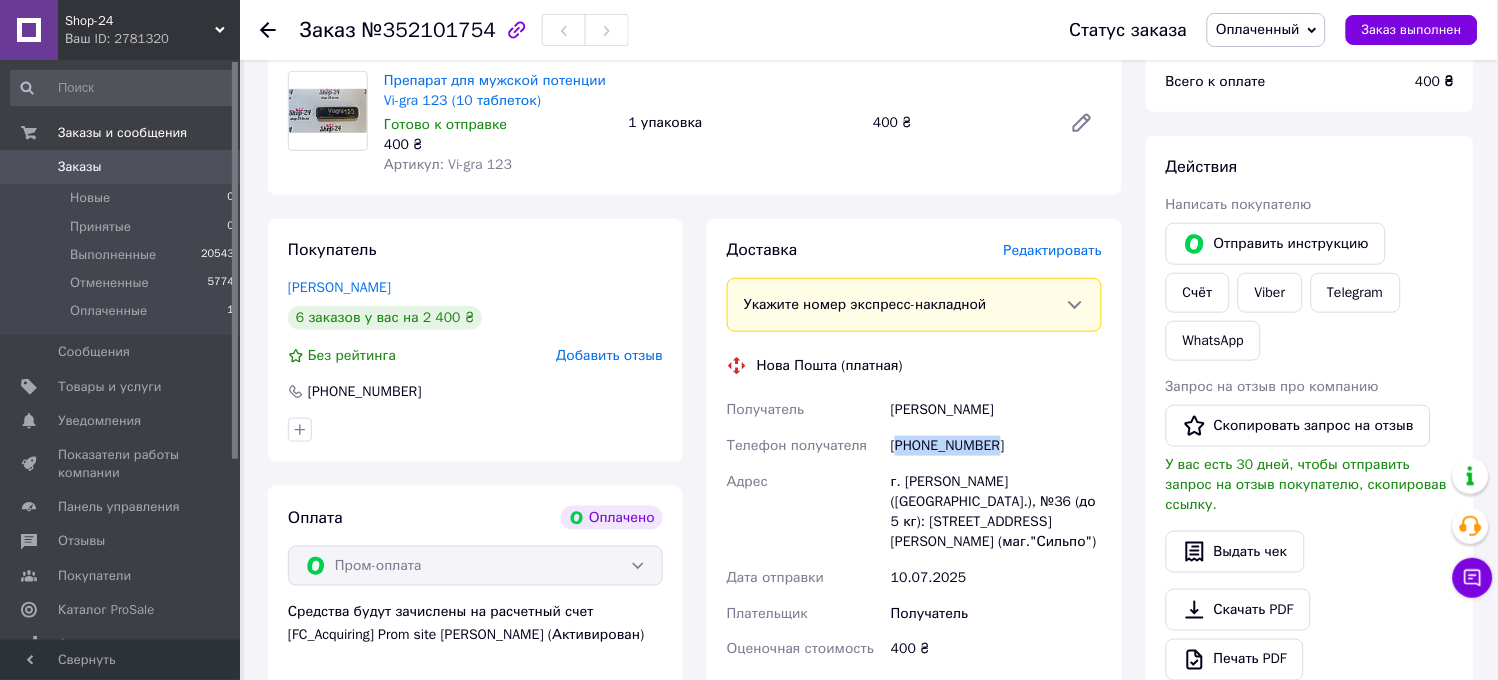 click on "+380994757310" at bounding box center (996, 446) 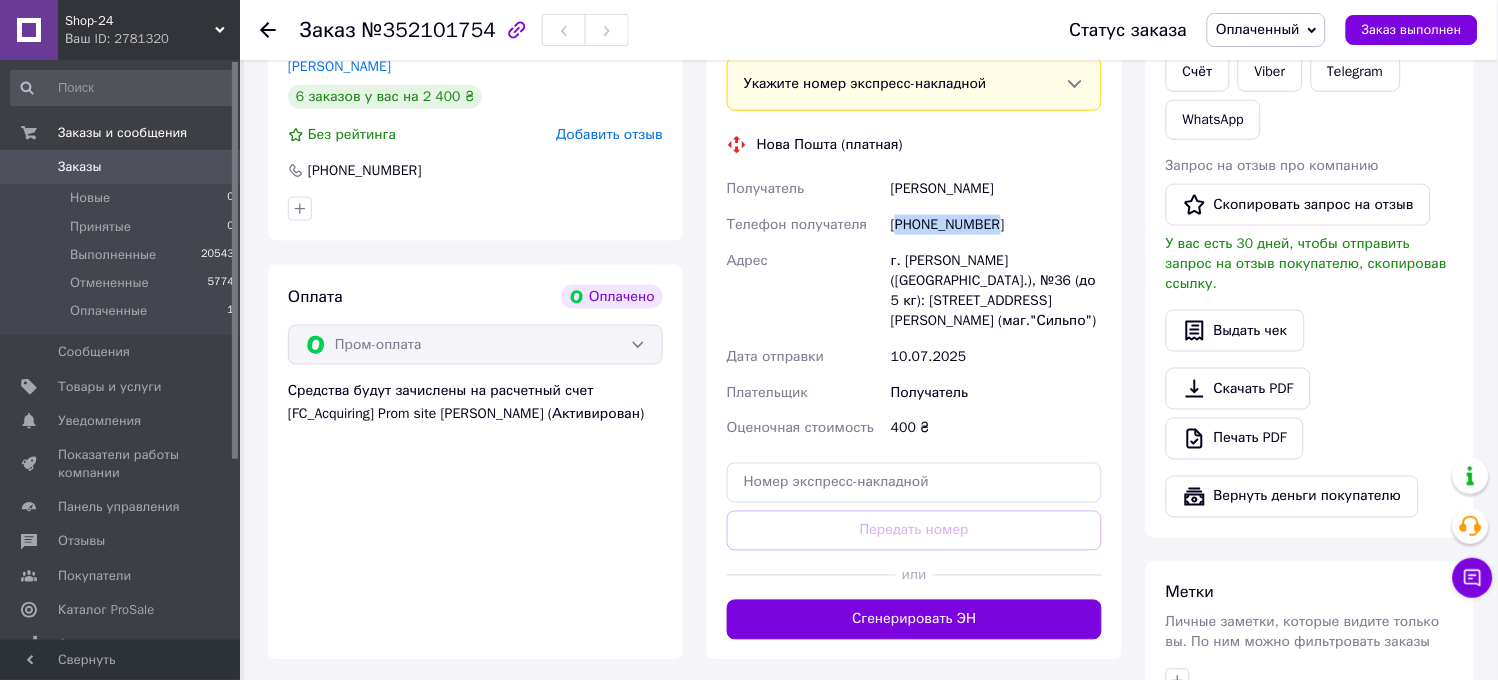 scroll, scrollTop: 444, scrollLeft: 0, axis: vertical 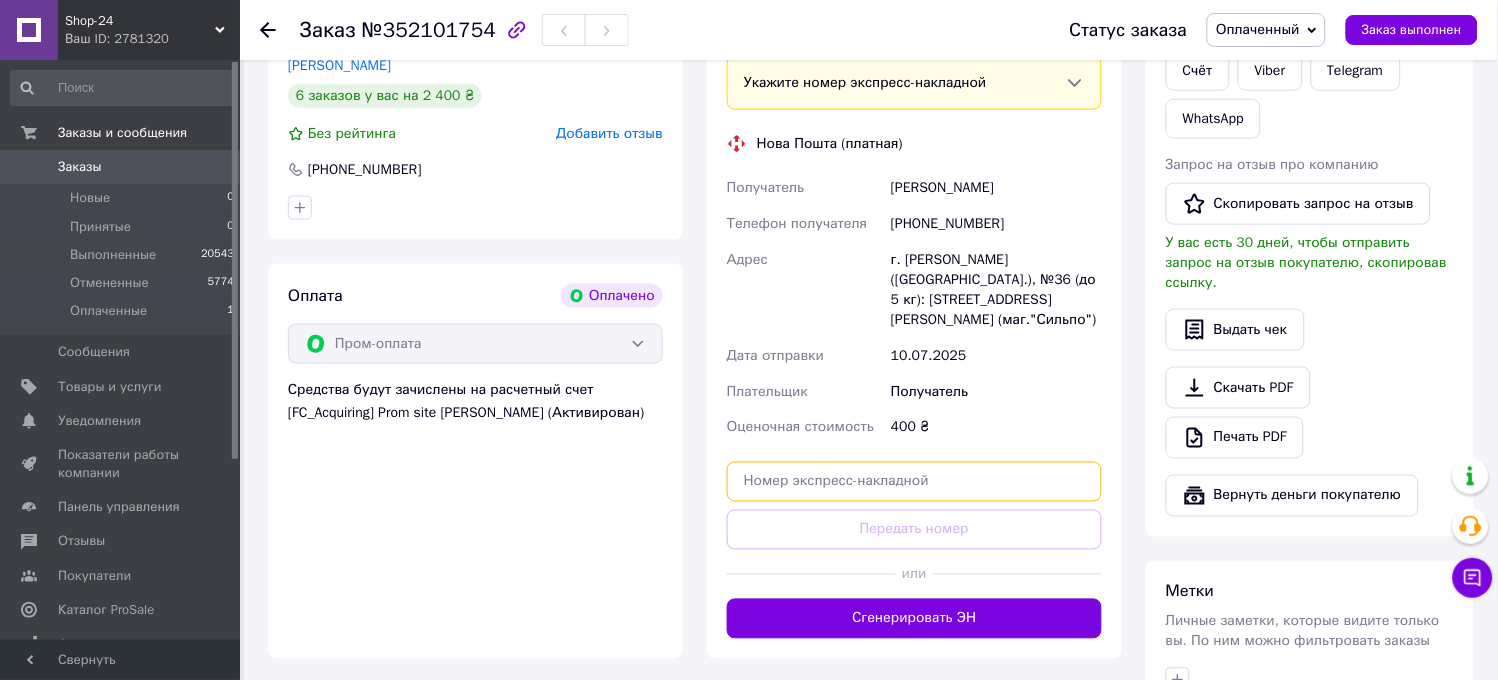 click at bounding box center (914, 482) 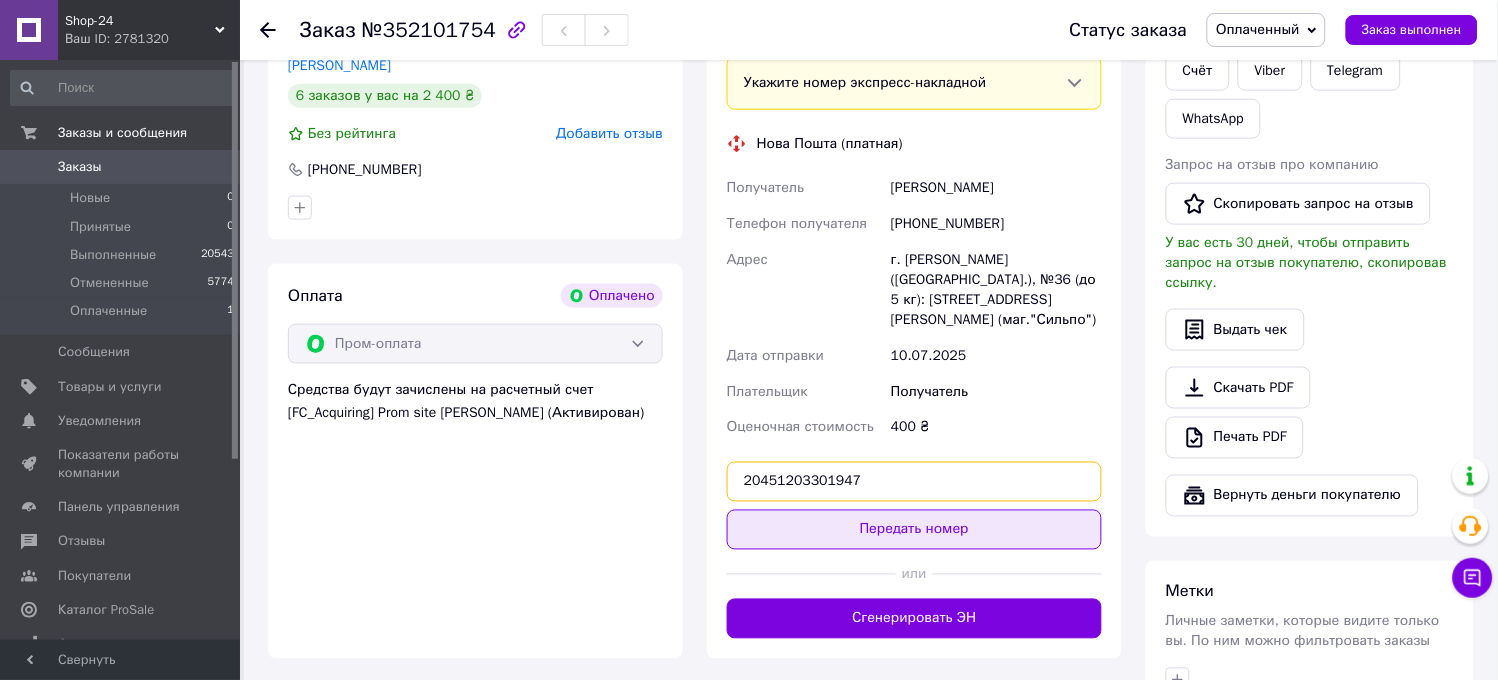 type on "20451203301947" 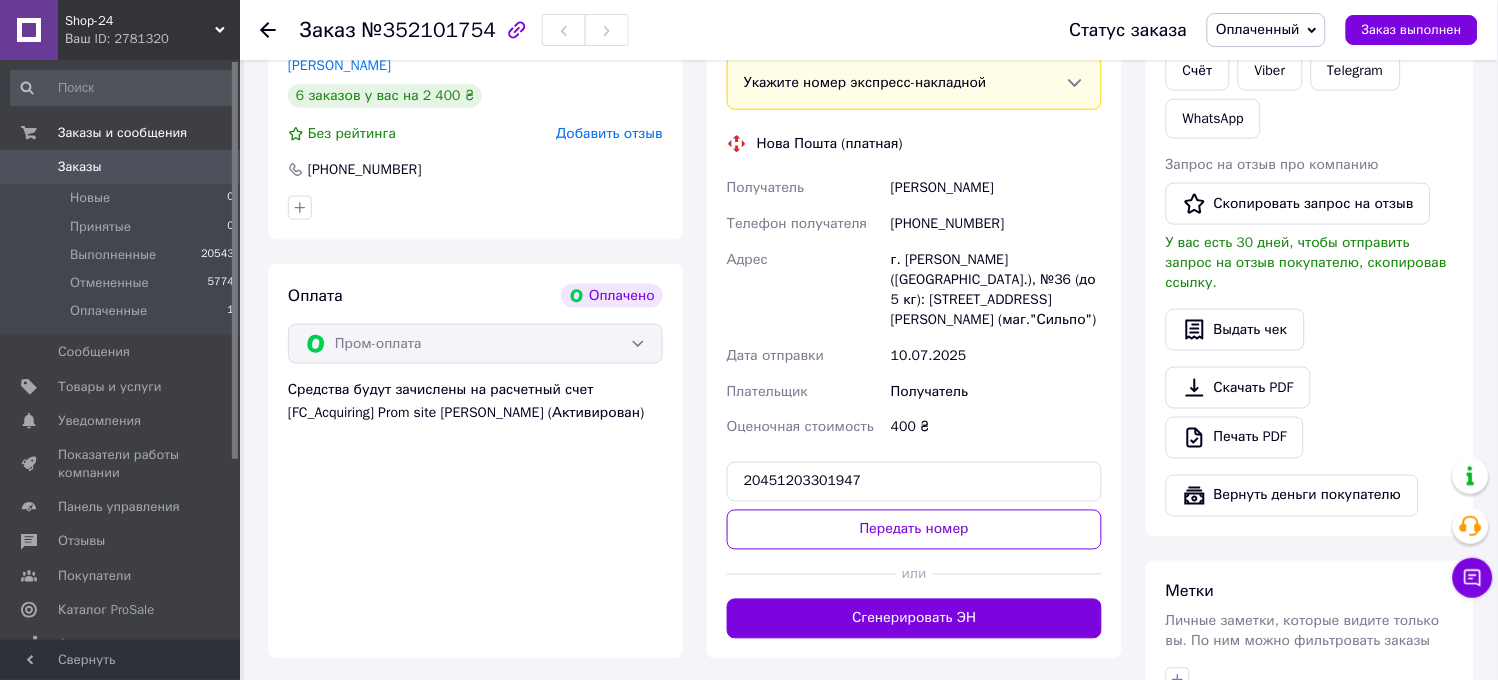 click on "Передать номер" at bounding box center [914, 530] 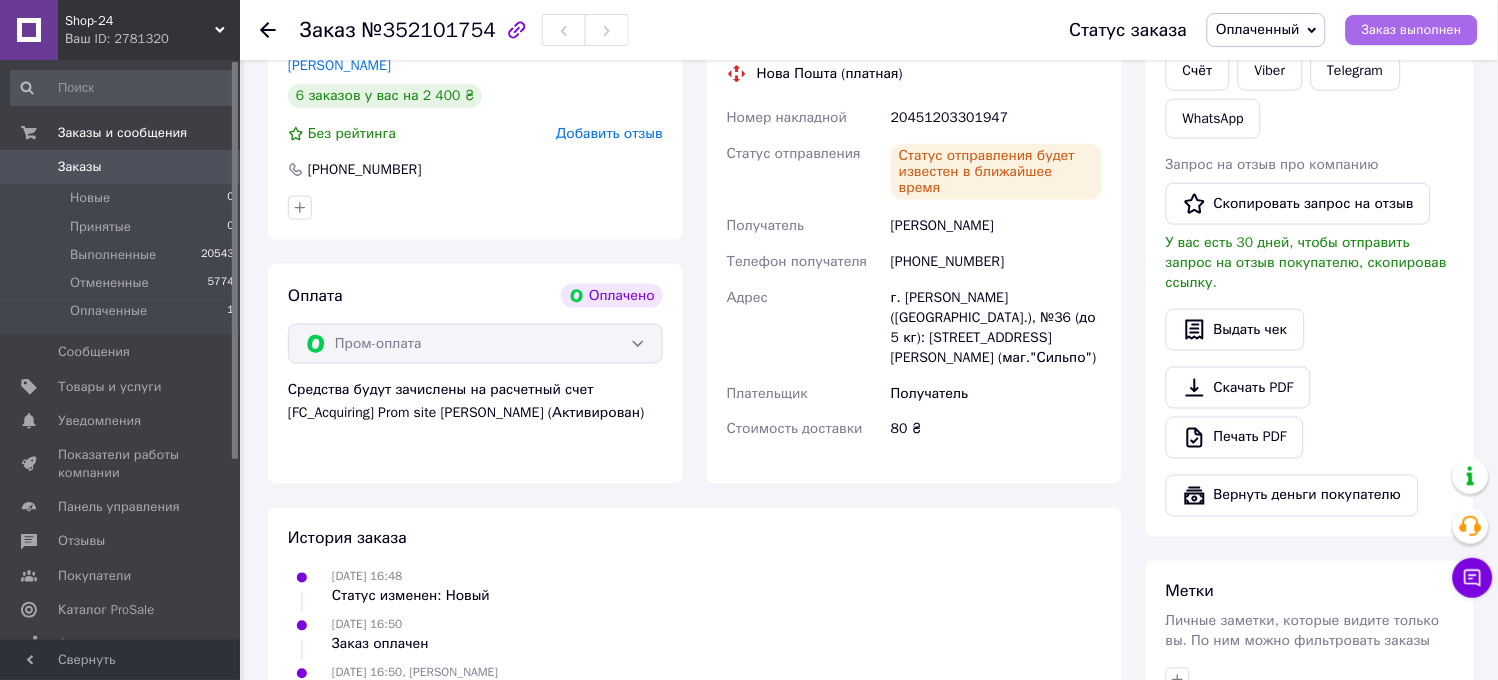click on "Заказ выполнен" at bounding box center (1412, 30) 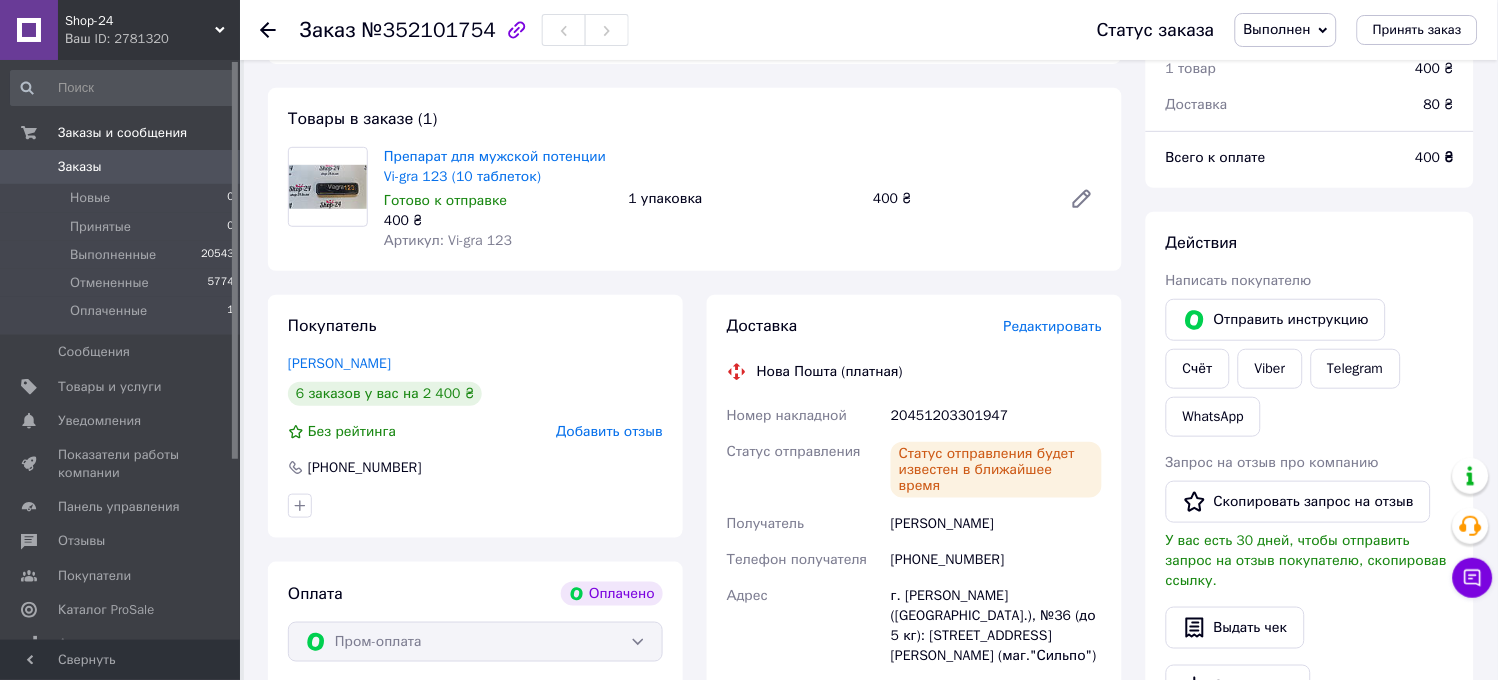 scroll, scrollTop: 111, scrollLeft: 0, axis: vertical 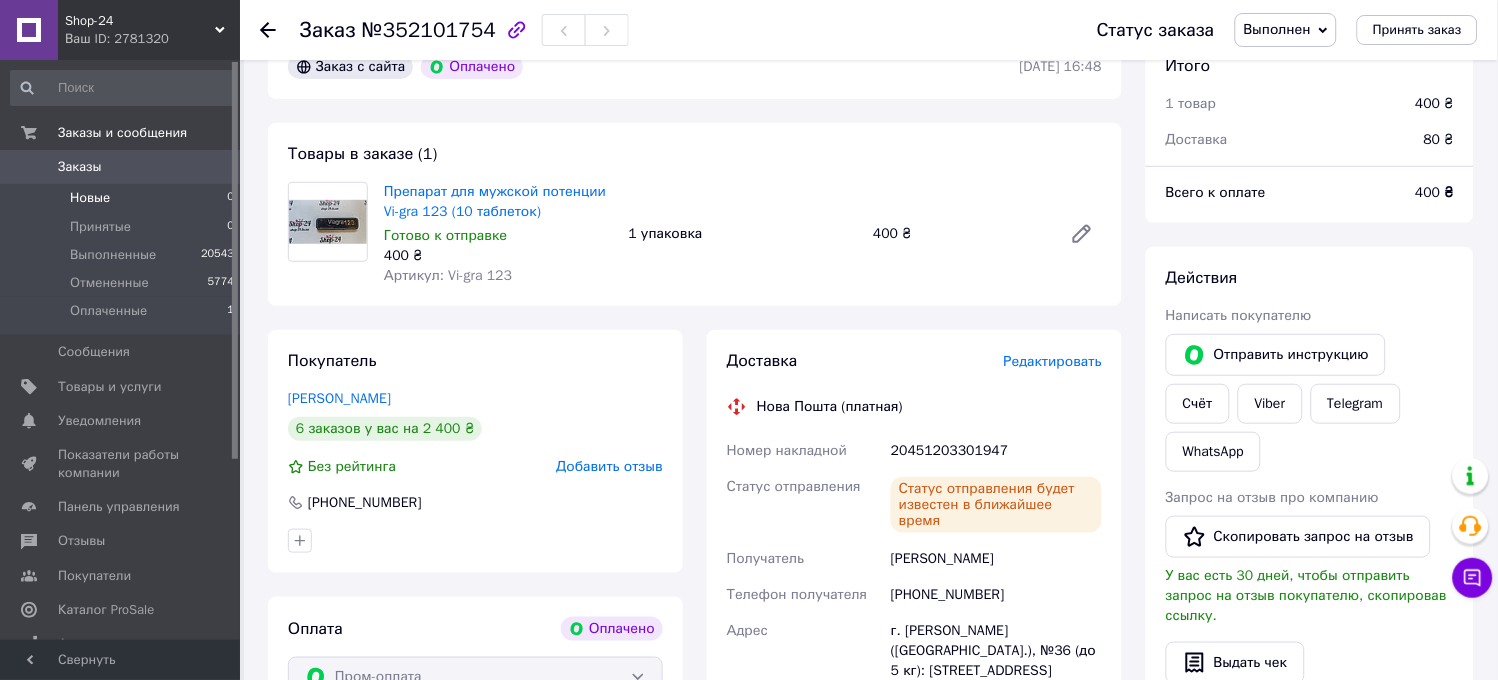 click on "Новые 0" at bounding box center (123, 198) 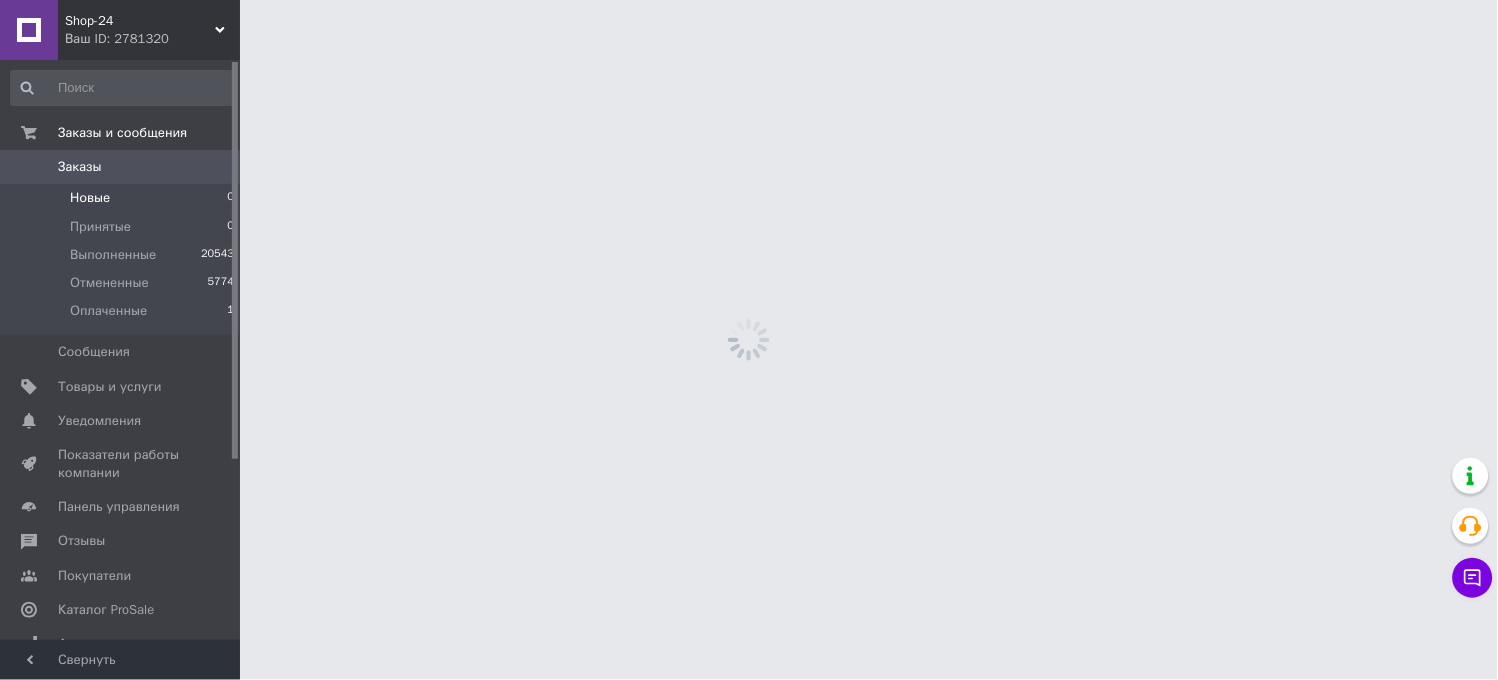 scroll, scrollTop: 0, scrollLeft: 0, axis: both 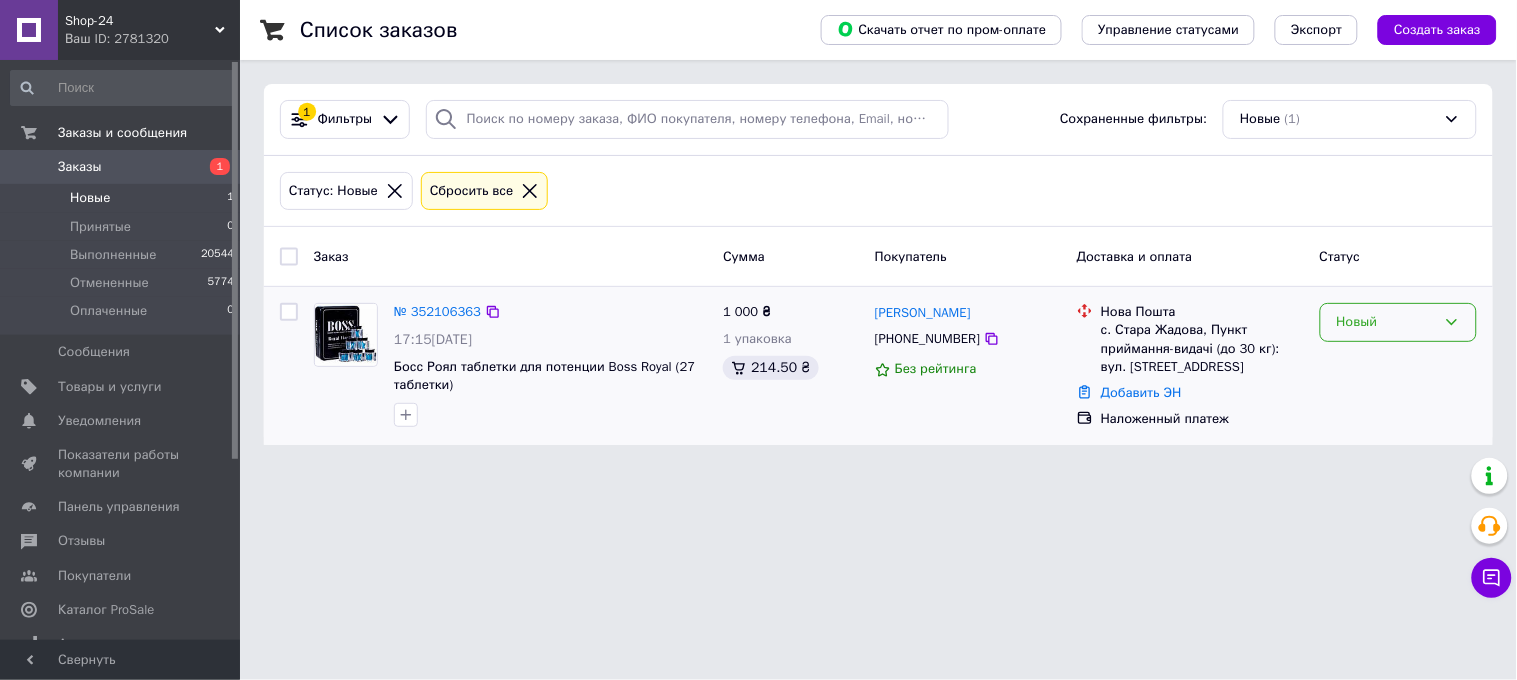 click on "Новый" at bounding box center [1386, 322] 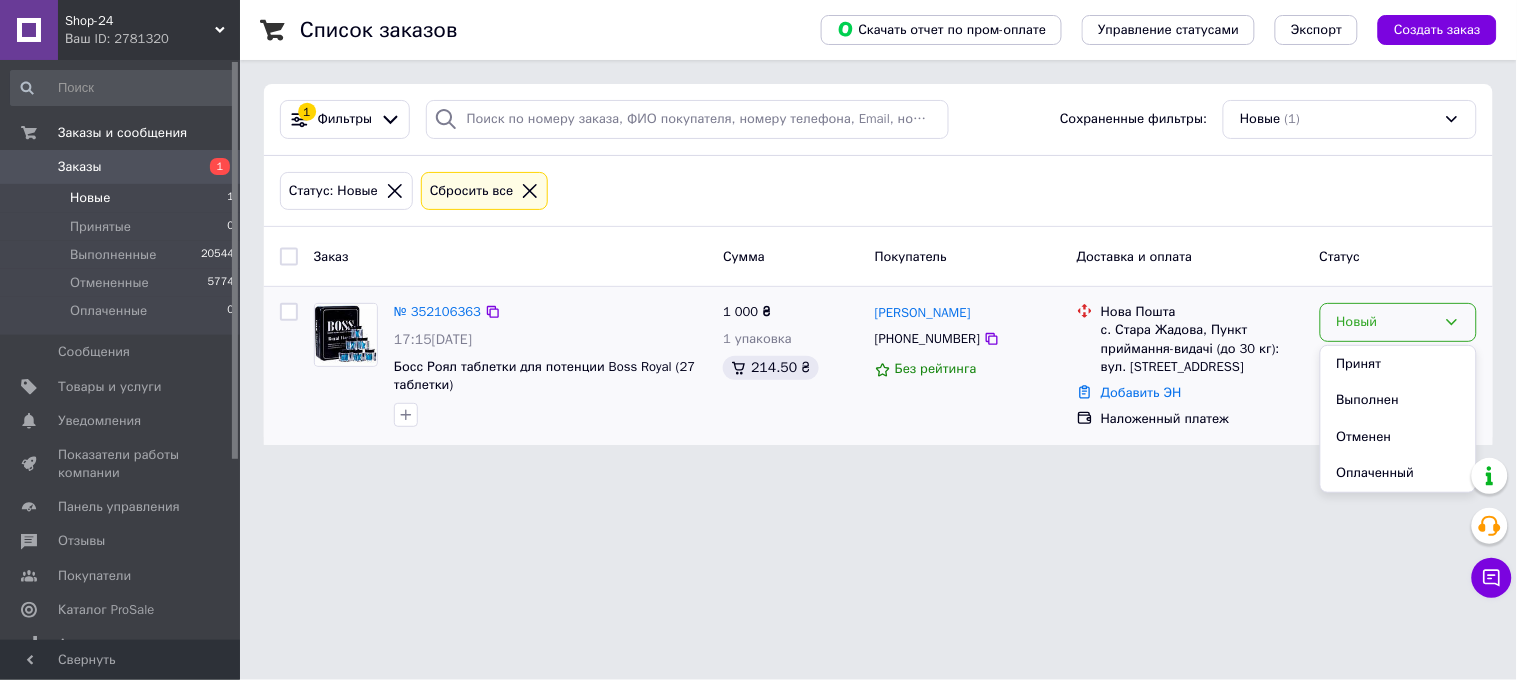 click on "Принят" at bounding box center (1398, 364) 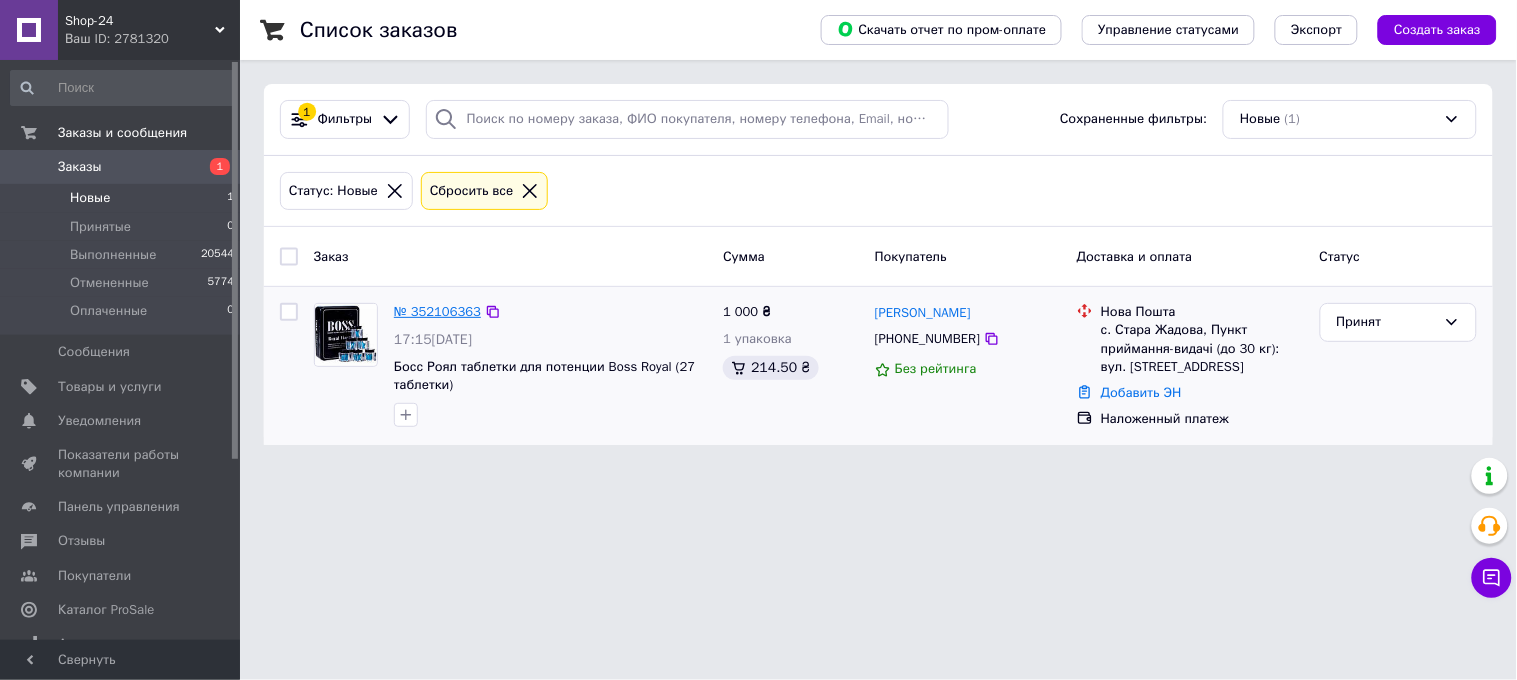 click on "№ 352106363" at bounding box center (437, 311) 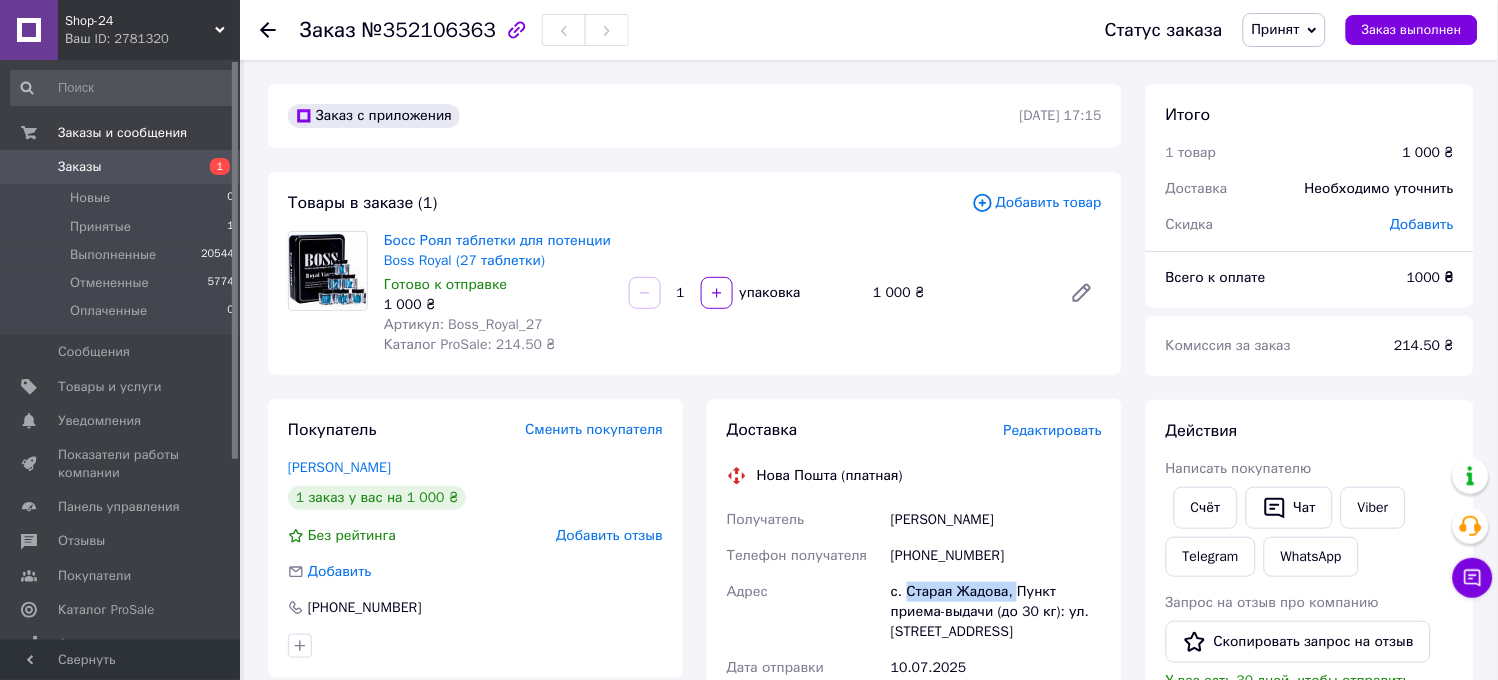 drag, startPoint x: 1008, startPoint y: 588, endPoint x: 904, endPoint y: 594, distance: 104.172935 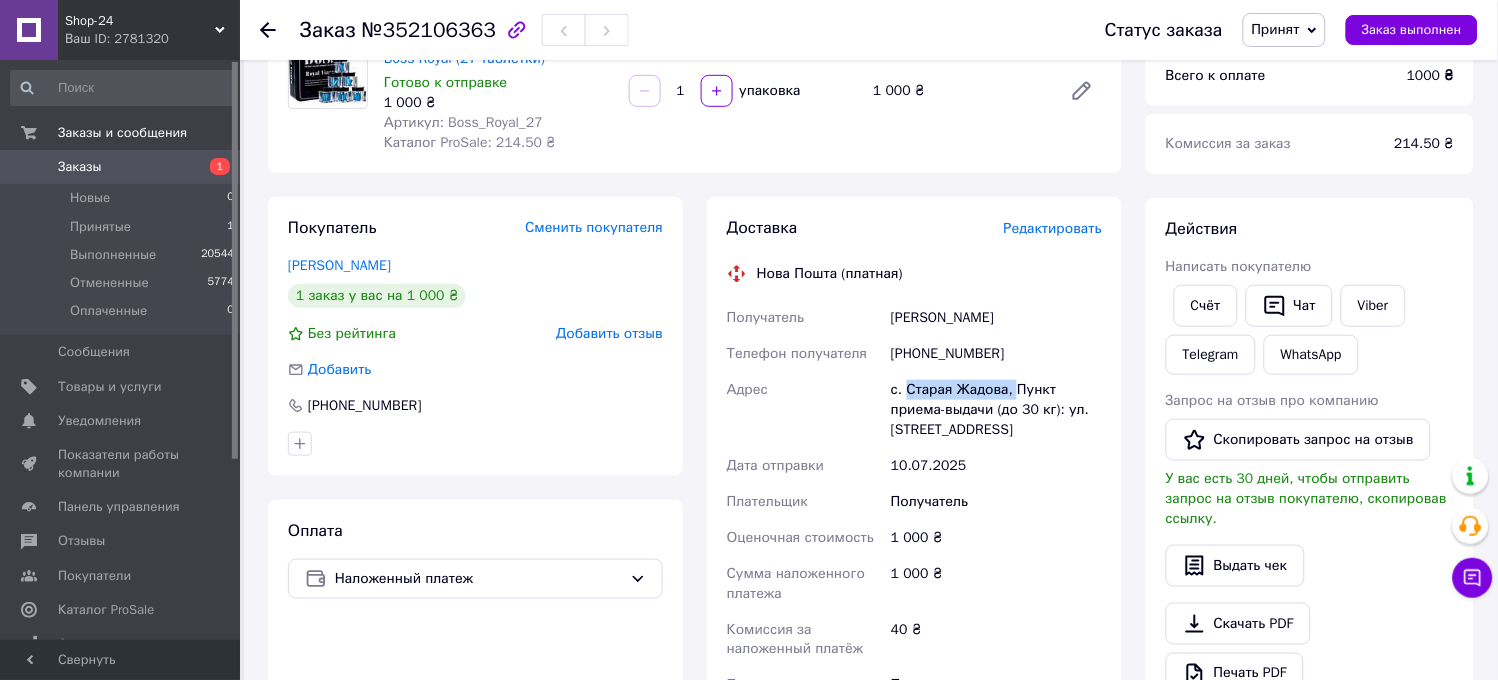 scroll, scrollTop: 333, scrollLeft: 0, axis: vertical 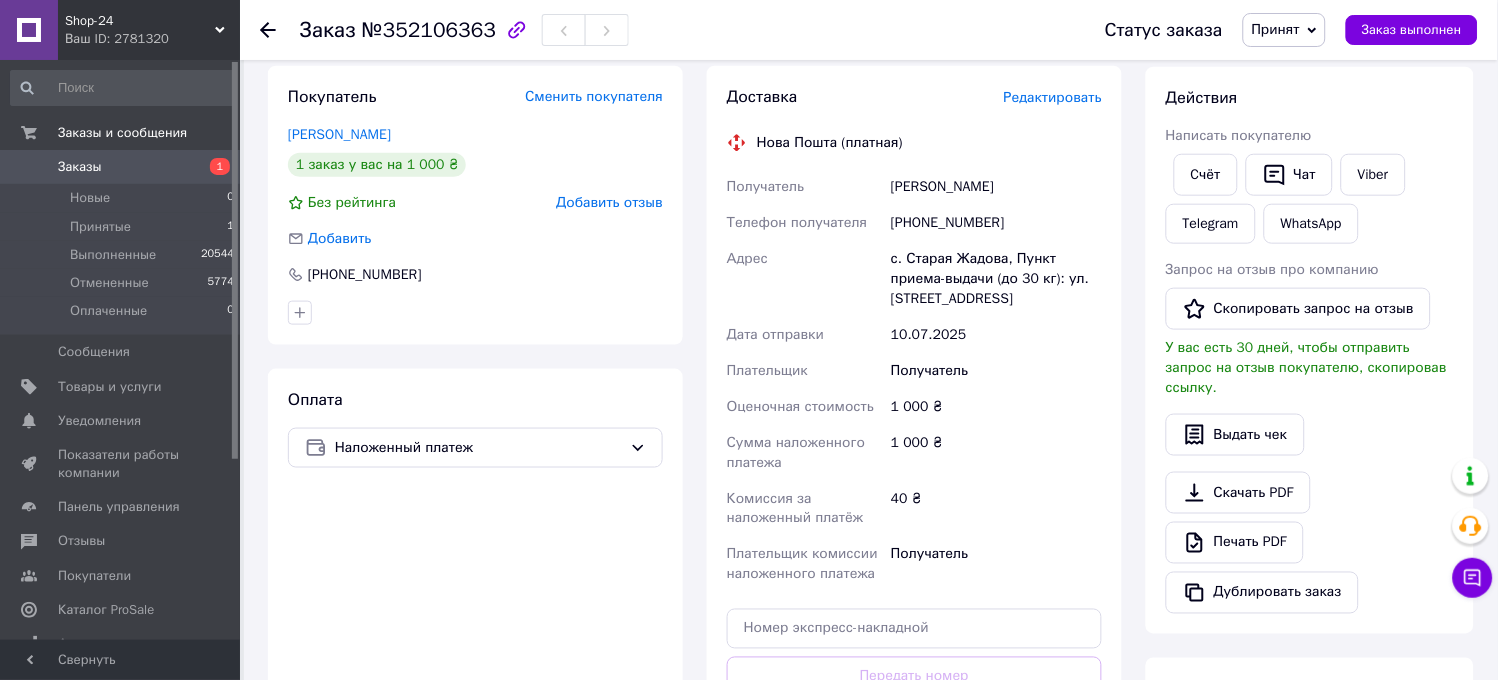 click on "+380986181342" at bounding box center (996, 223) 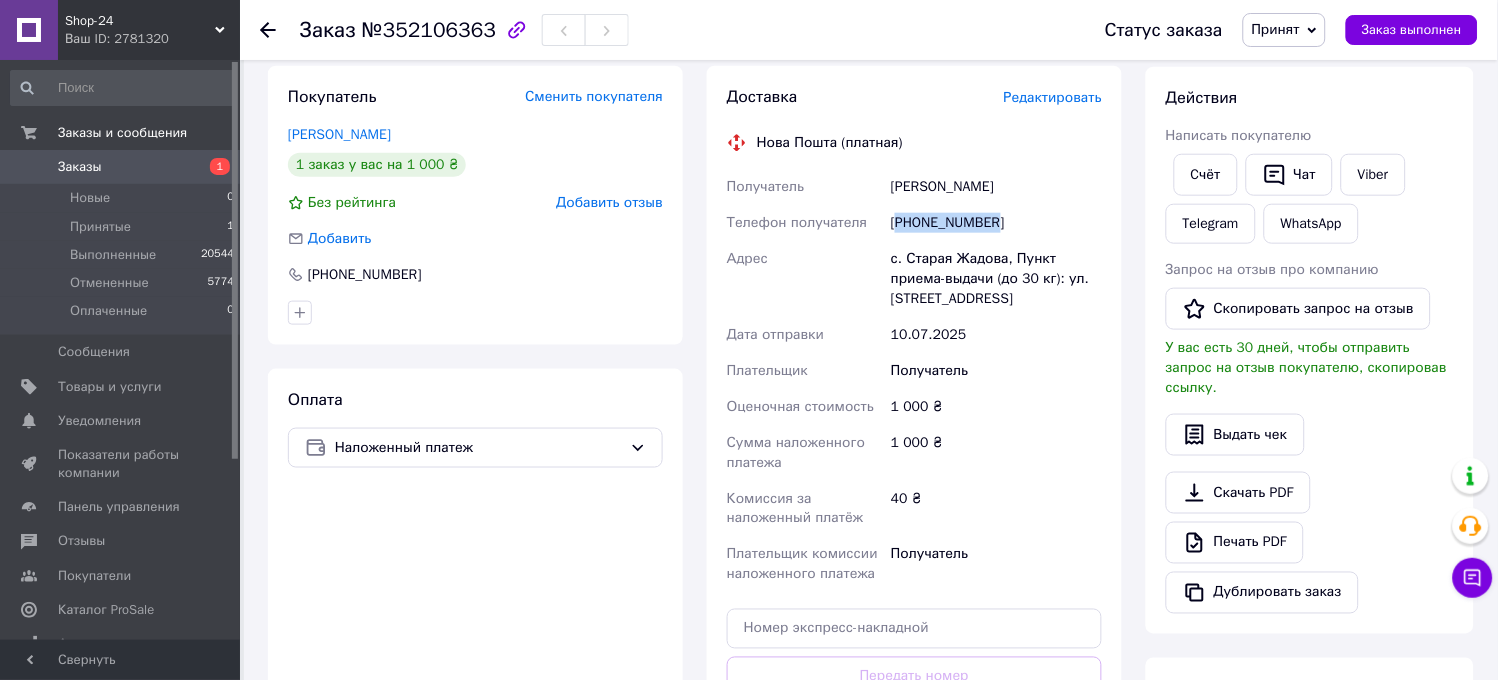 click on "+380986181342" at bounding box center [996, 223] 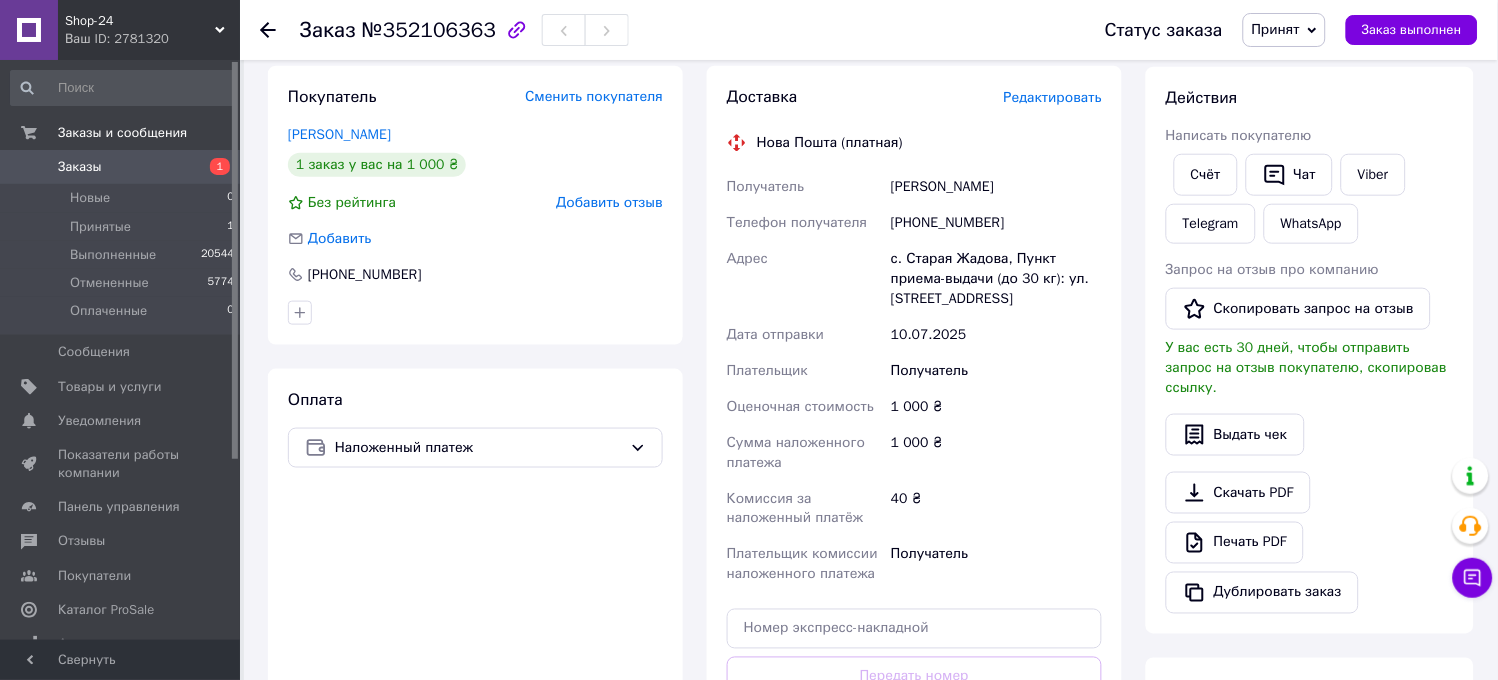 click on "Василинюк Саша" at bounding box center [996, 187] 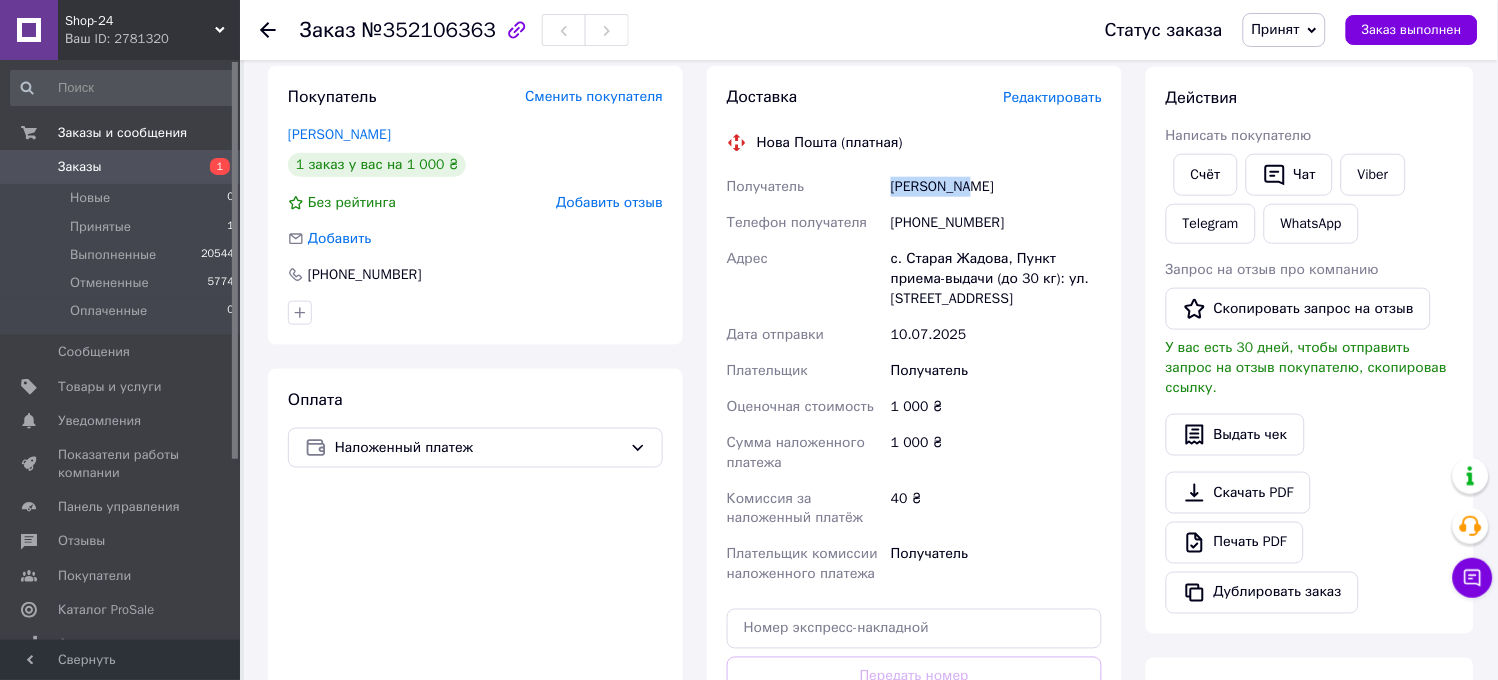 click on "Василинюк Саша" at bounding box center [996, 187] 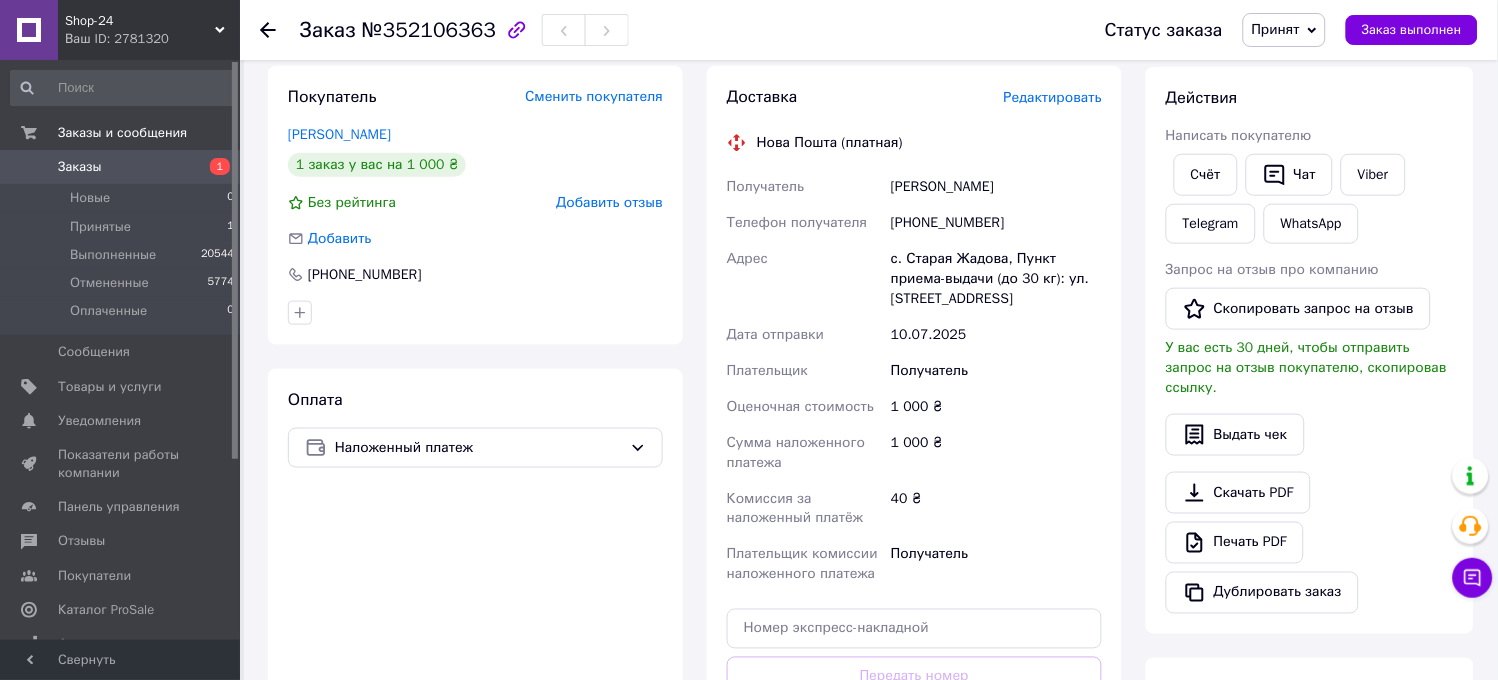 click on "Василинюк Саша" at bounding box center [996, 187] 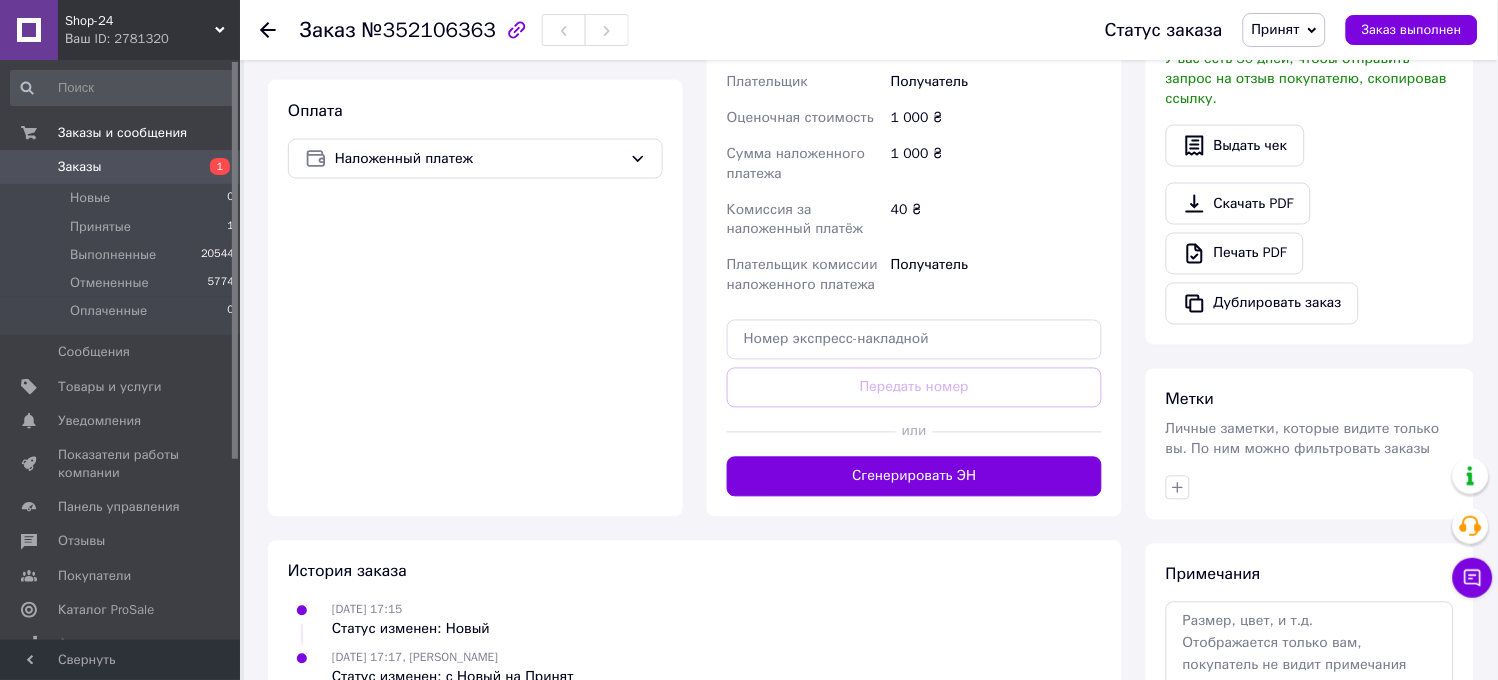 scroll, scrollTop: 666, scrollLeft: 0, axis: vertical 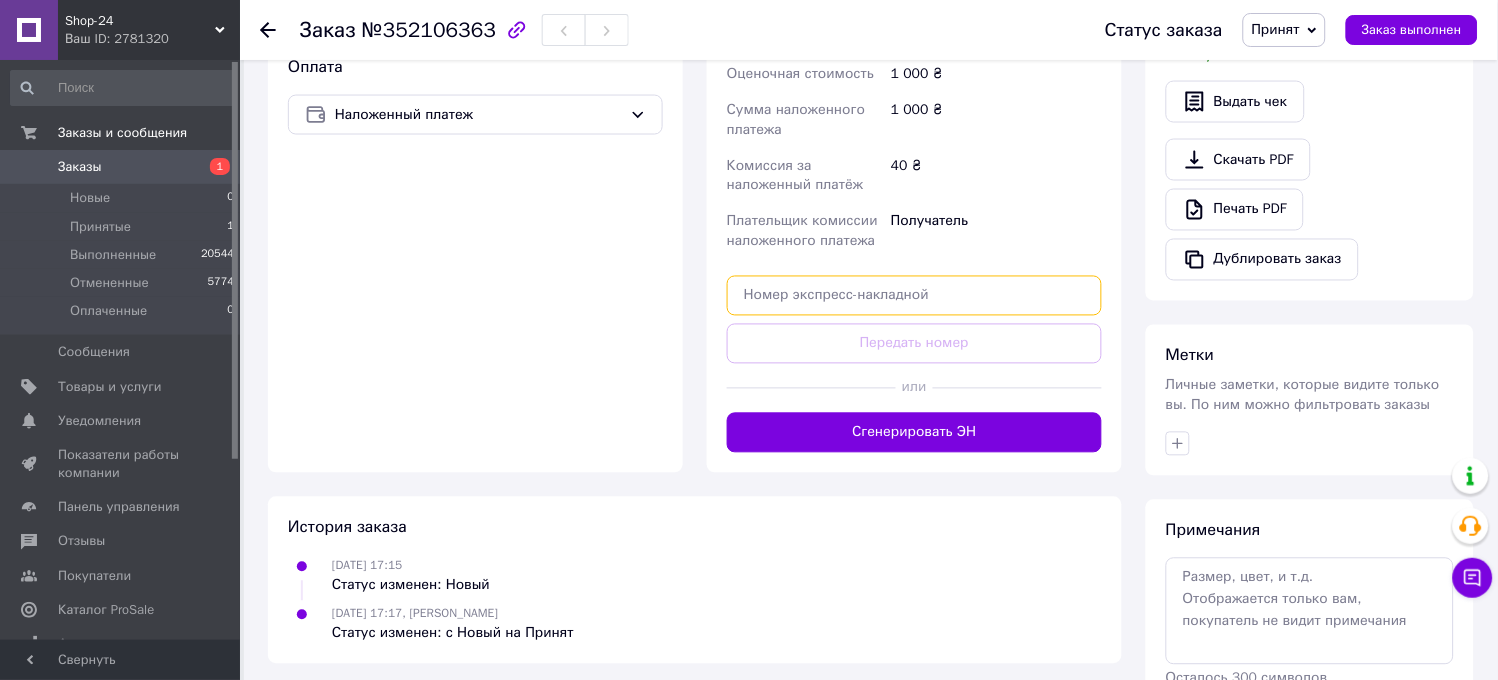 click at bounding box center (914, 296) 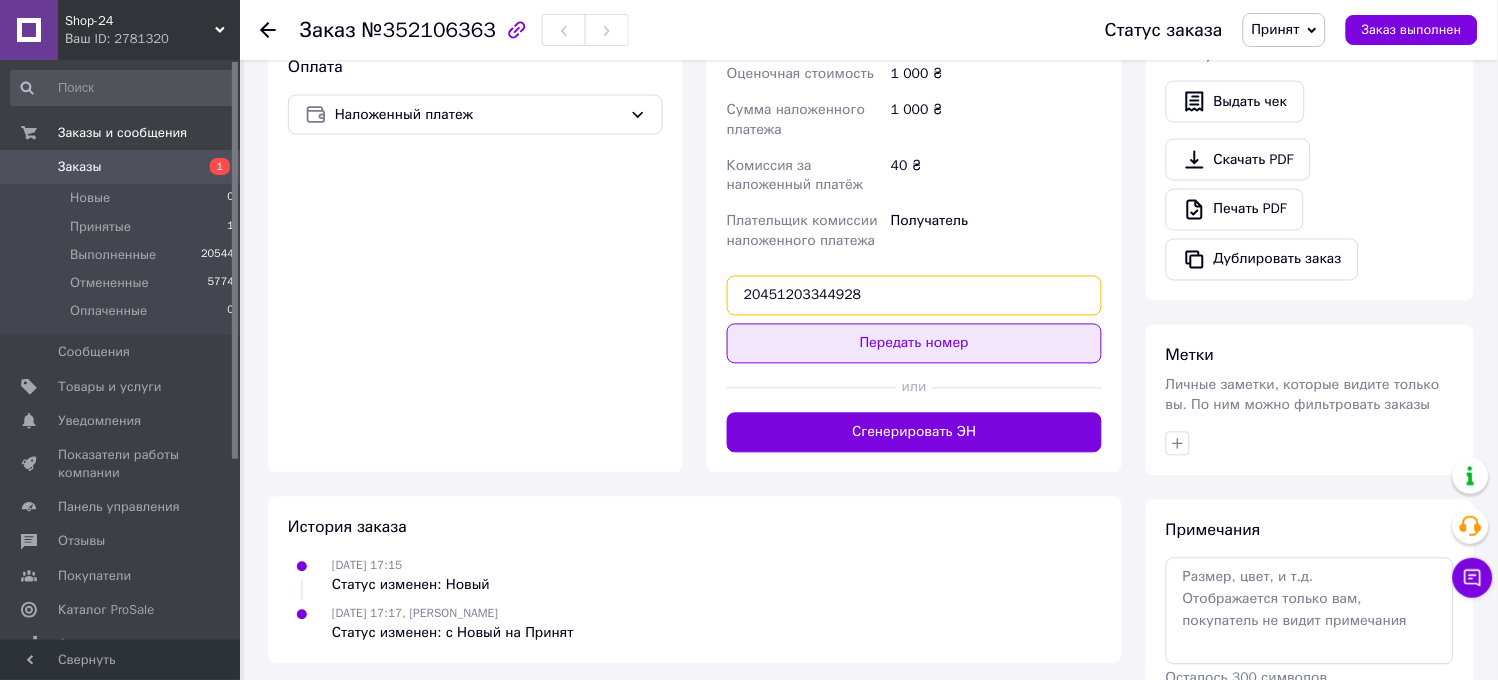 type on "20451203344928" 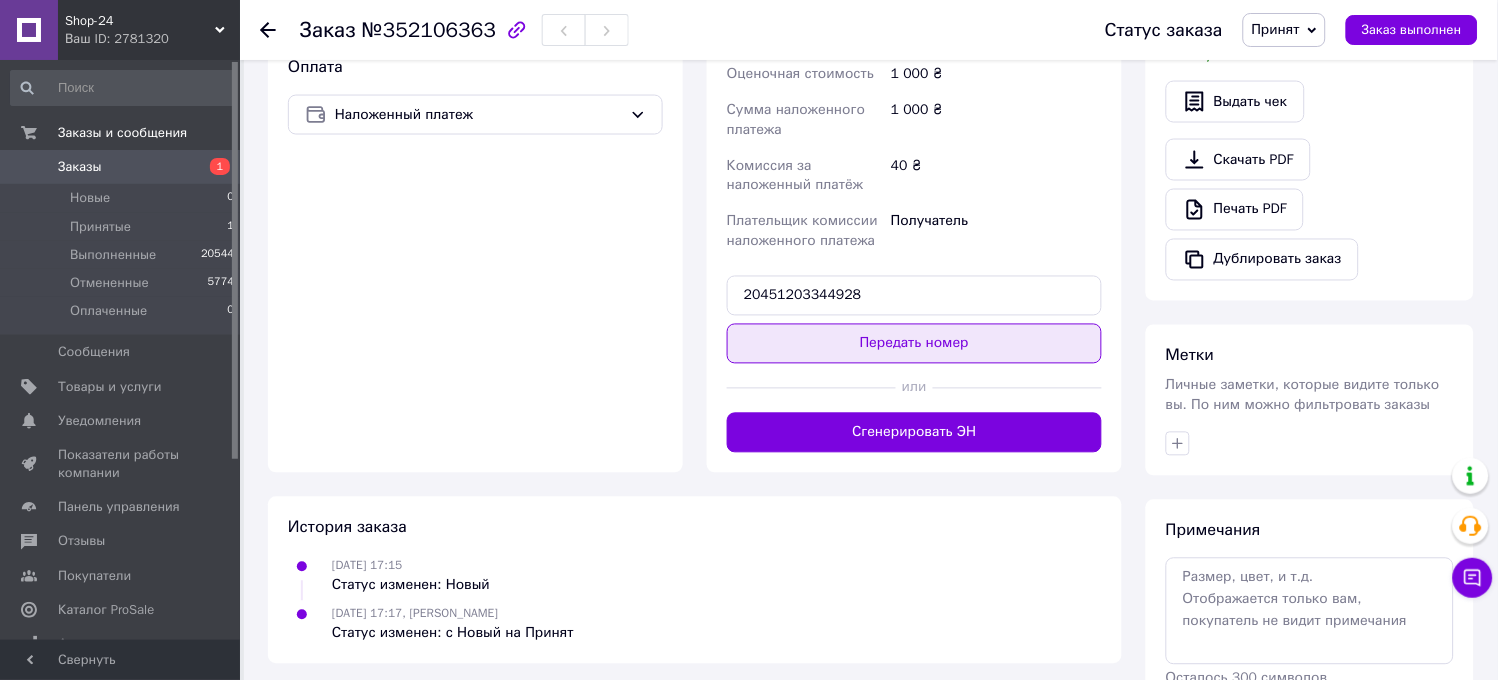 click on "Передать номер" at bounding box center [914, 344] 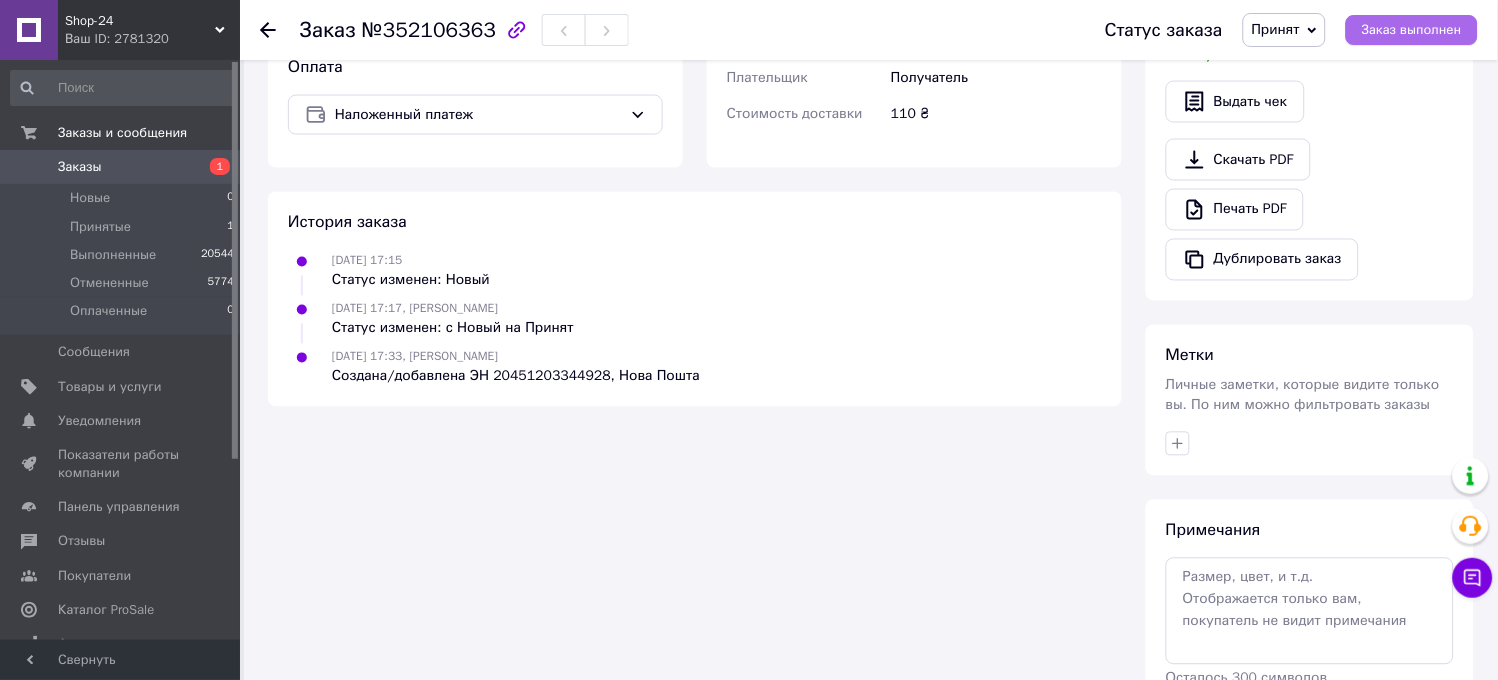 click on "Заказ выполнен" at bounding box center [1412, 30] 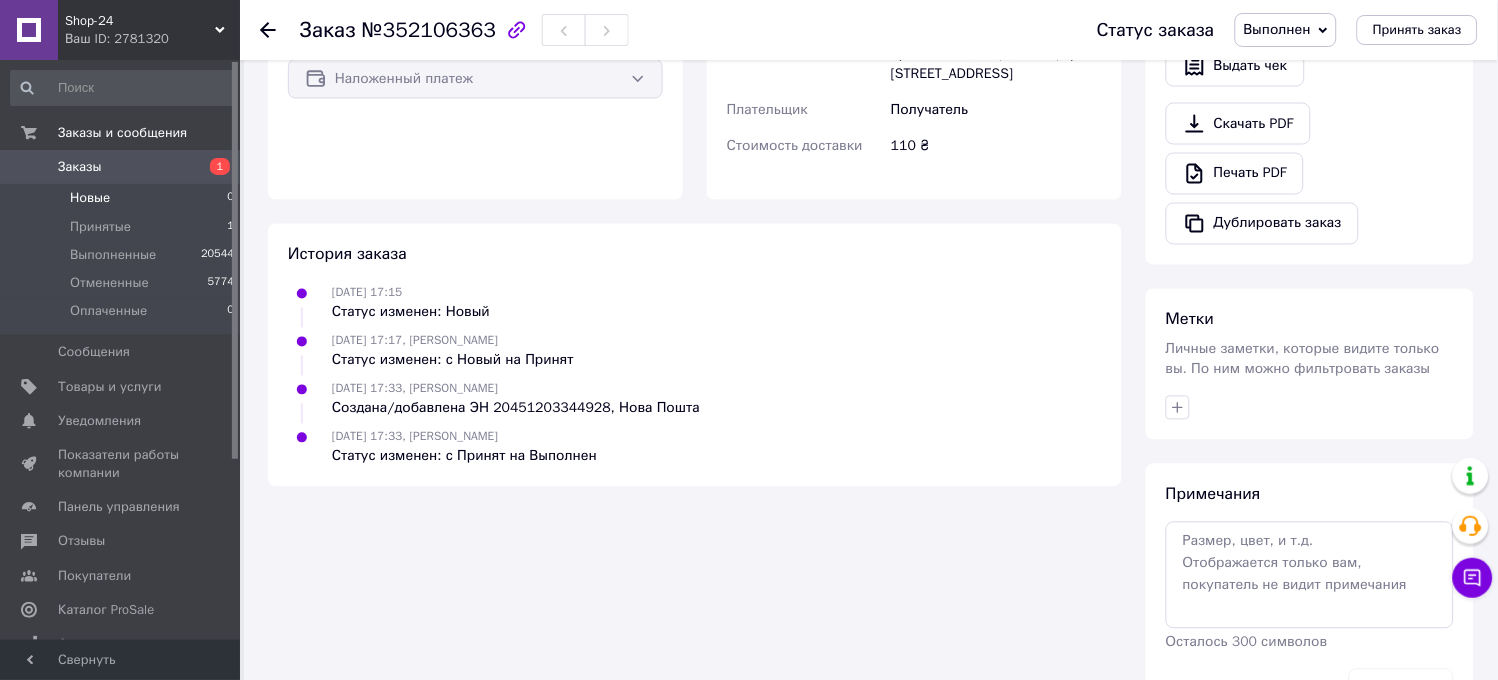 click on "Новые" at bounding box center (90, 198) 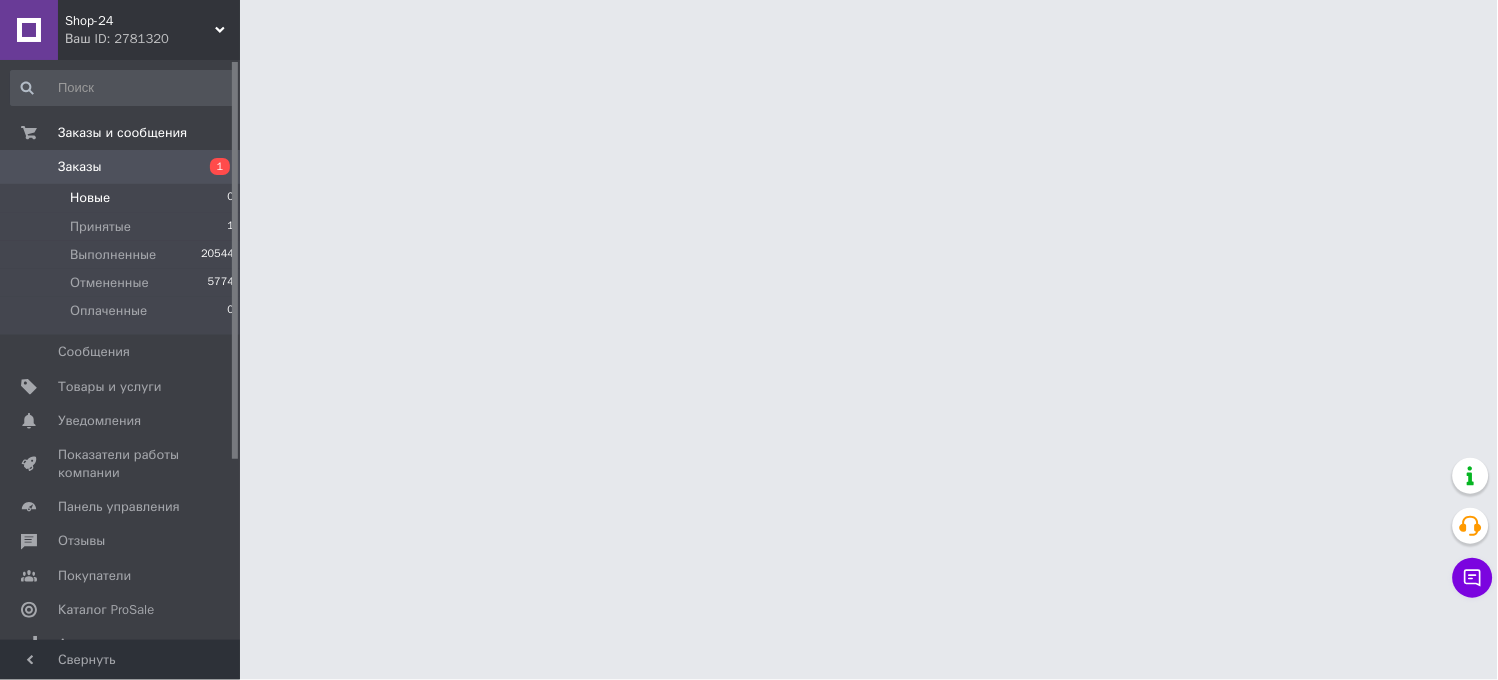 scroll, scrollTop: 0, scrollLeft: 0, axis: both 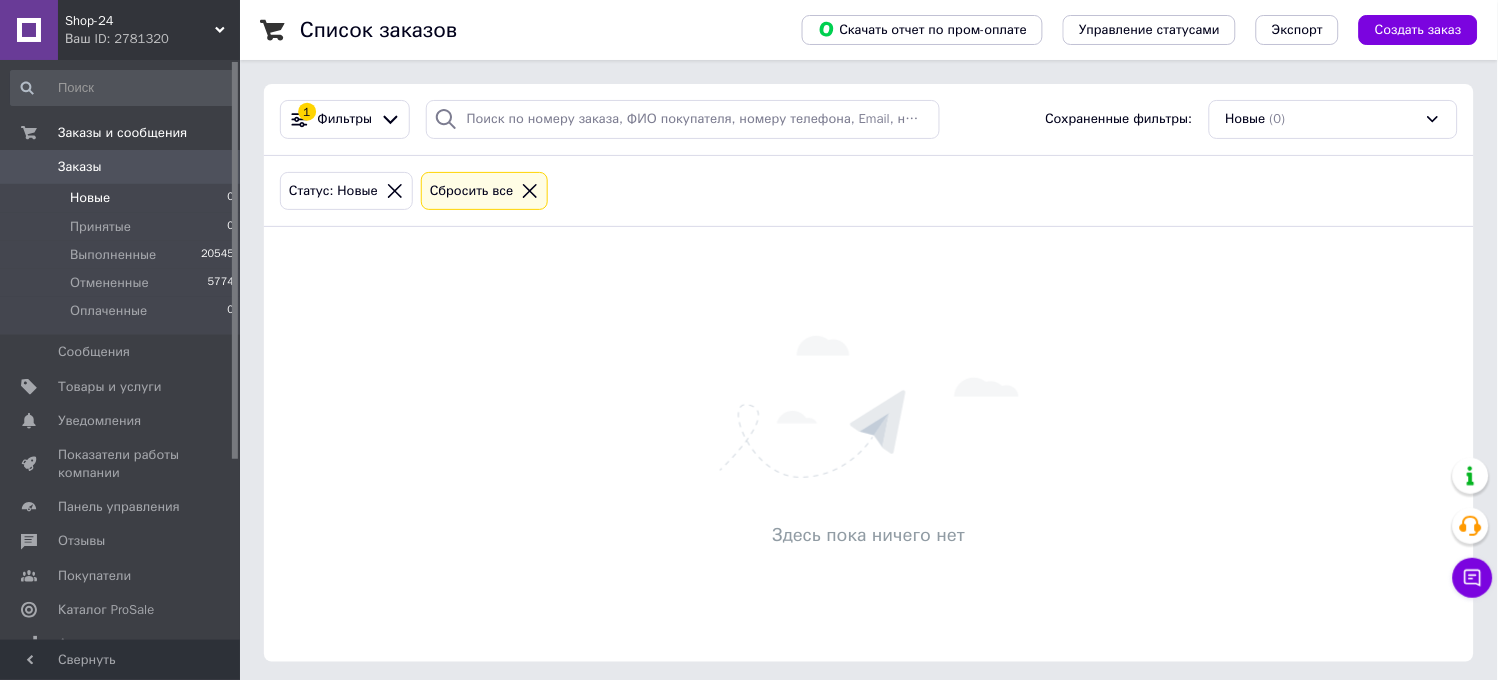 click on "Здесь пока ничего нет" at bounding box center (869, 444) 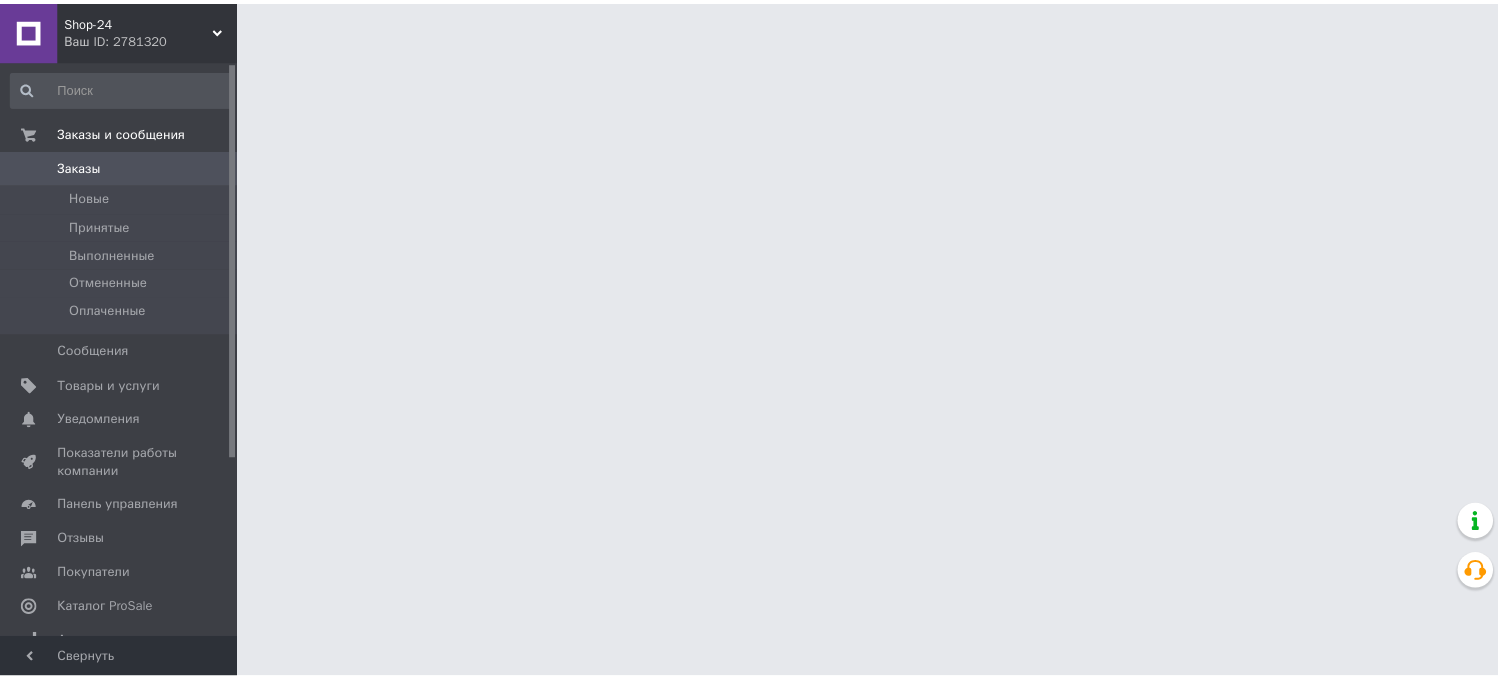 scroll, scrollTop: 0, scrollLeft: 0, axis: both 